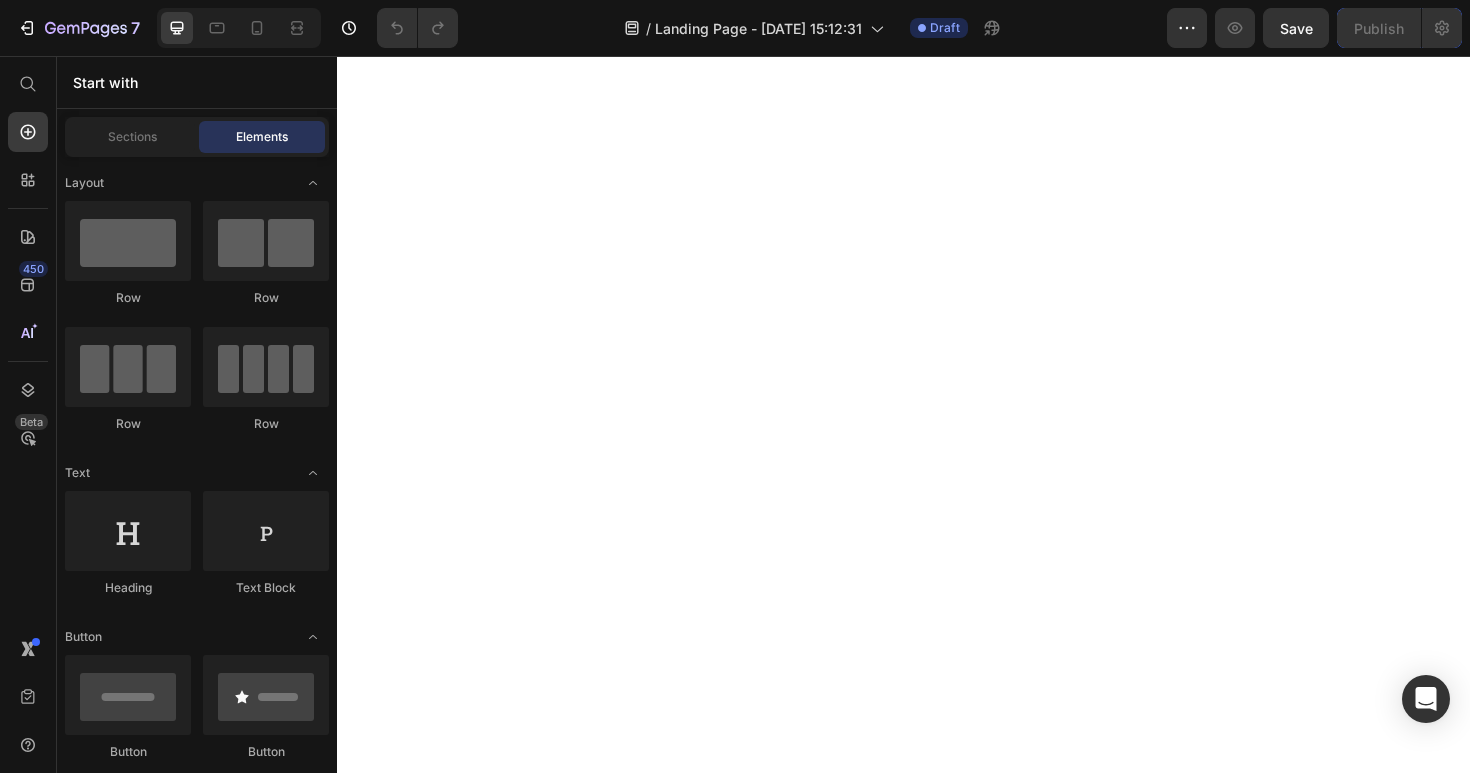 scroll, scrollTop: 0, scrollLeft: 0, axis: both 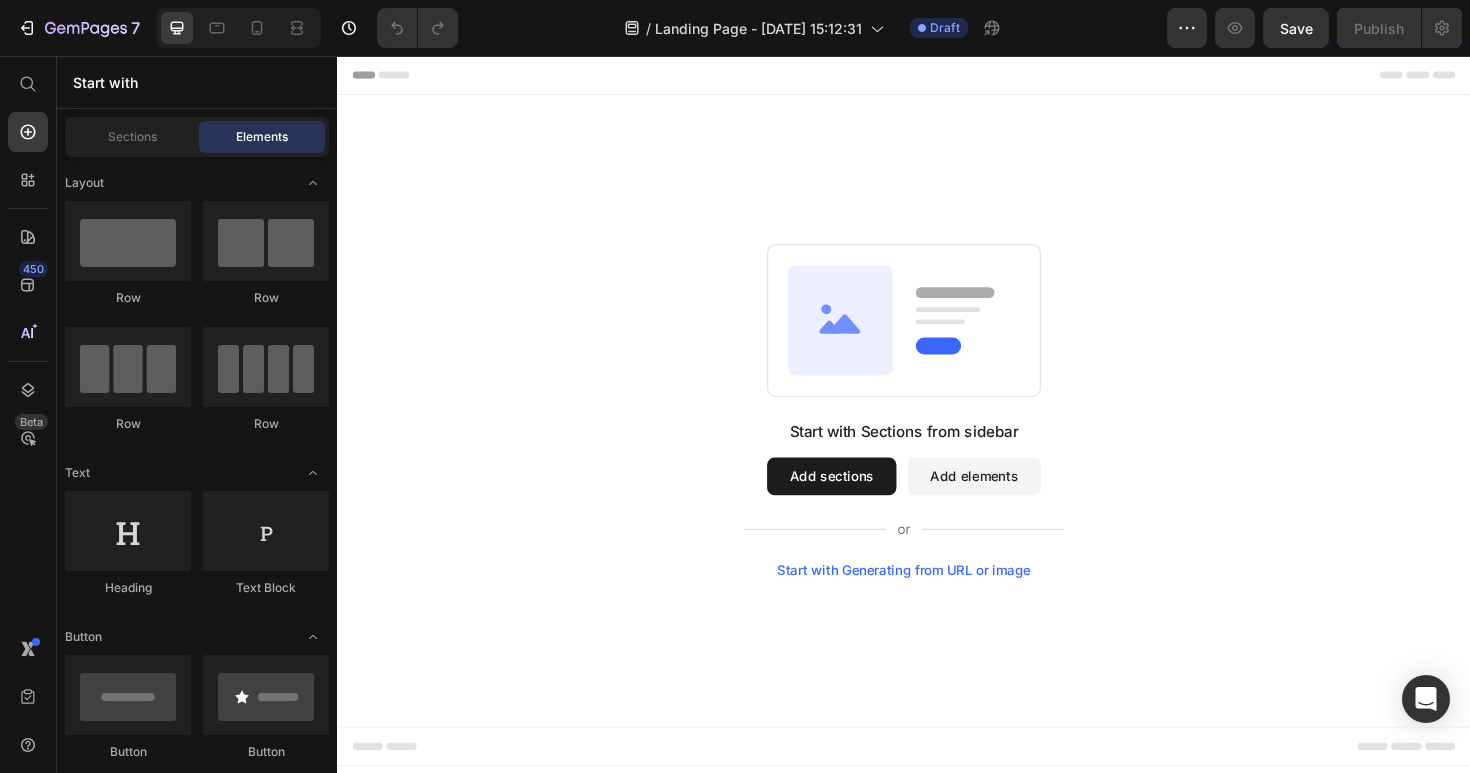 click on "7  Version history  /  Landing Page - [DATE] 15:12:31 Draft Preview  Save   Publish" 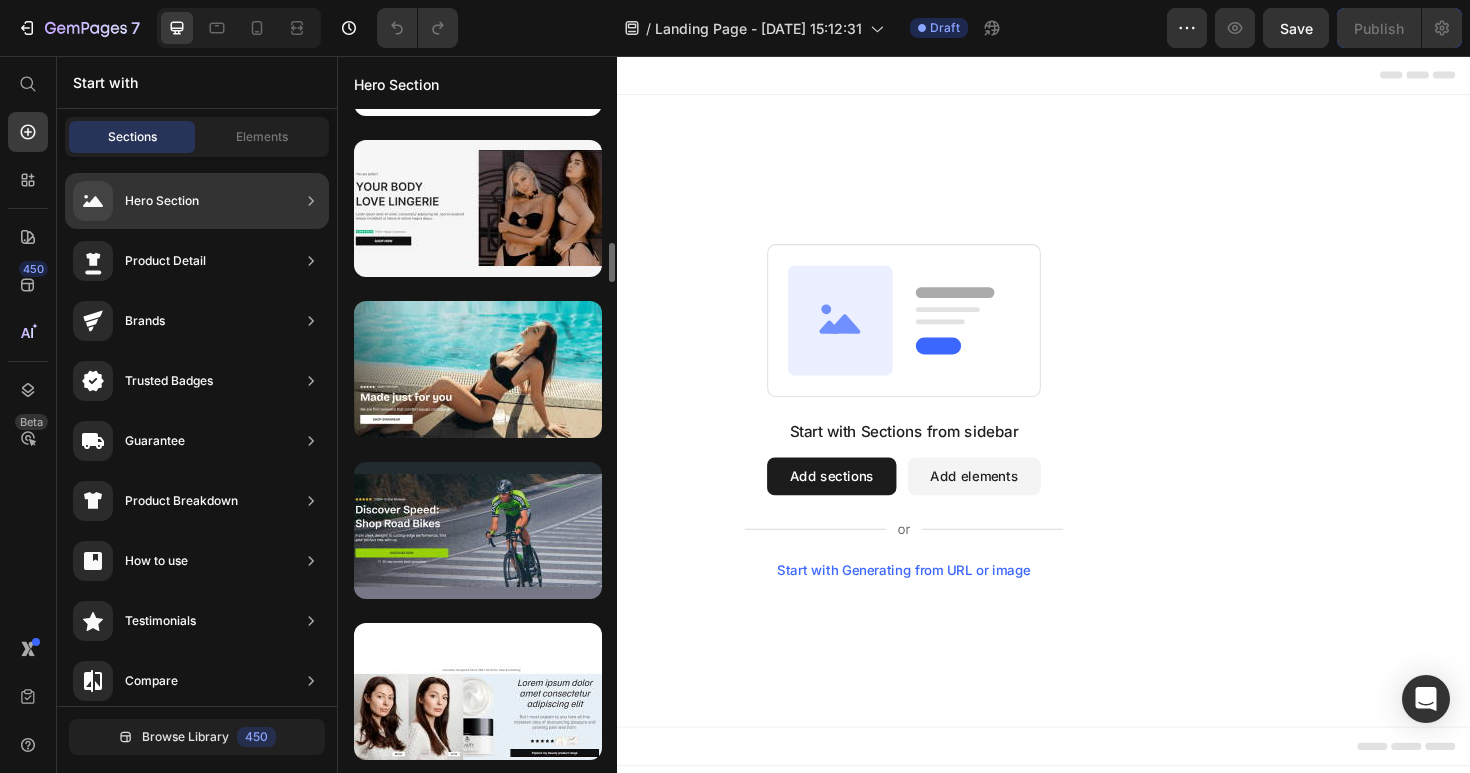 scroll, scrollTop: 1622, scrollLeft: 0, axis: vertical 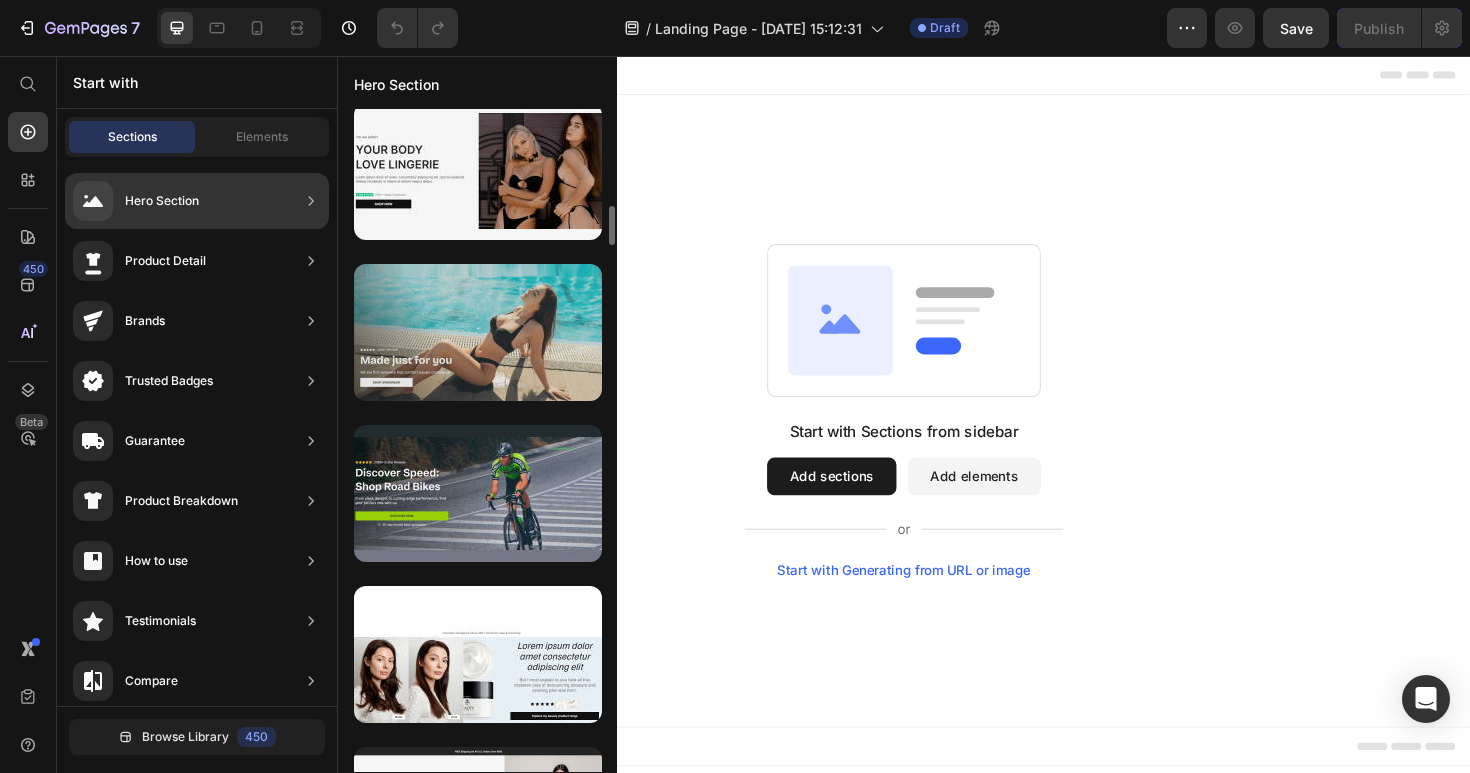 click at bounding box center [478, 332] 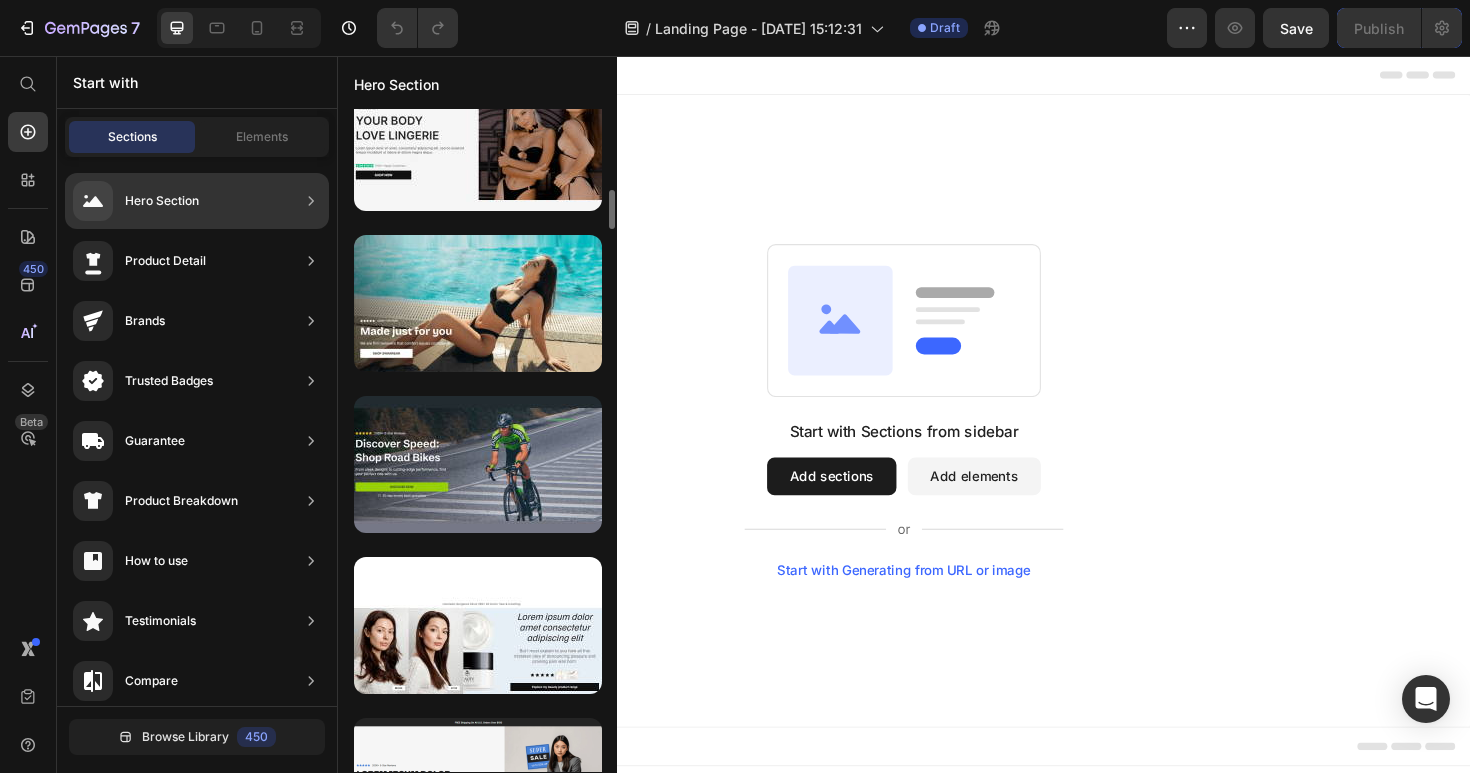 scroll, scrollTop: 1771, scrollLeft: 0, axis: vertical 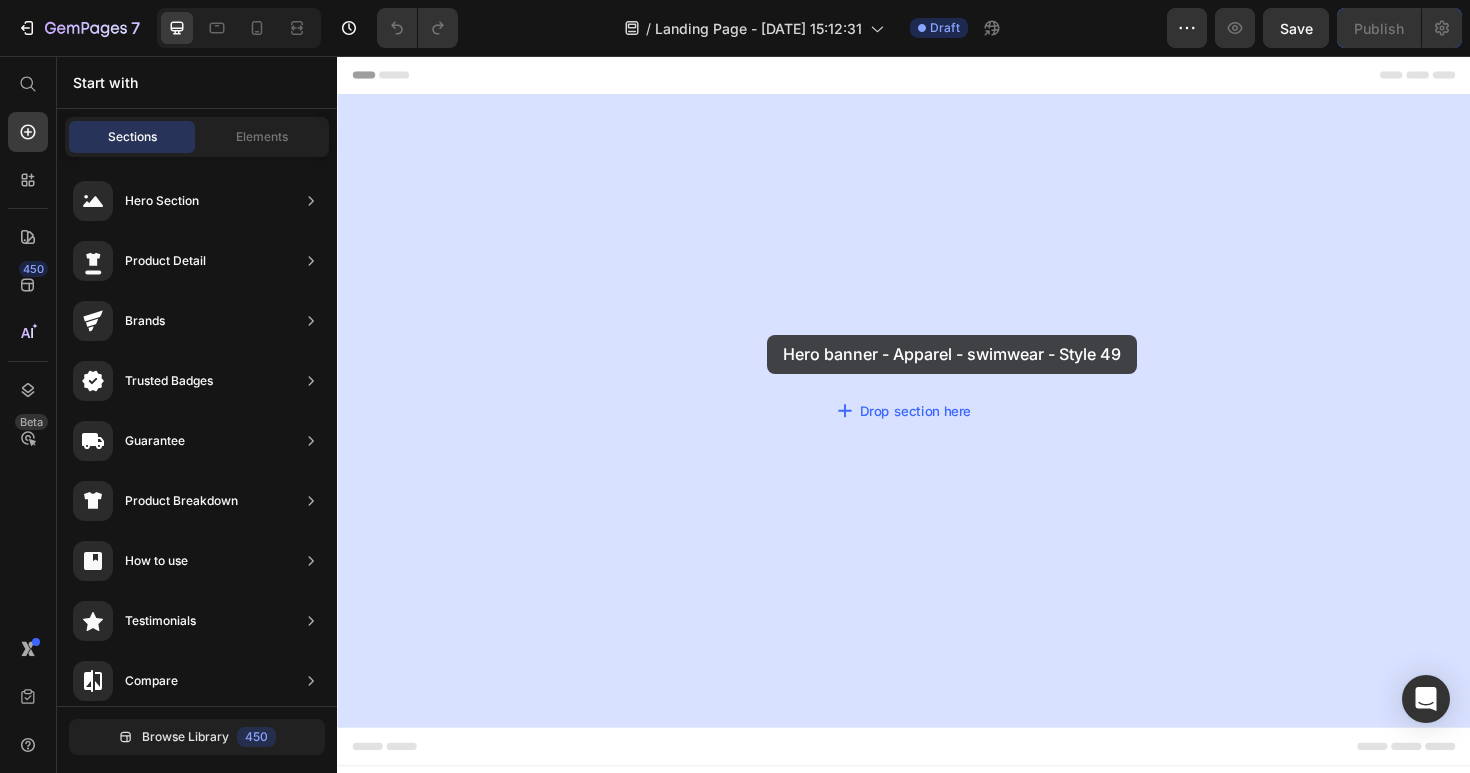 drag, startPoint x: 800, startPoint y: 246, endPoint x: 795, endPoint y: 355, distance: 109.11462 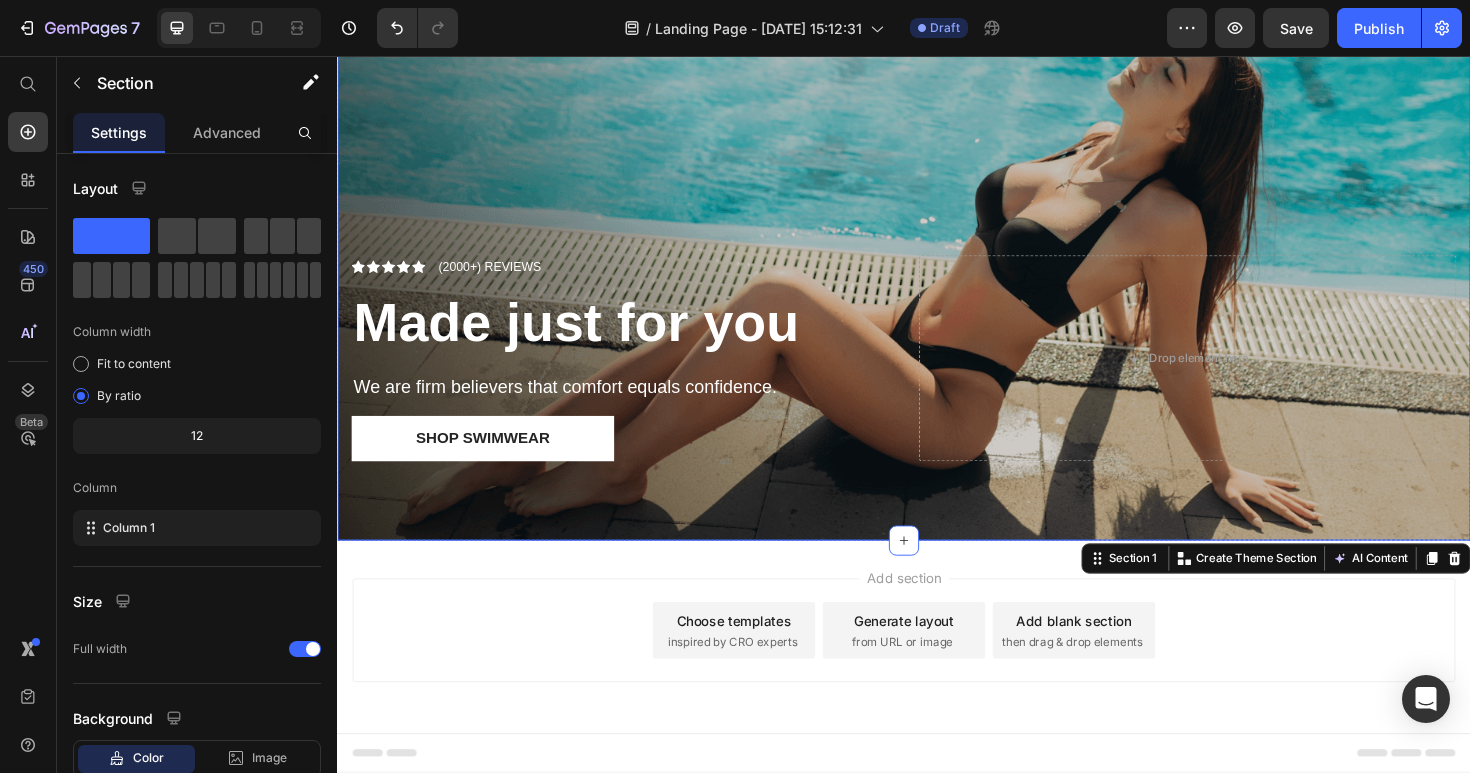 scroll, scrollTop: 111, scrollLeft: 0, axis: vertical 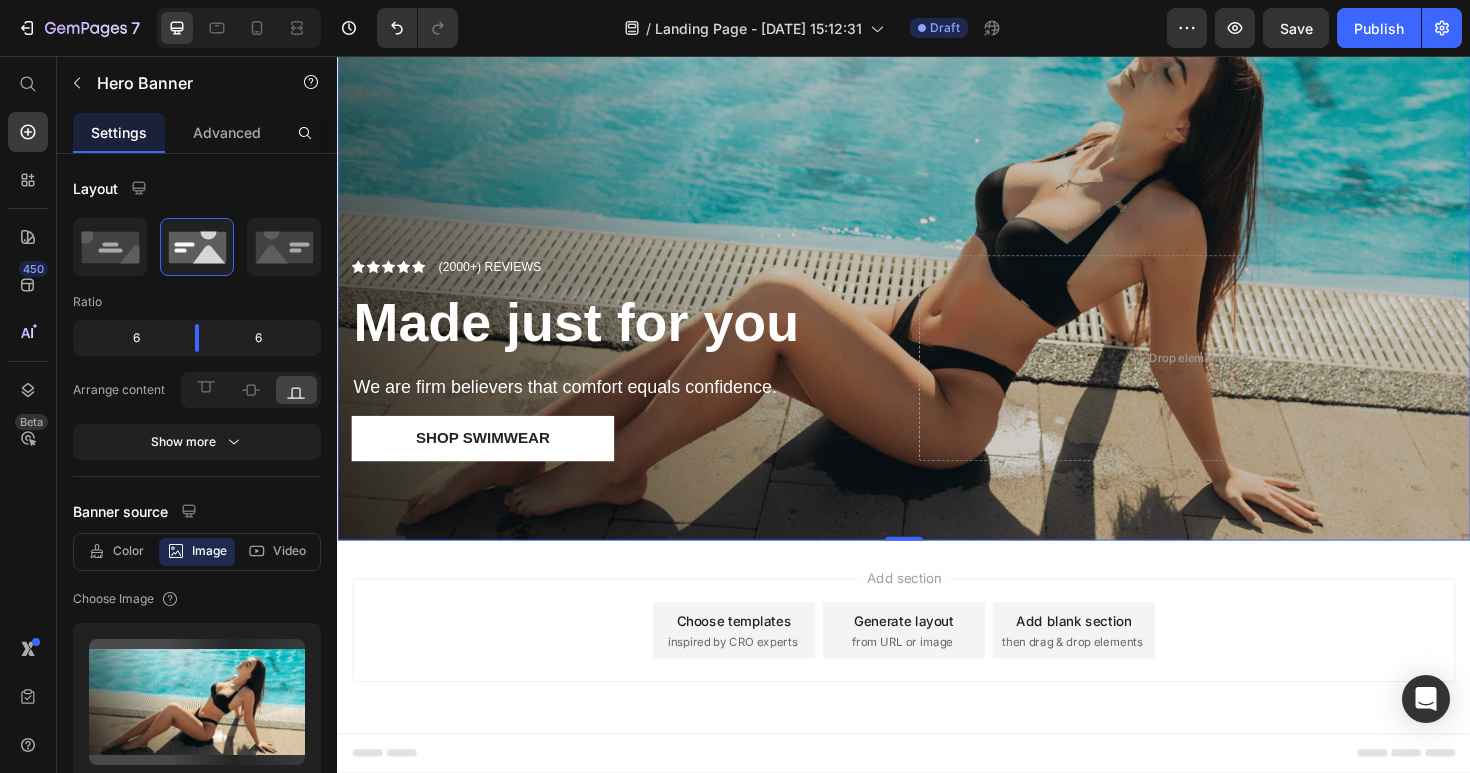 click at bounding box center [937, 277] 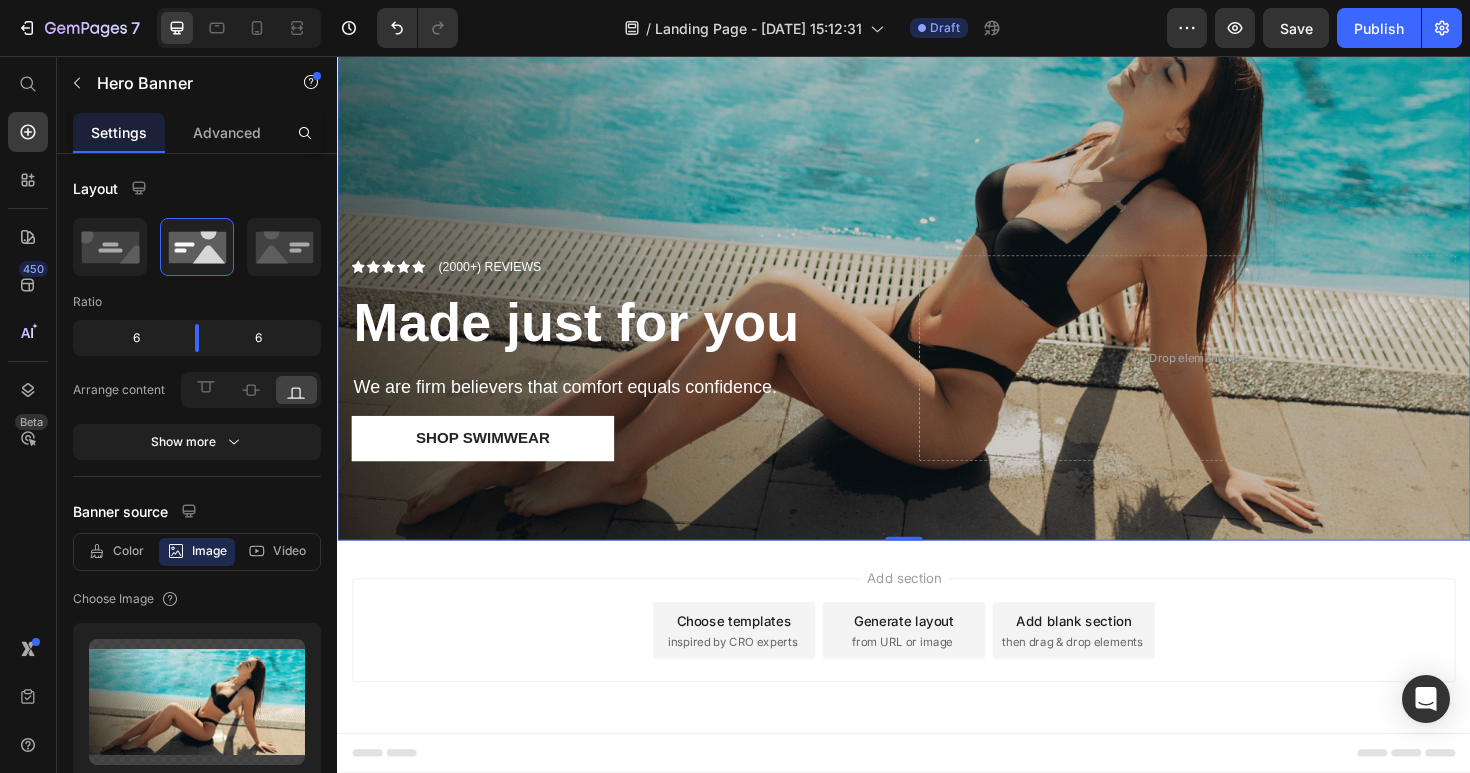 click at bounding box center [937, 277] 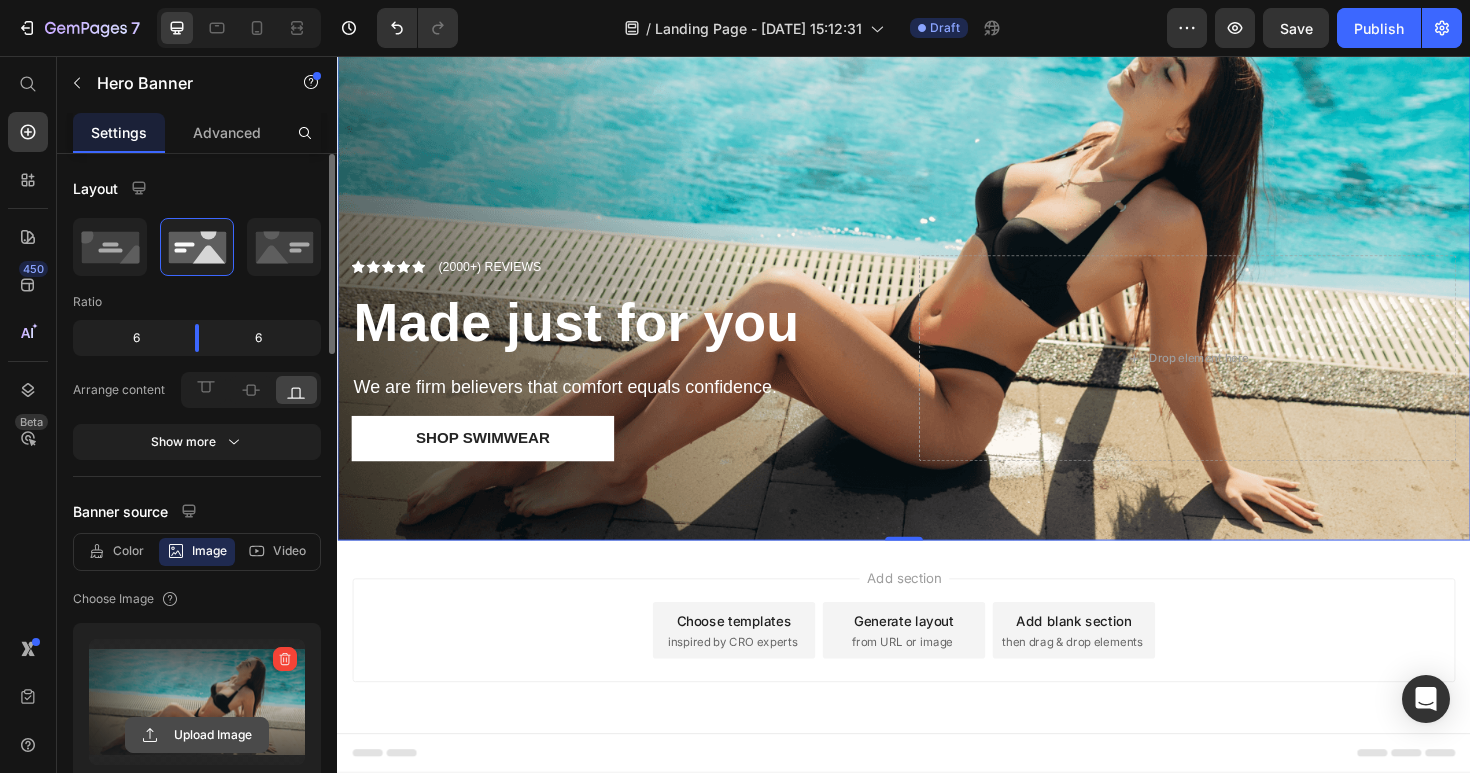 click 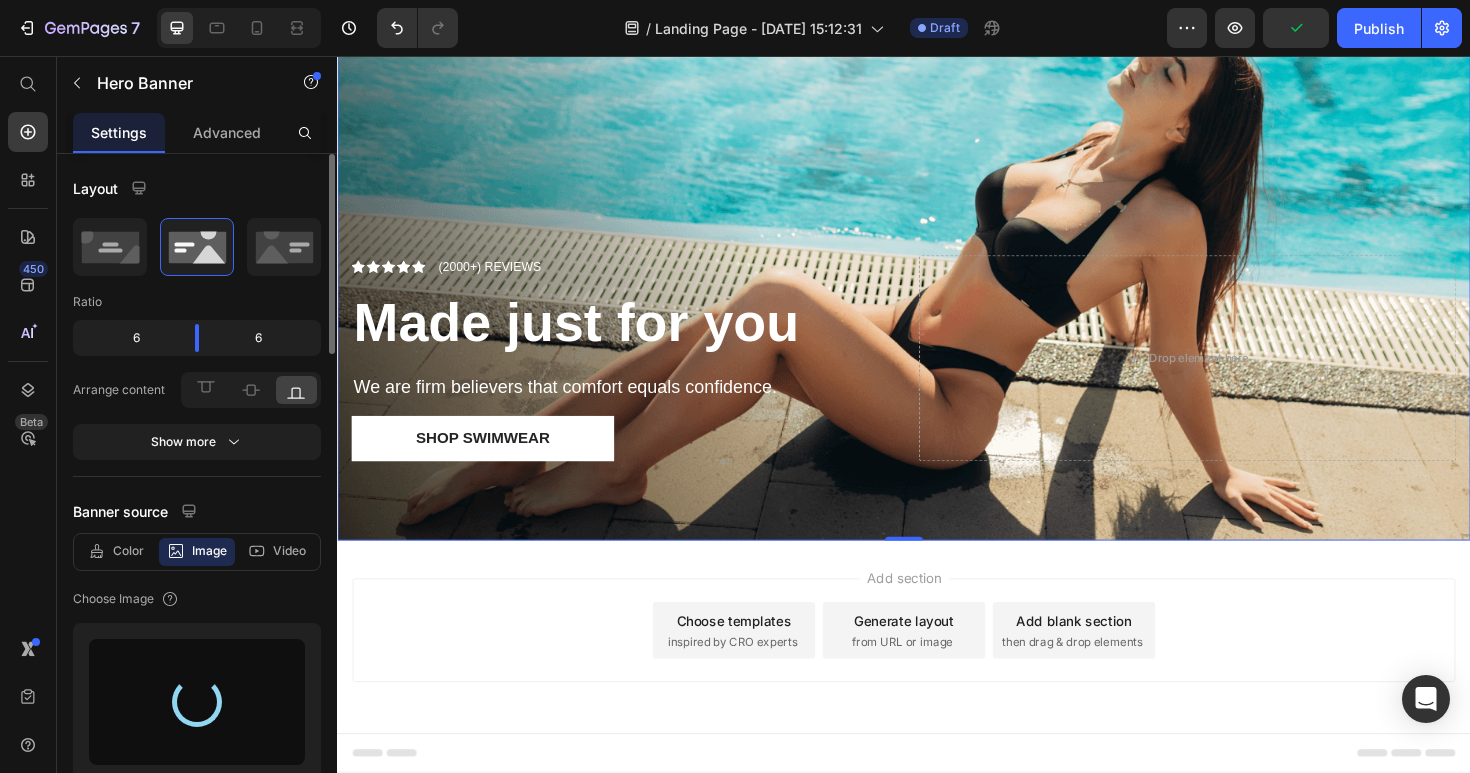 type on "[URL][DOMAIN_NAME]" 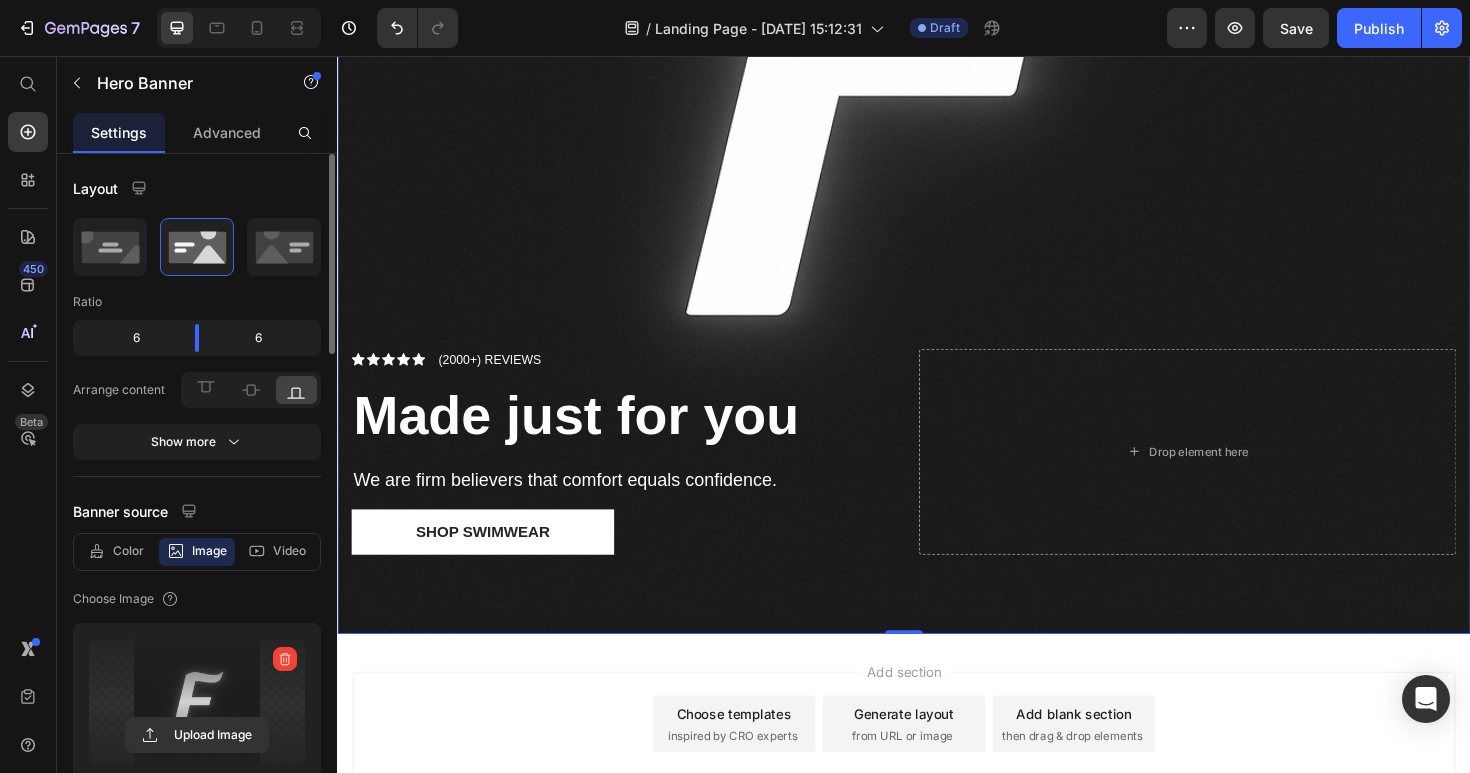 scroll, scrollTop: 639, scrollLeft: 0, axis: vertical 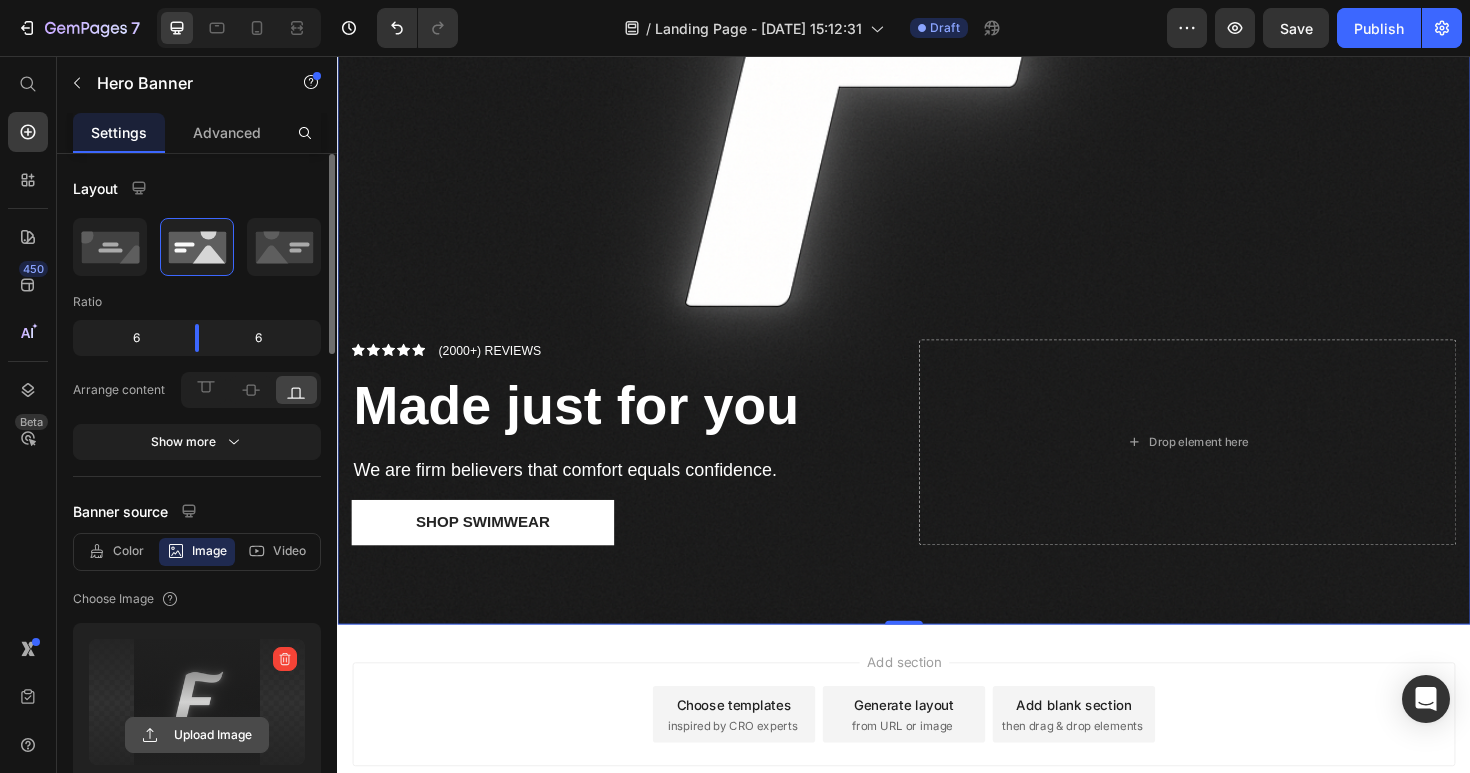 click 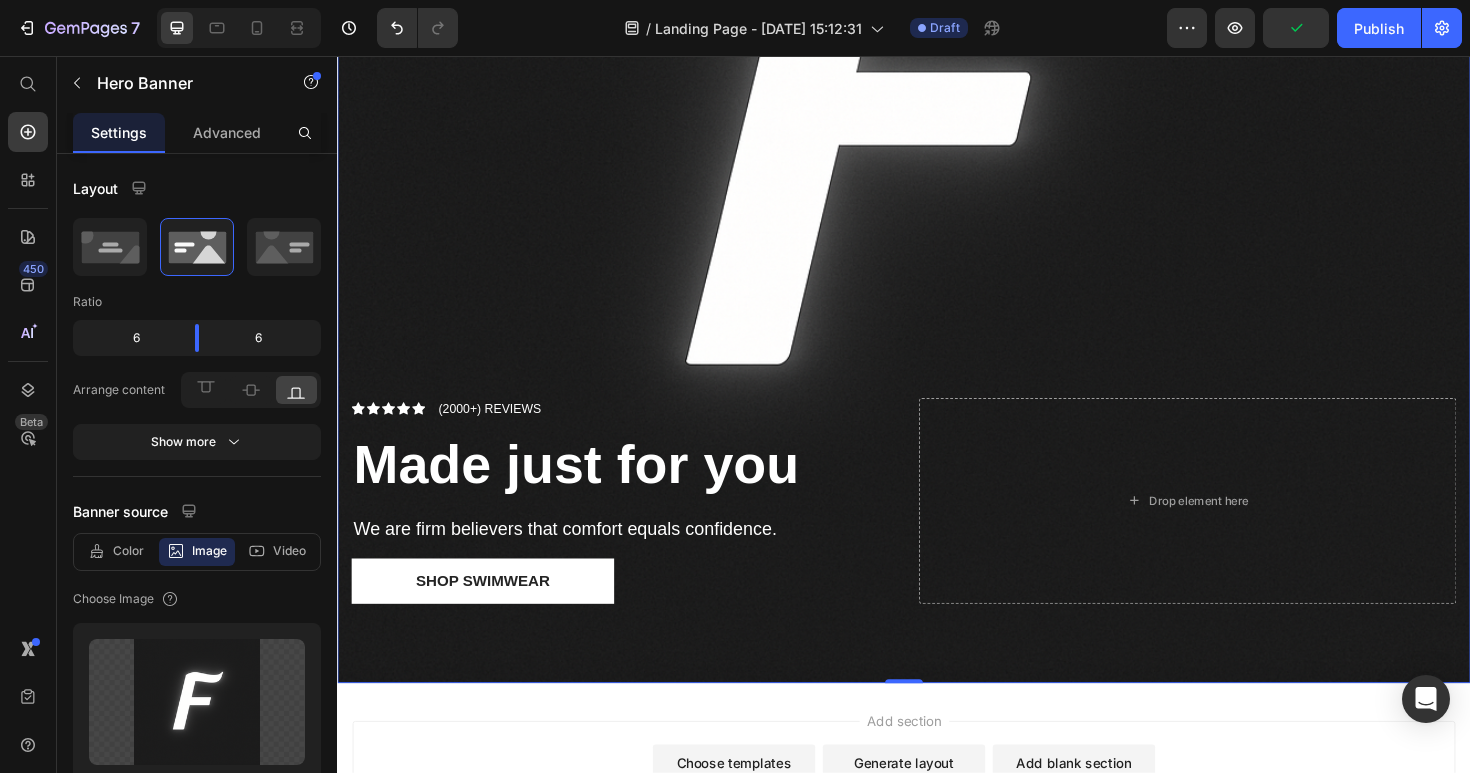 scroll, scrollTop: 618, scrollLeft: 0, axis: vertical 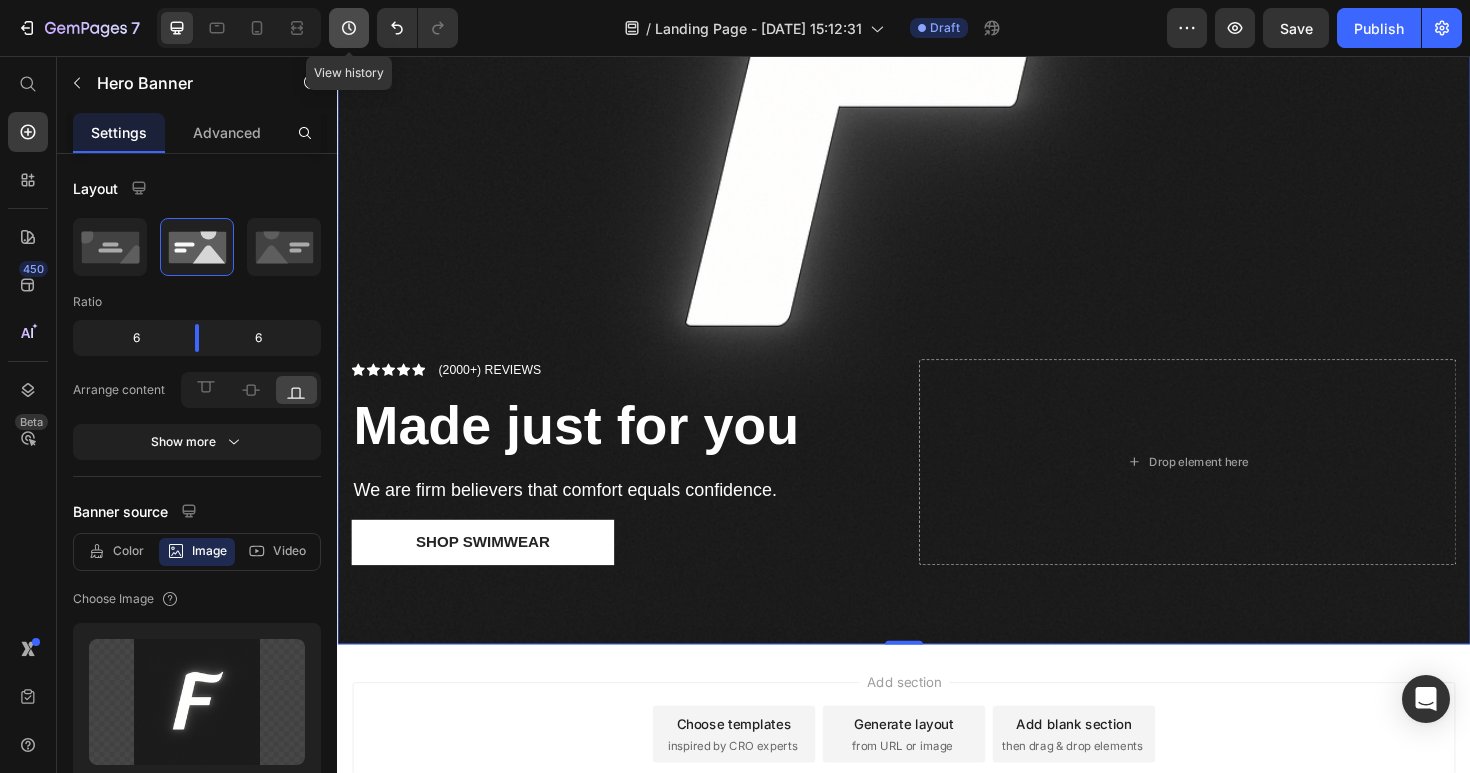 click 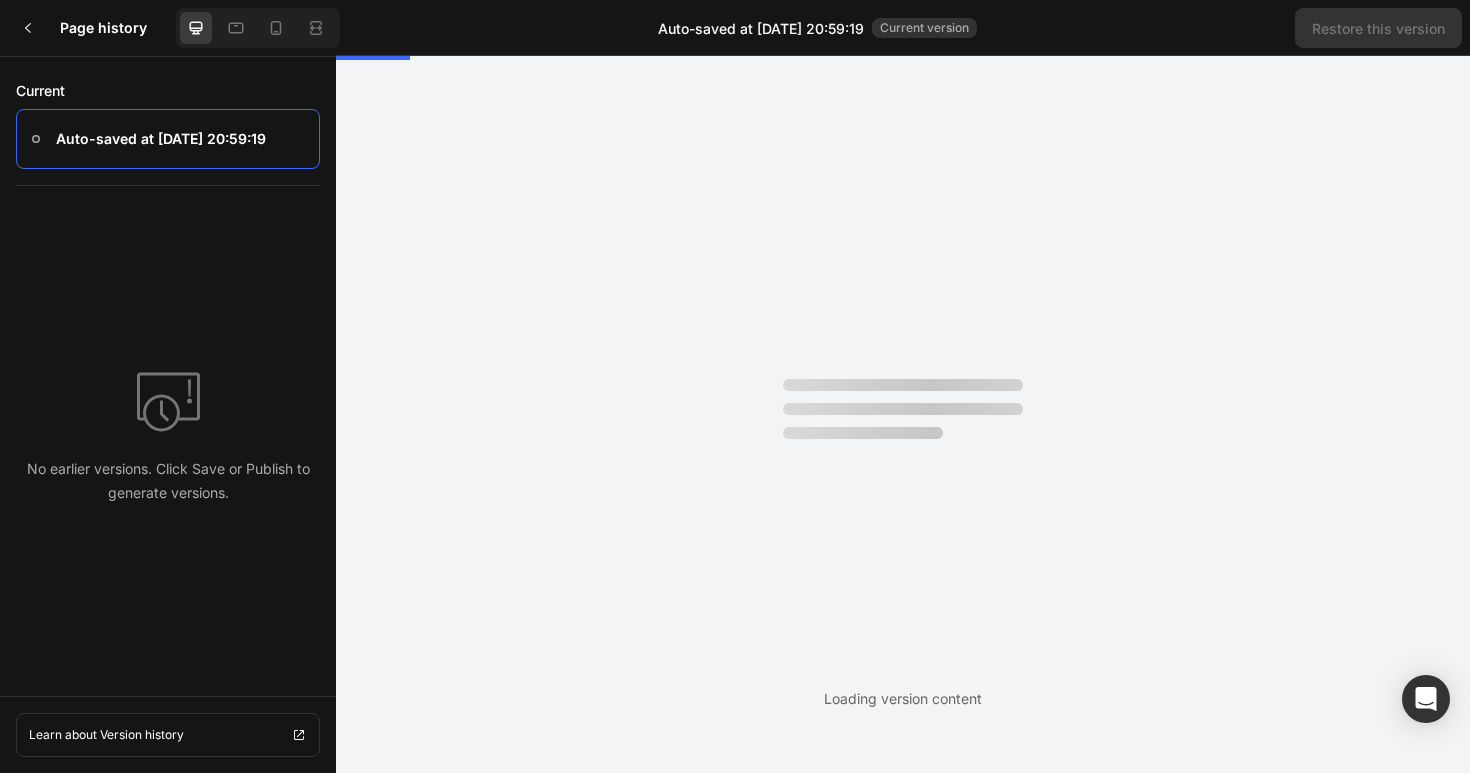 scroll, scrollTop: 0, scrollLeft: 0, axis: both 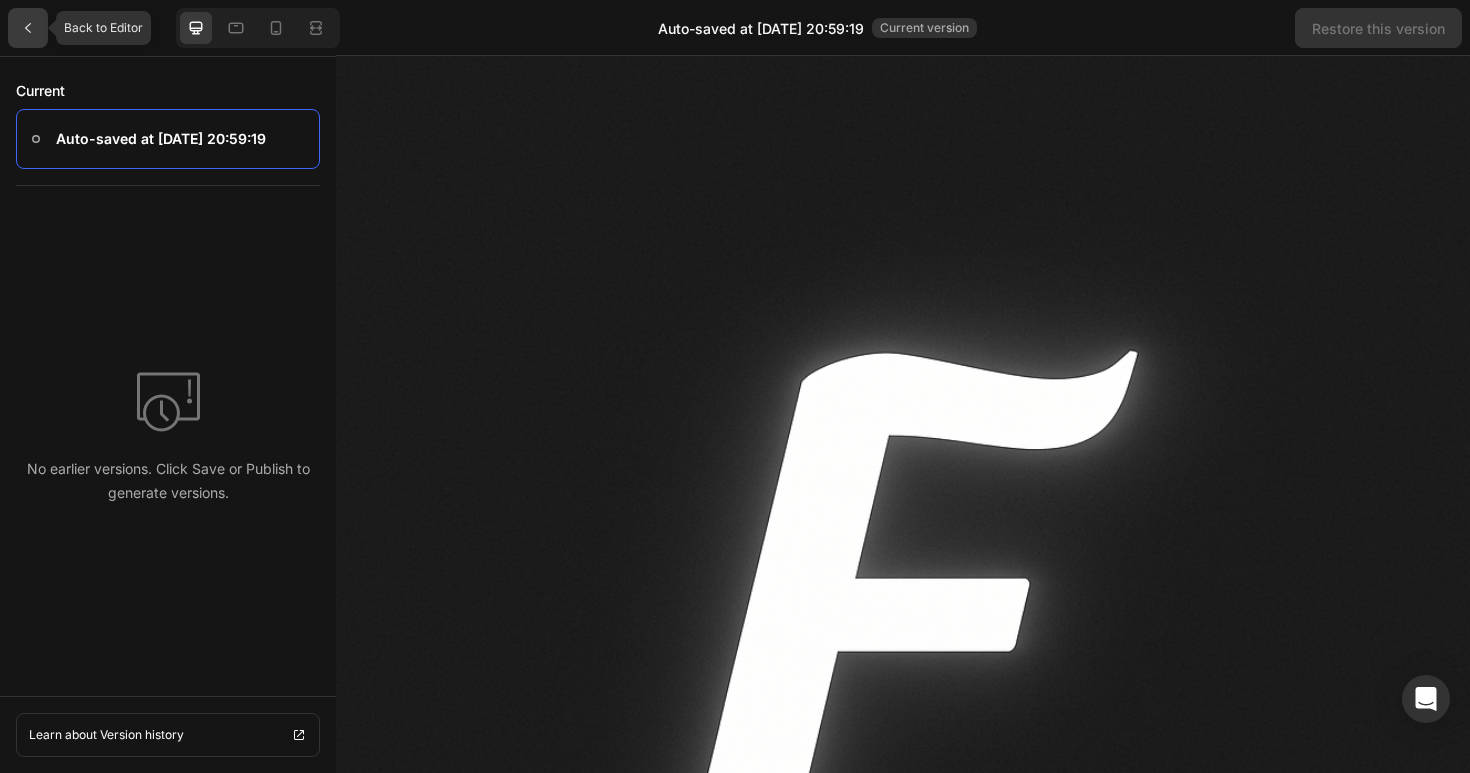 click at bounding box center (28, 28) 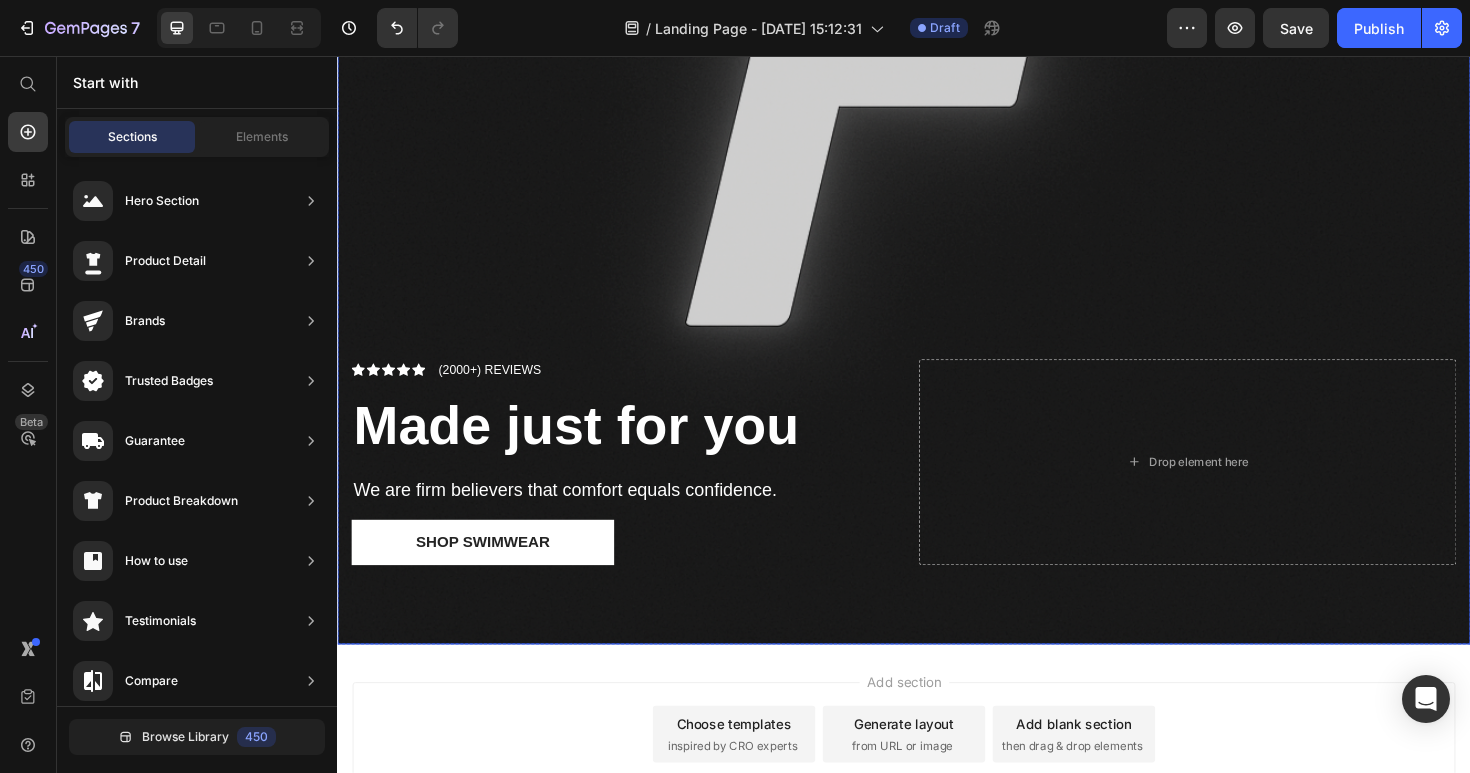 click at bounding box center (937, 79) 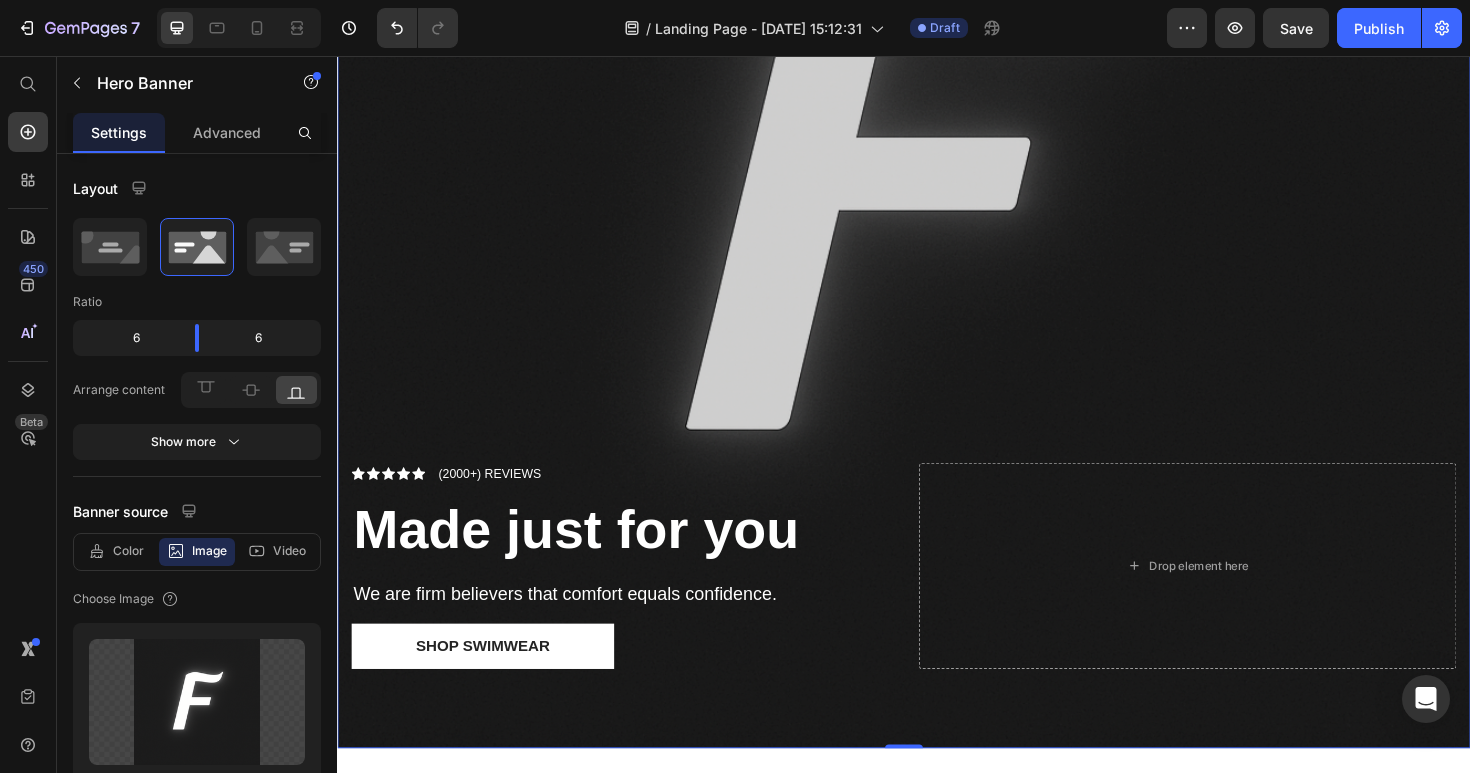 scroll, scrollTop: 513, scrollLeft: 0, axis: vertical 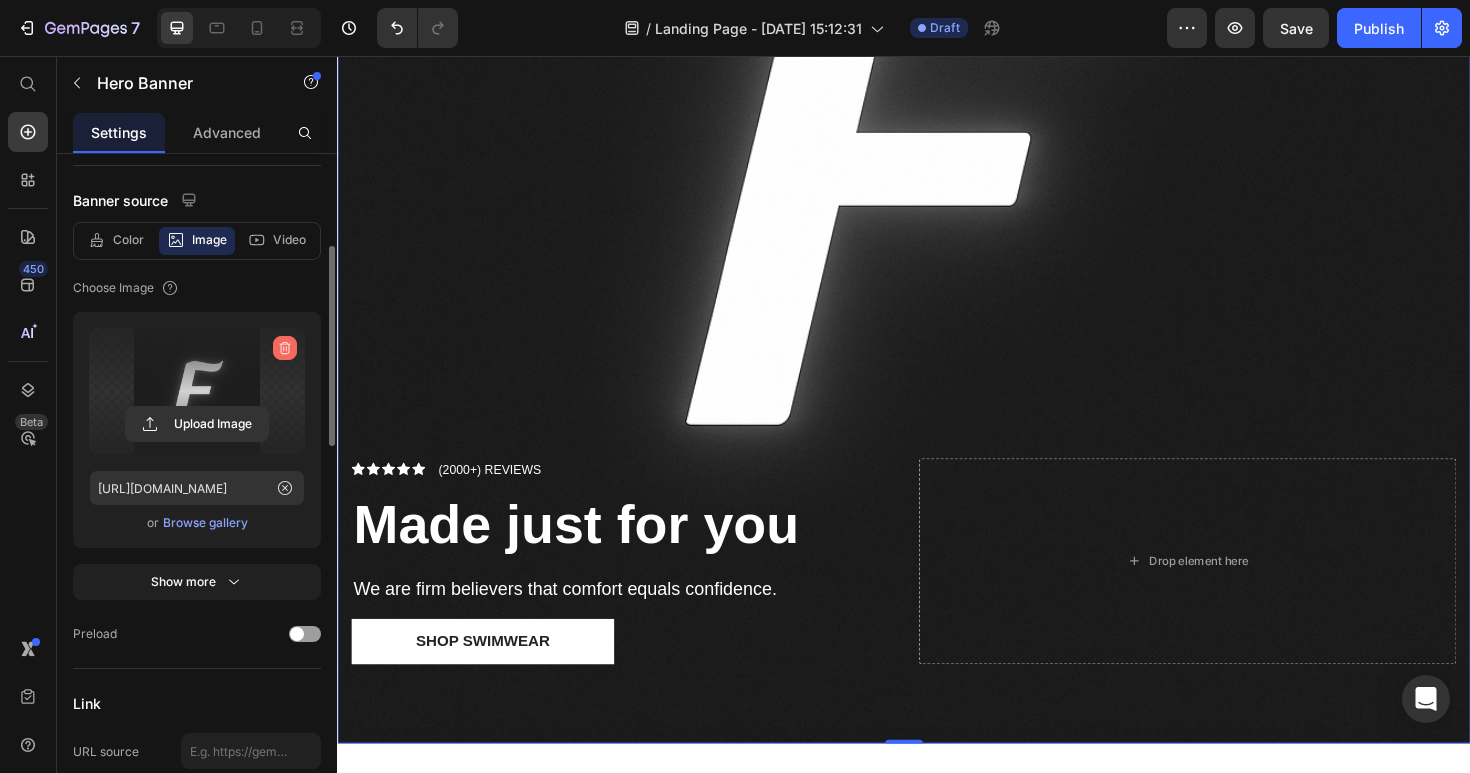 click at bounding box center (285, 348) 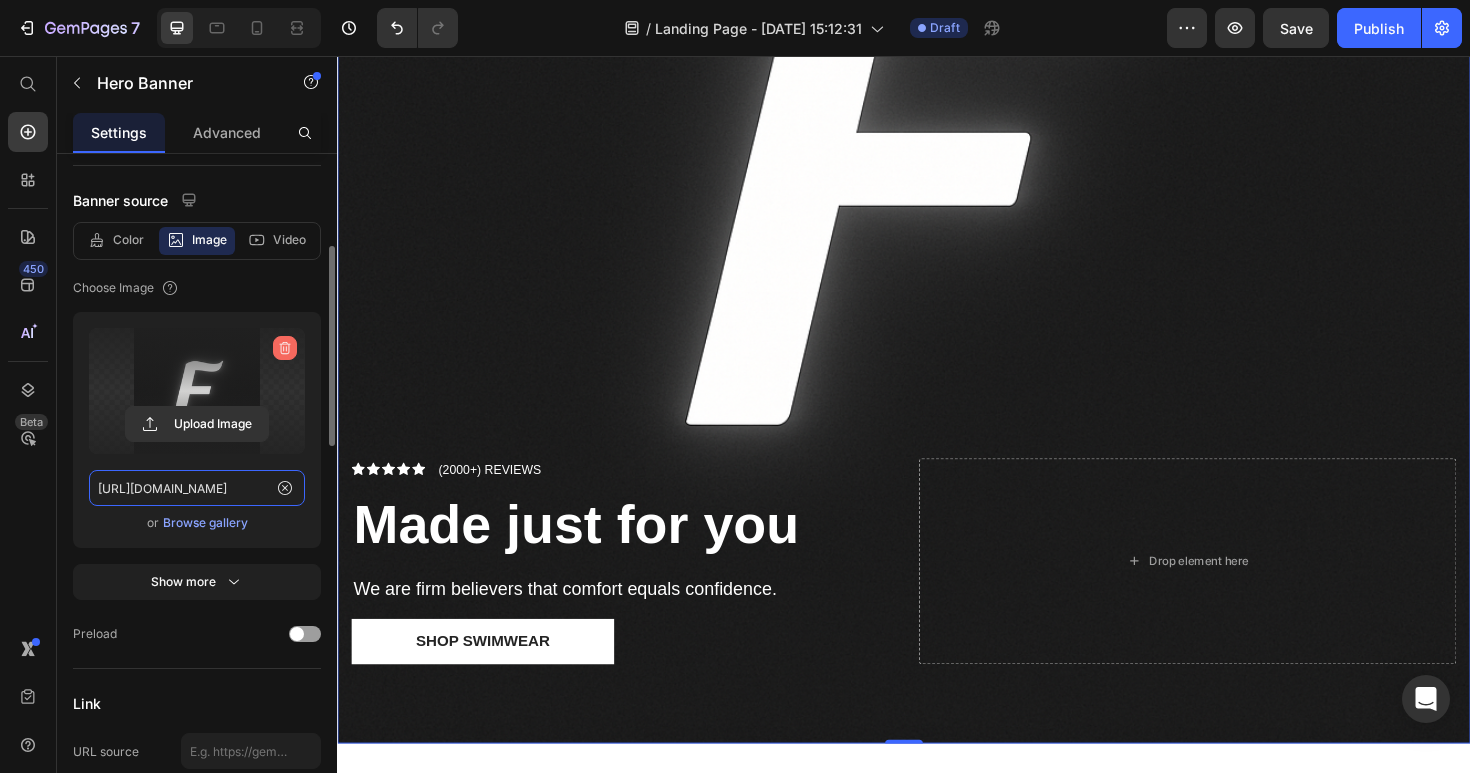 type 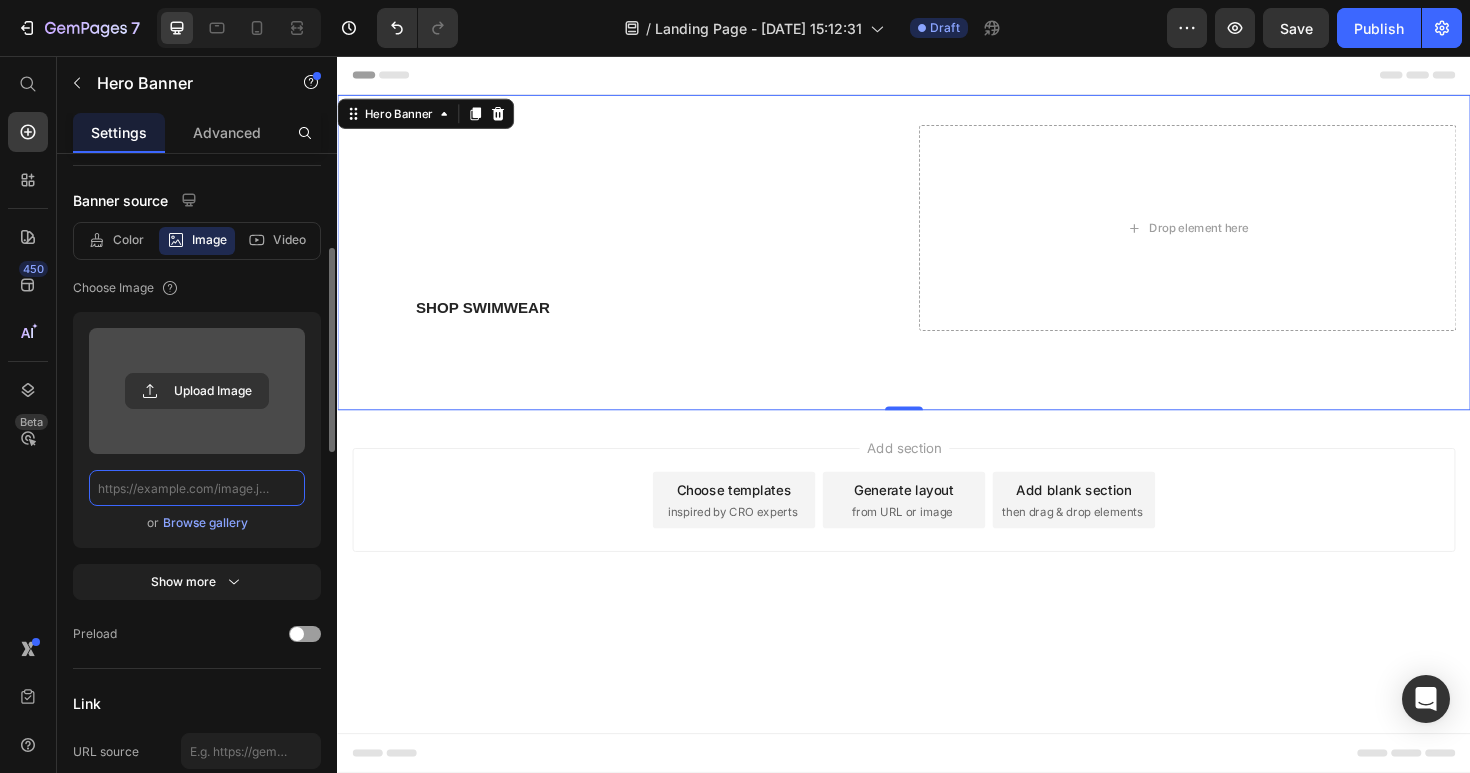 scroll, scrollTop: 0, scrollLeft: 0, axis: both 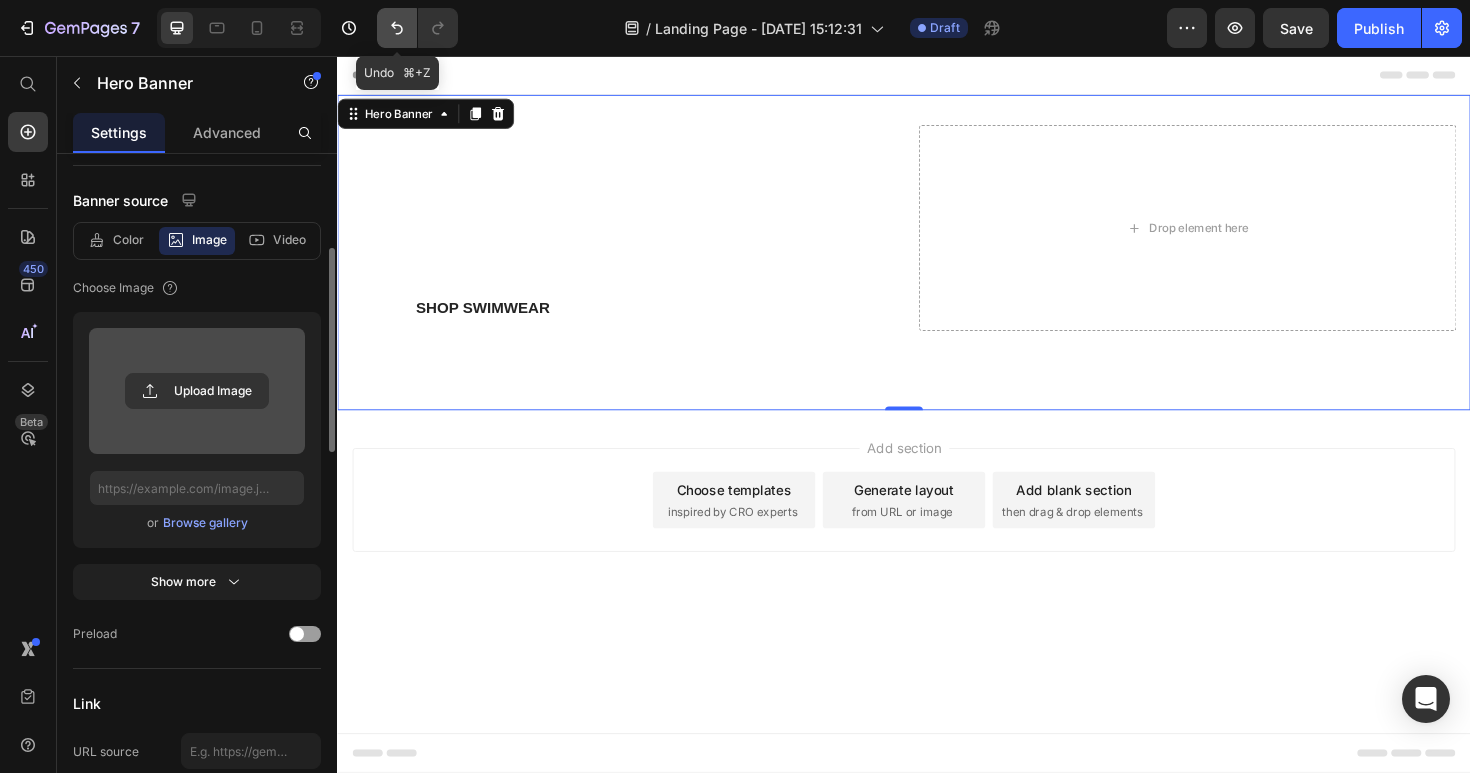 click 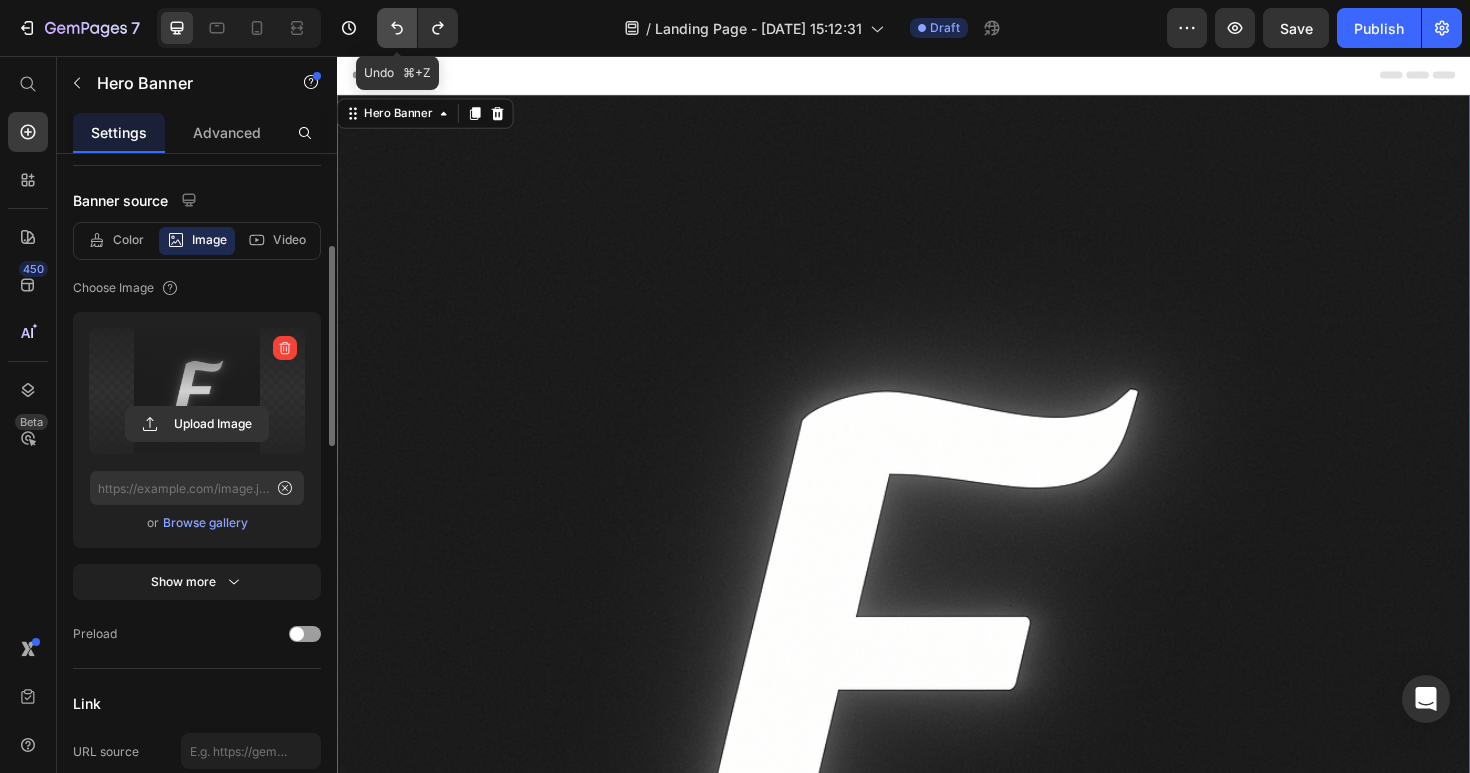 type on "[URL][DOMAIN_NAME]" 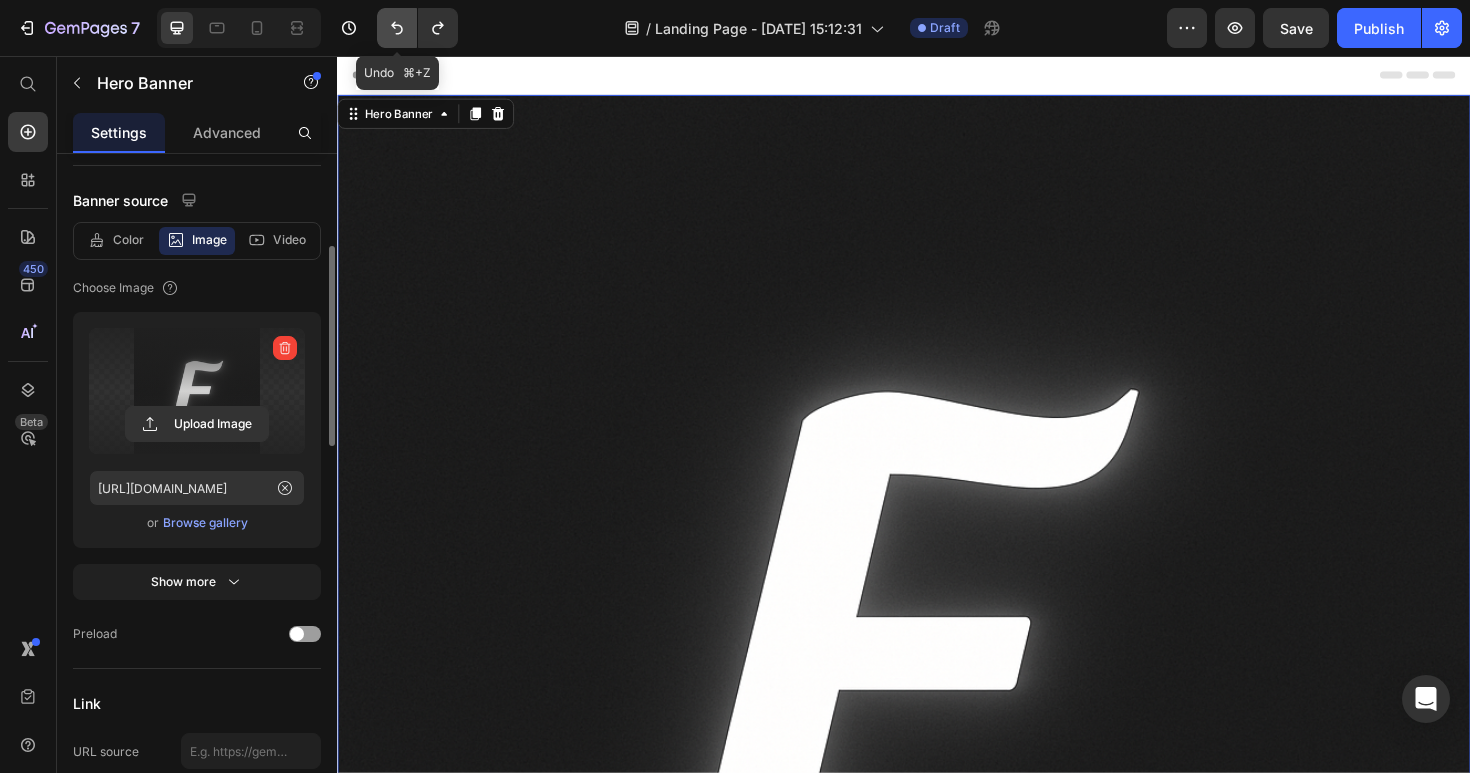click 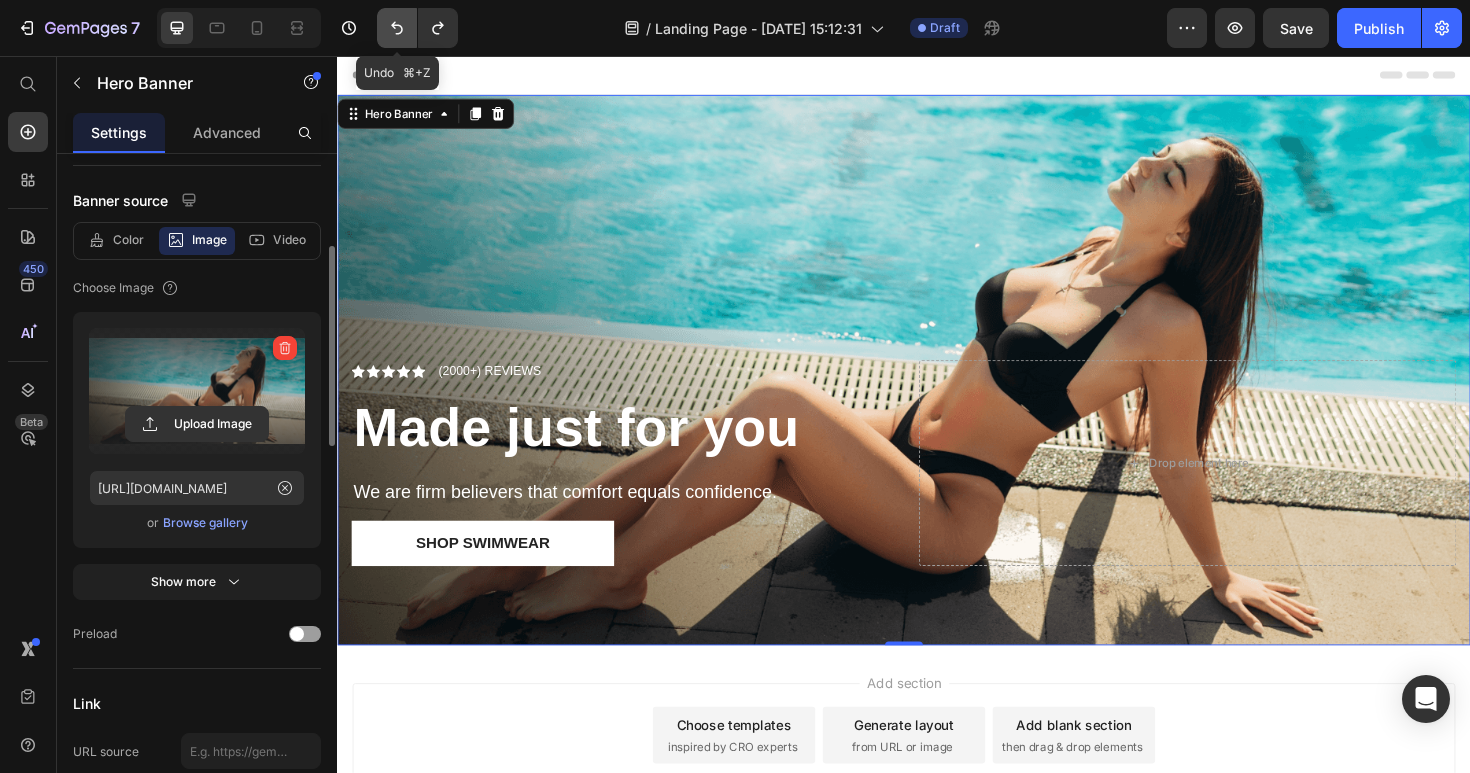 click 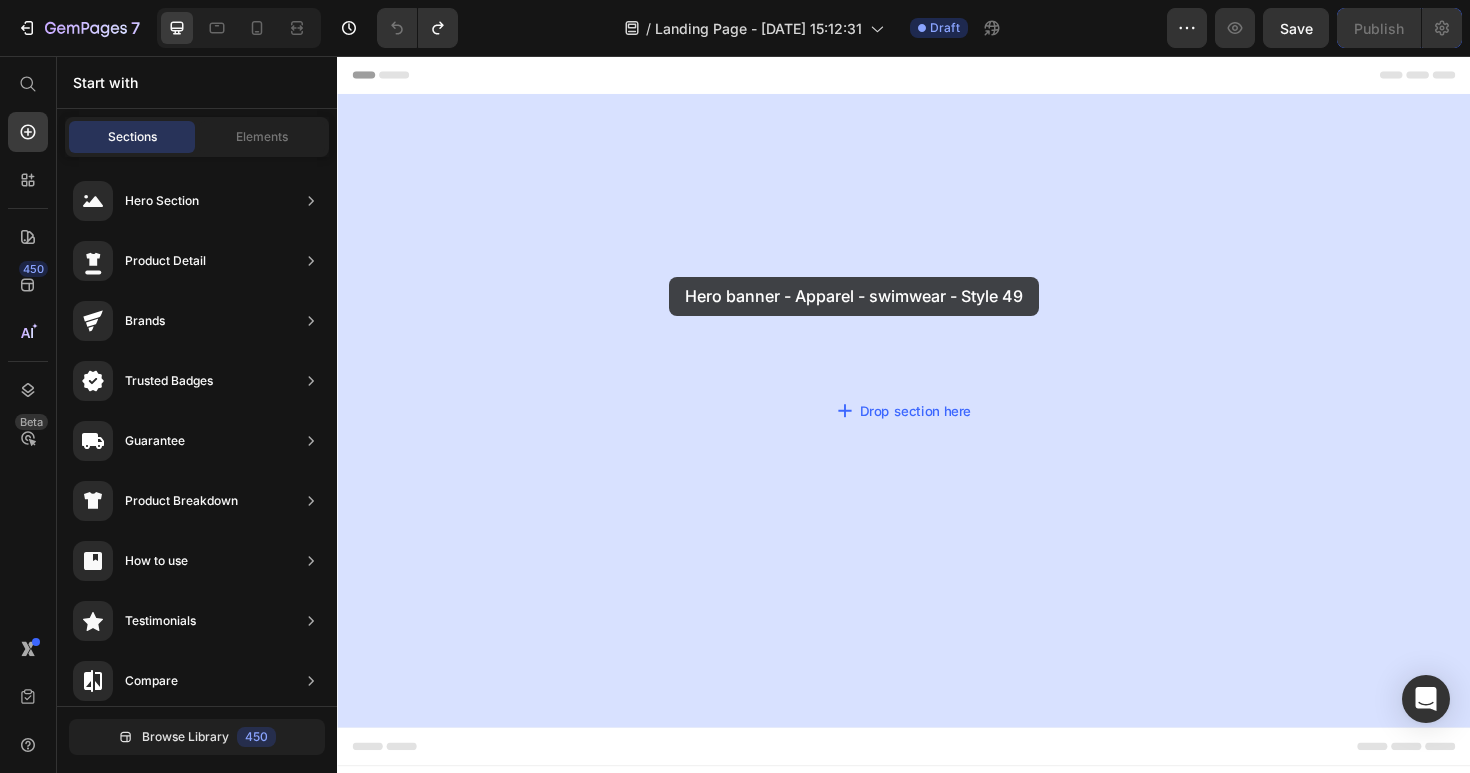 drag, startPoint x: 788, startPoint y: 247, endPoint x: 689, endPoint y: 290, distance: 107.935165 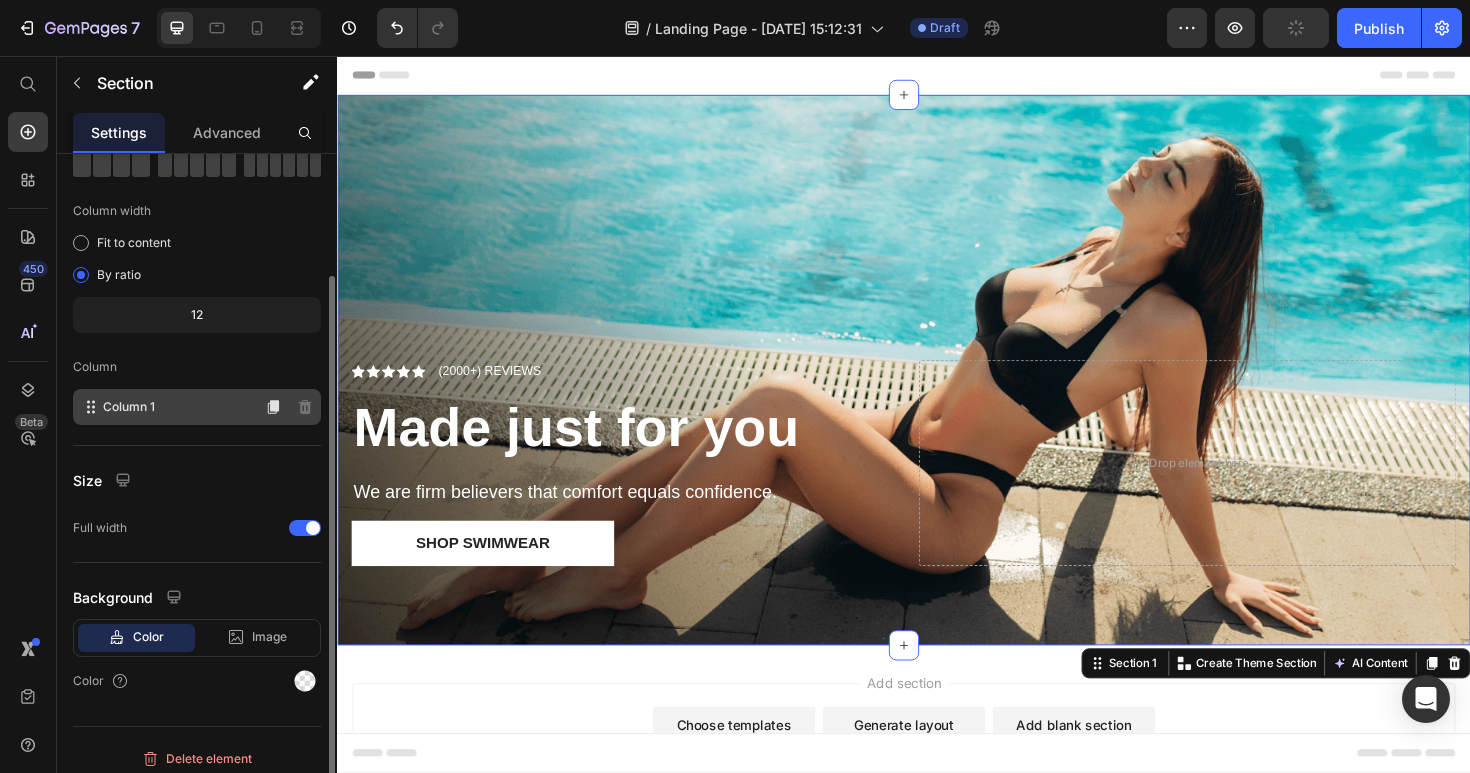 scroll, scrollTop: 132, scrollLeft: 0, axis: vertical 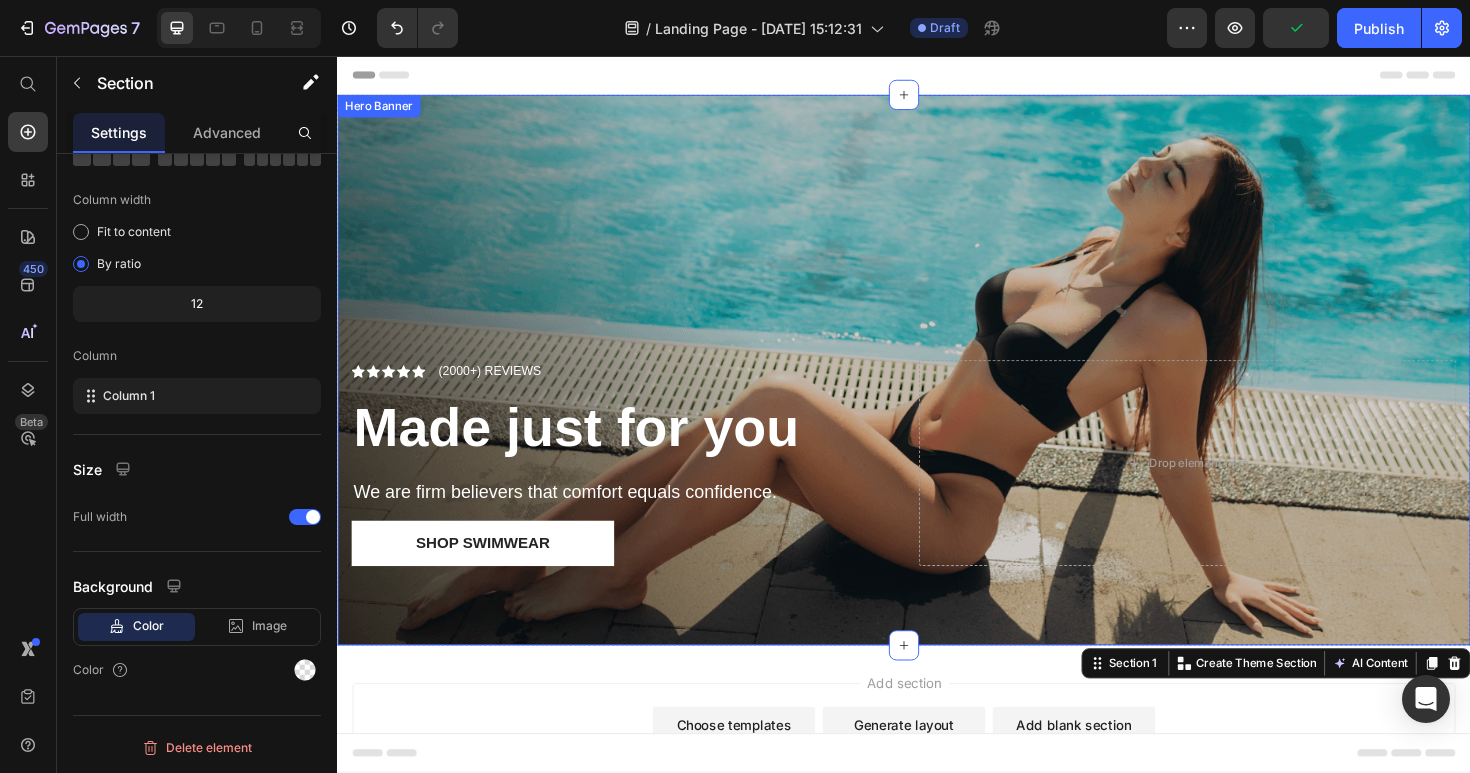 click at bounding box center (937, 388) 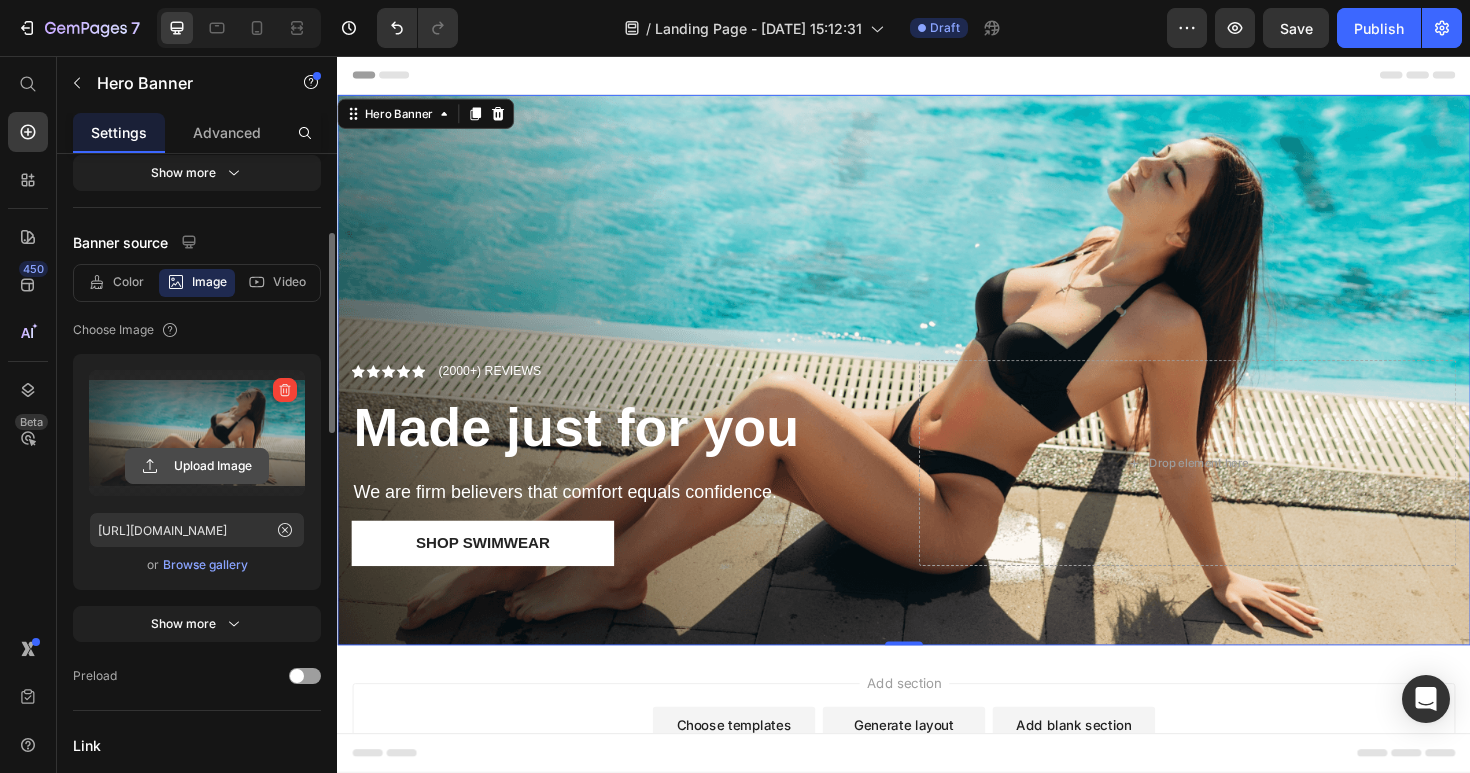 scroll, scrollTop: 292, scrollLeft: 0, axis: vertical 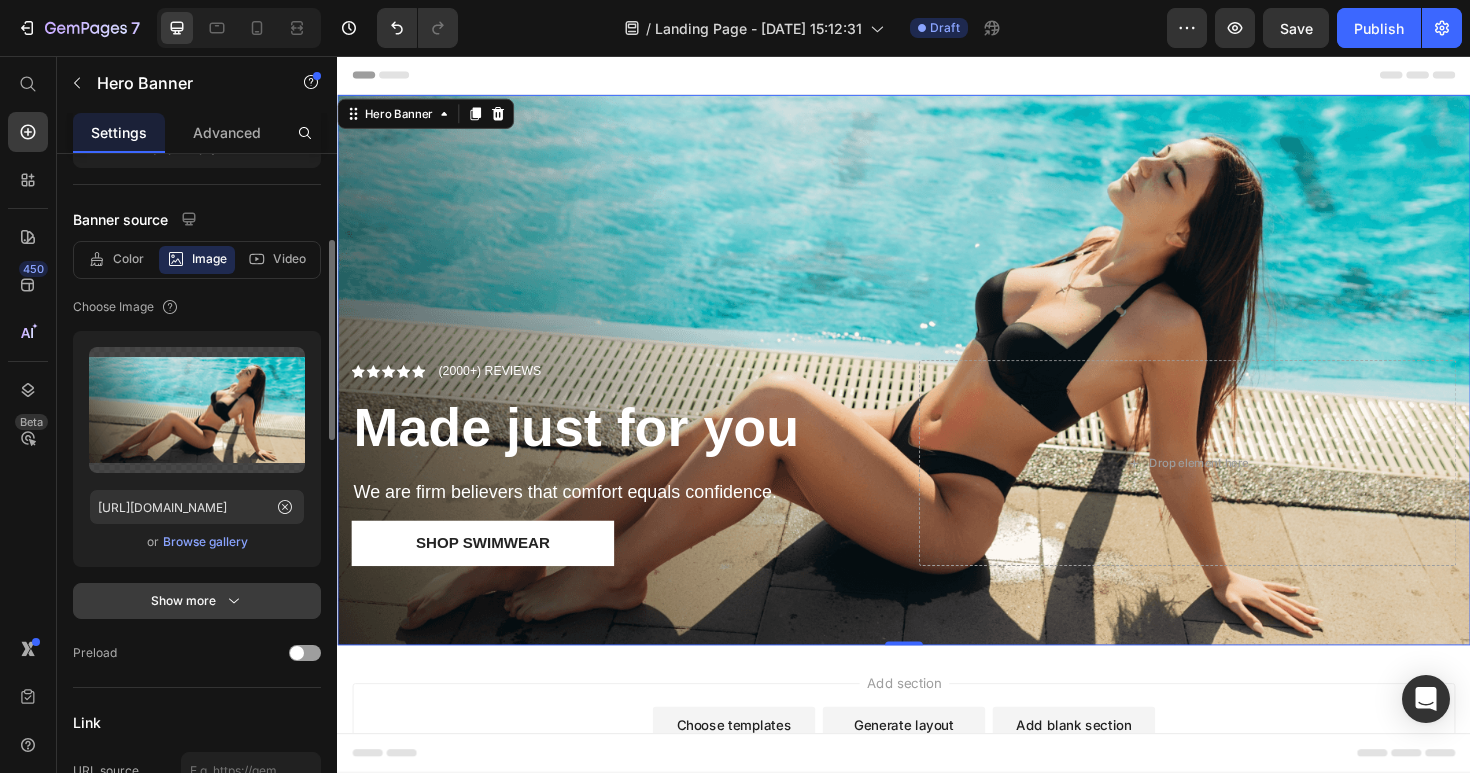 click on "Show more" at bounding box center (197, 601) 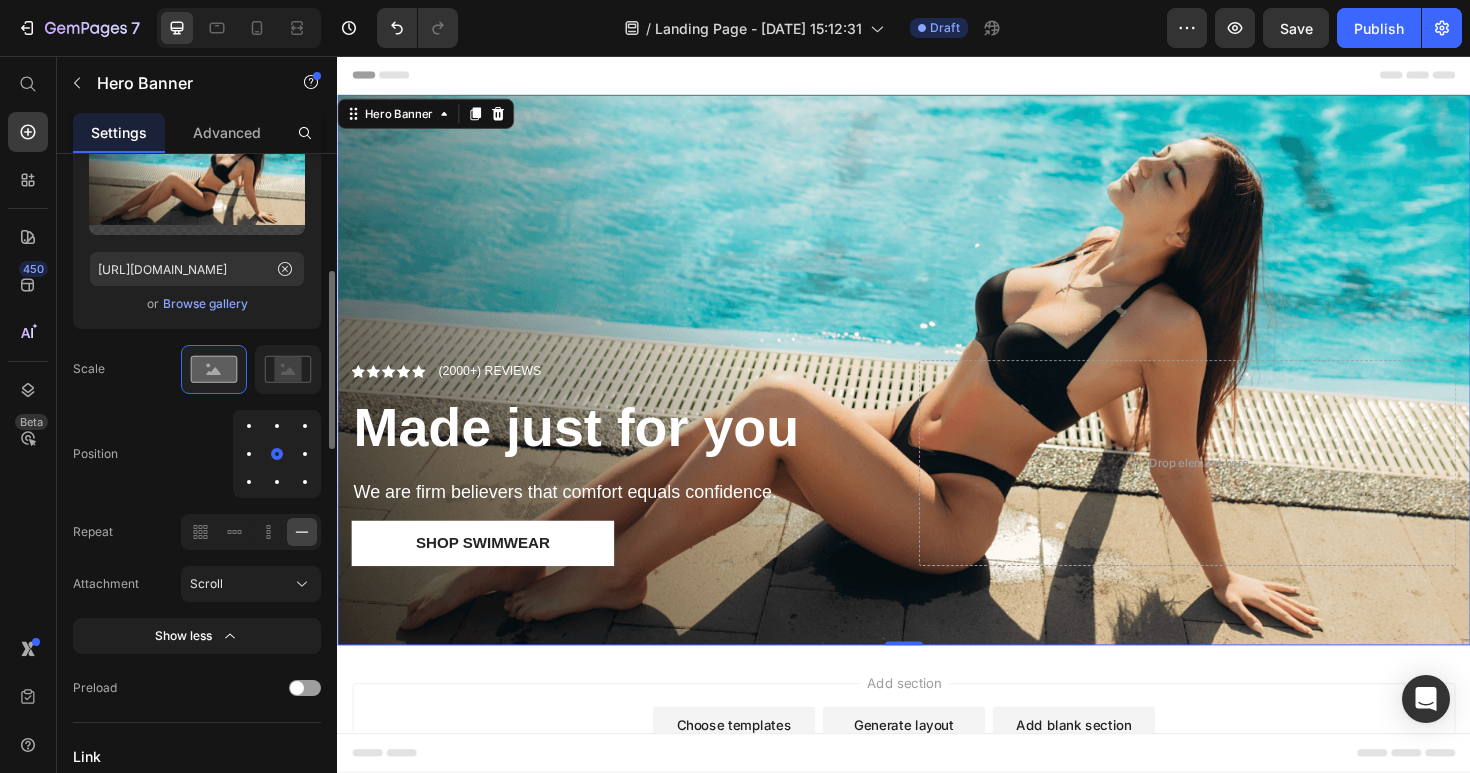 scroll, scrollTop: 512, scrollLeft: 0, axis: vertical 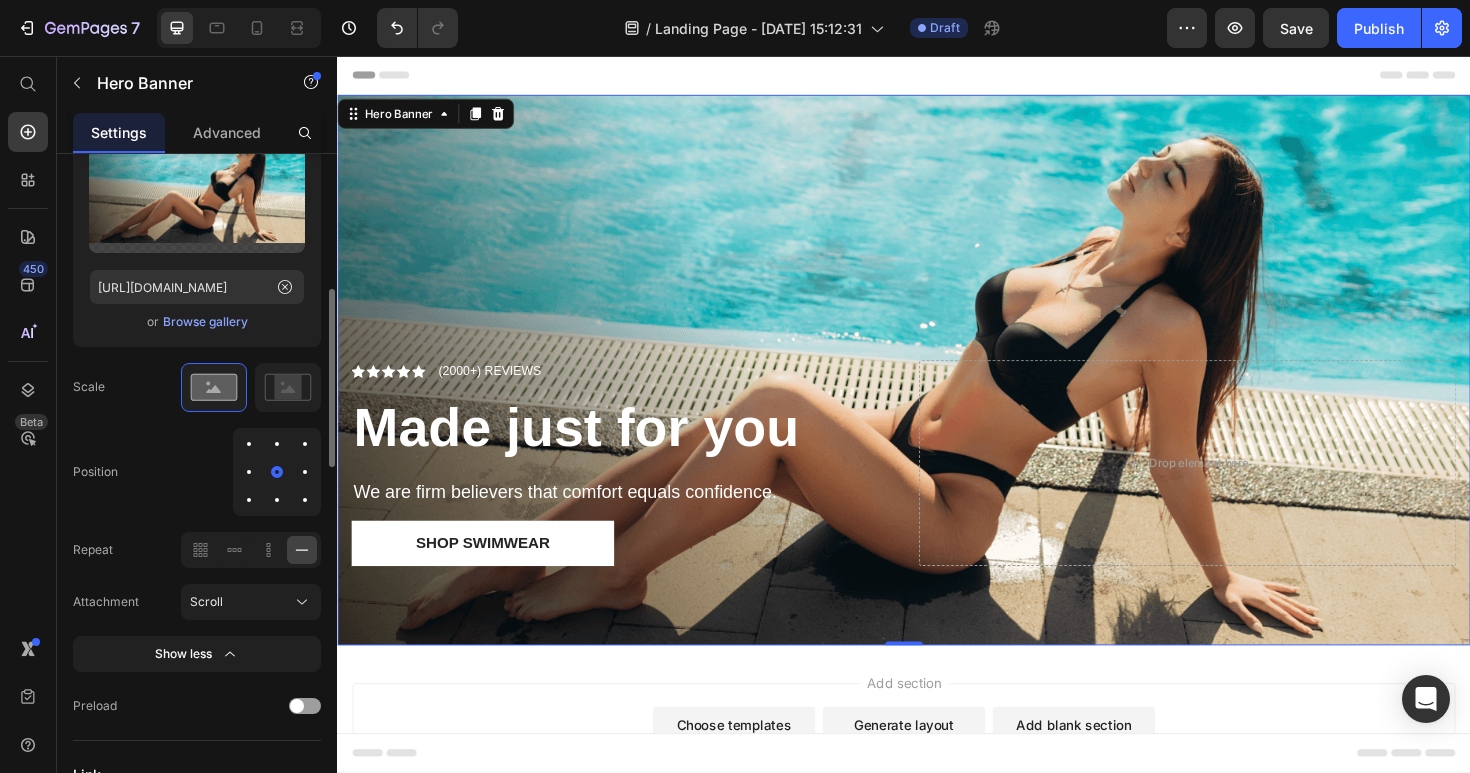 click on "Browse gallery" at bounding box center [205, 322] 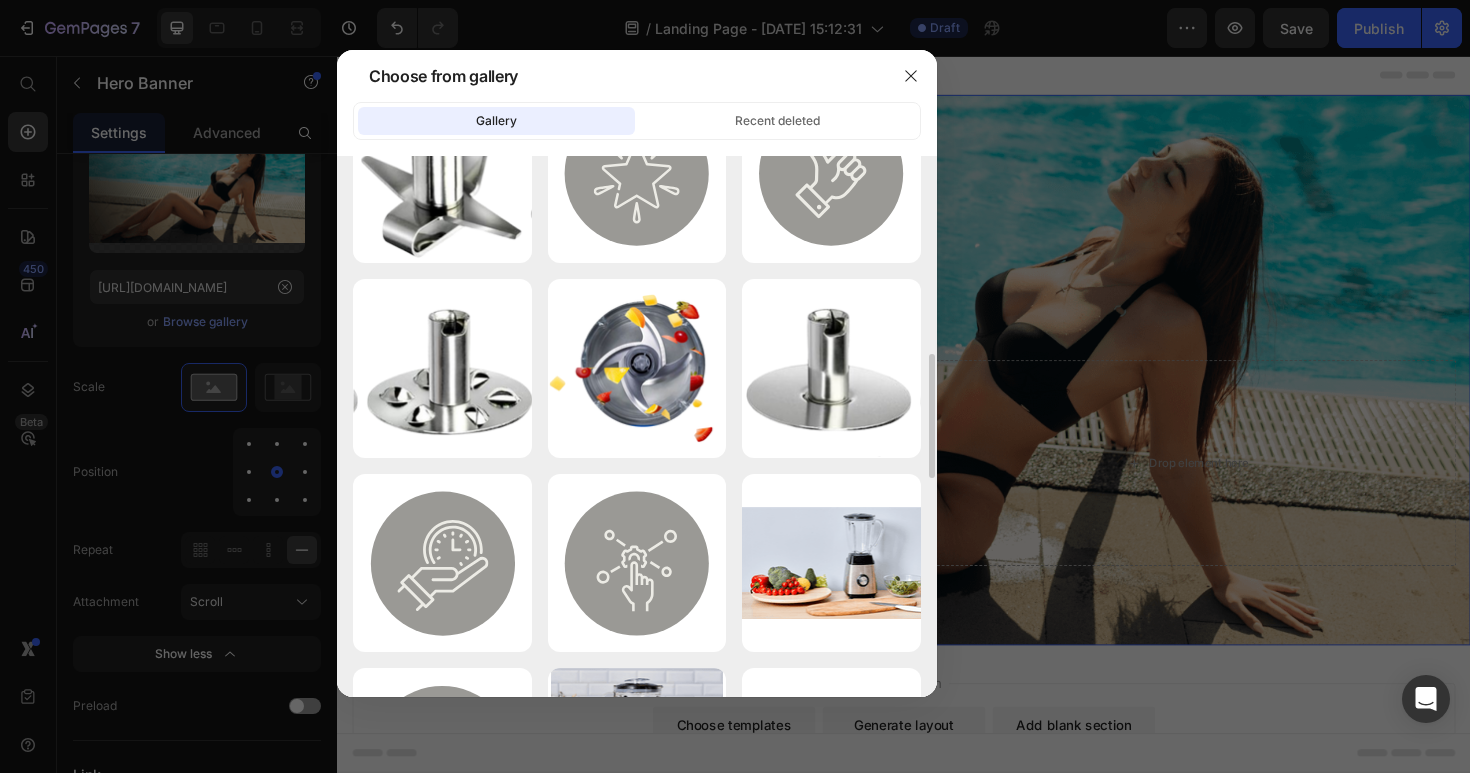 scroll, scrollTop: 0, scrollLeft: 0, axis: both 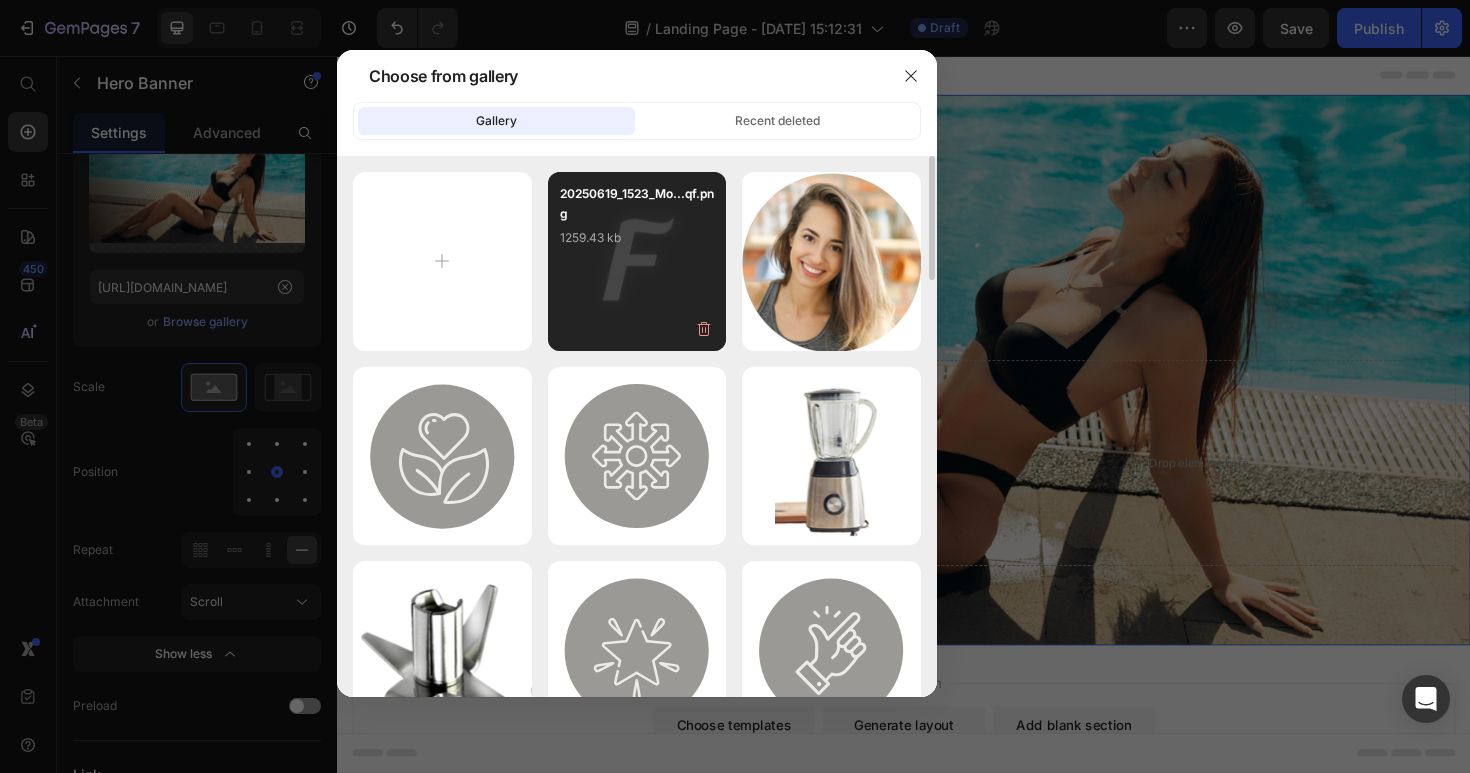 click on "1259.43 kb" at bounding box center [637, 238] 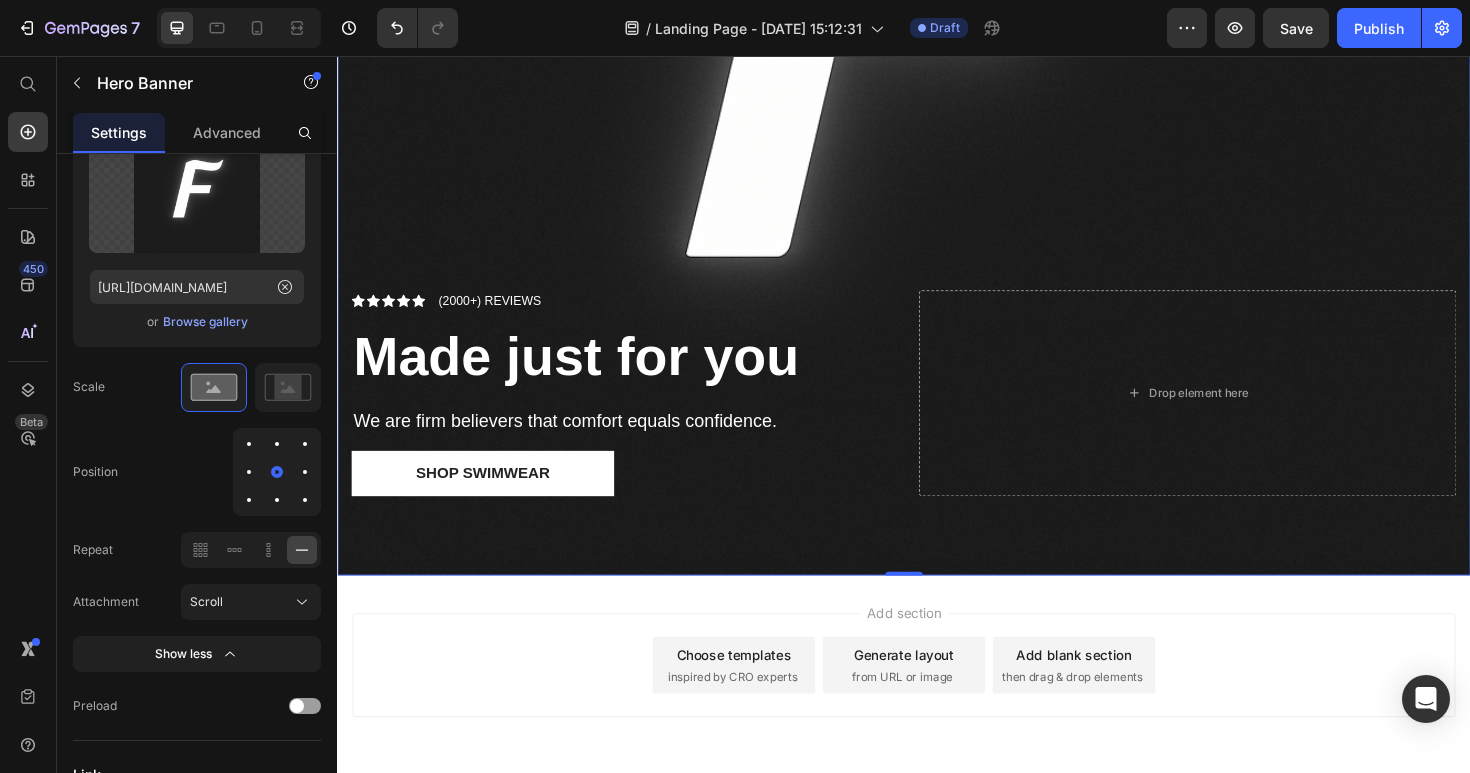 click on "Add section Choose templates inspired by CRO experts Generate layout from URL or image Add blank section then drag & drop elements" at bounding box center (937, 701) 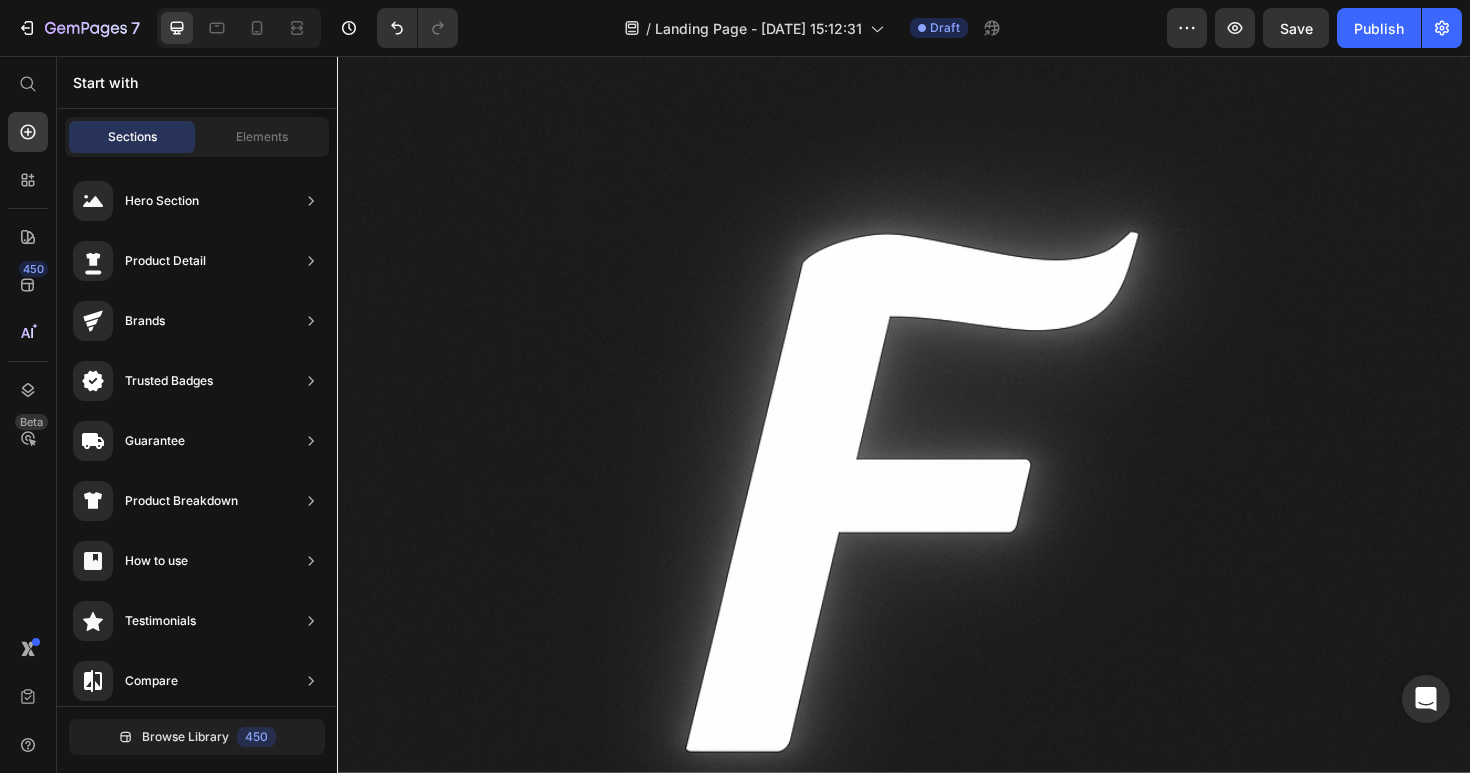 scroll, scrollTop: 577, scrollLeft: 0, axis: vertical 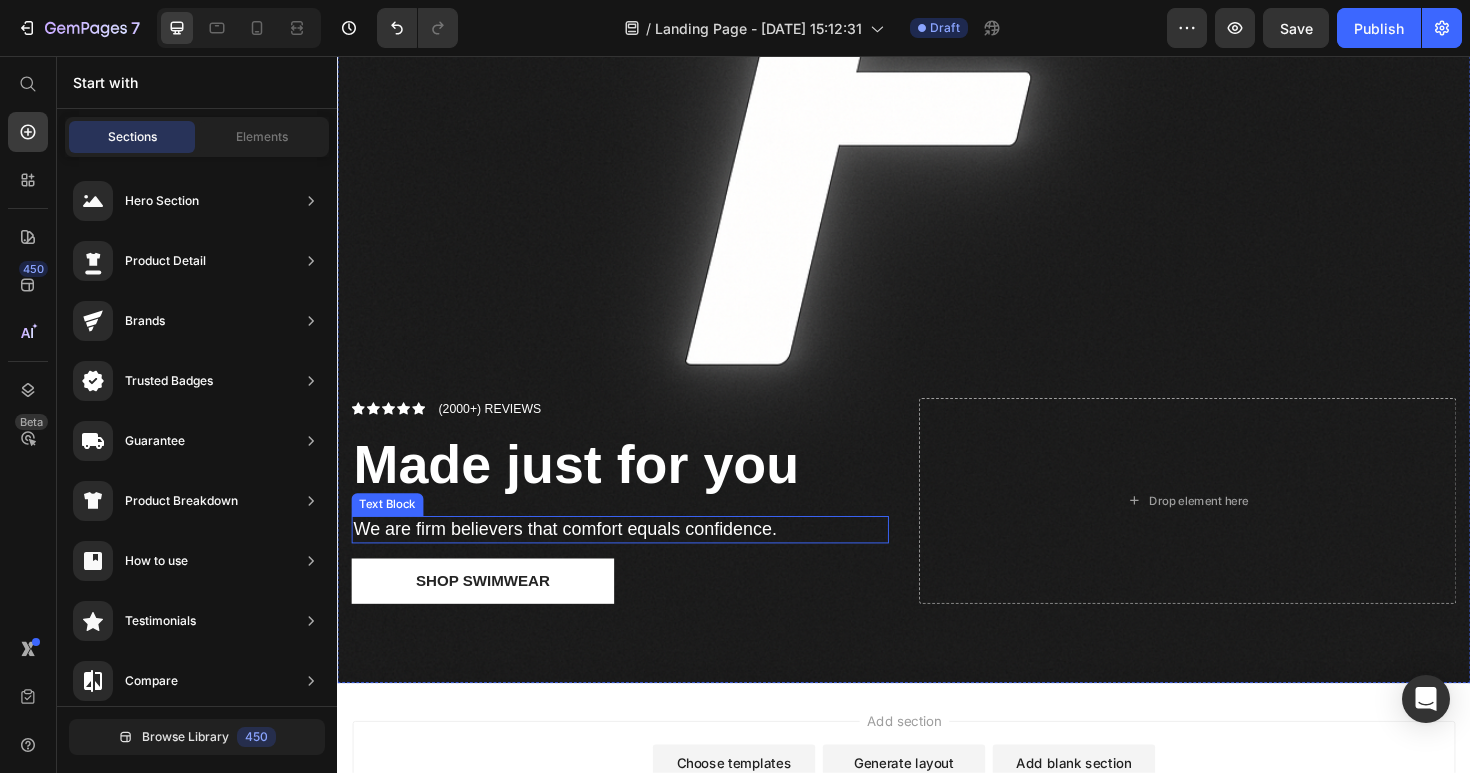 click on "We are firm believers that comfort equals confidence." at bounding box center [636, 557] 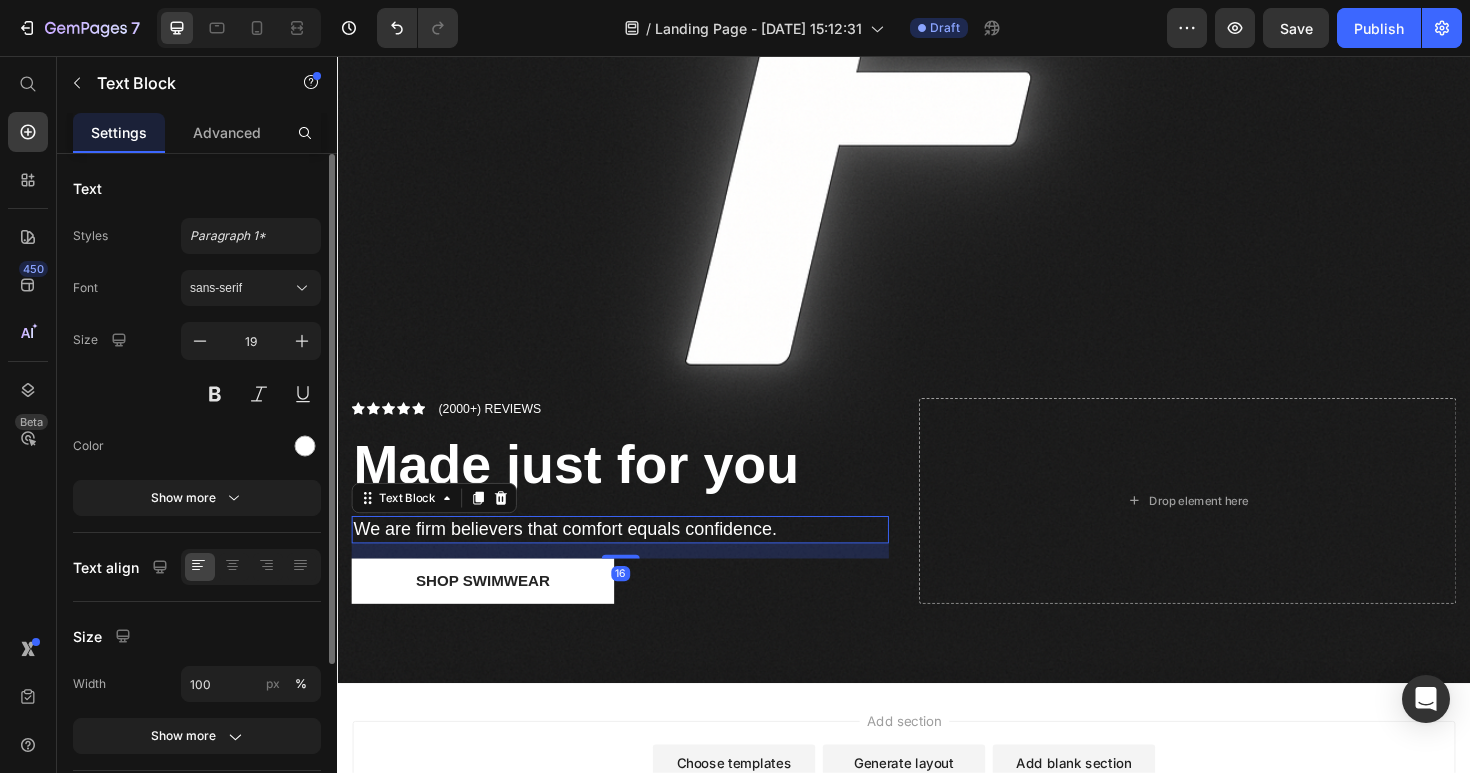 click on "We are firm believers that comfort equals confidence." at bounding box center [636, 557] 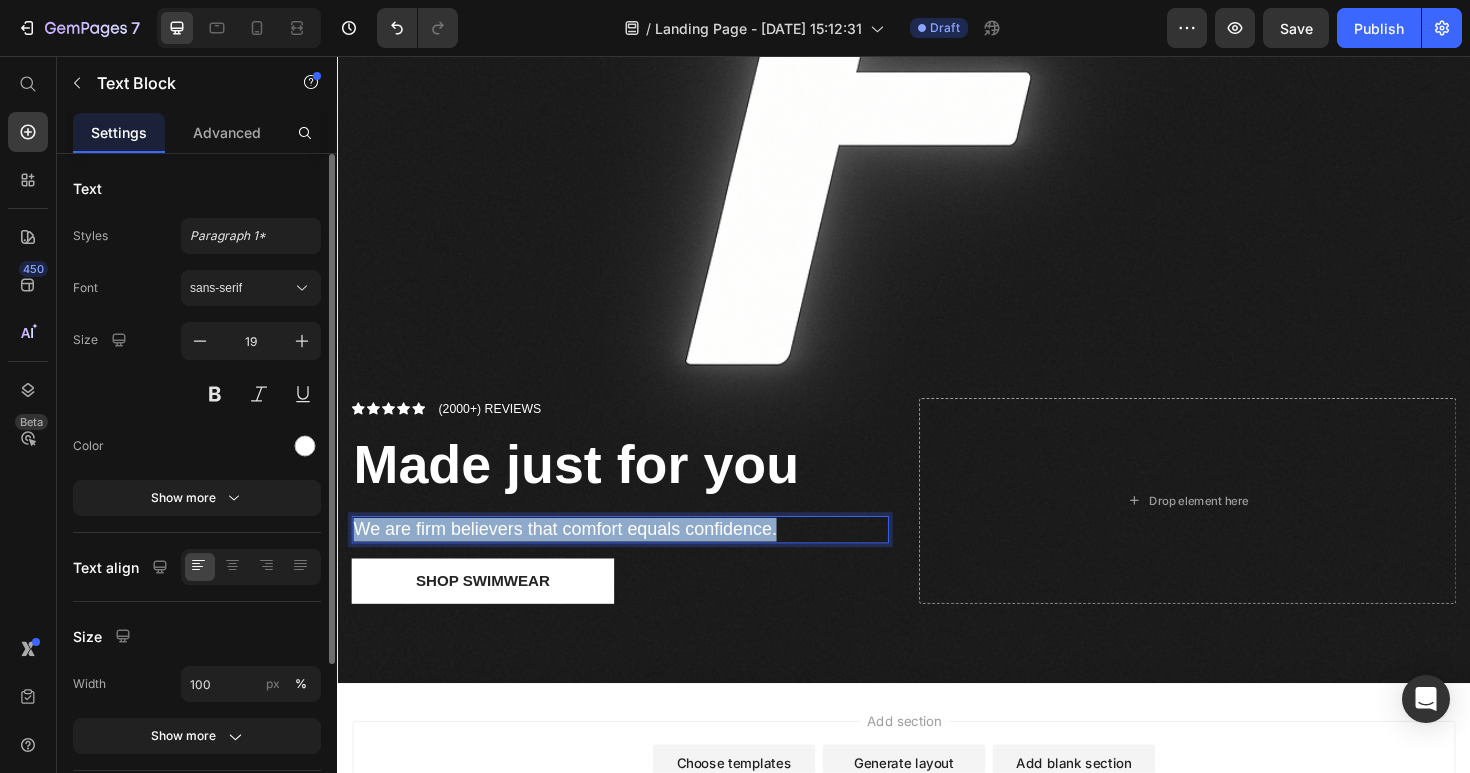 click on "We are firm believers that comfort equals confidence." at bounding box center [636, 557] 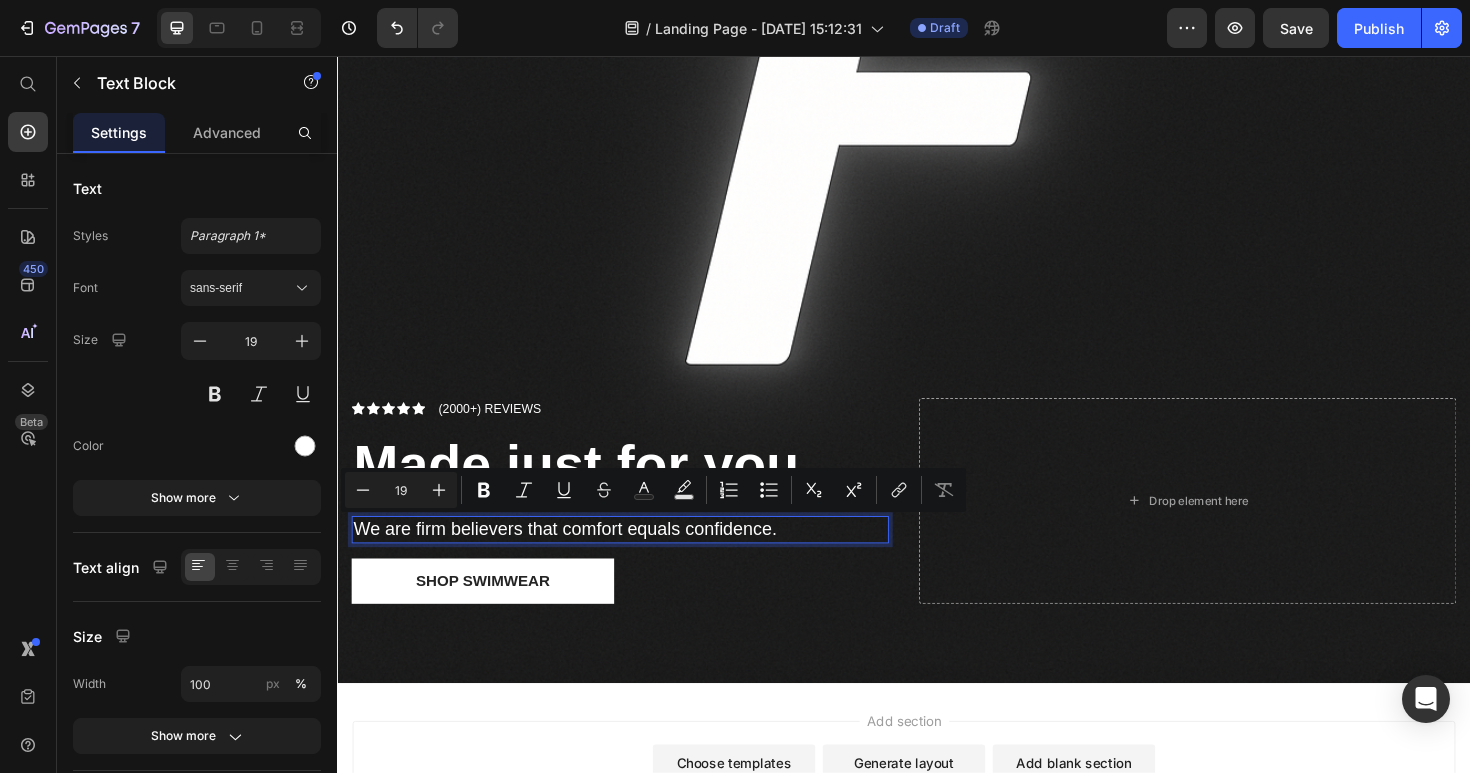 click on "Add section Choose templates inspired by CRO experts Generate layout from URL or image Add blank section then drag & drop elements" at bounding box center (937, 843) 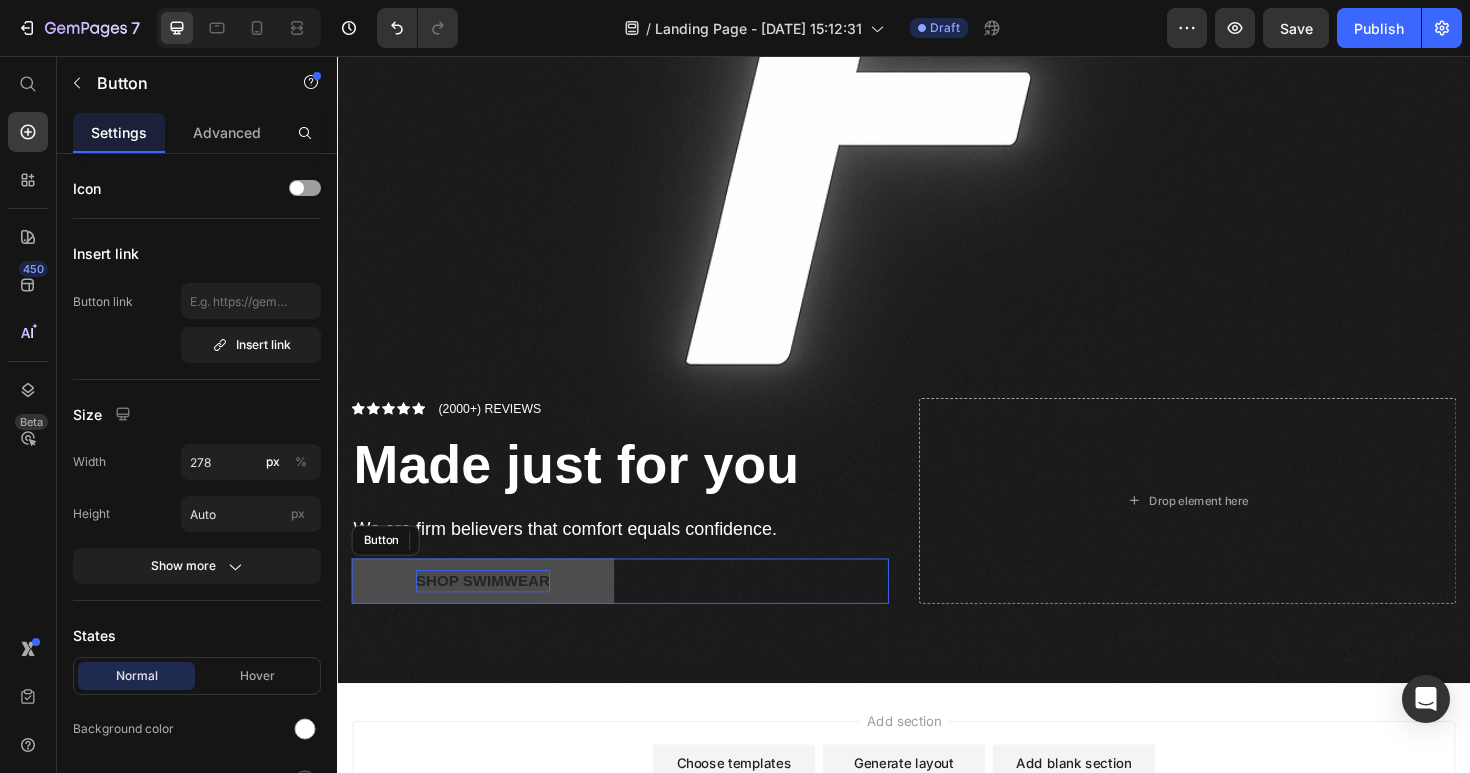 click on "Shop Swimwear" at bounding box center (491, 612) 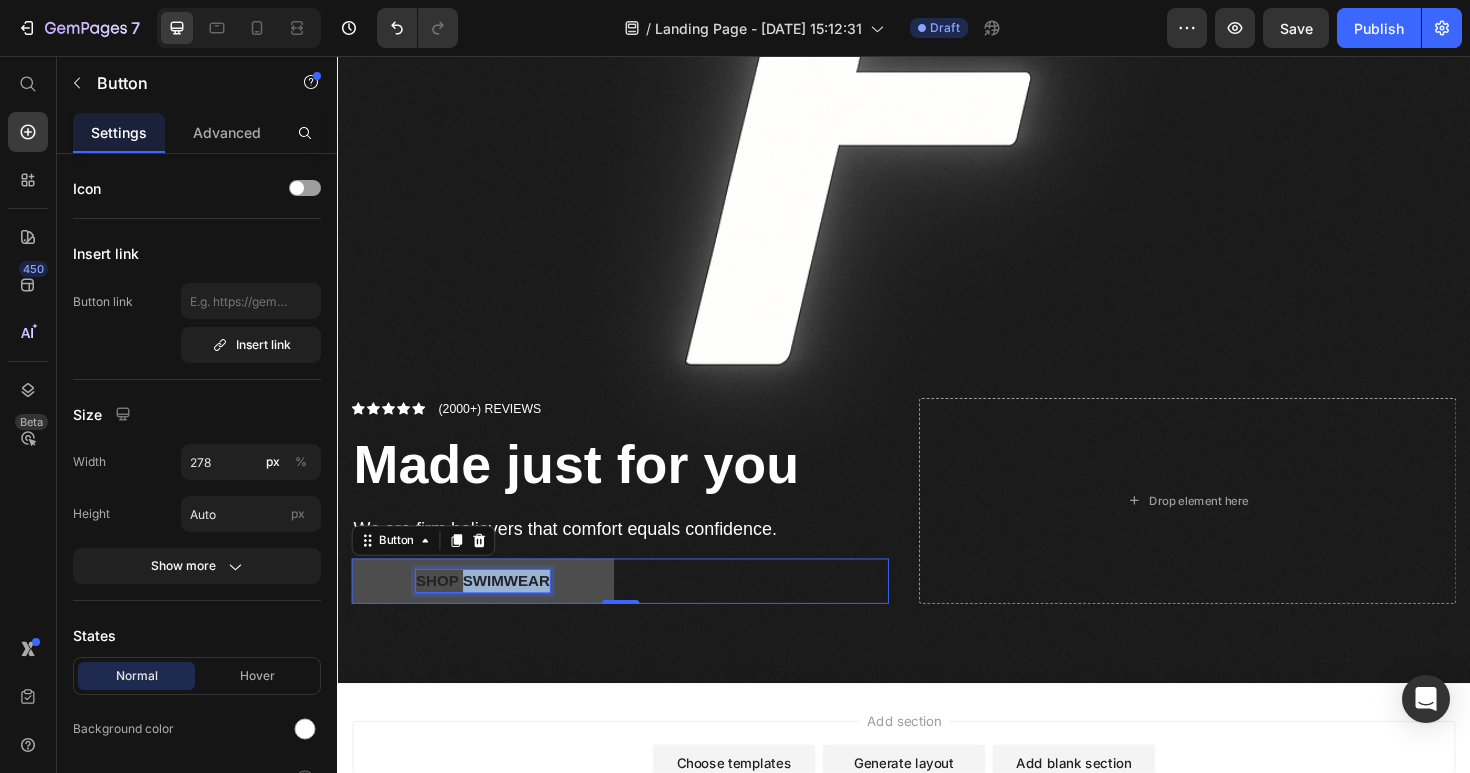 click on "Shop Swimwear" at bounding box center (491, 612) 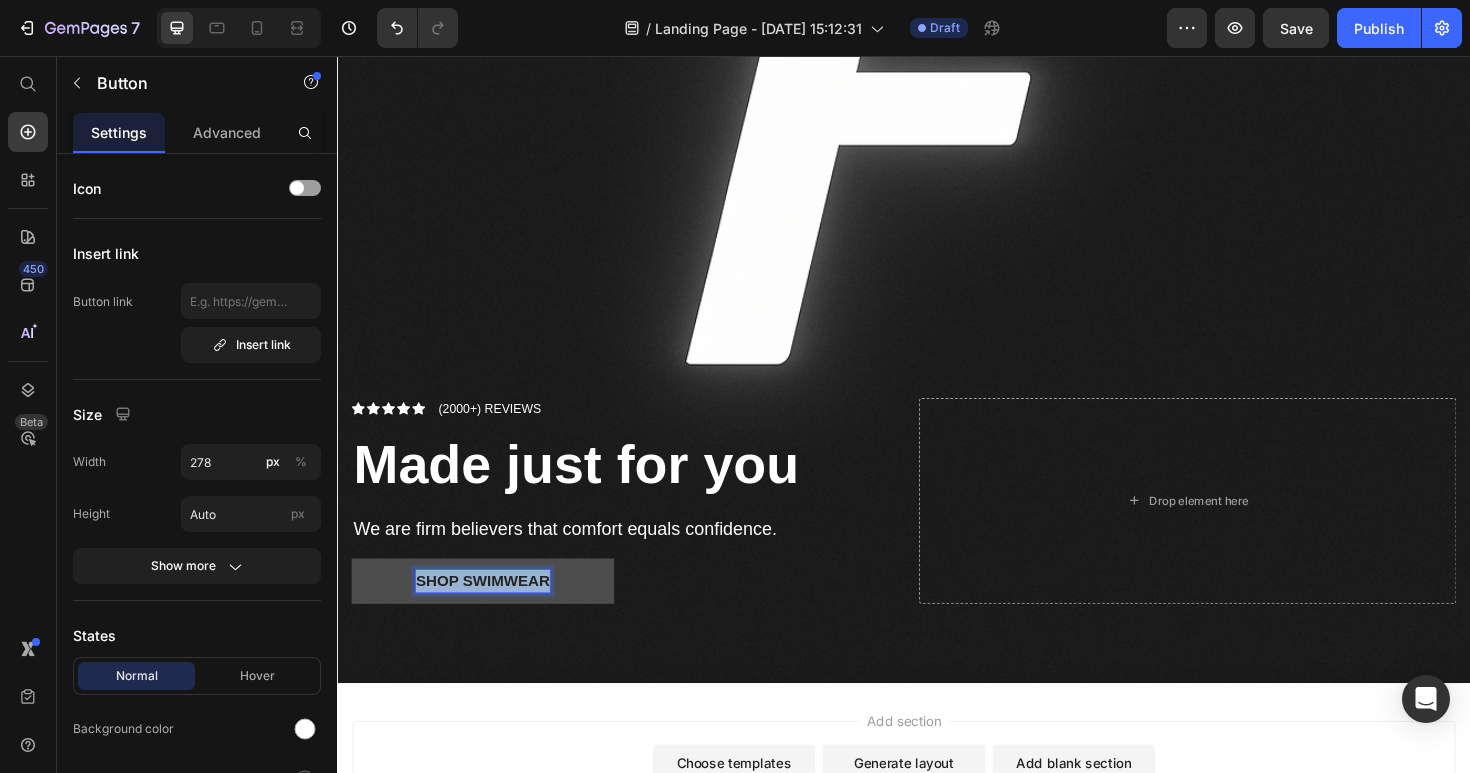 click on "Shop Swimwear" at bounding box center [491, 612] 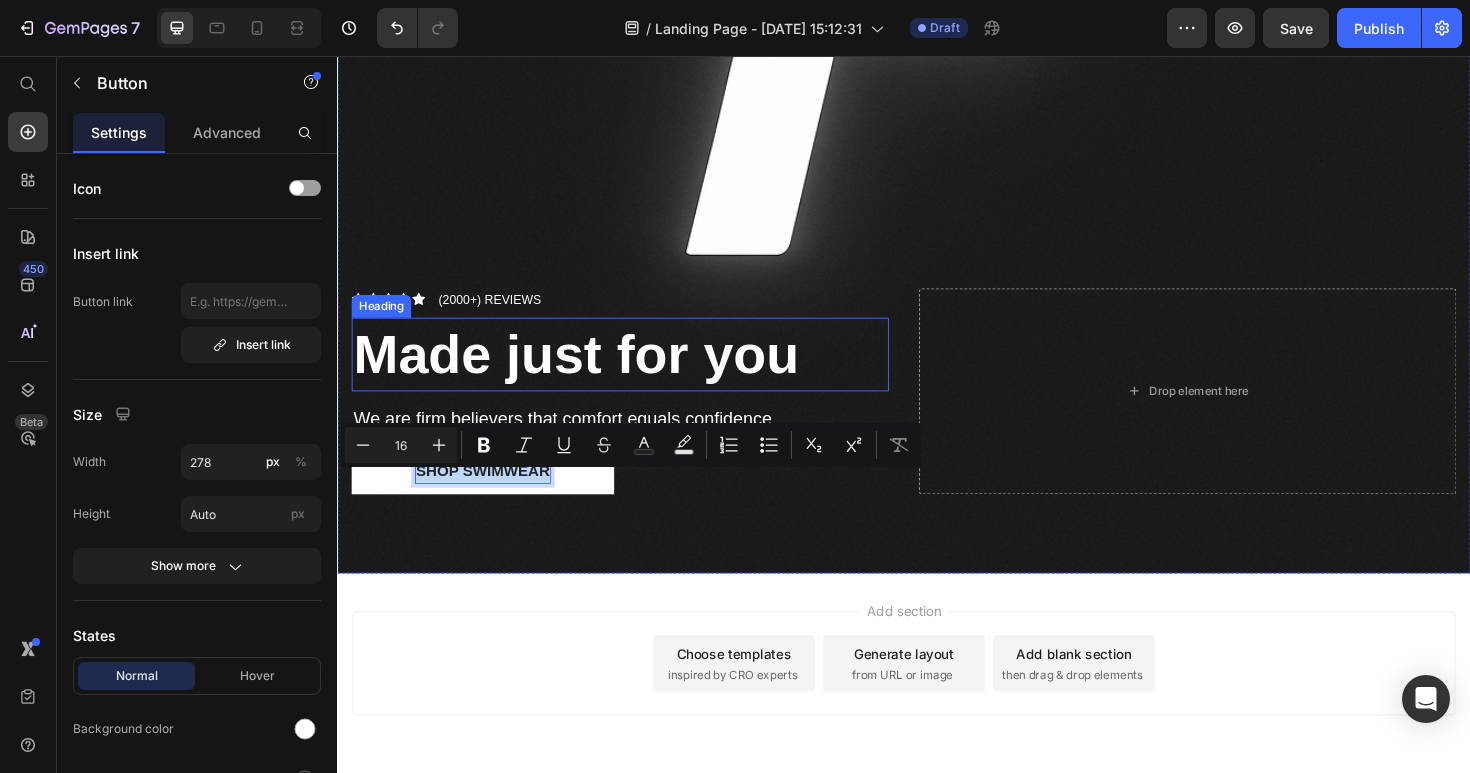 scroll, scrollTop: 720, scrollLeft: 0, axis: vertical 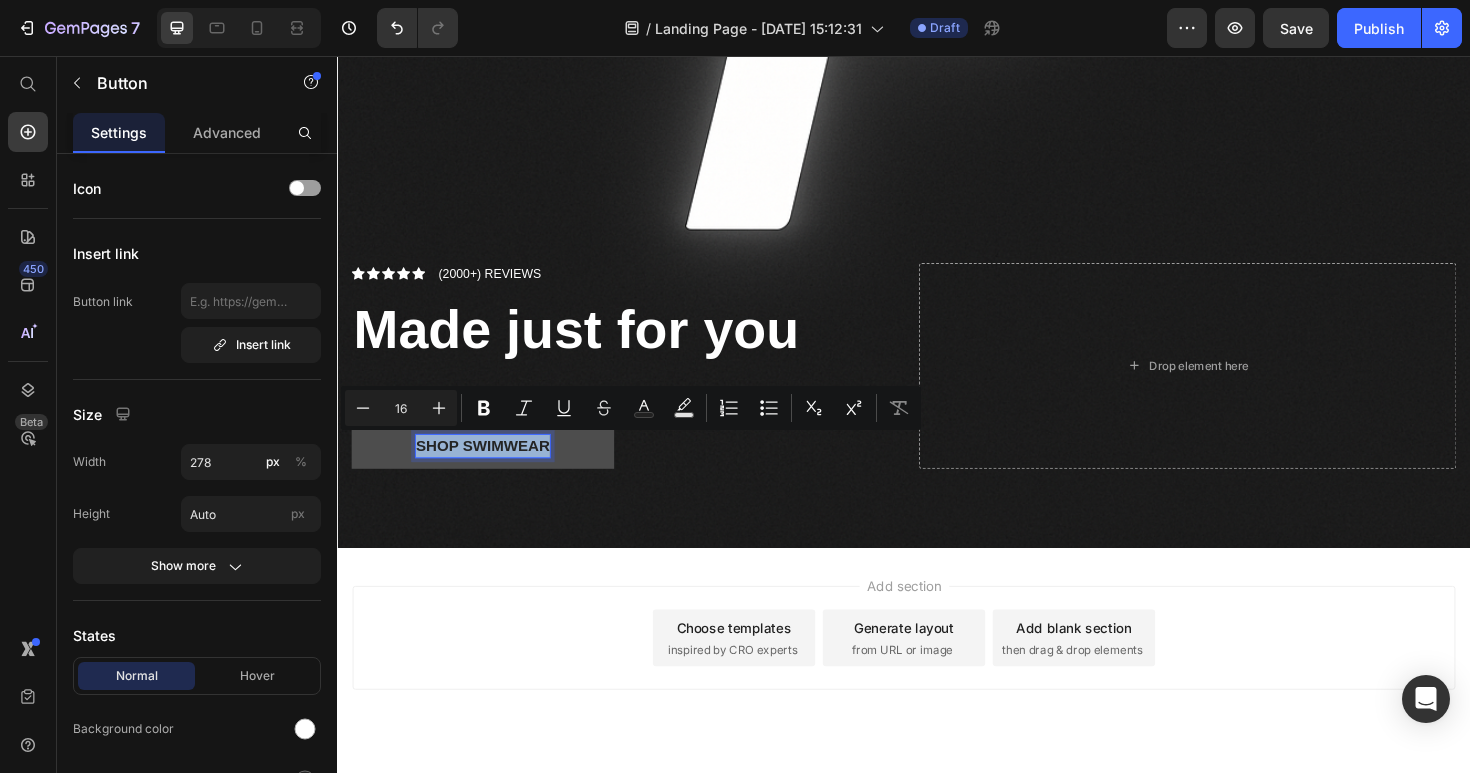 click on "Shop Swimwear" at bounding box center (491, 469) 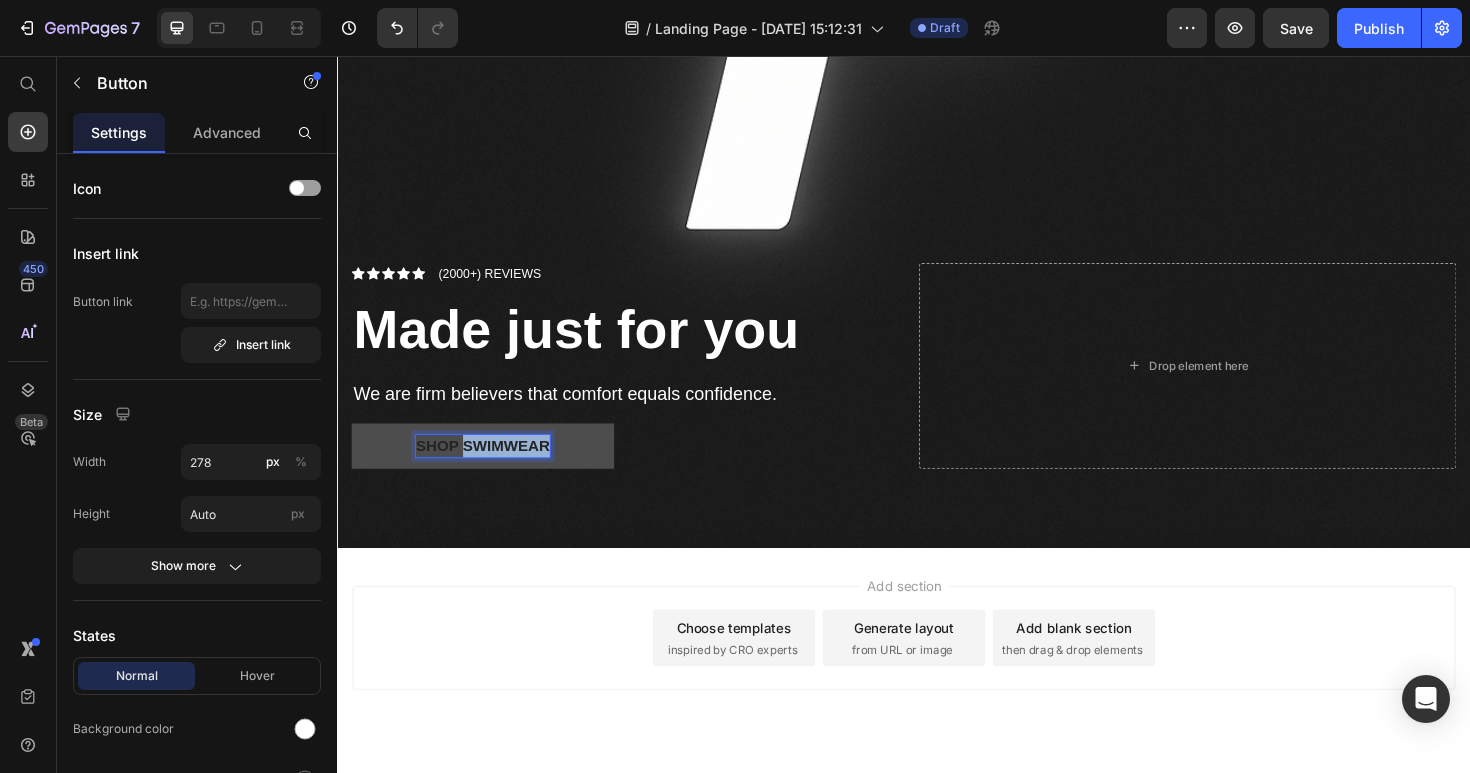 click on "Shop Swimwear" at bounding box center [491, 469] 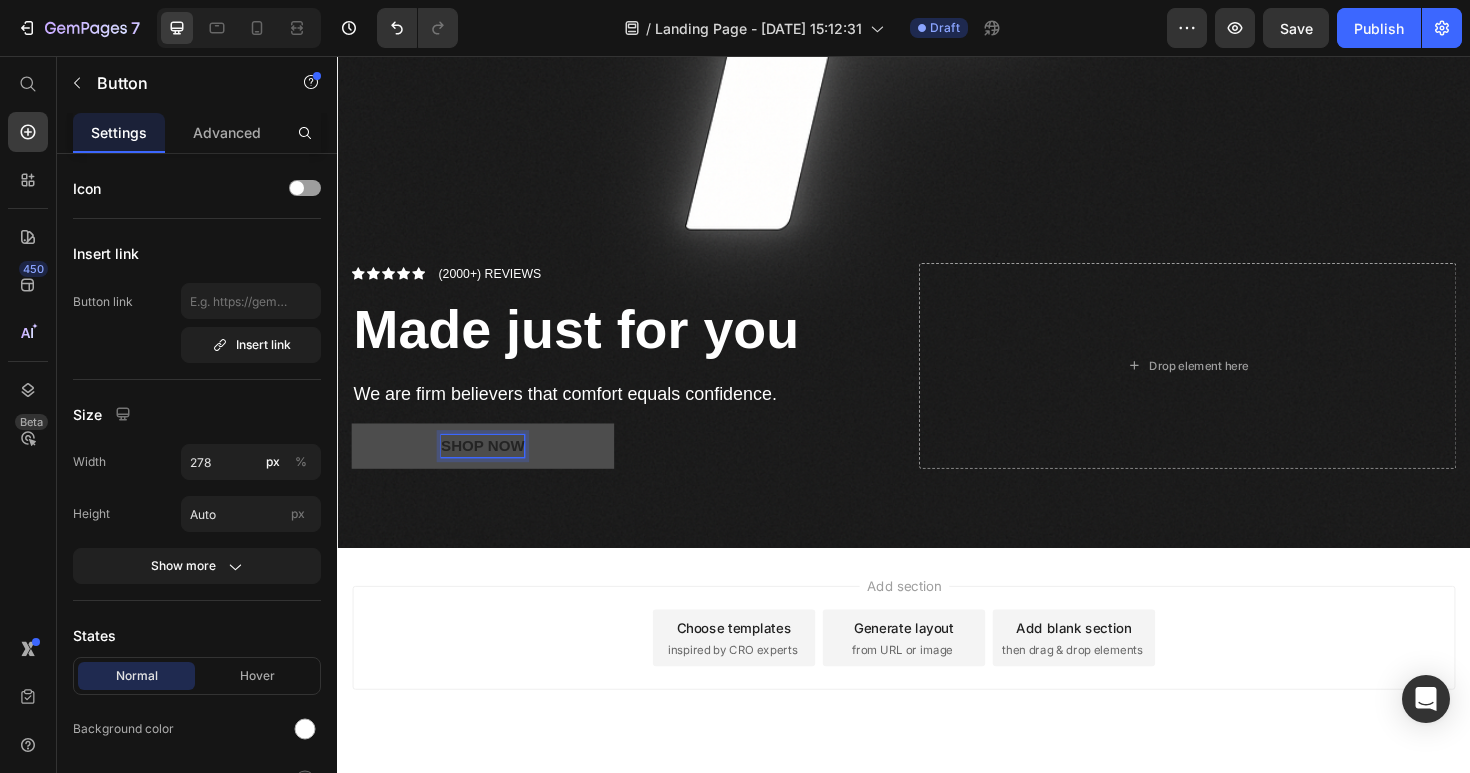click on "Shop Now" at bounding box center (491, 469) 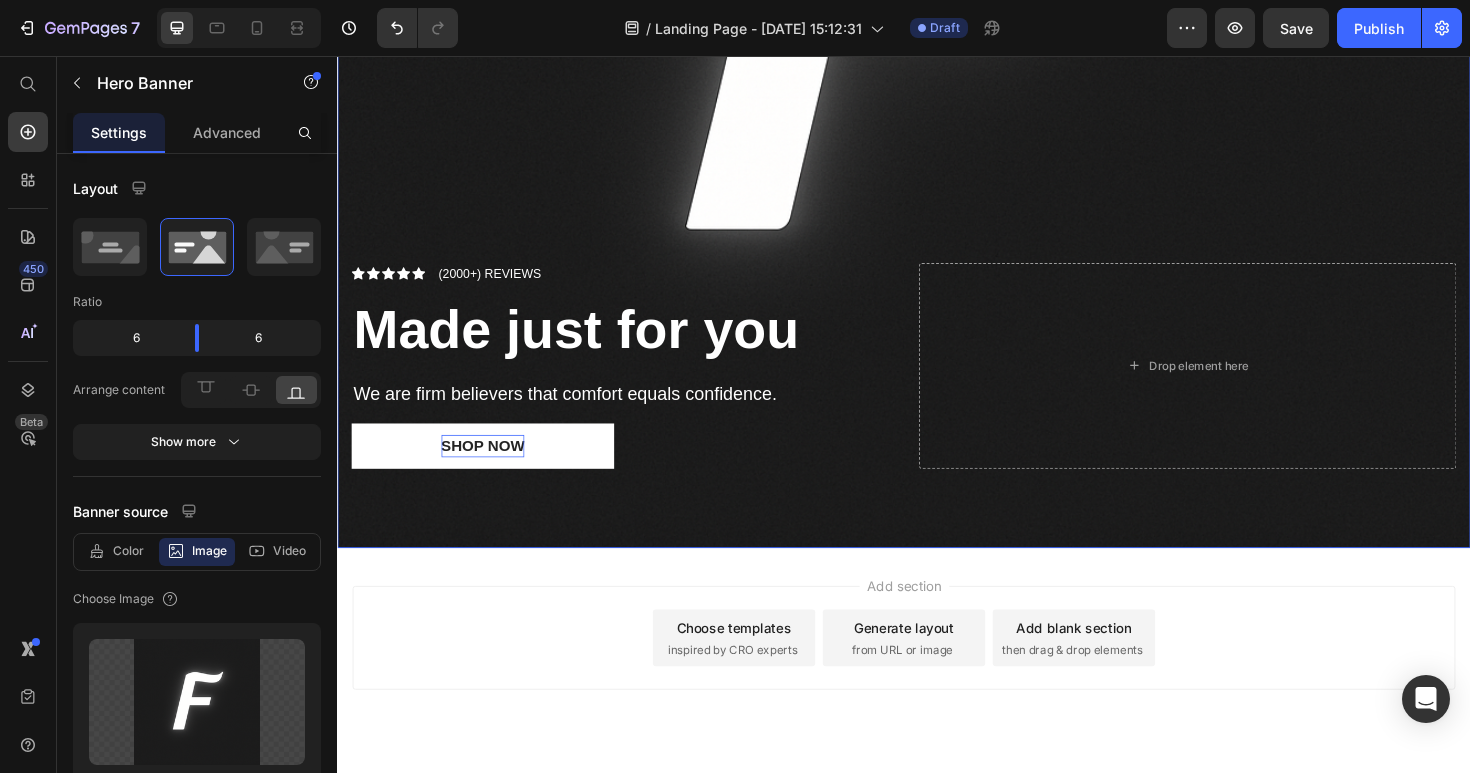 click on "Icon Icon Icon Icon Icon Icon List (2000+) REVIEWS Text Block Row Made just for you Heading We are firm believers that comfort equals confidence. Text Block Shop Now Button   0
Drop element here" at bounding box center (937, 410) 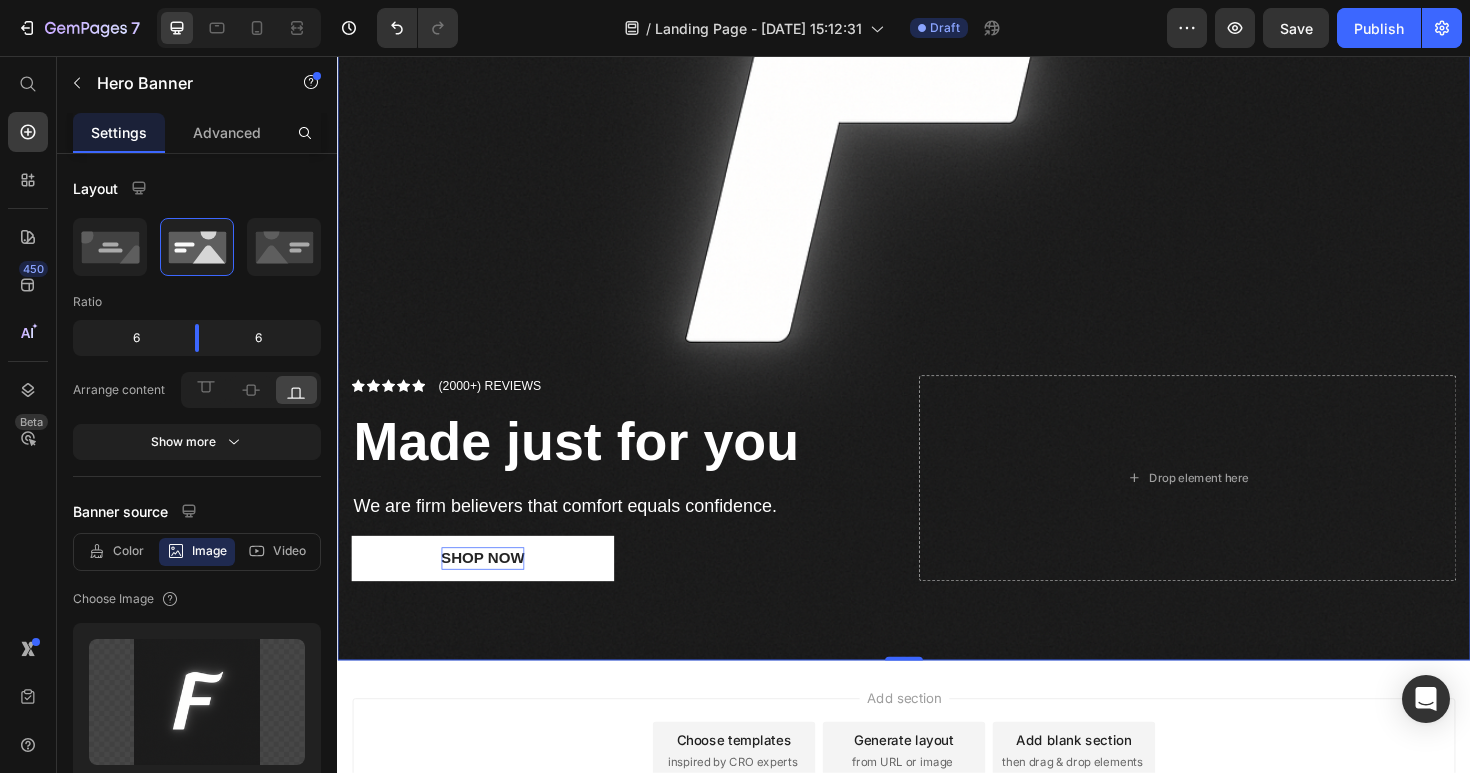 scroll, scrollTop: 595, scrollLeft: 0, axis: vertical 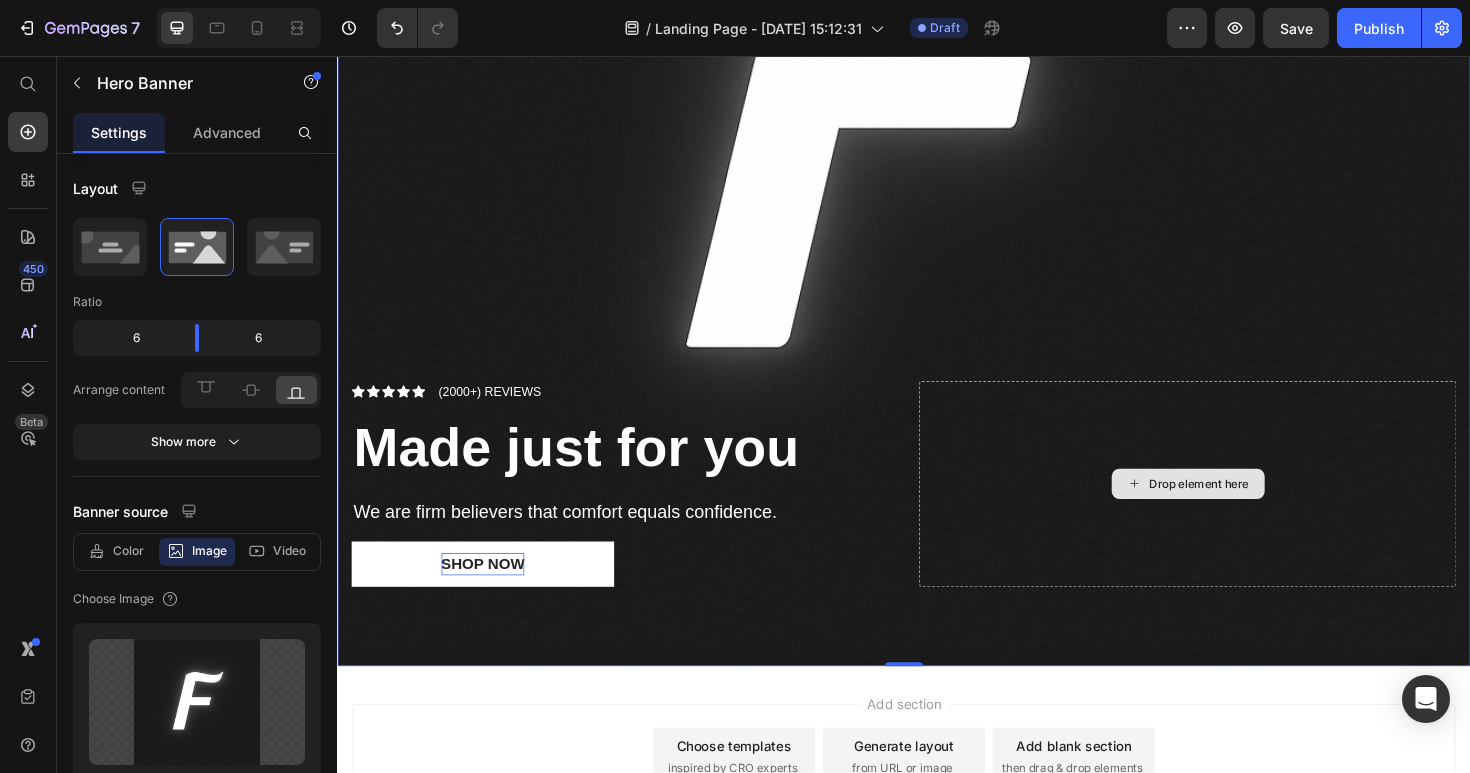 click on "Drop element here" at bounding box center [1237, 509] 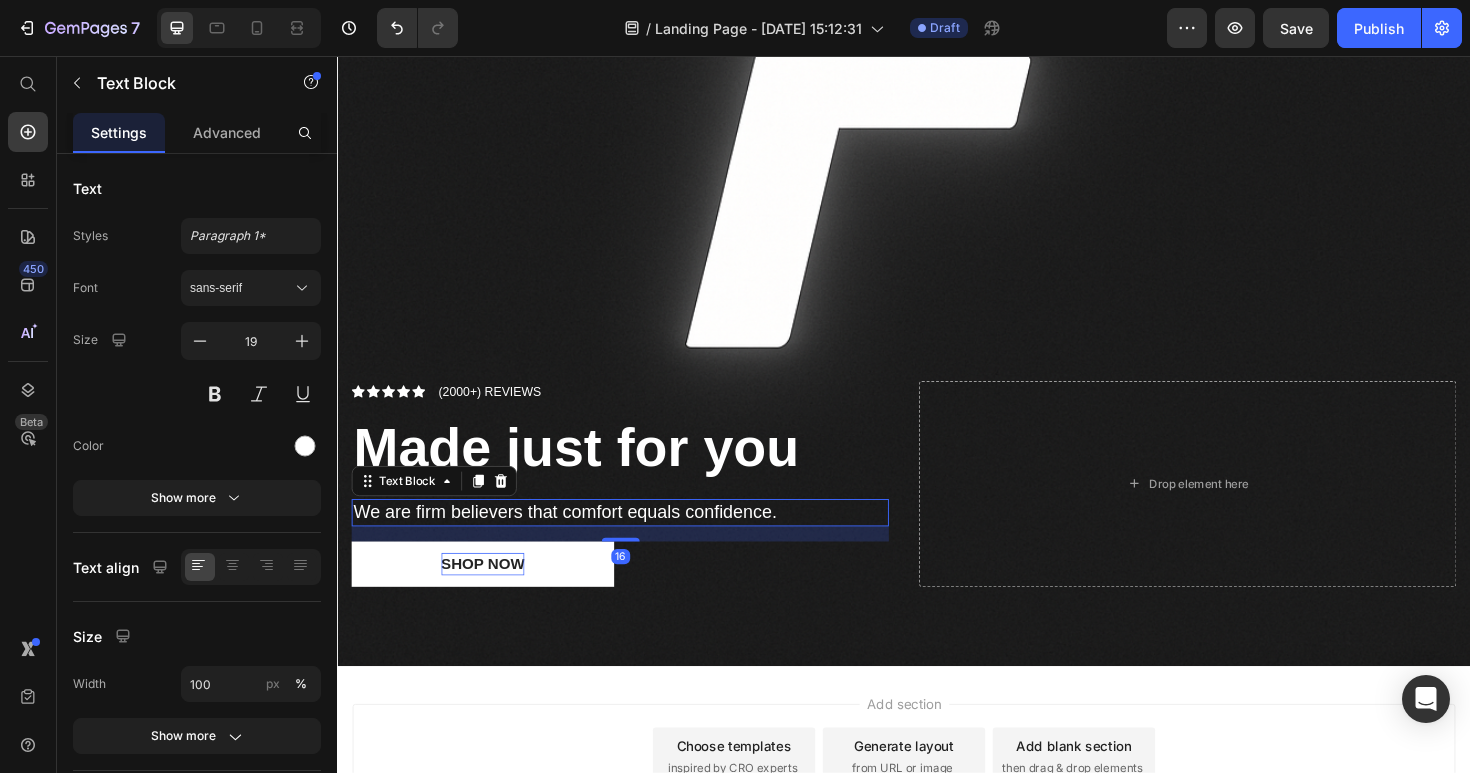 click on "We are firm believers that comfort equals confidence." at bounding box center [636, 539] 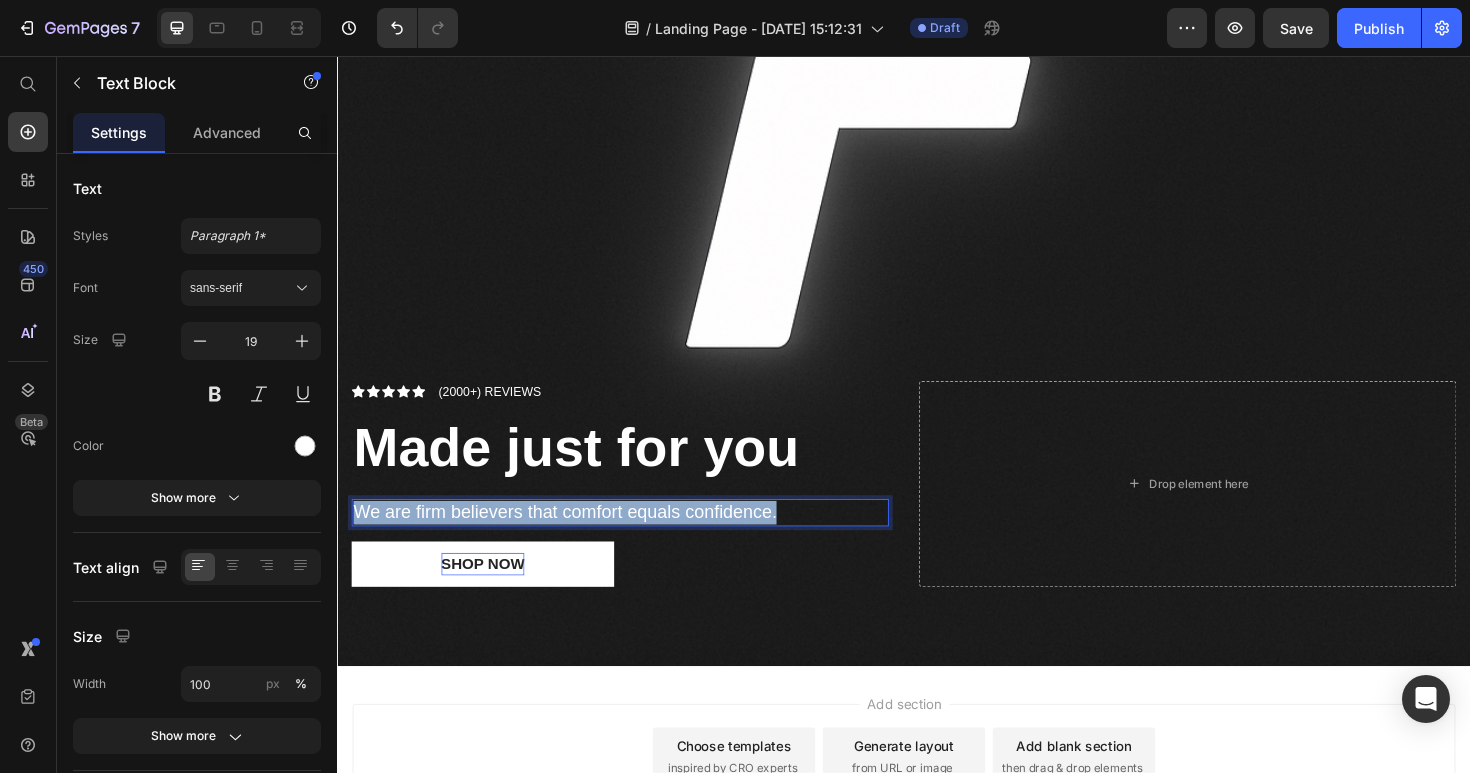 click on "We are firm believers that comfort equals confidence." at bounding box center [636, 539] 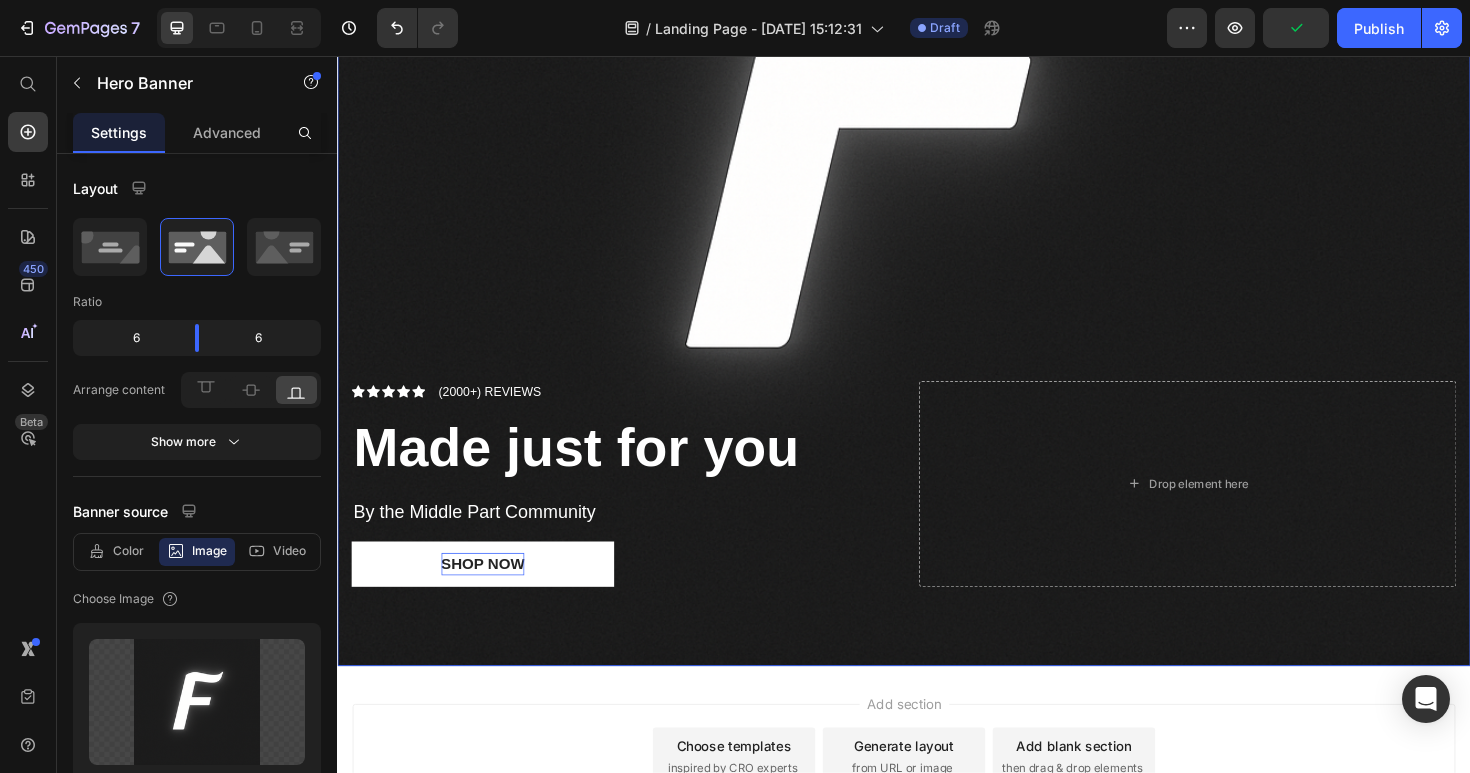 click on "Icon Icon Icon Icon Icon Icon List (2000+) REVIEWS Text Block Row Made just for you Heading By the Middle Part Community Text Block   16 Shop Now Button
Drop element here" at bounding box center [937, 535] 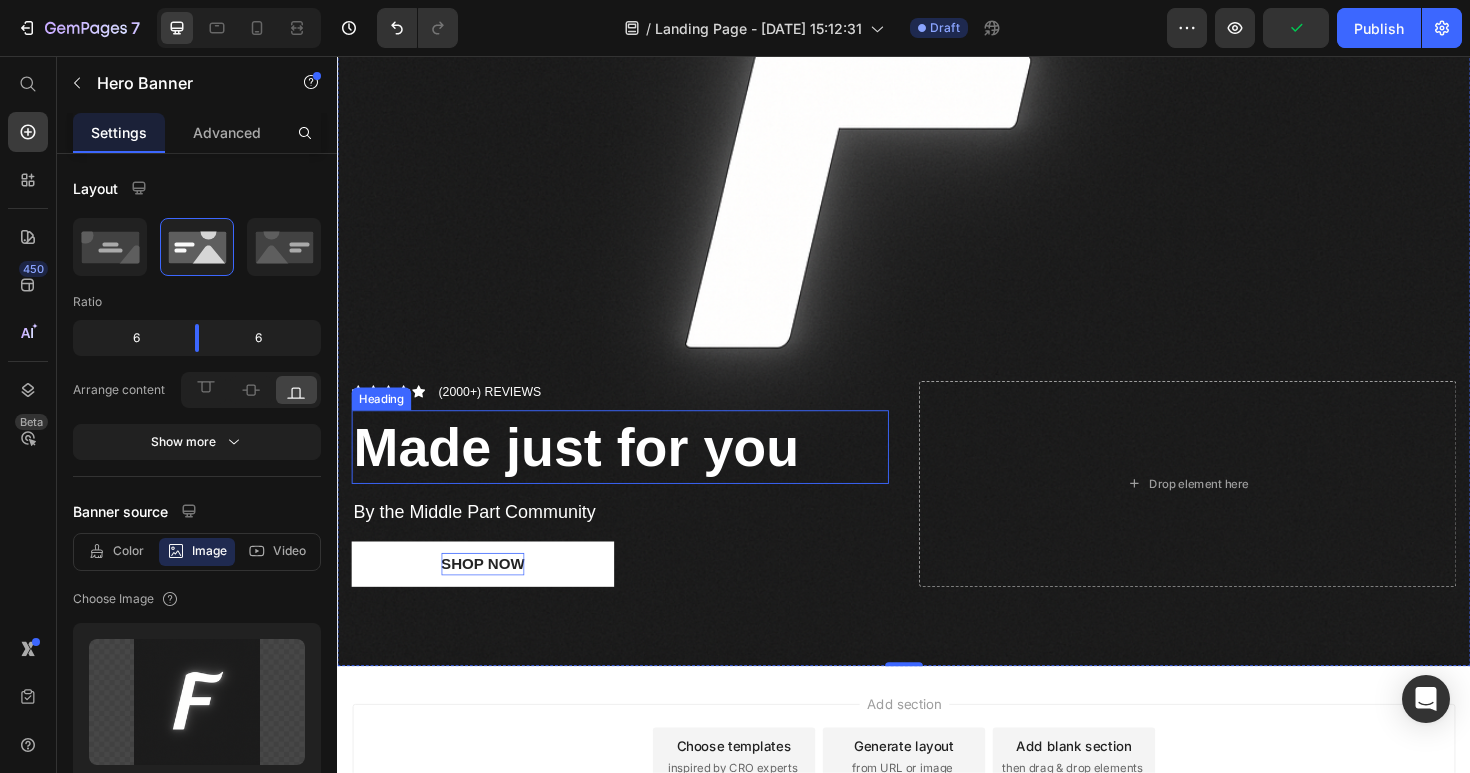 click on "Made just for you" at bounding box center (590, 470) 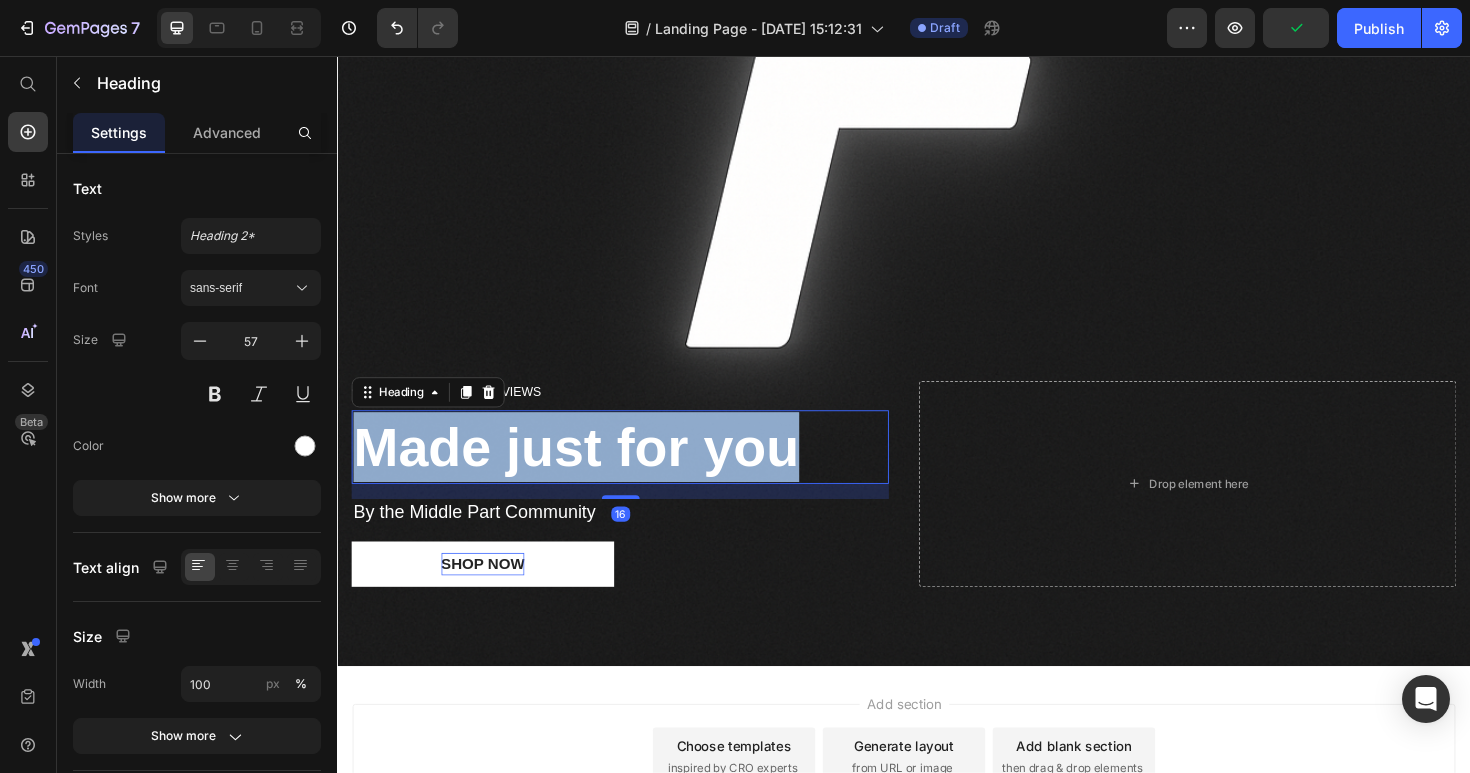 click on "Made just for you" at bounding box center [590, 470] 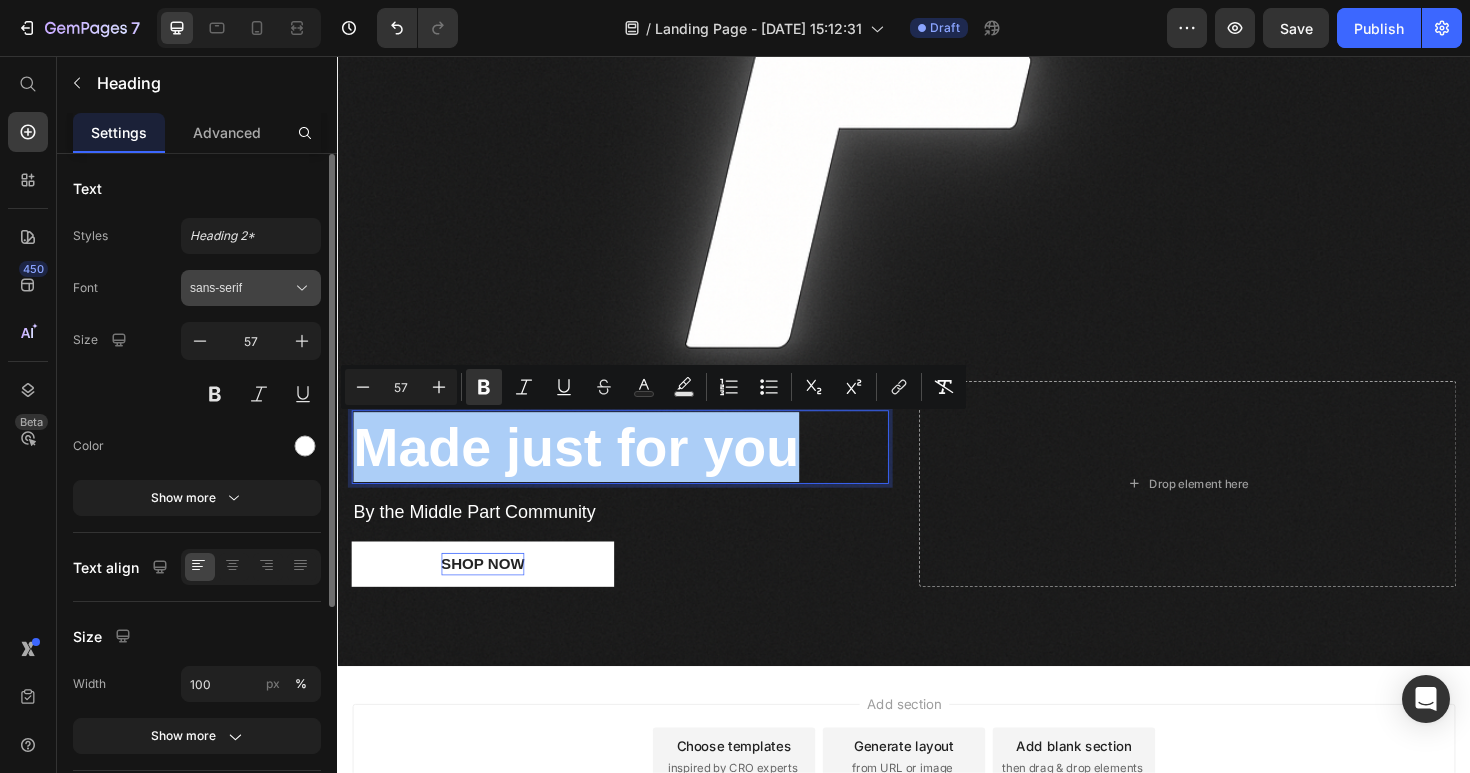 click on "sans-serif" at bounding box center [241, 288] 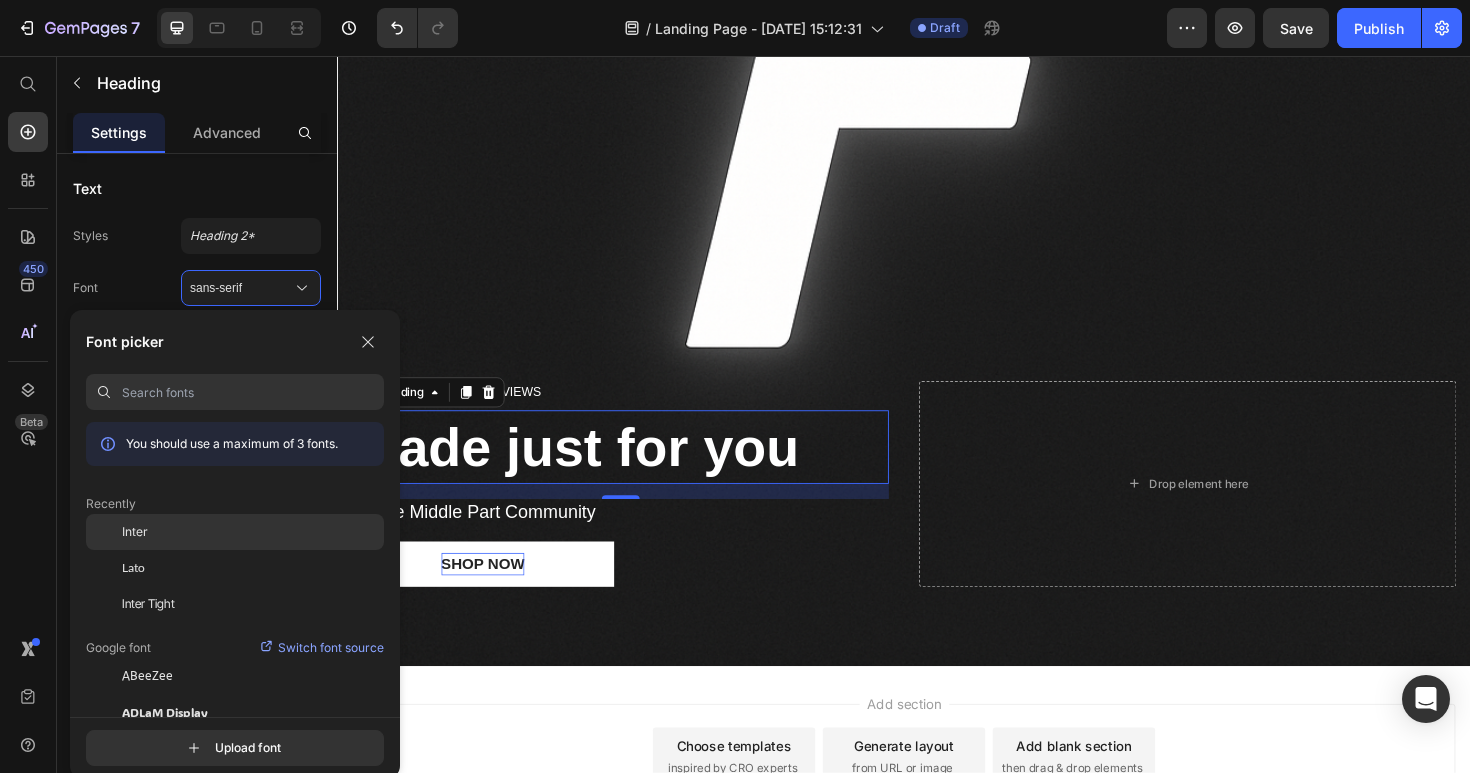 click on "Inter" 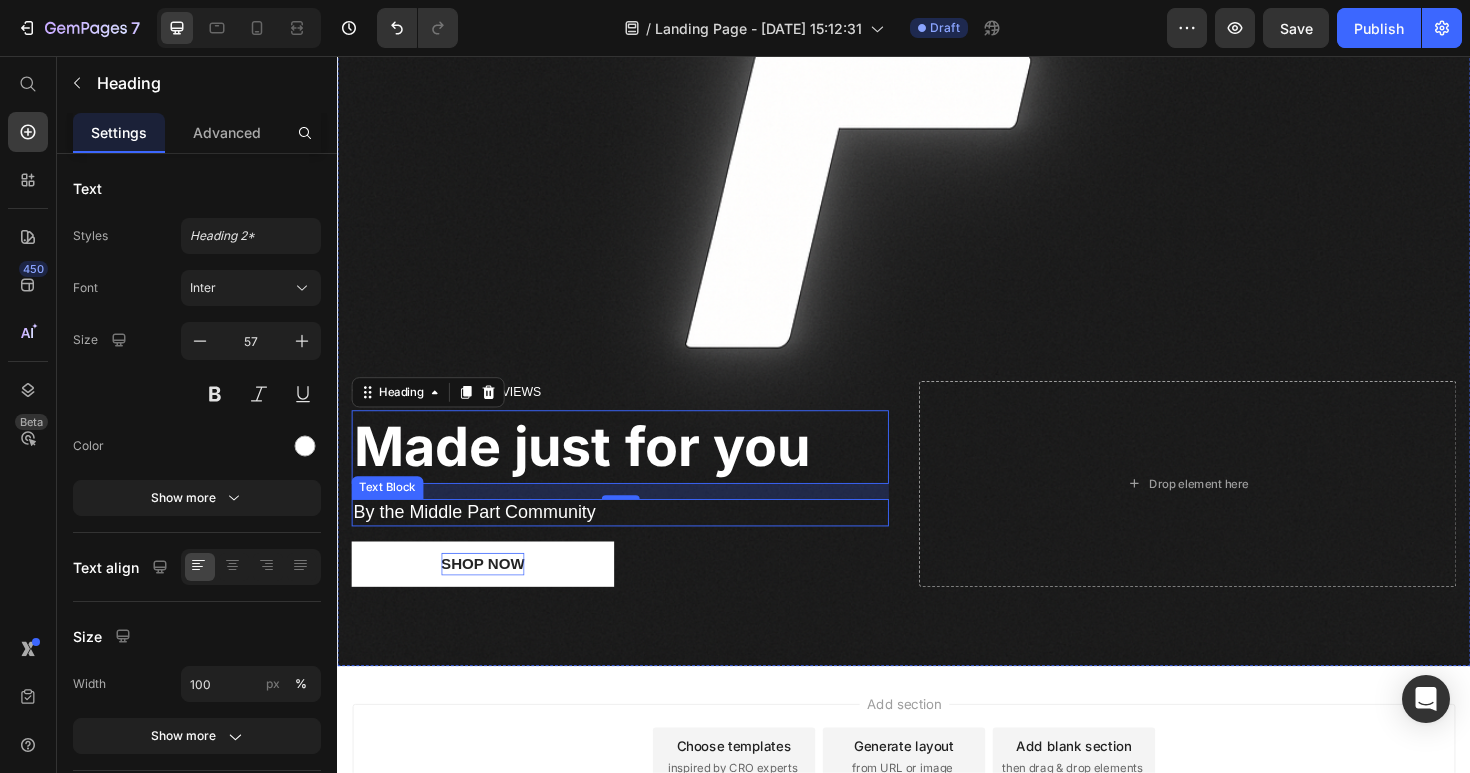 click on "16" at bounding box center (636, 517) 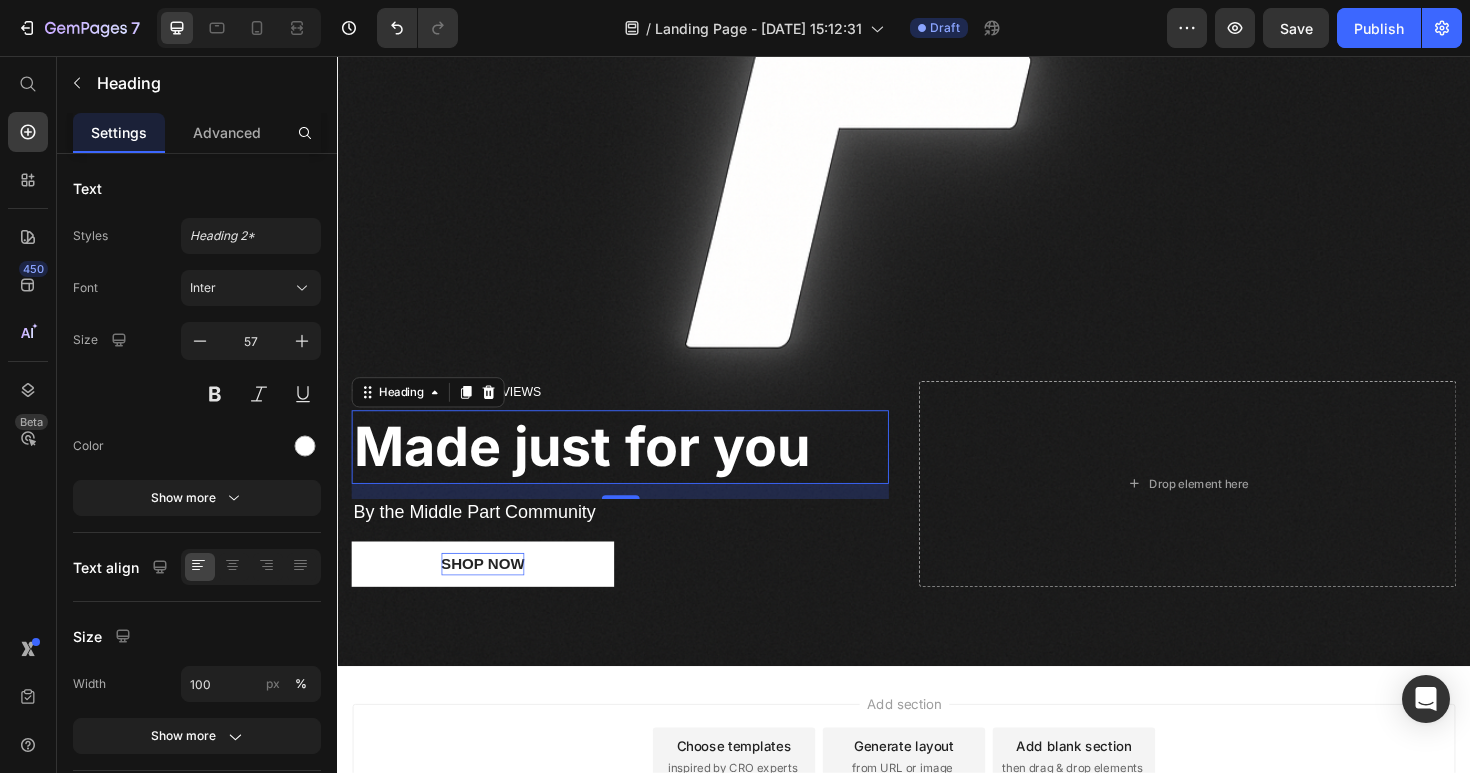 click on "16" at bounding box center [636, 517] 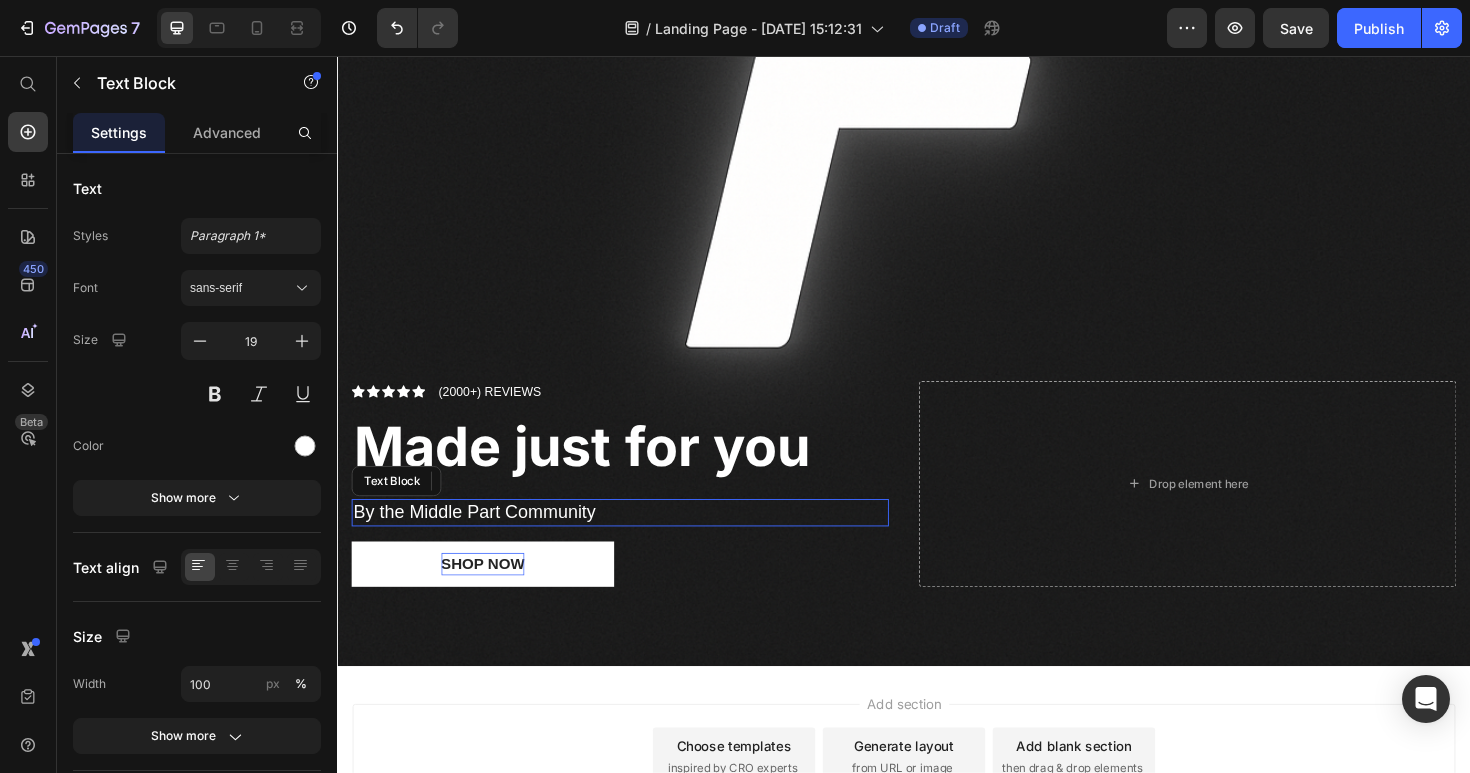 click on "By the Middle Part Community" at bounding box center [636, 539] 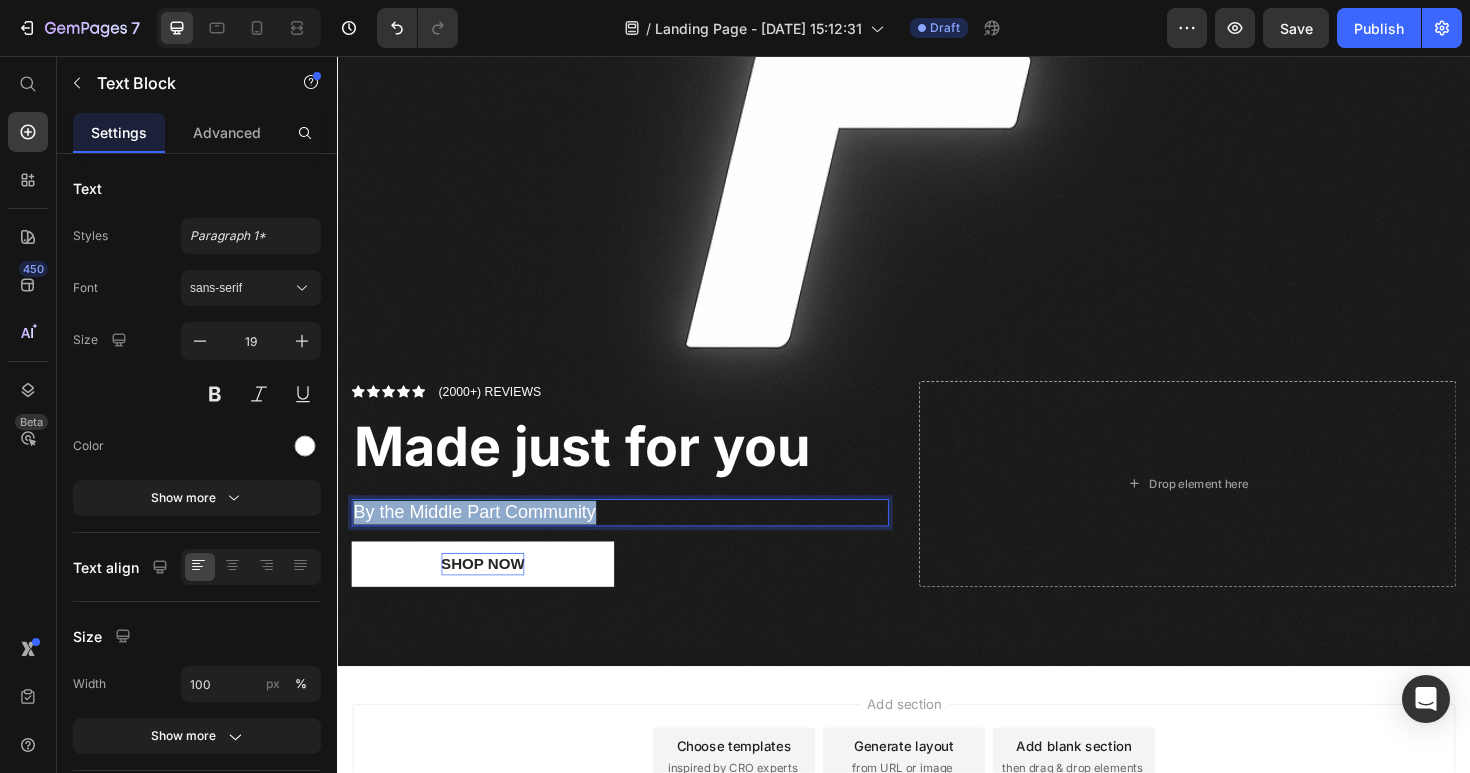 click on "By the Middle Part Community" at bounding box center [636, 539] 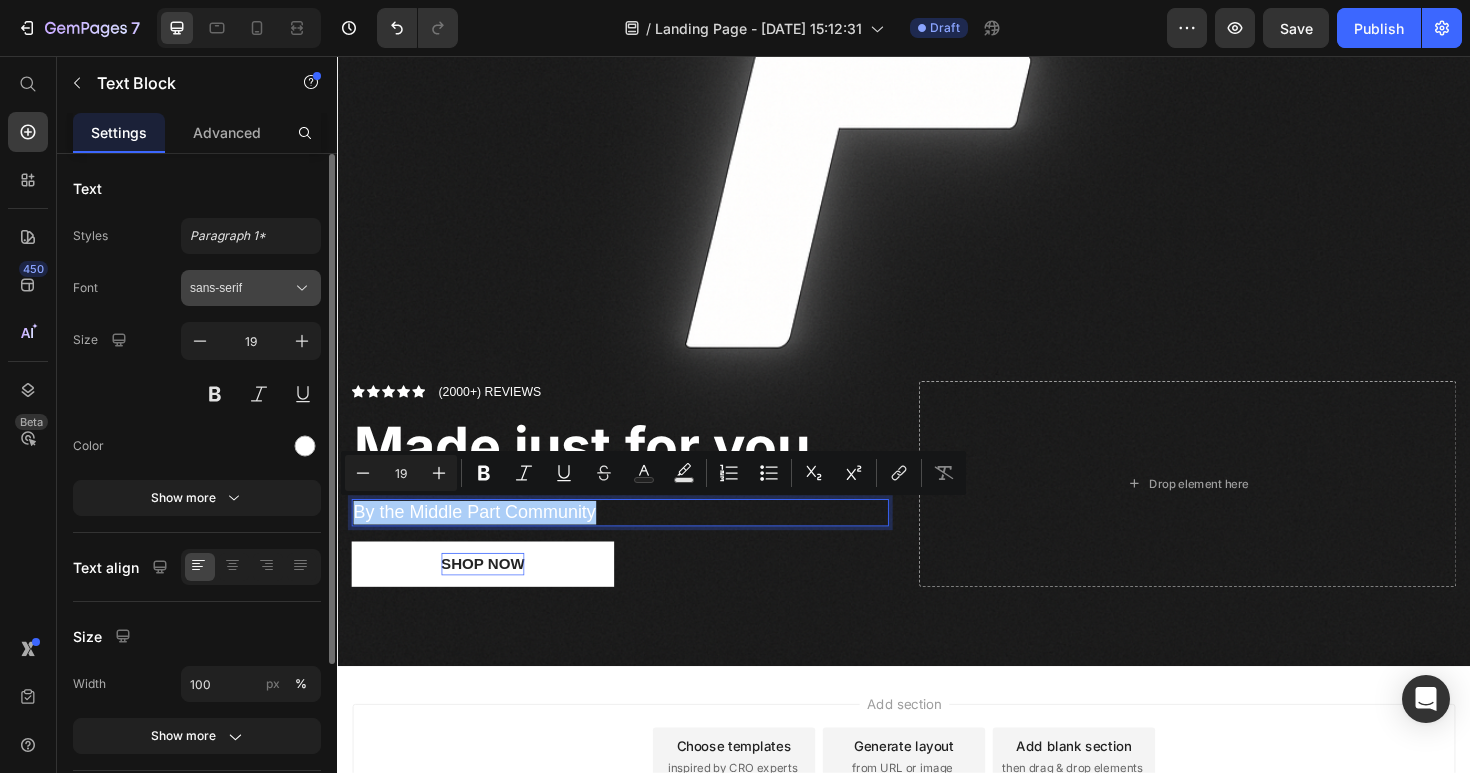 click on "sans-serif" at bounding box center (241, 288) 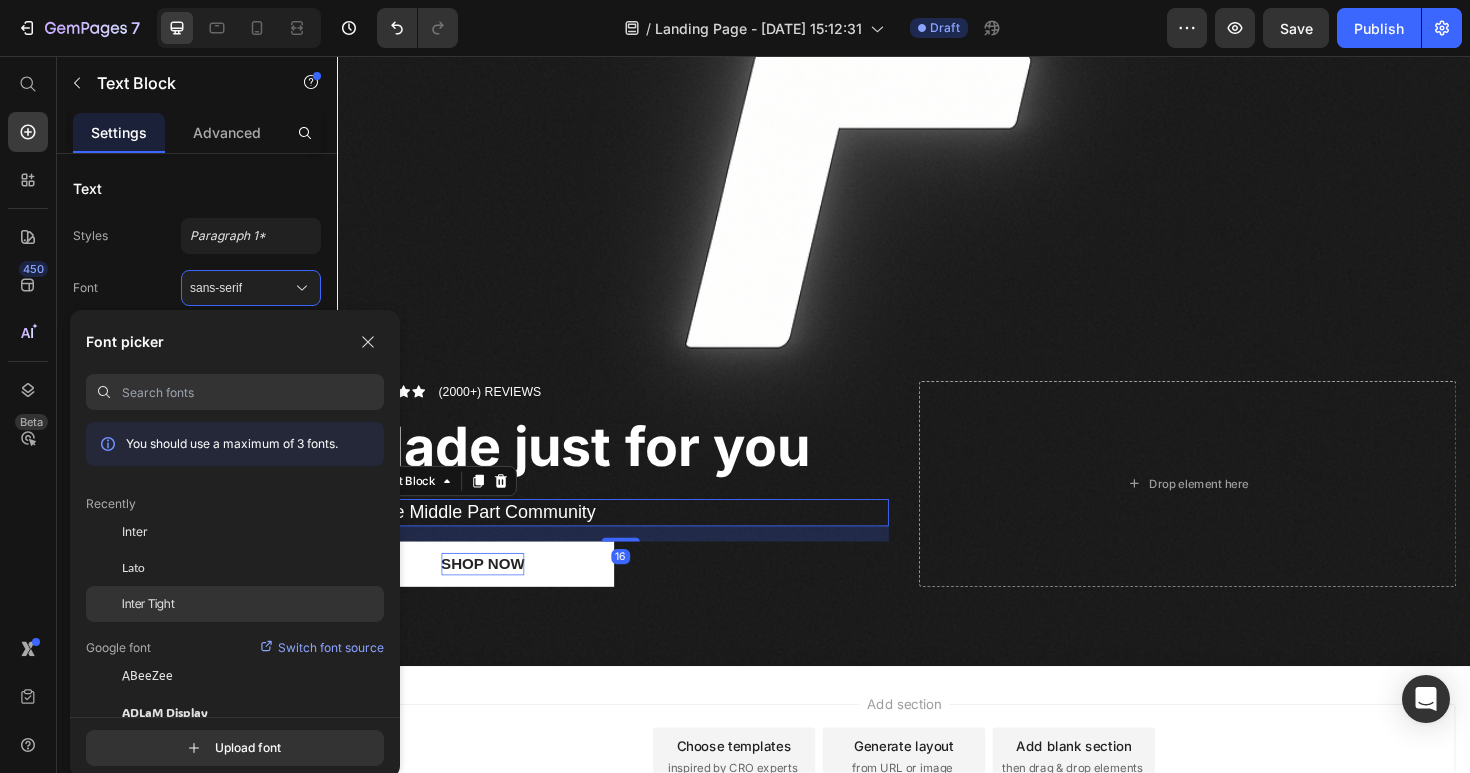 click on "Inter Tight" 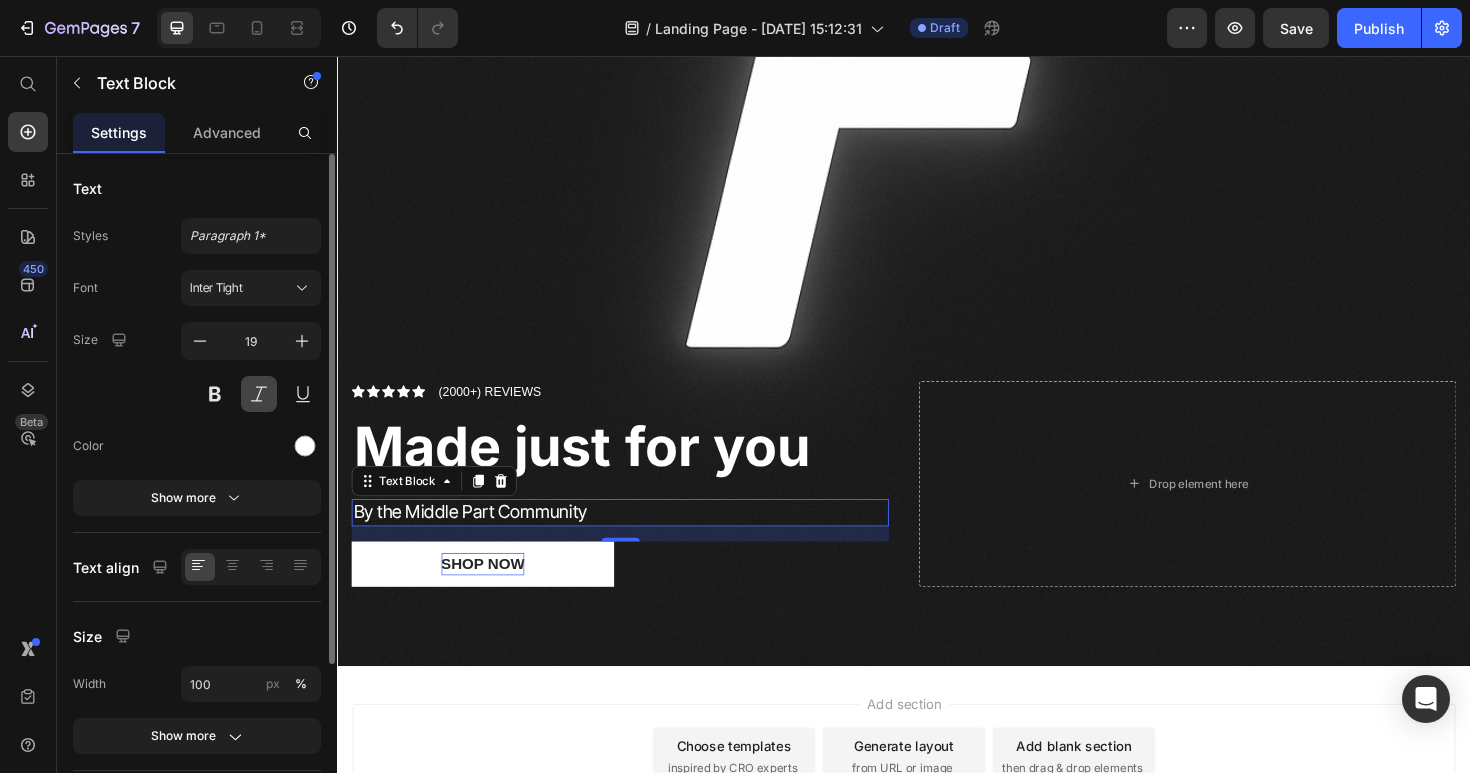 click at bounding box center (259, 394) 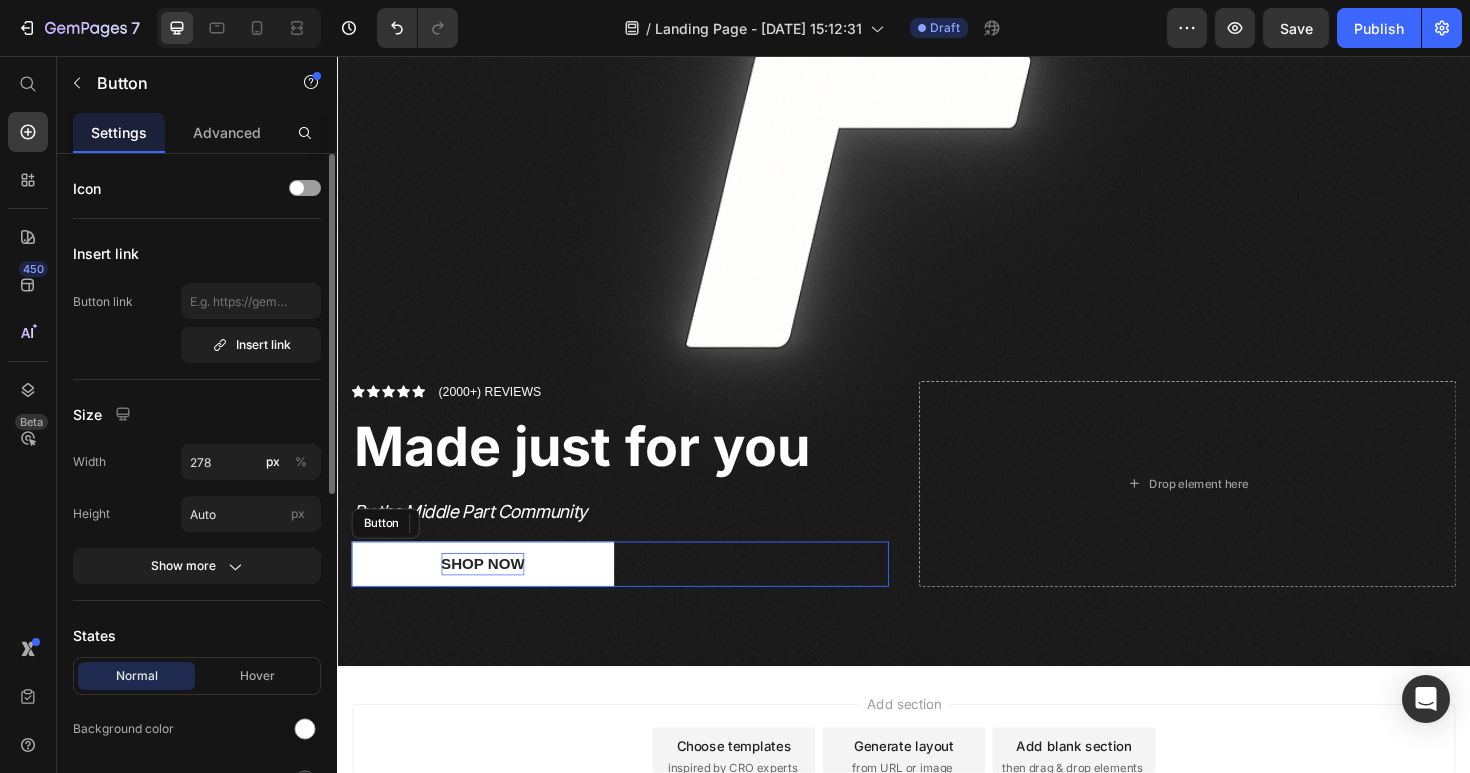 click on "Shop Now Button" at bounding box center [636, 594] 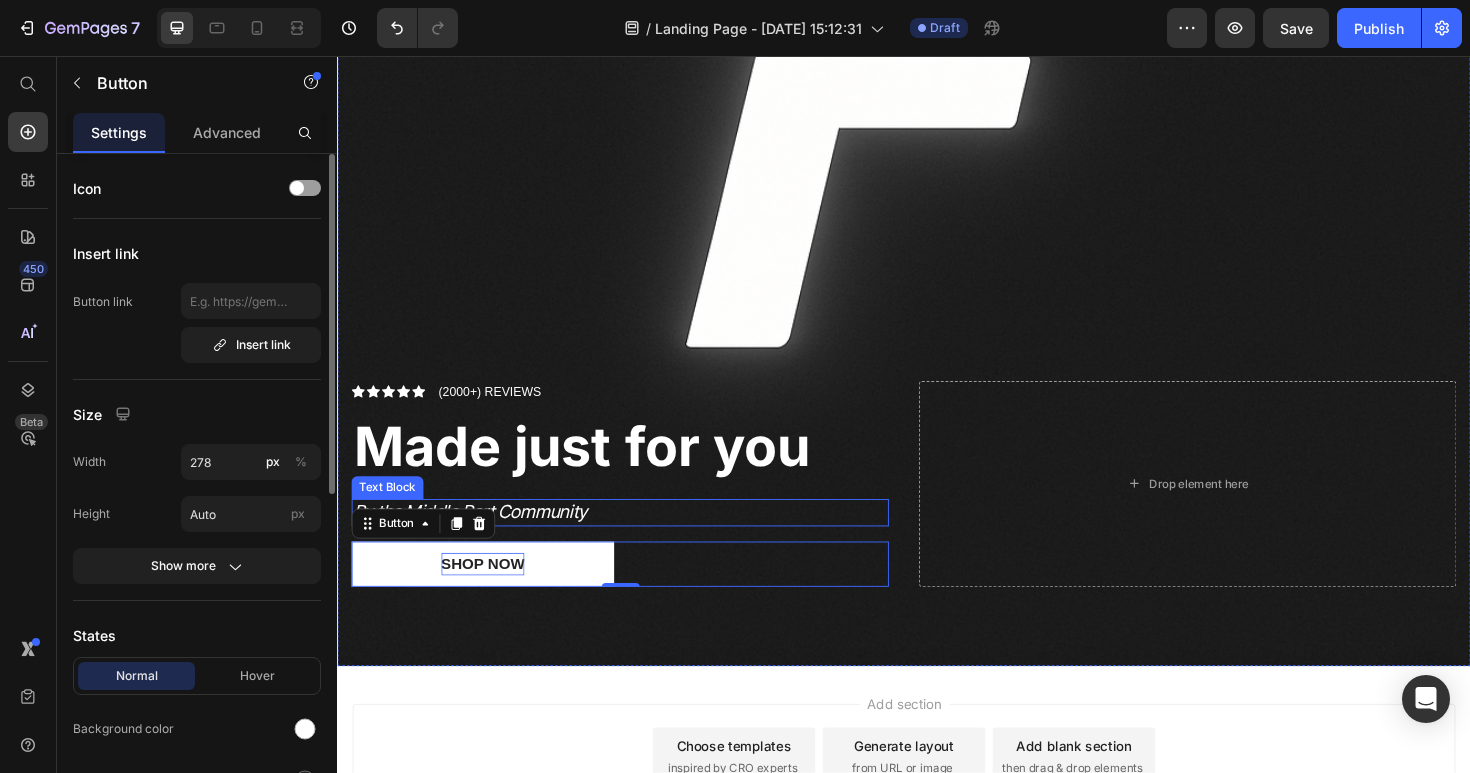 click on "By the Middle Part Community" at bounding box center [636, 539] 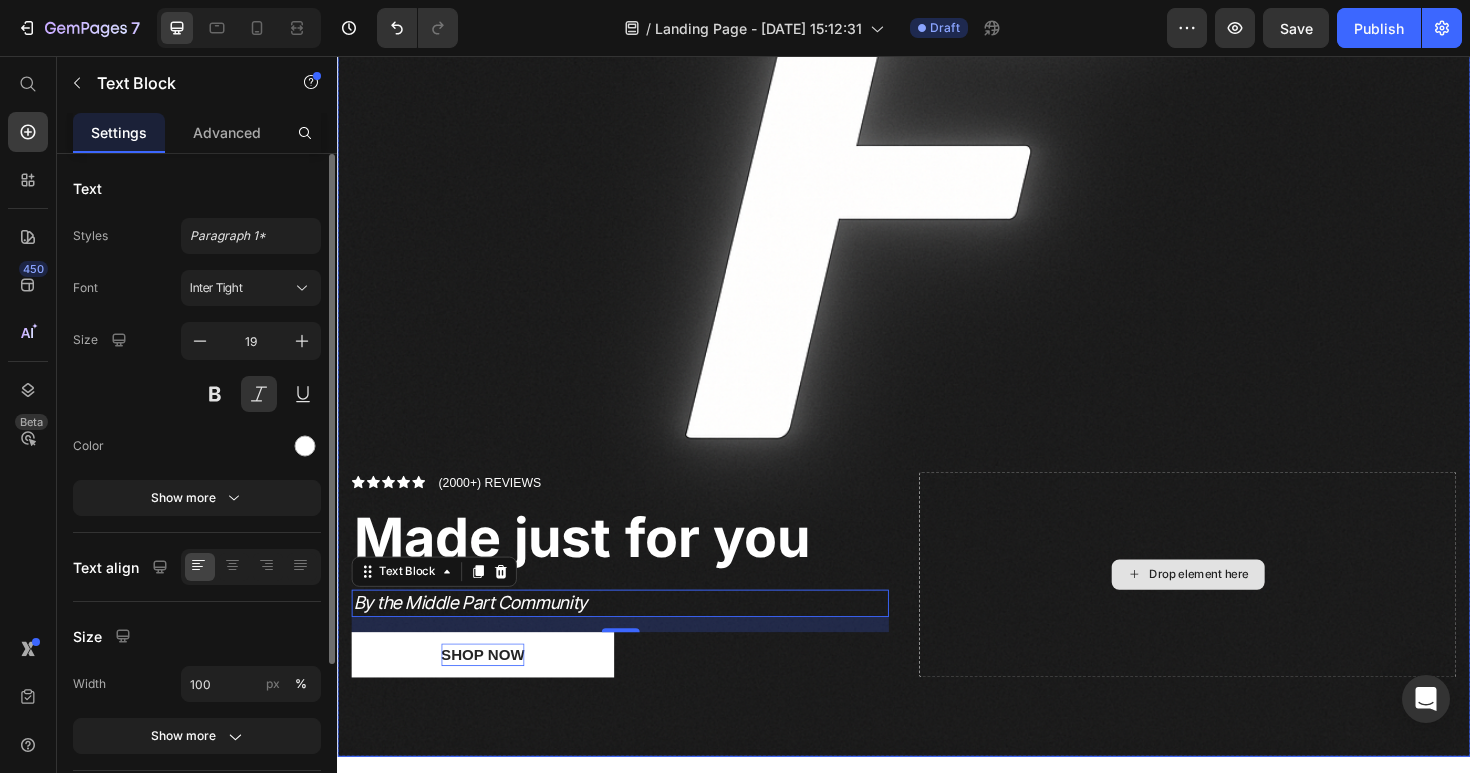 scroll, scrollTop: 495, scrollLeft: 0, axis: vertical 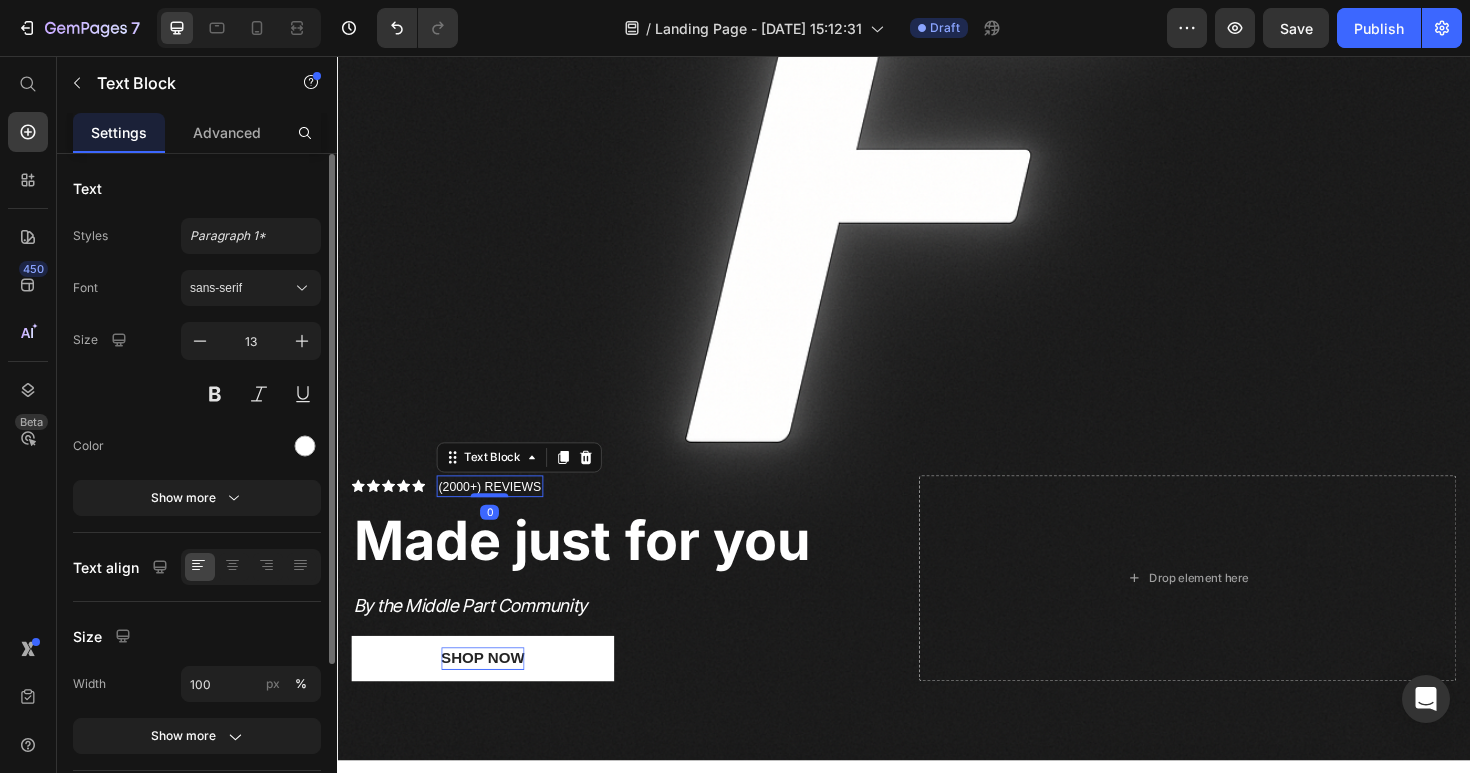 click on "(2000+) REVIEWS" at bounding box center [498, 512] 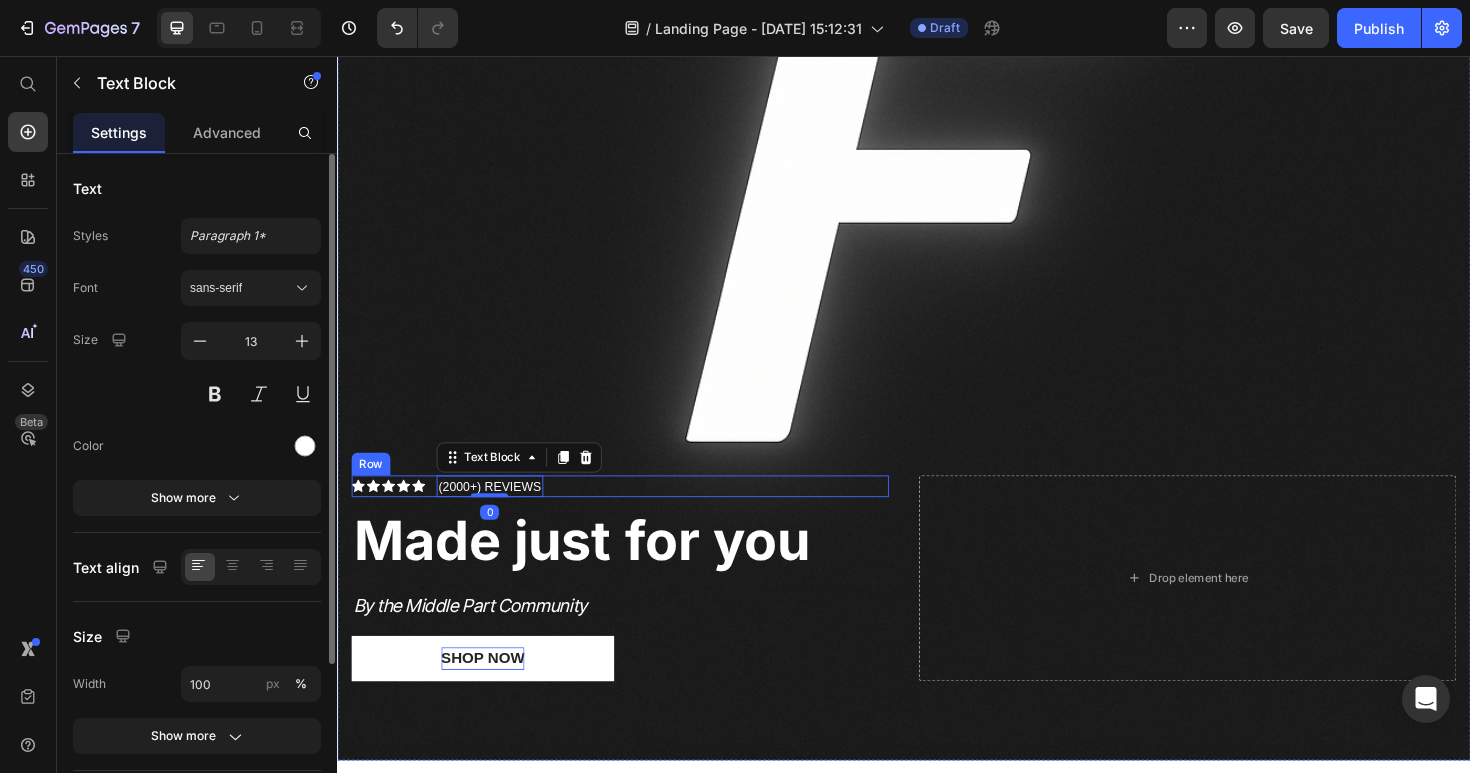 click on "Icon Icon Icon Icon Icon Icon List (2000+) REVIEWS Text Block   0 Row" at bounding box center (636, 512) 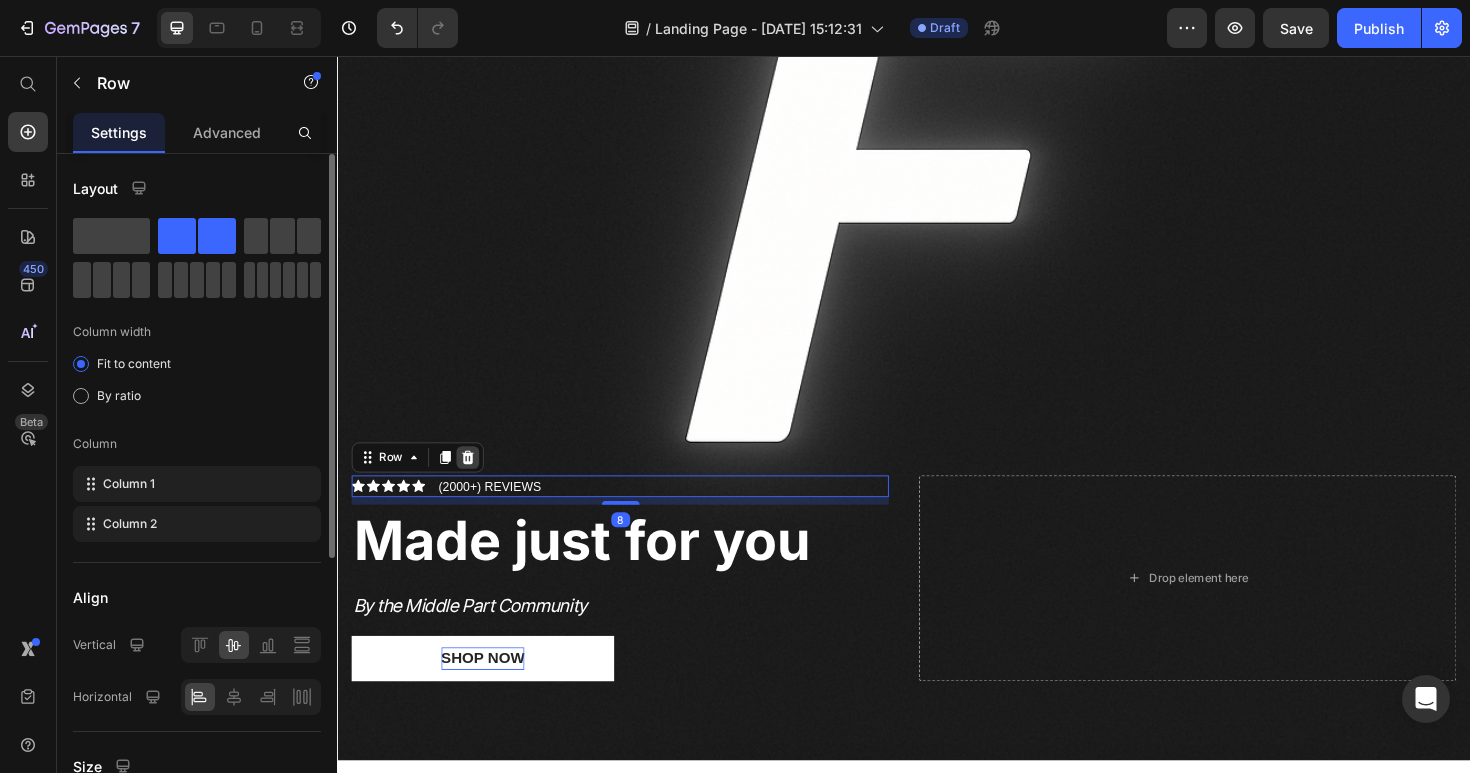 click 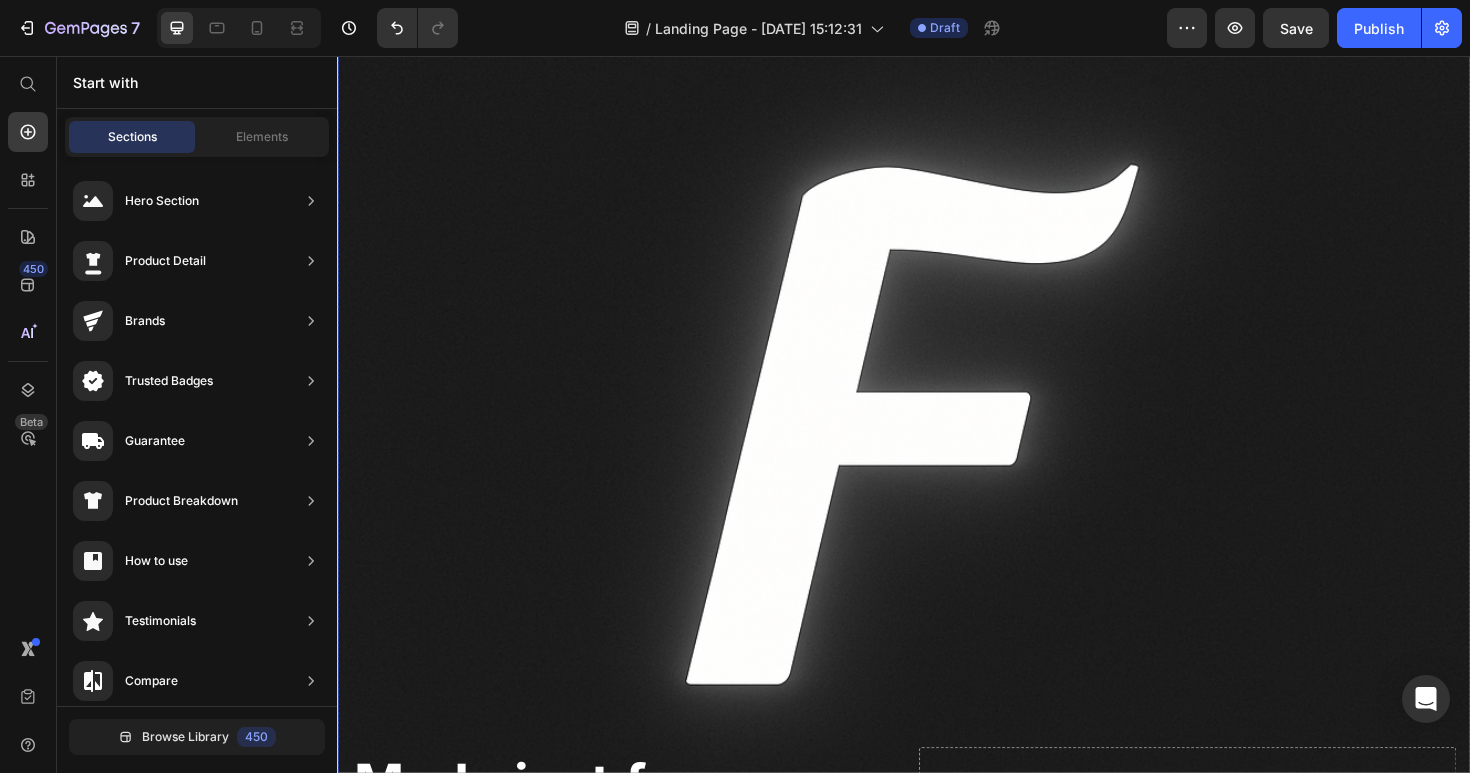 scroll, scrollTop: 147, scrollLeft: 0, axis: vertical 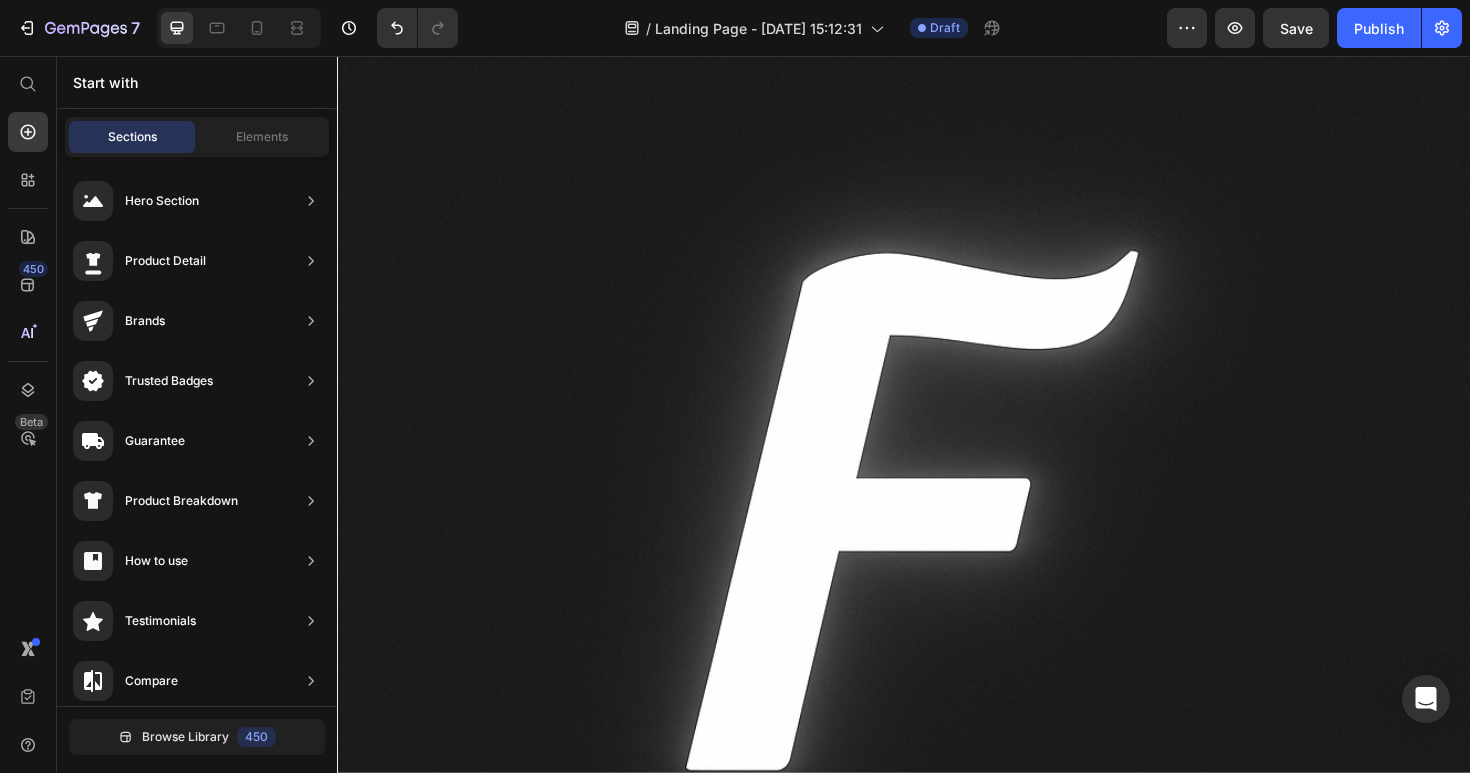 click on "7  Version history  /  Landing Page - [DATE] 15:12:31 Draft Preview  Save   Publish" 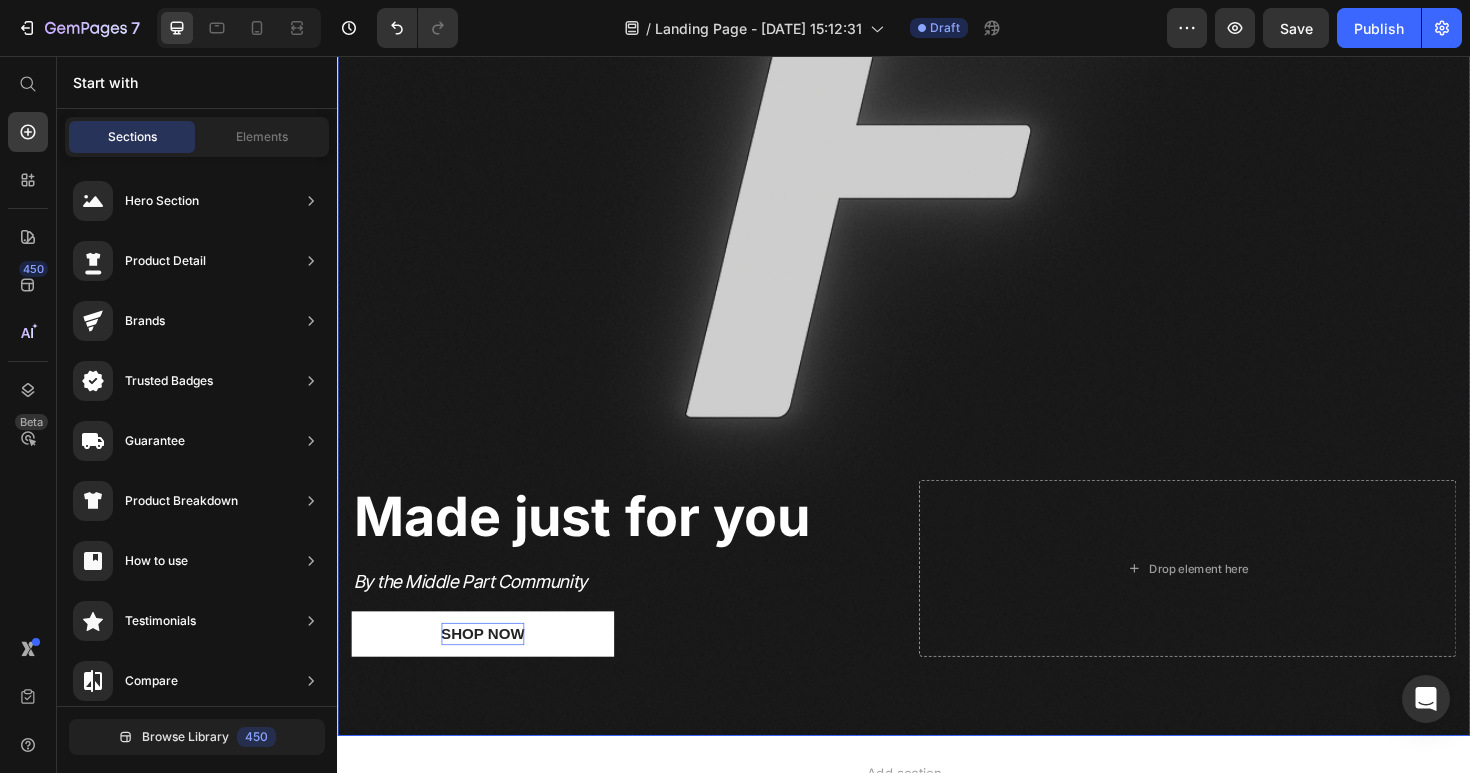 scroll, scrollTop: 744, scrollLeft: 0, axis: vertical 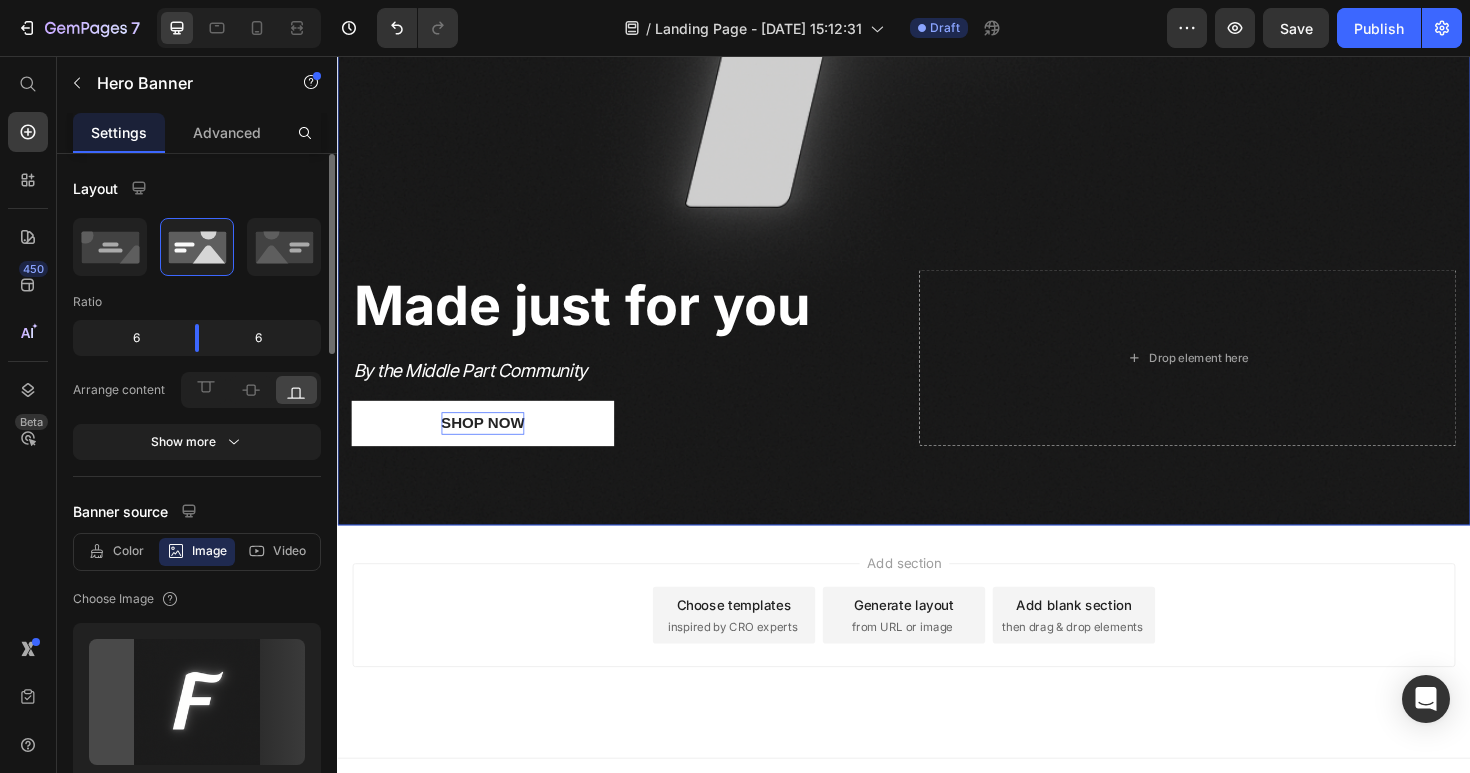 click on "Drop element here" at bounding box center [1237, 375] 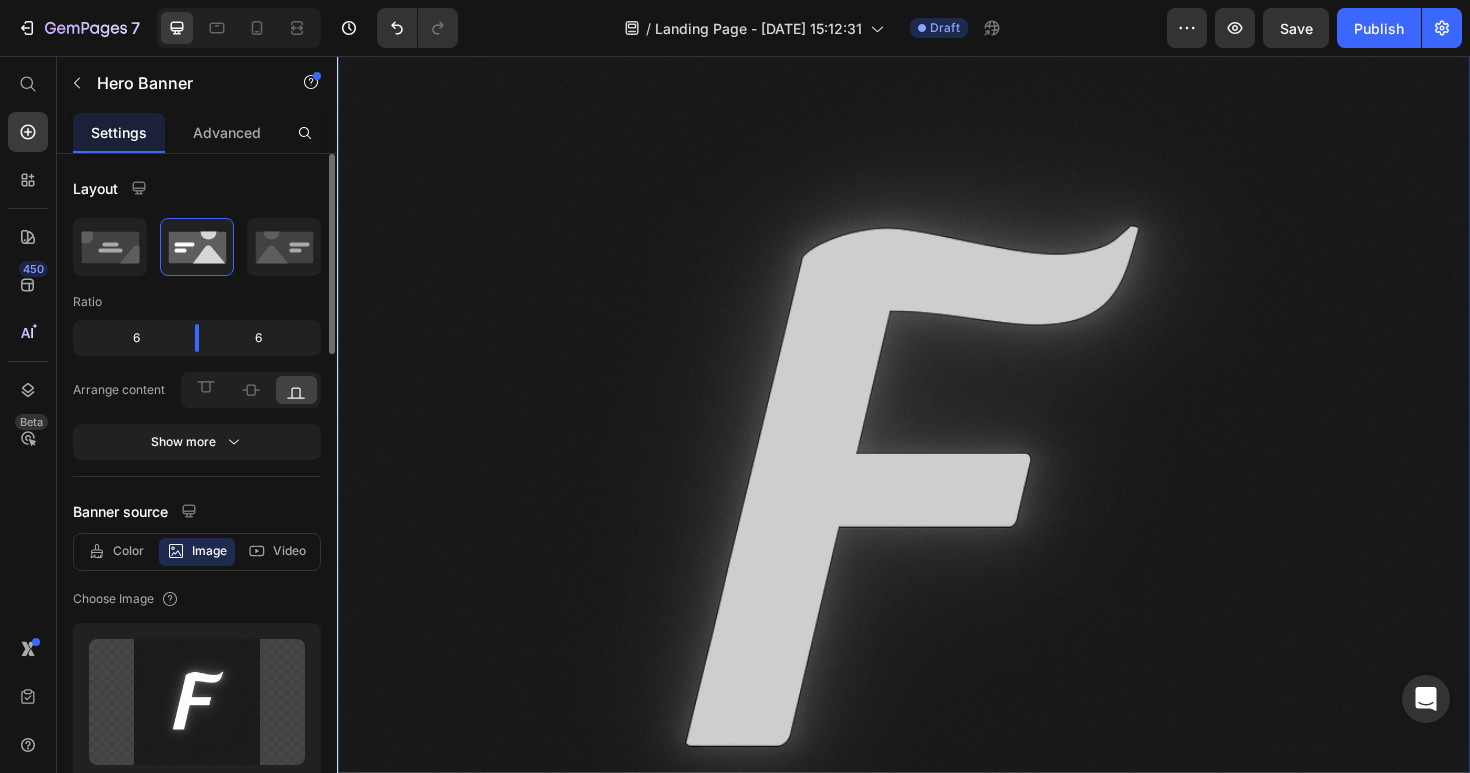 click at bounding box center [937, 524] 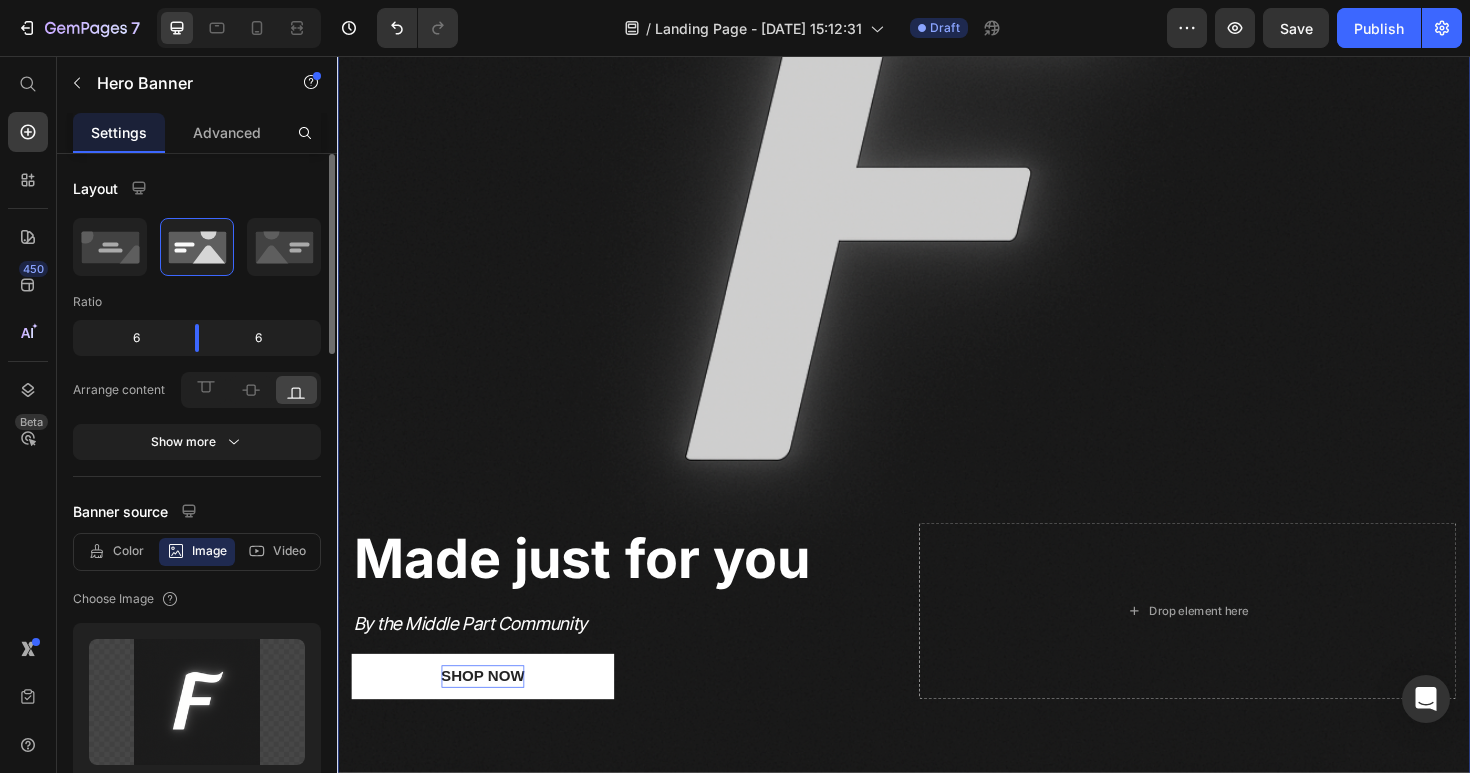 scroll, scrollTop: 770, scrollLeft: 0, axis: vertical 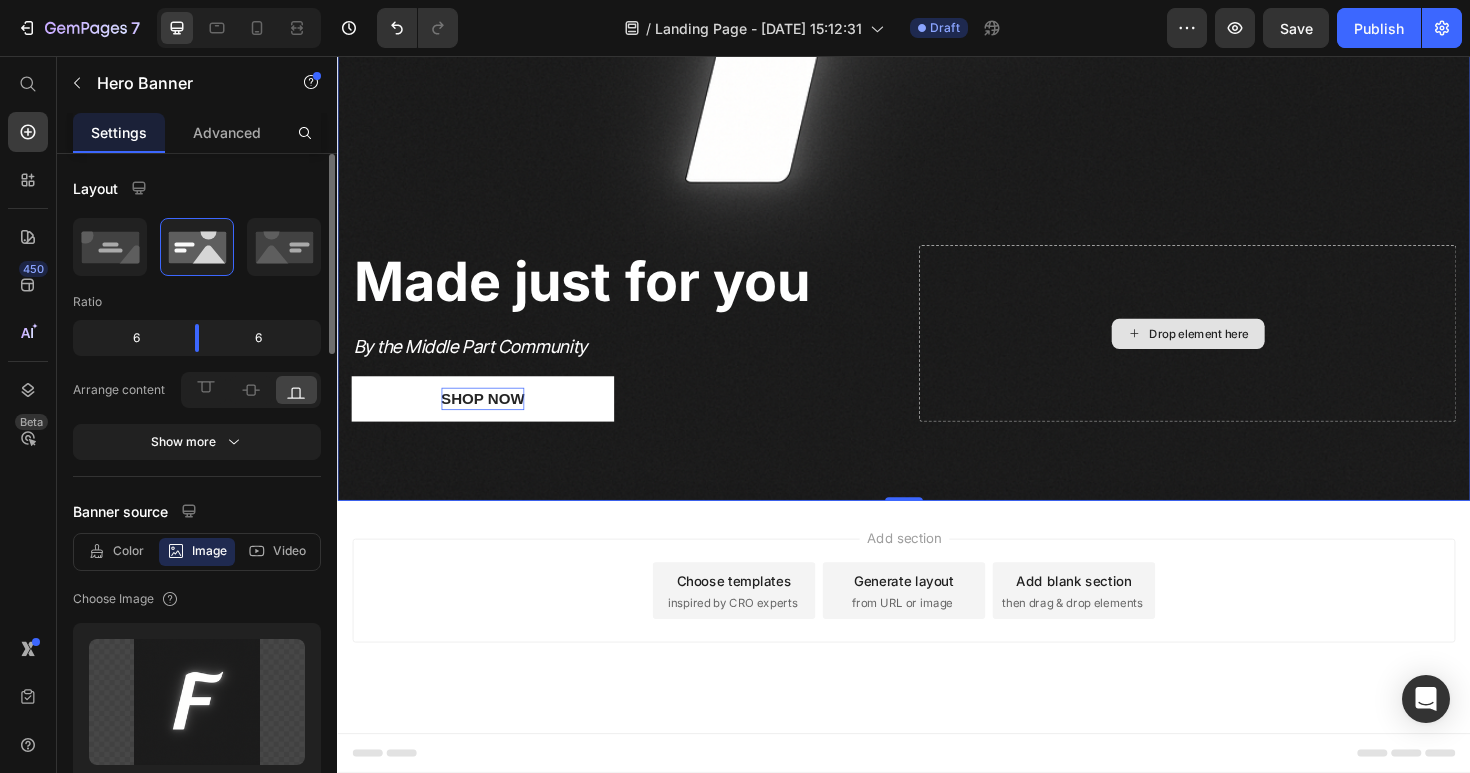 click on "Drop element here" at bounding box center [1237, 349] 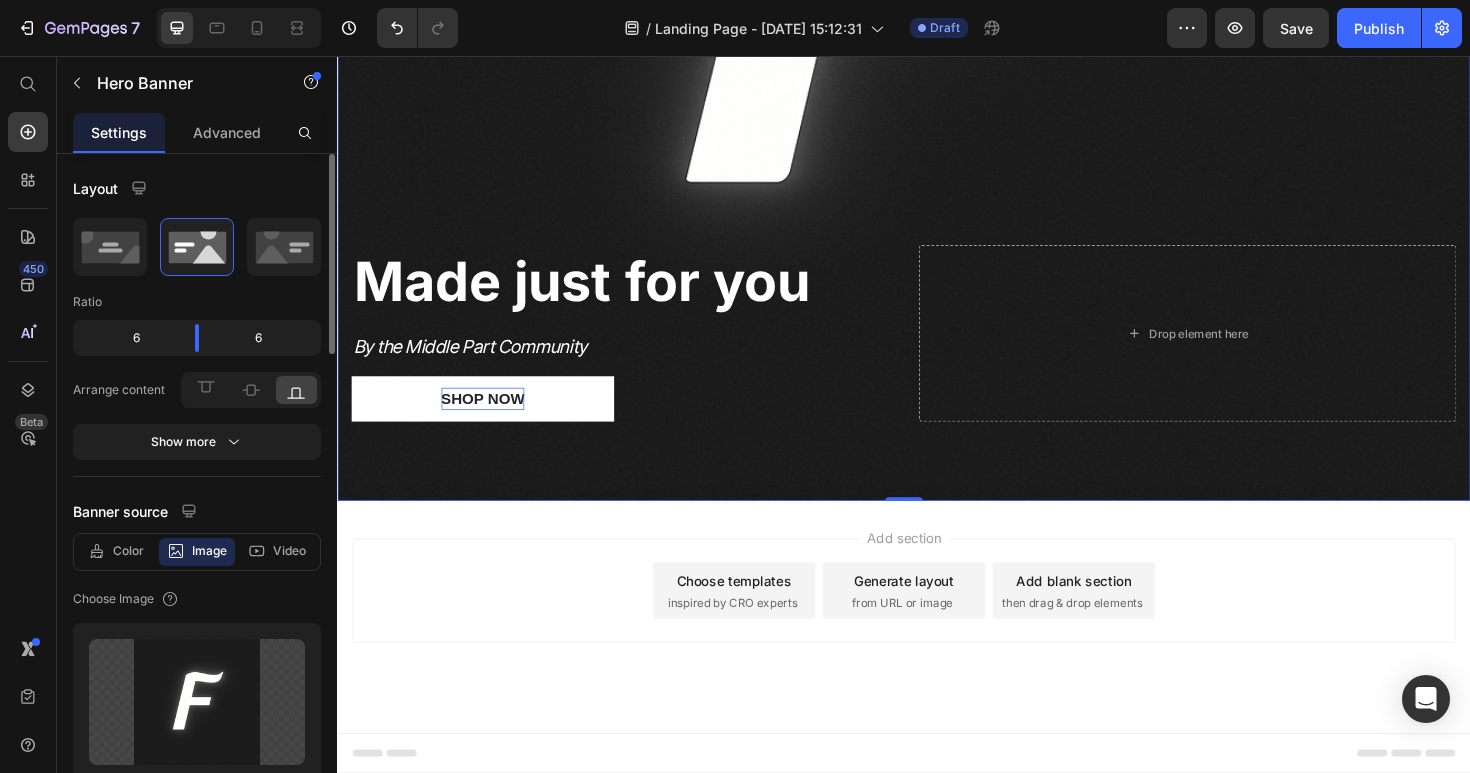 click on "Add section Choose templates inspired by CRO experts Generate layout from URL or image Add blank section then drag & drop elements" at bounding box center (937, 622) 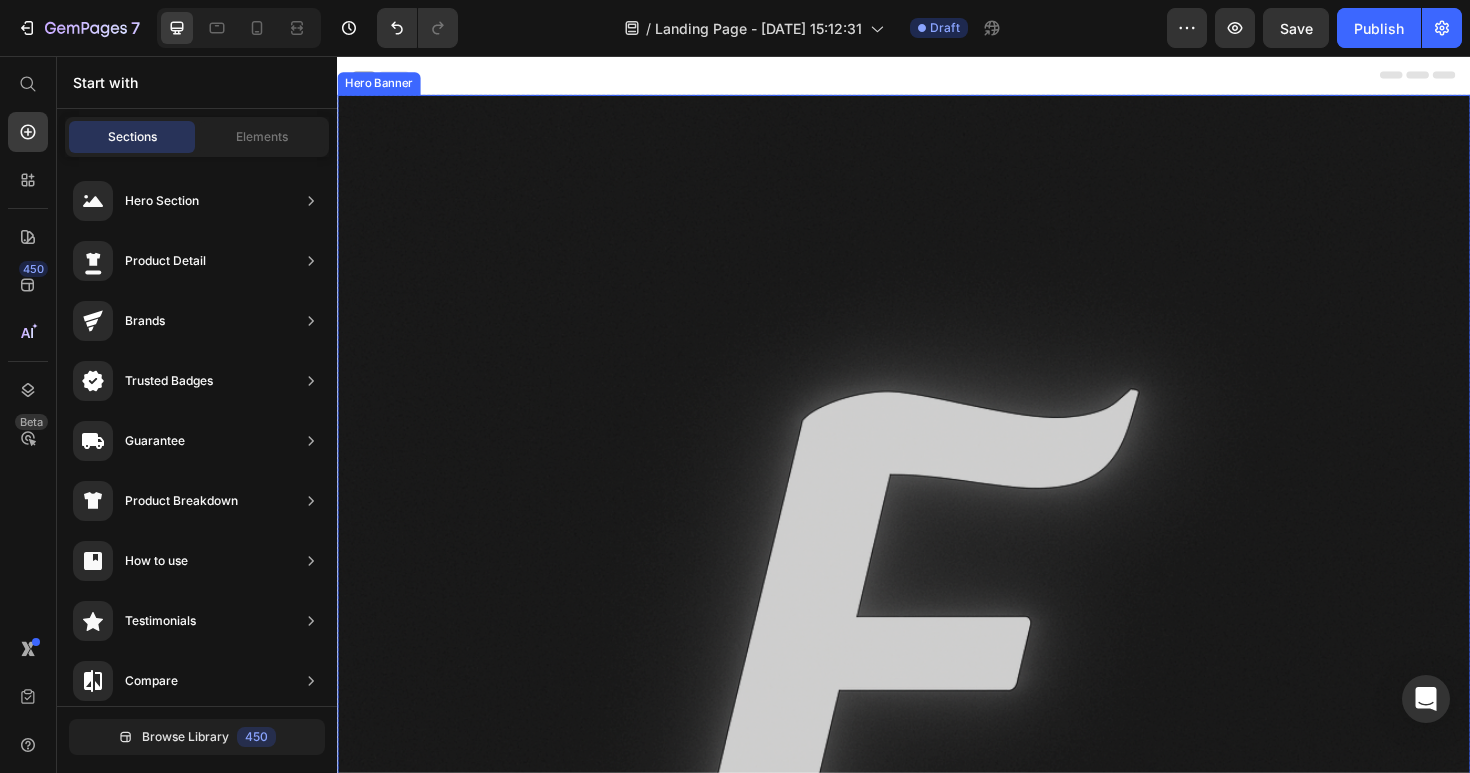 click at bounding box center (937, 697) 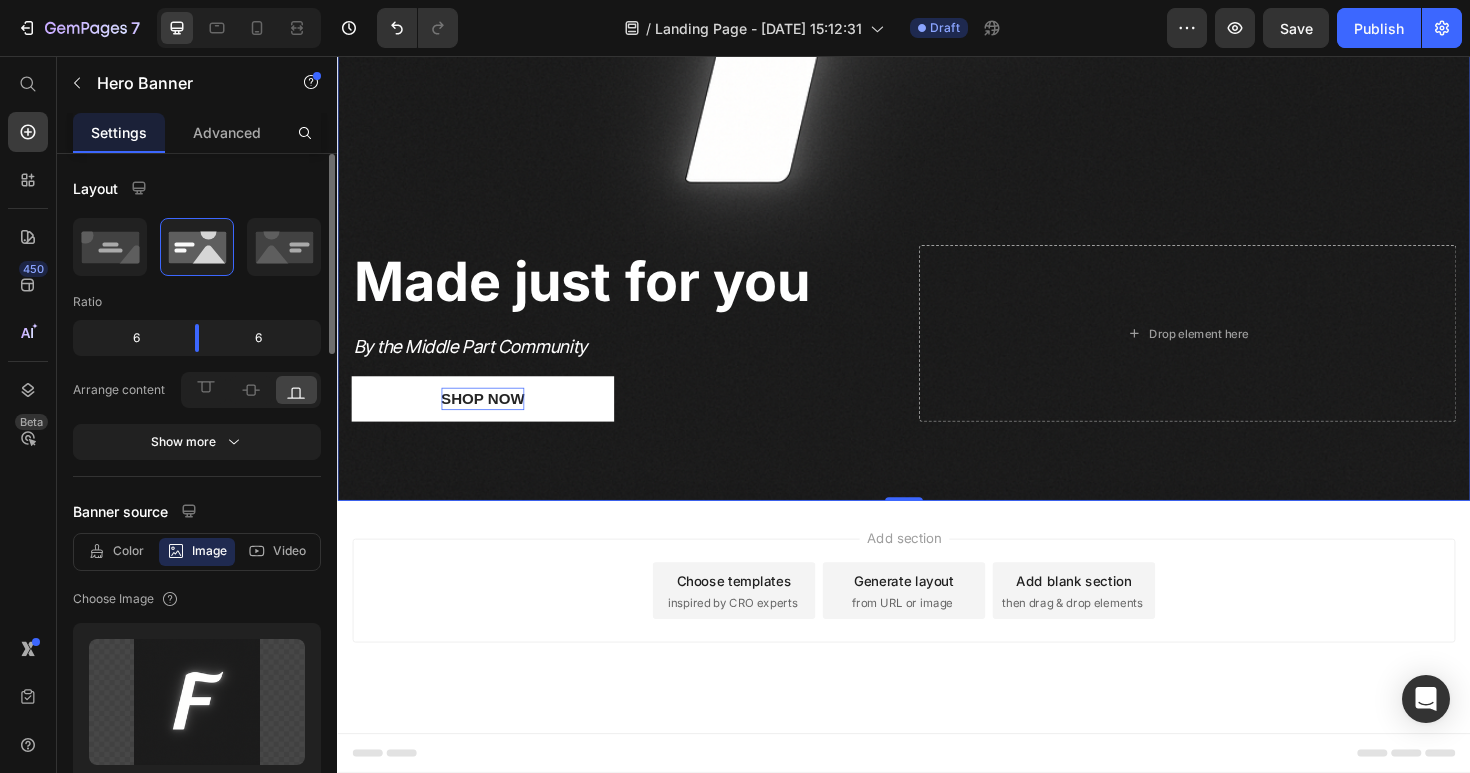 scroll, scrollTop: 770, scrollLeft: 0, axis: vertical 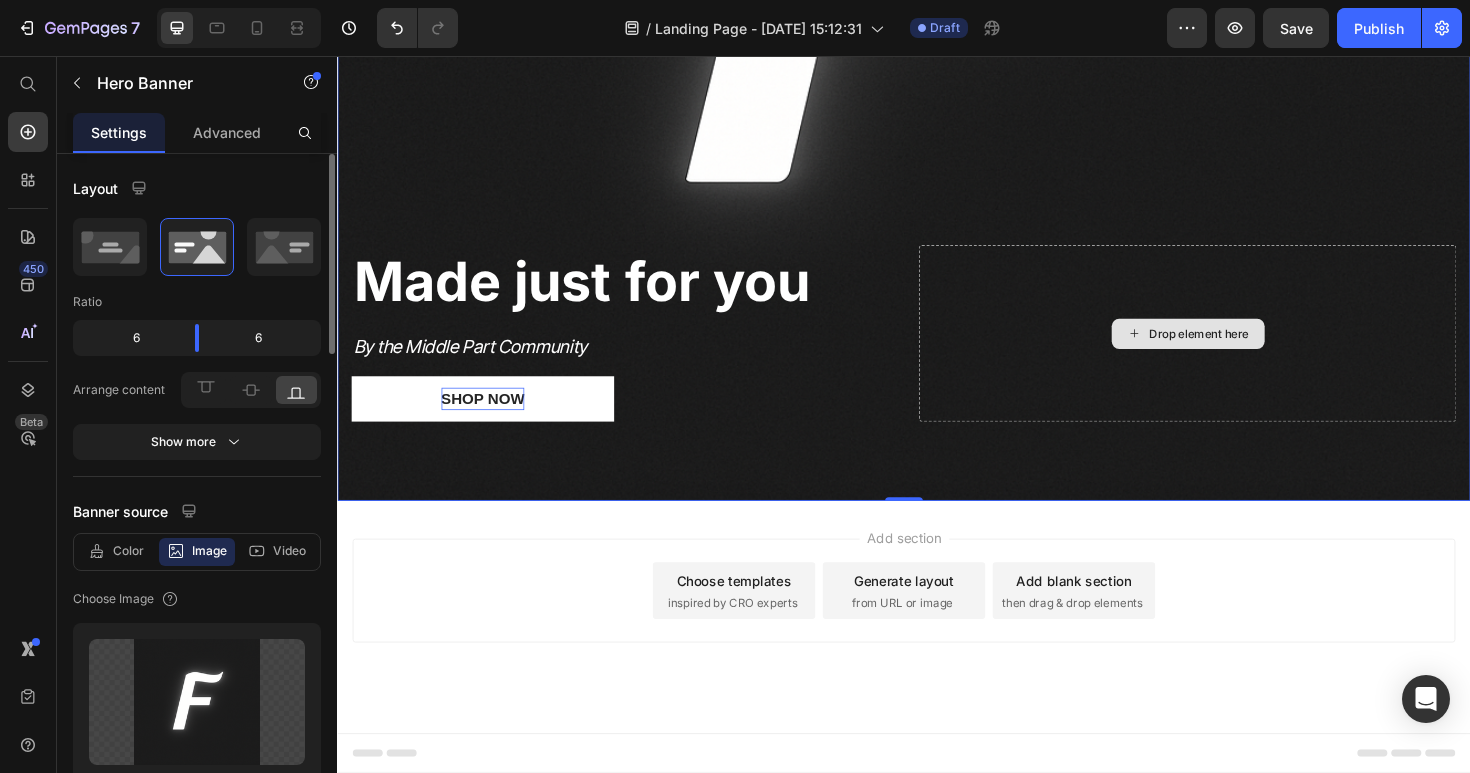 click on "Drop element here" at bounding box center (1237, 349) 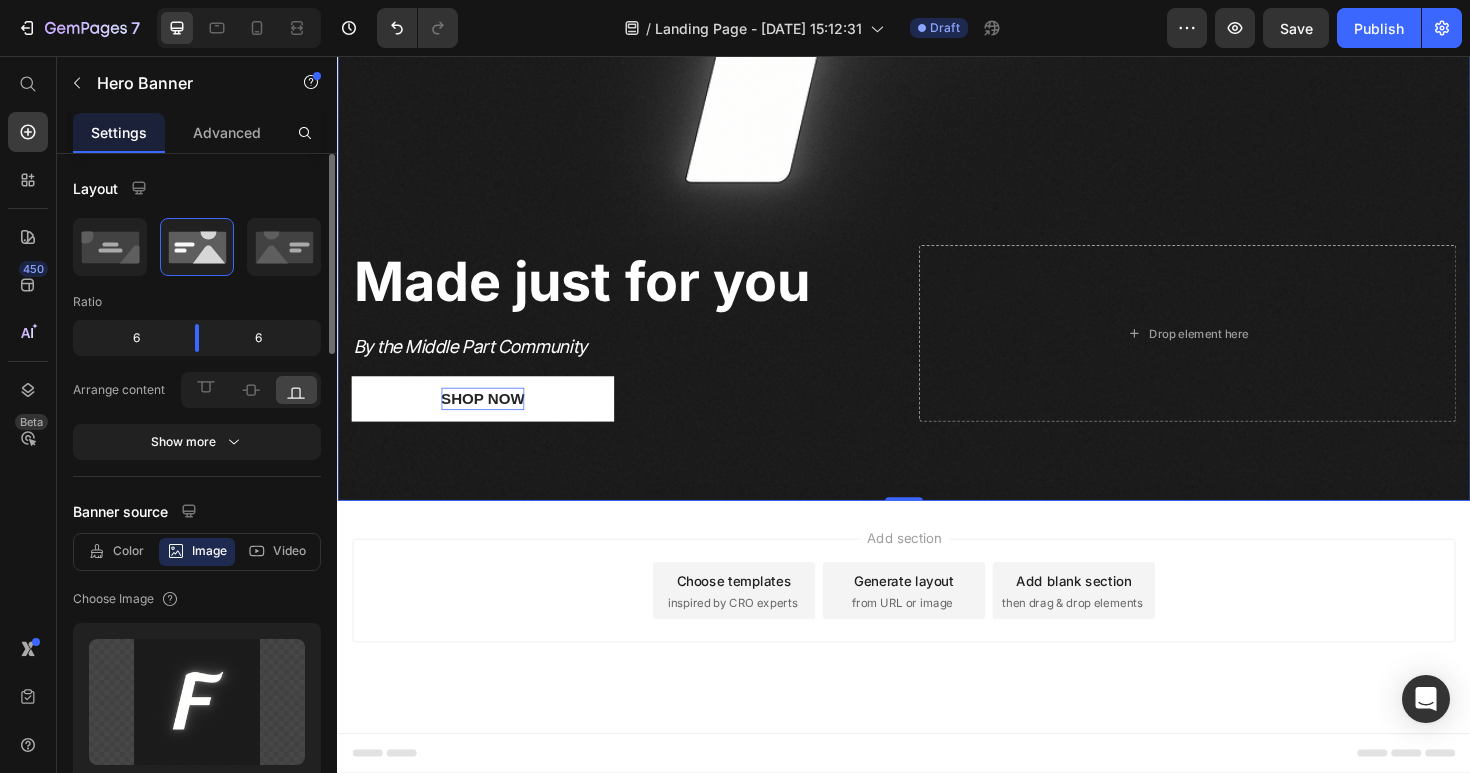 click on "⁠⁠⁠⁠⁠⁠⁠ Made just for you Heading By the Middle Part Community Text Block Shop Now Button" at bounding box center (636, 349) 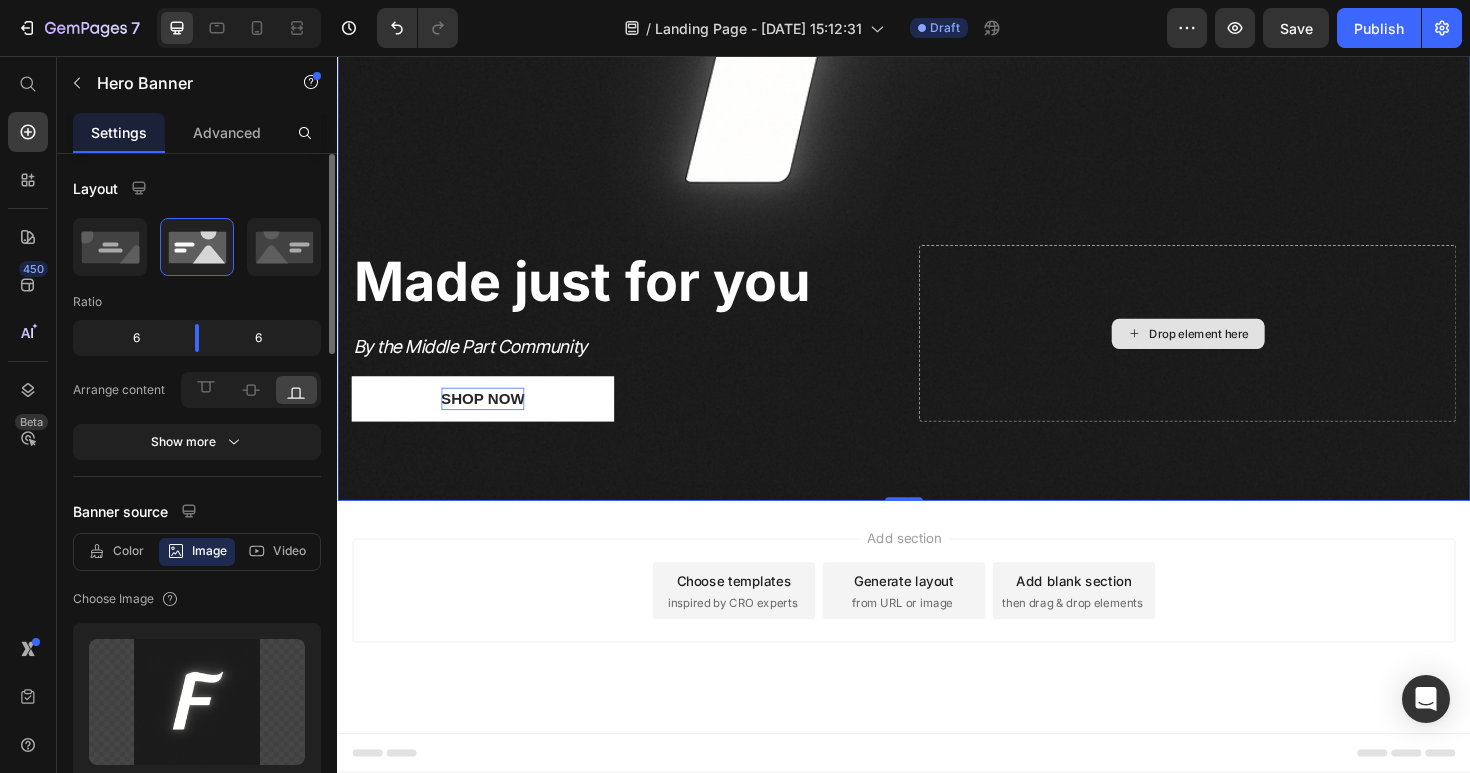 click on "Drop element here" at bounding box center [1237, 349] 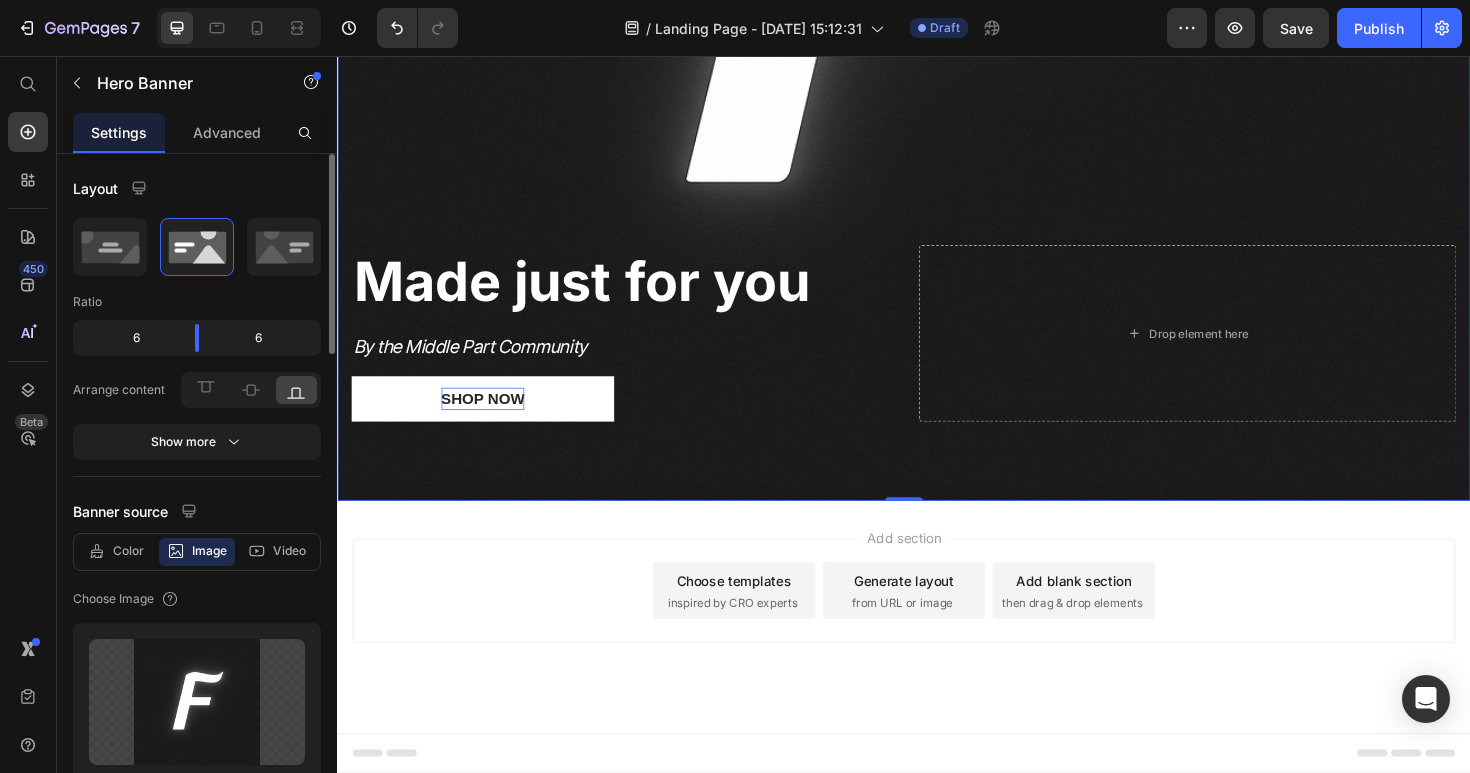 click on "⁠⁠⁠⁠⁠⁠⁠ Made just for you Heading By the Middle Part Community Text Block Shop Now Button
Drop element here" at bounding box center [937, 375] 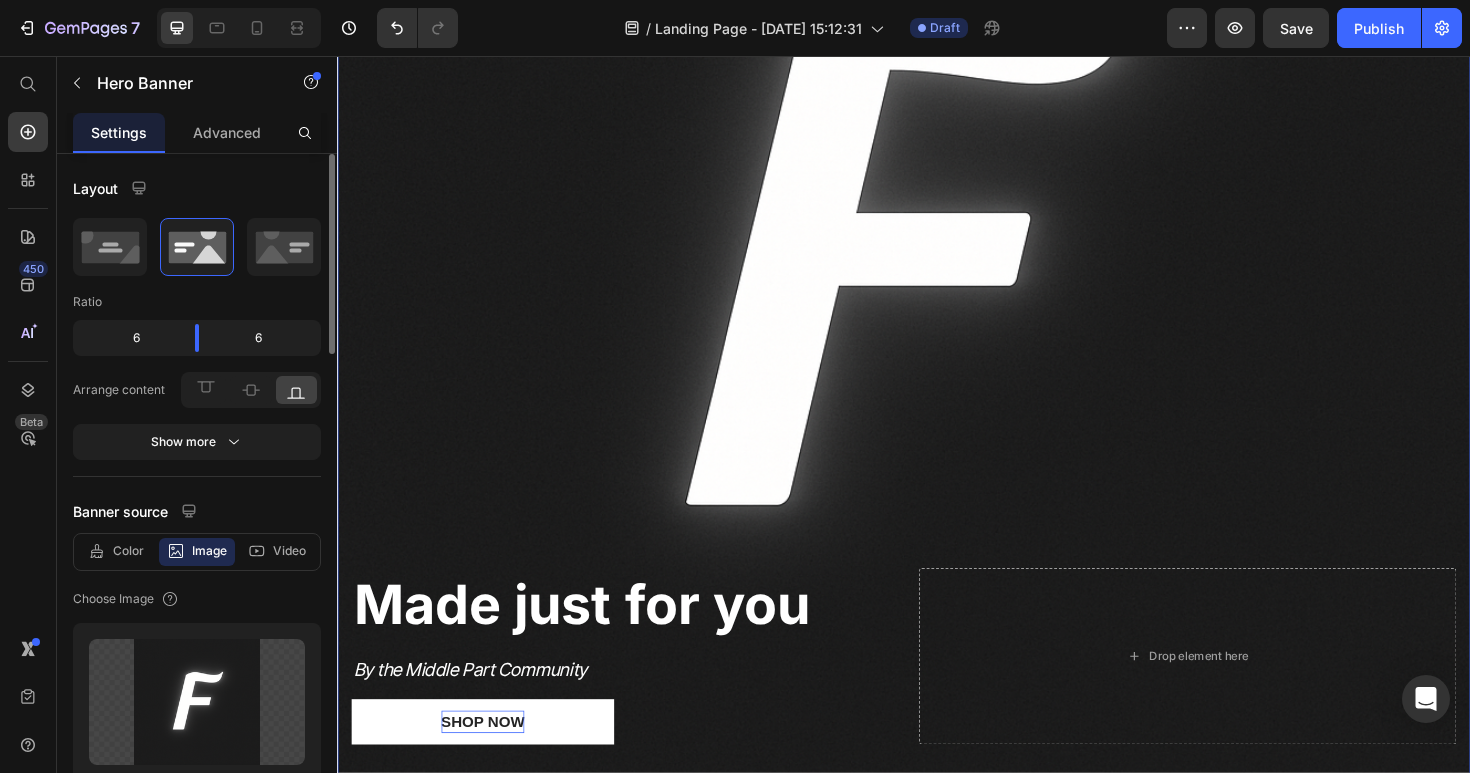 scroll, scrollTop: 306, scrollLeft: 0, axis: vertical 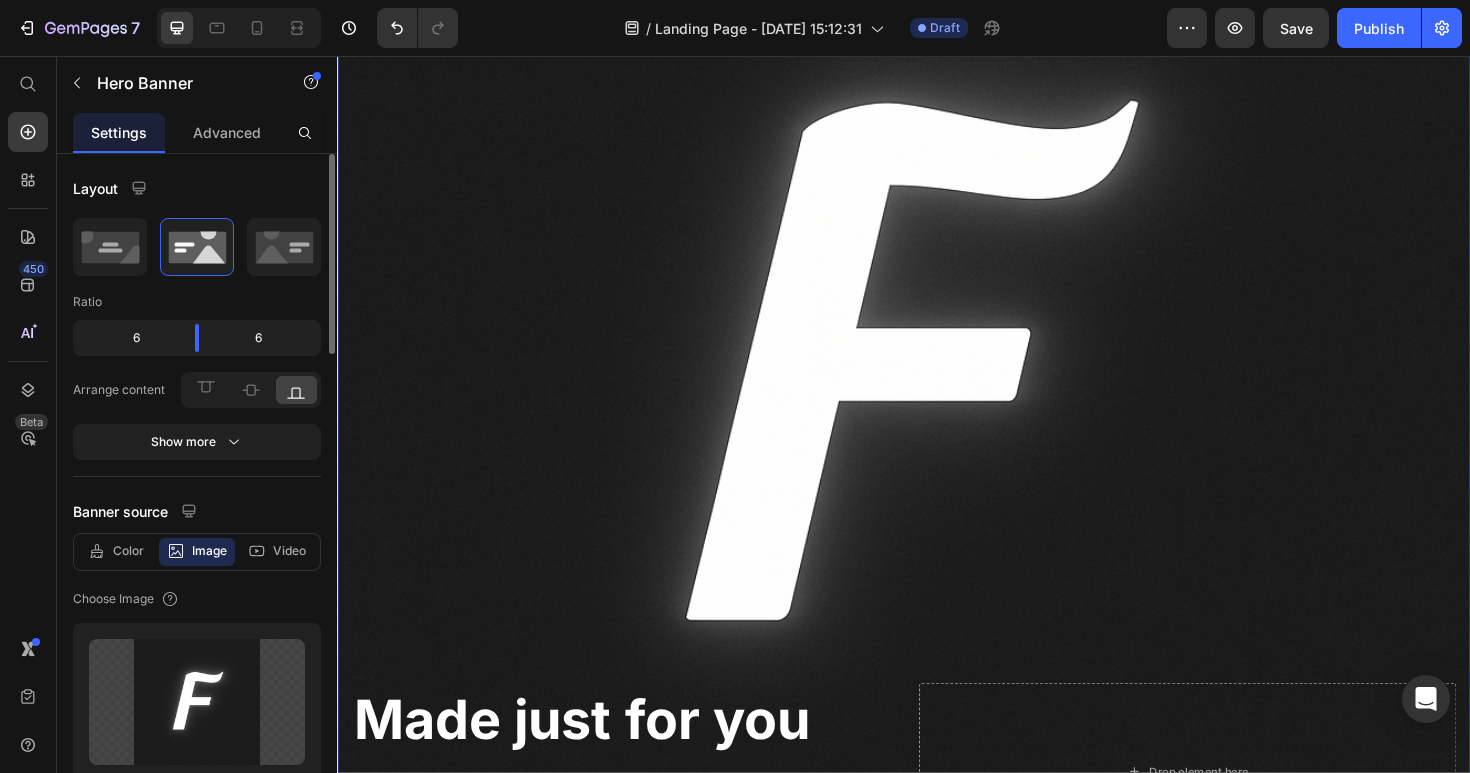 click at bounding box center (937, 391) 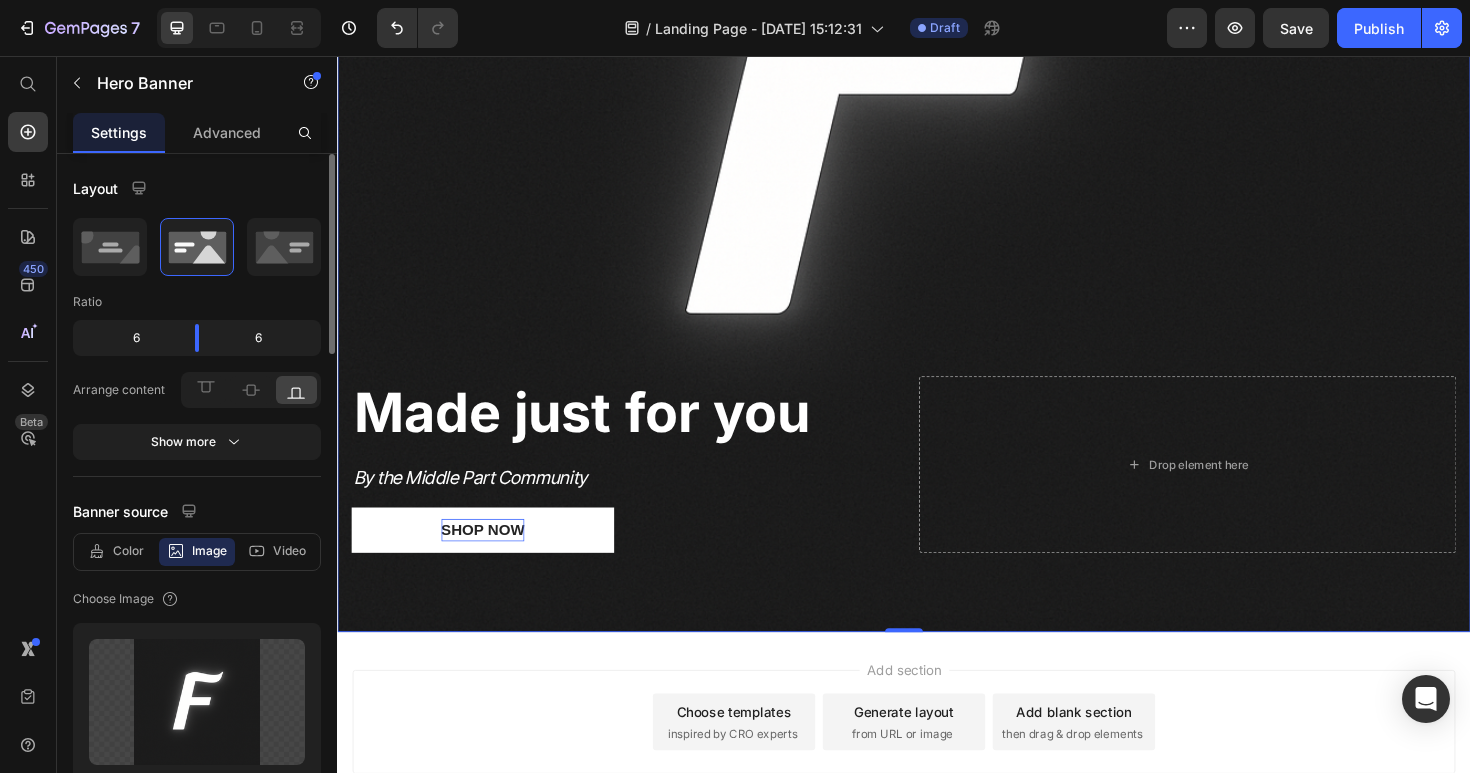 scroll, scrollTop: 652, scrollLeft: 0, axis: vertical 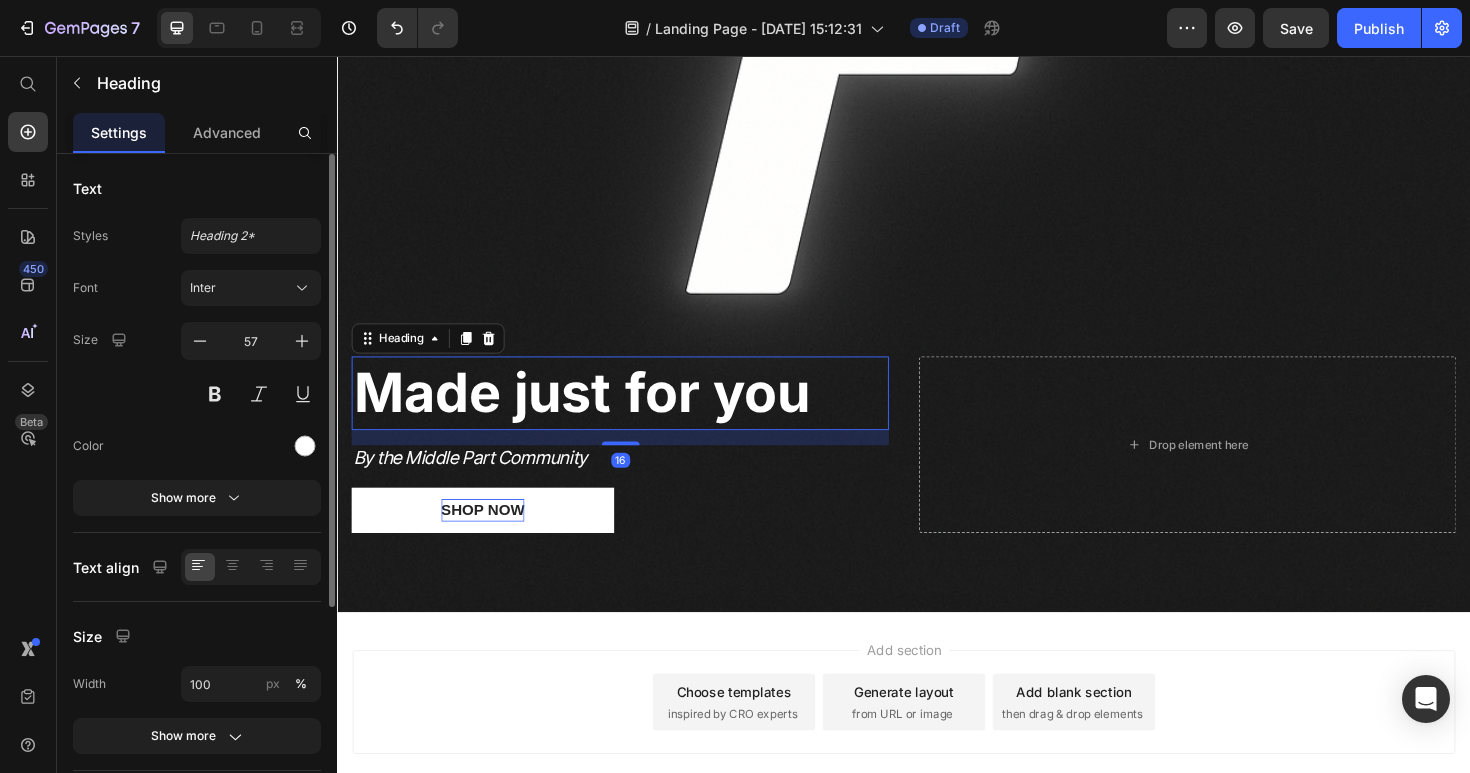click on "Made just for you" at bounding box center [596, 412] 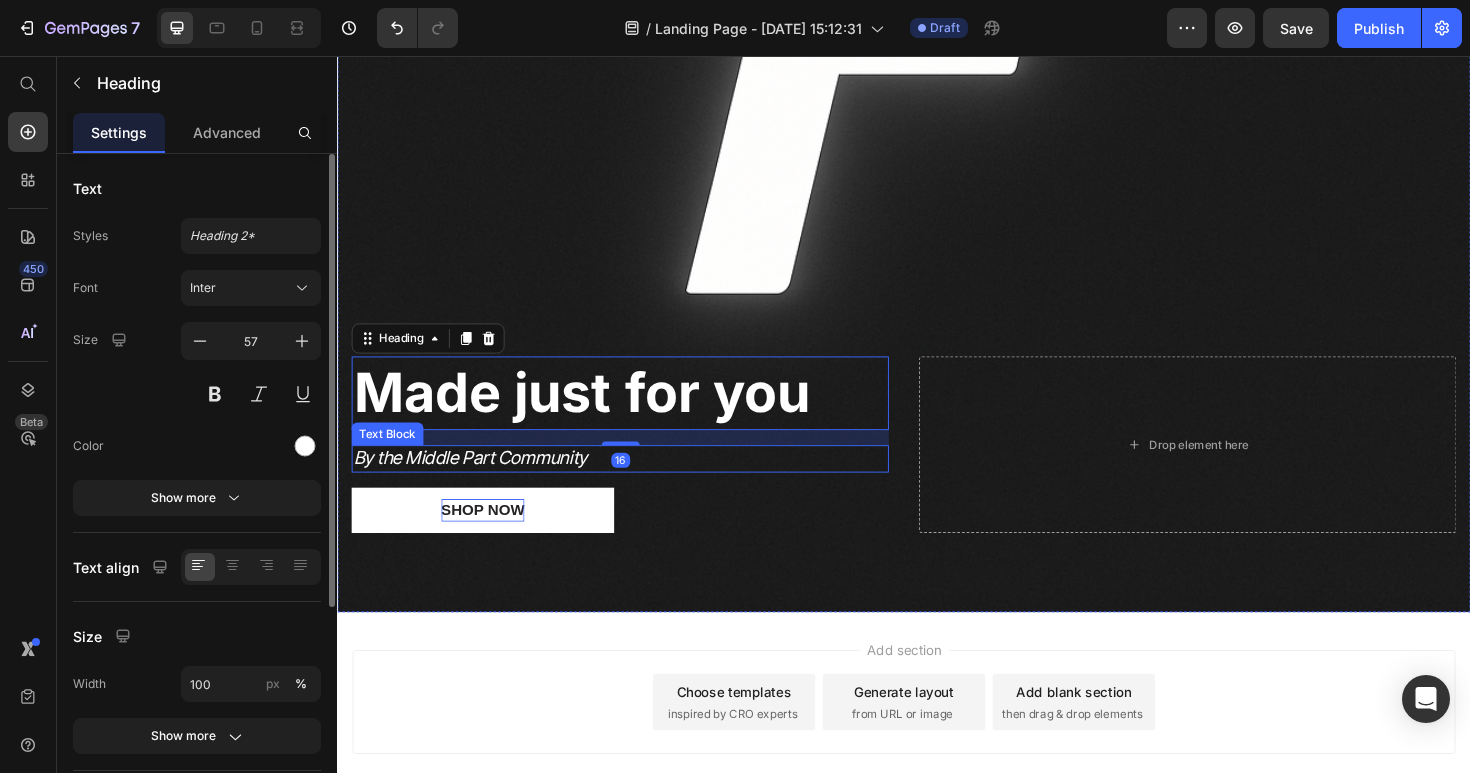click on "By the Middle Part Community" at bounding box center [636, 482] 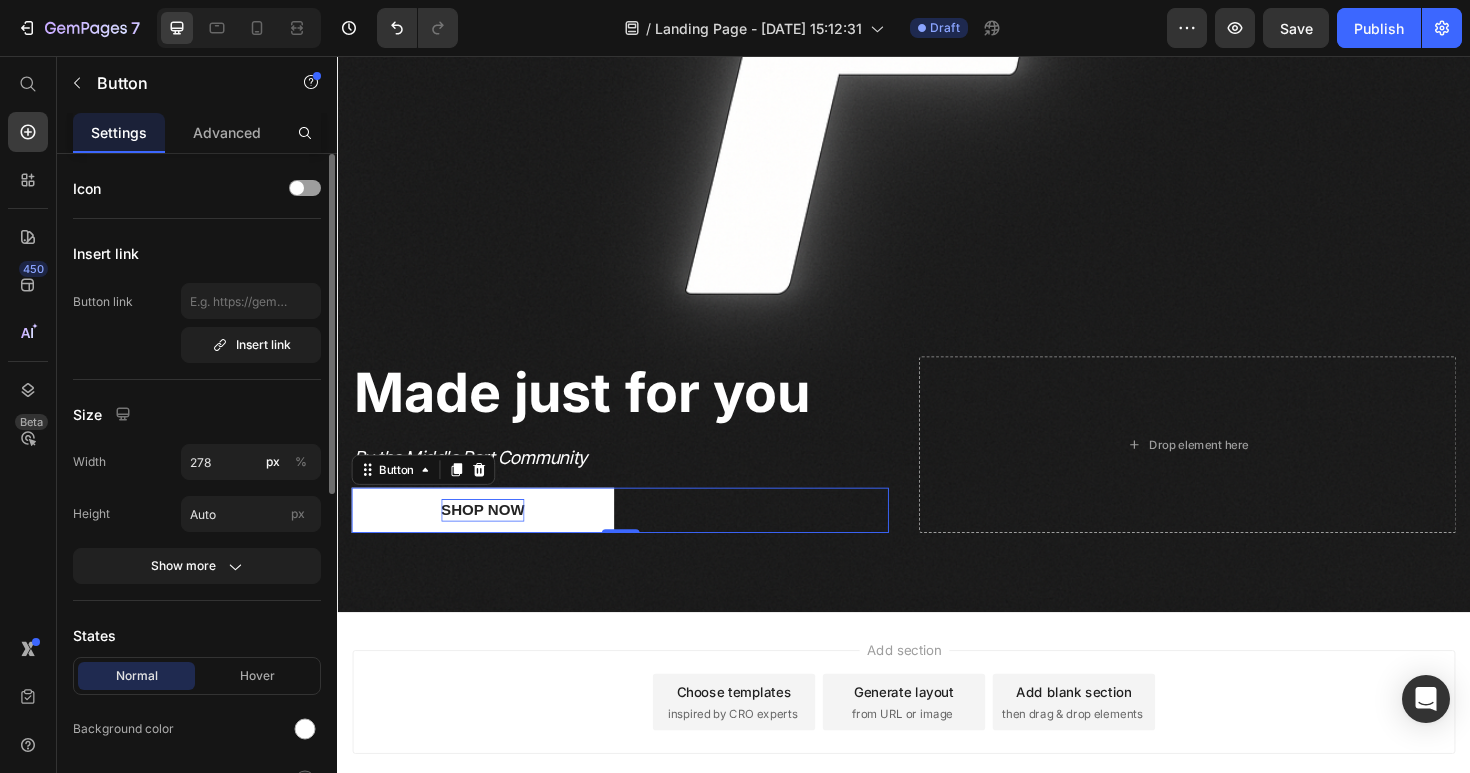 click on "Shop Now Button   0" at bounding box center (636, 537) 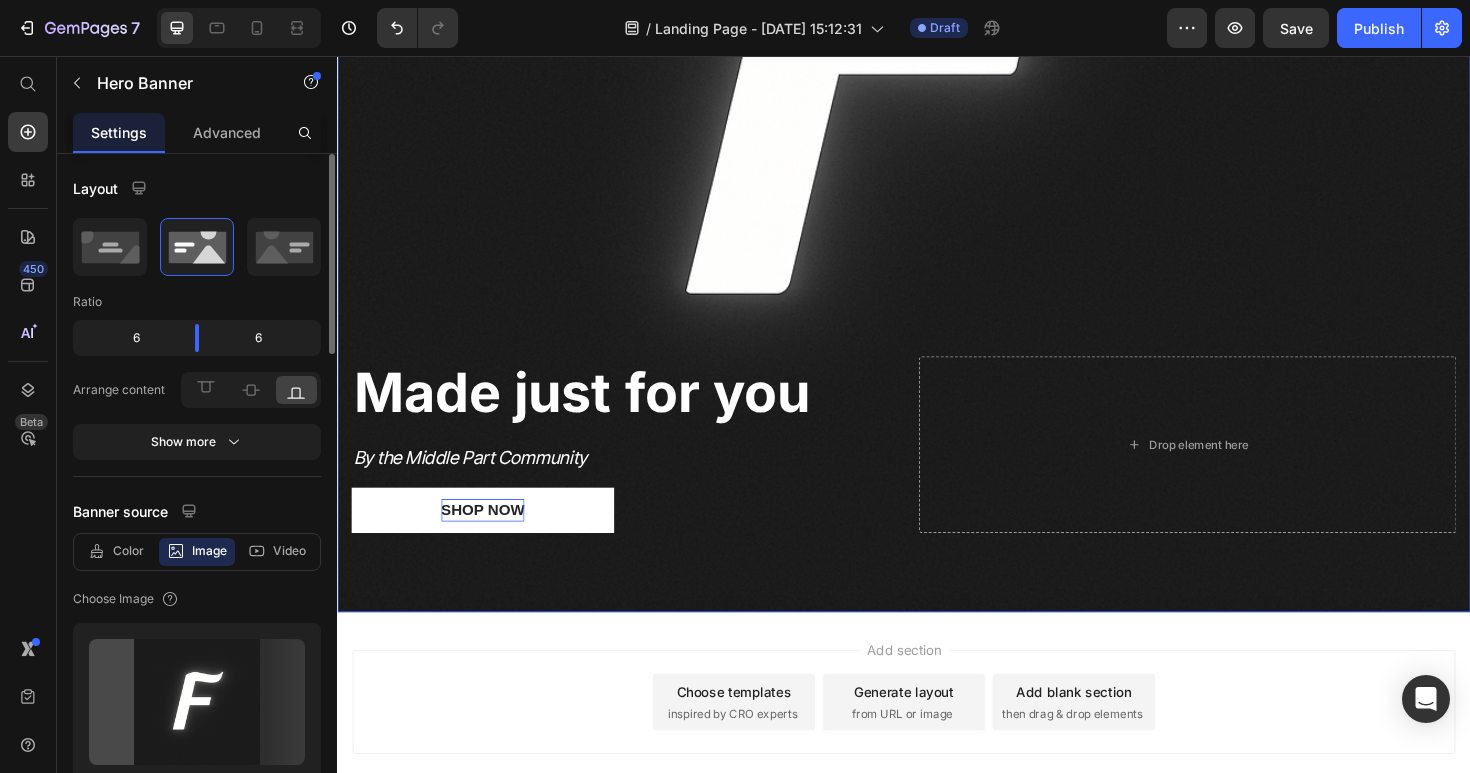 click on "⁠⁠⁠⁠⁠⁠⁠ Made just for you Heading By the Middle Part Community Text Block Shop Now Button   0
Drop element here" at bounding box center [937, 493] 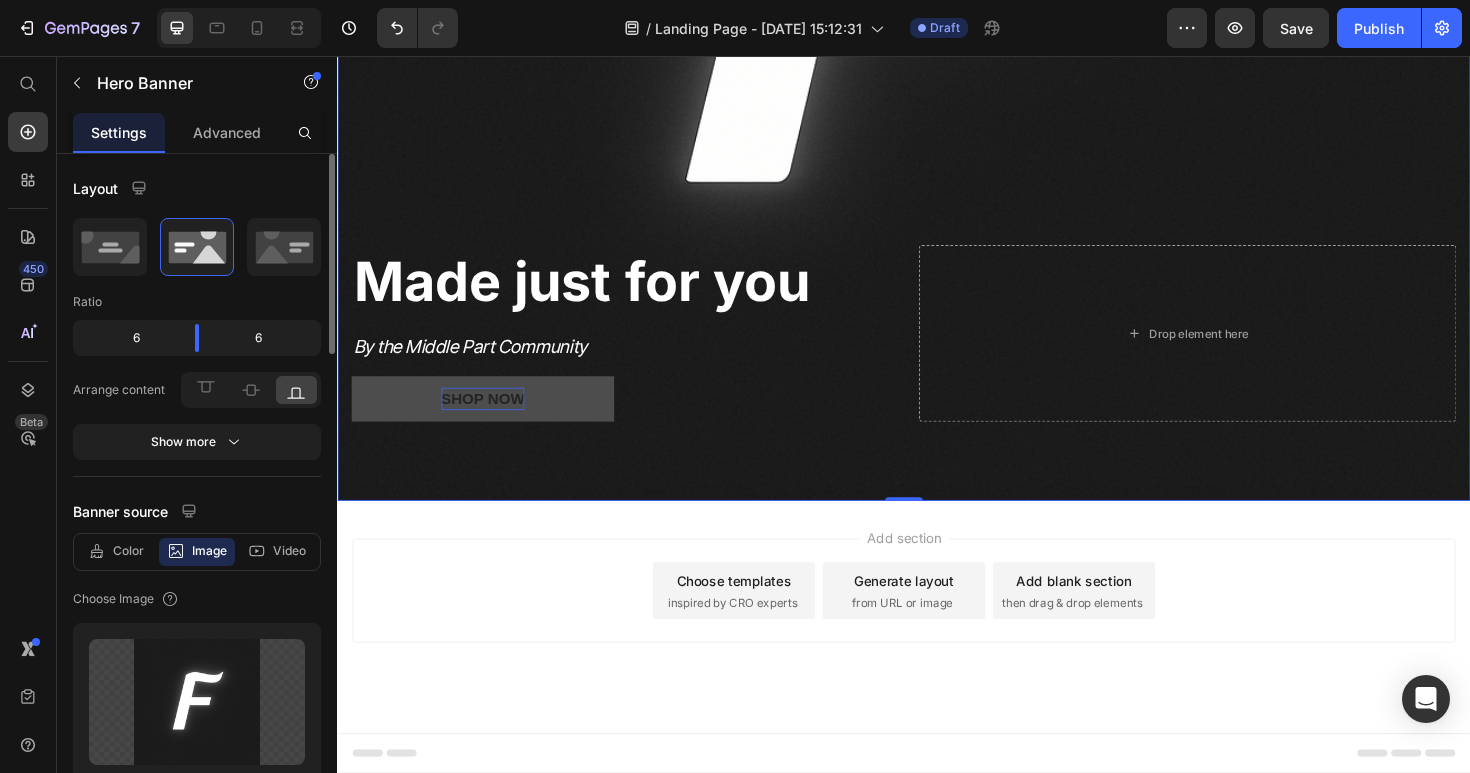 scroll, scrollTop: 770, scrollLeft: 0, axis: vertical 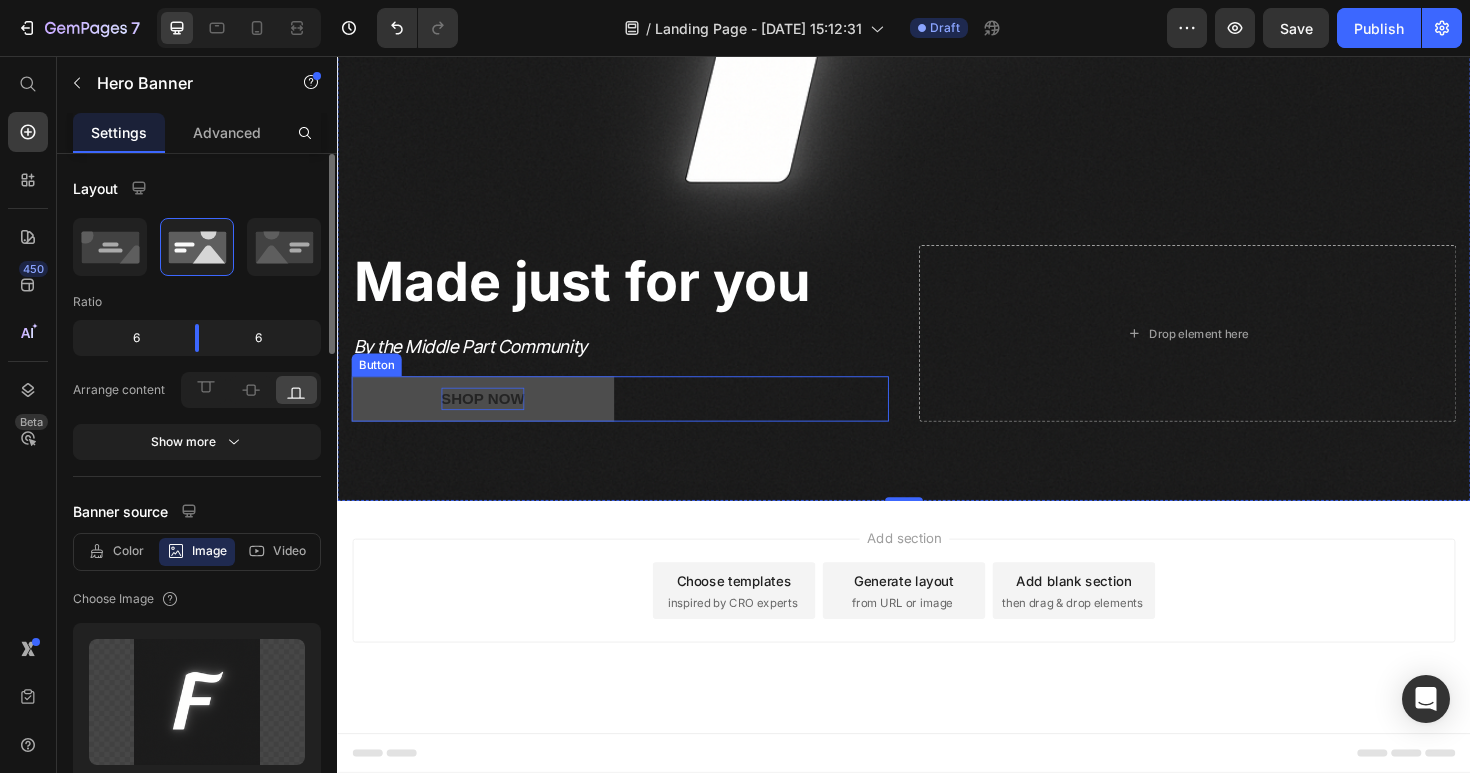 click on "Shop Now" at bounding box center [491, 419] 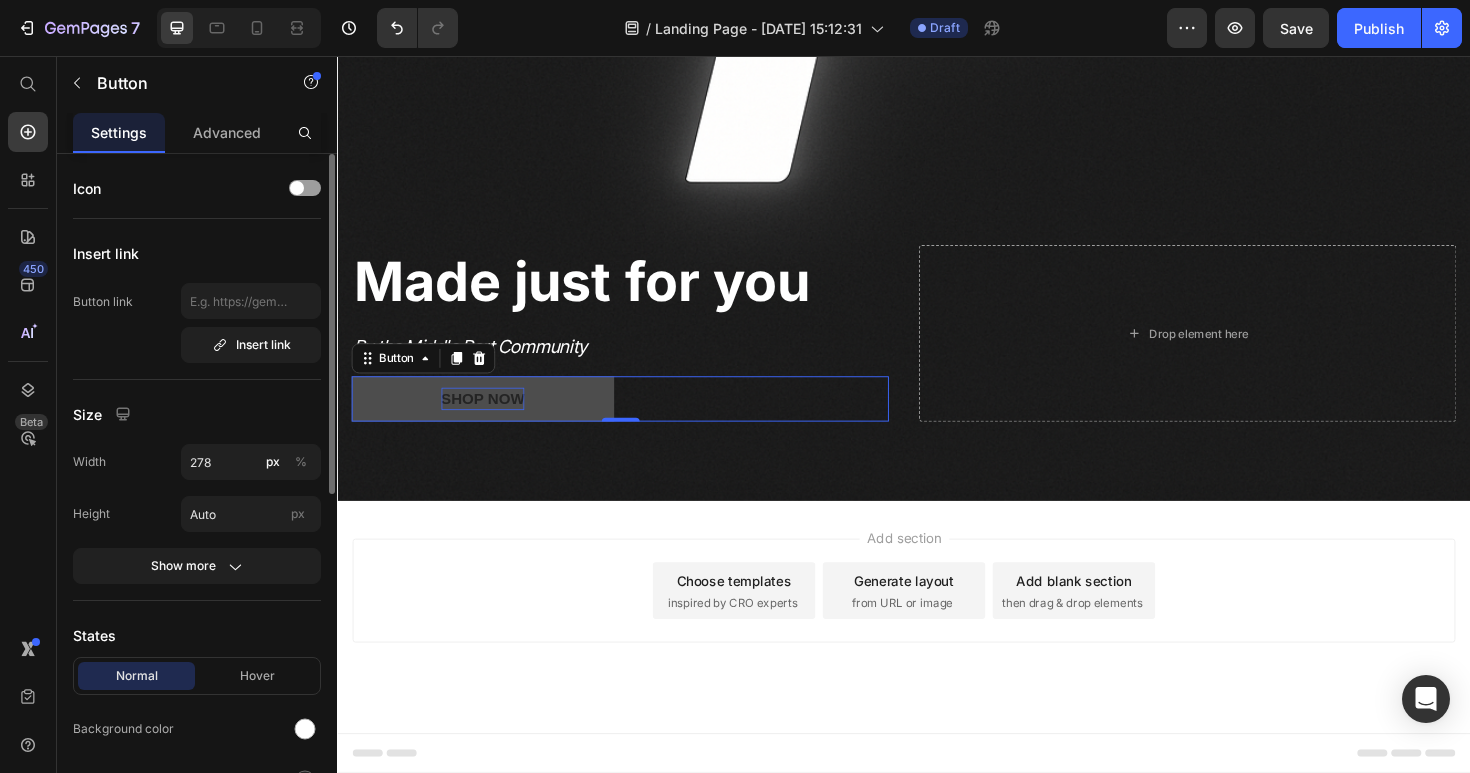 drag, startPoint x: 537, startPoint y: 436, endPoint x: 403, endPoint y: 405, distance: 137.53908 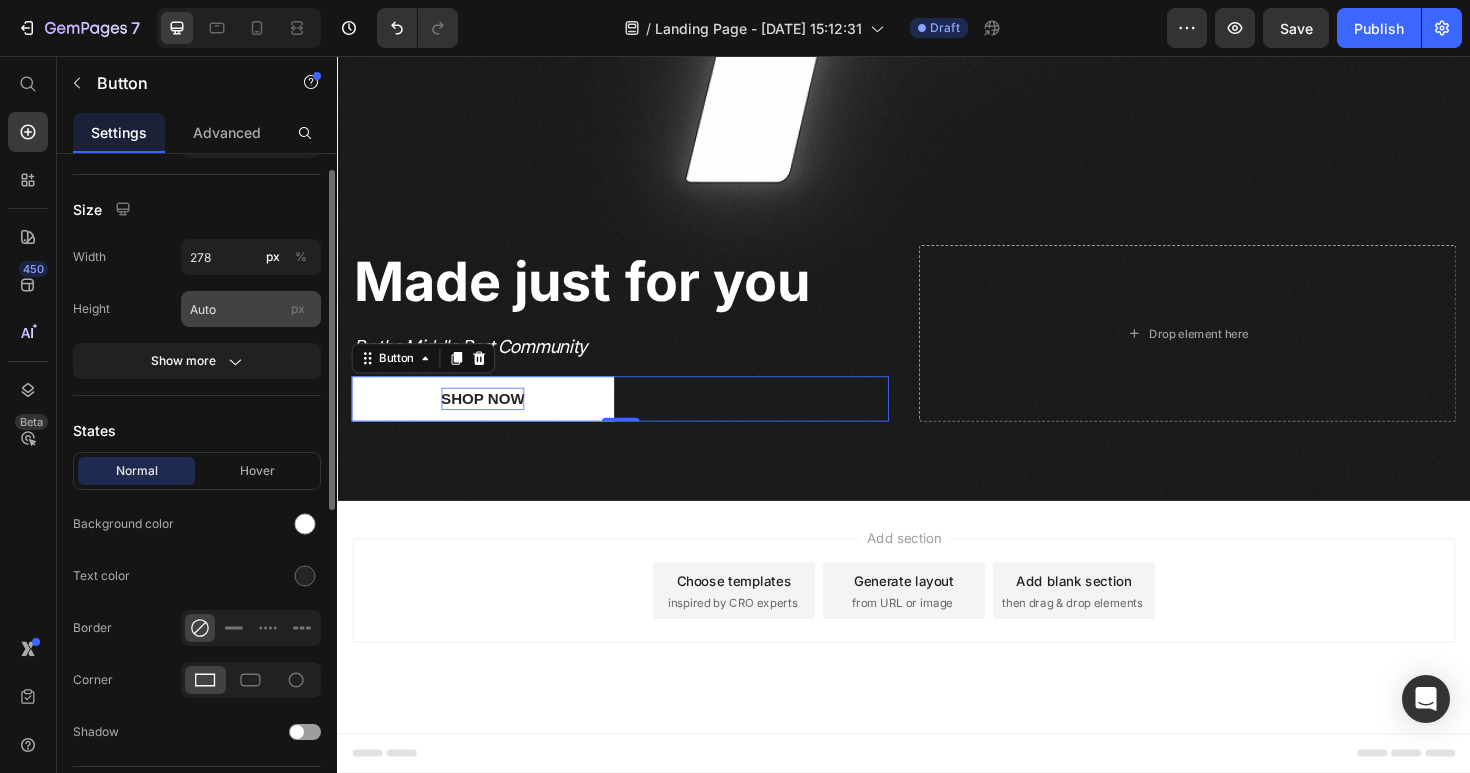 scroll, scrollTop: 281, scrollLeft: 0, axis: vertical 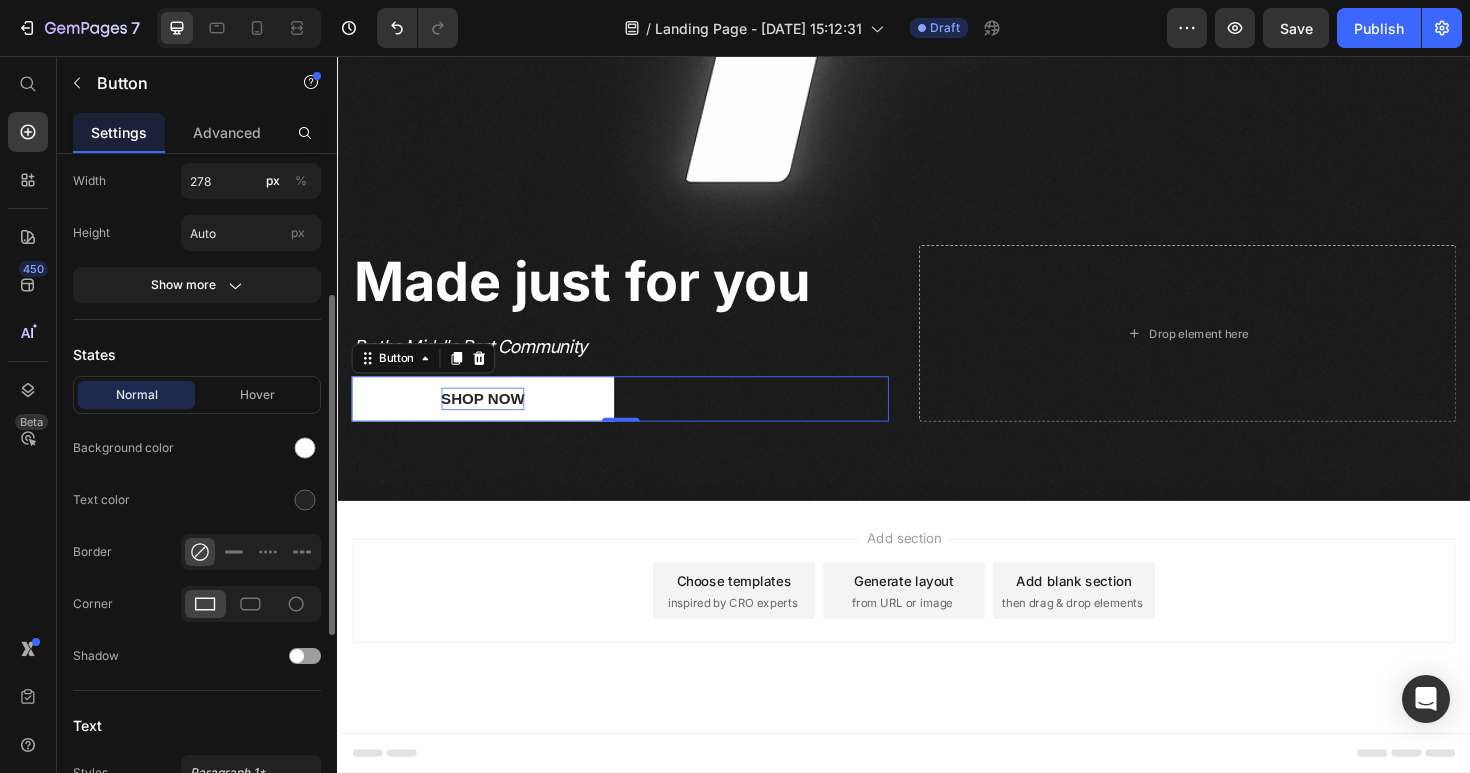 click on "Add section Choose templates inspired by CRO experts Generate layout from URL or image Add blank section then drag & drop elements" at bounding box center [937, 650] 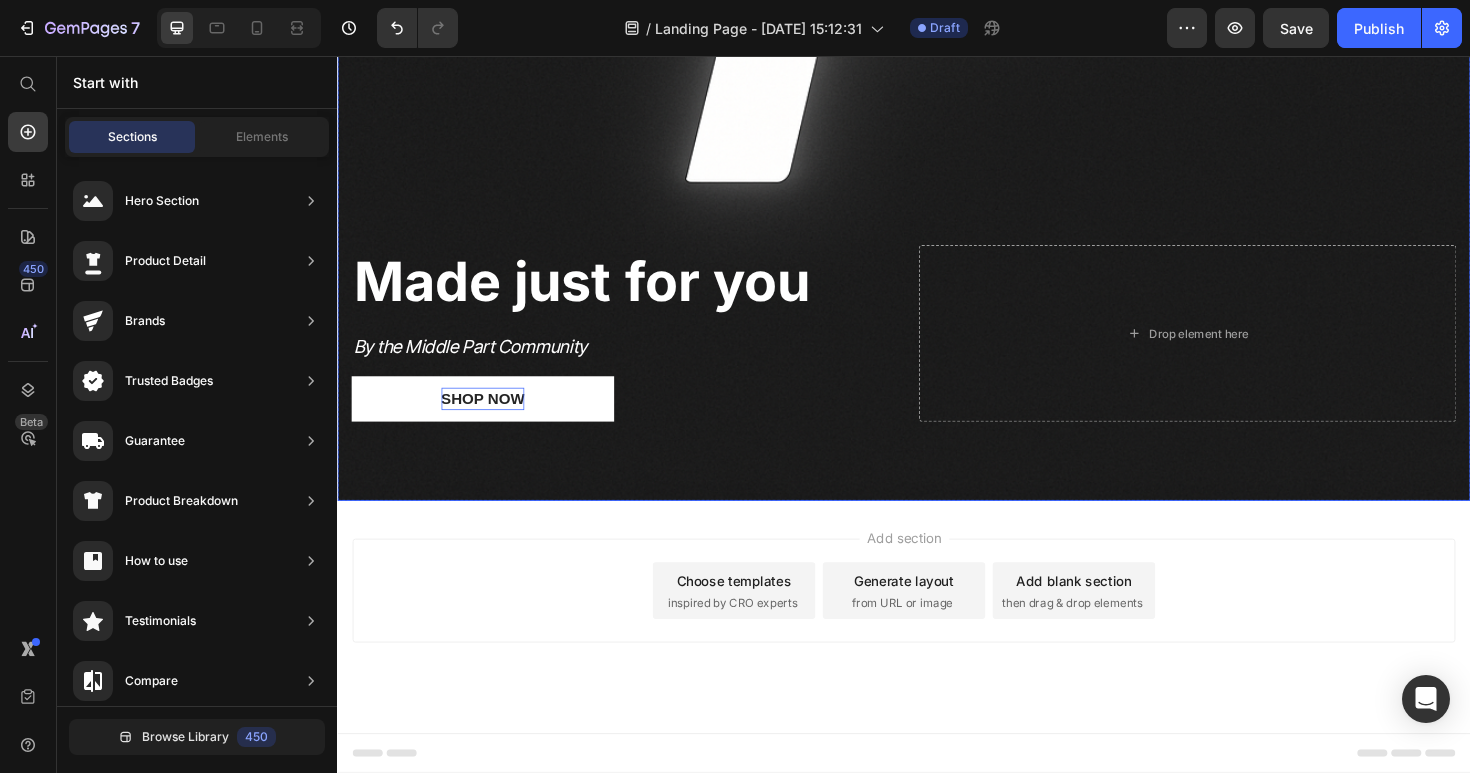 scroll, scrollTop: 770, scrollLeft: 0, axis: vertical 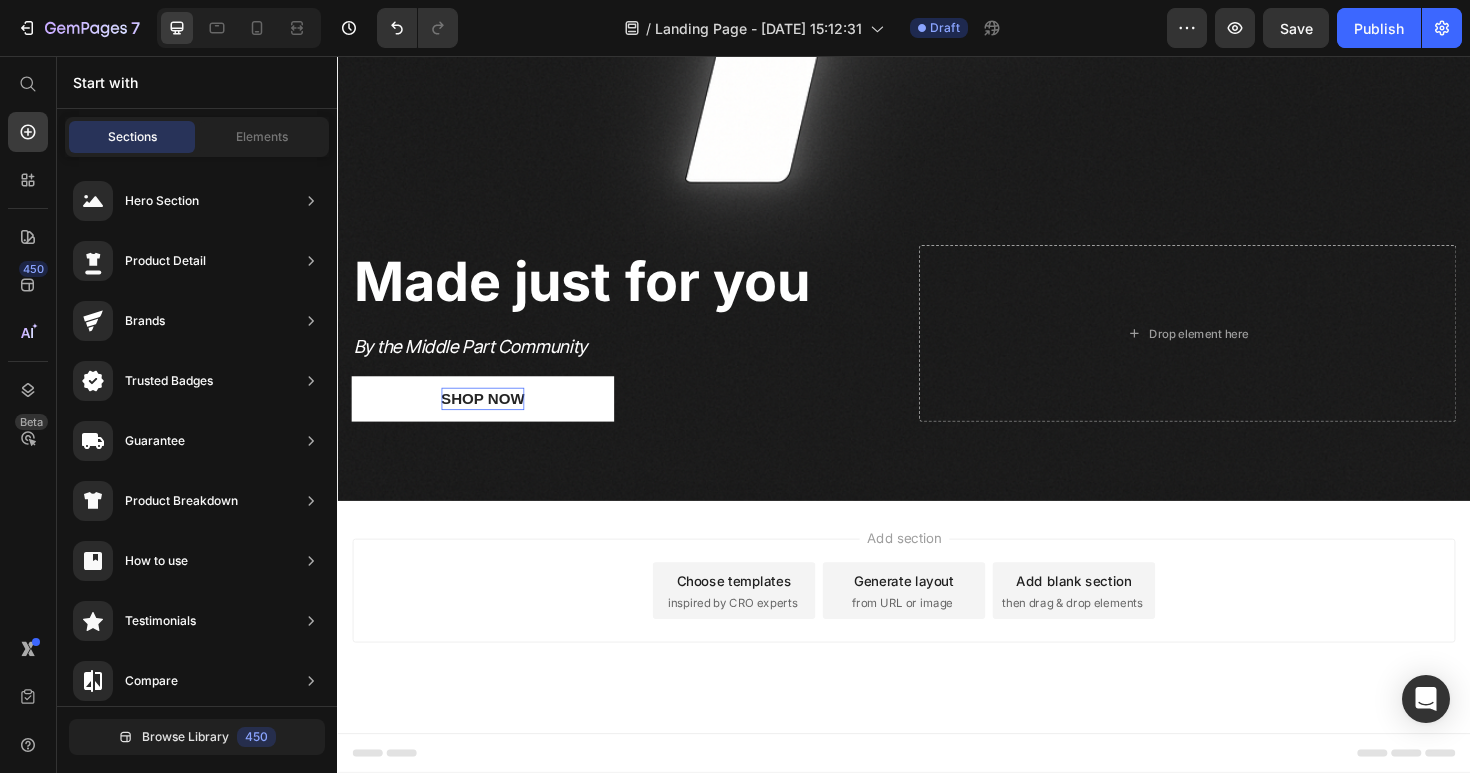 drag, startPoint x: 1258, startPoint y: 15, endPoint x: 1215, endPoint y: 0, distance: 45.54119 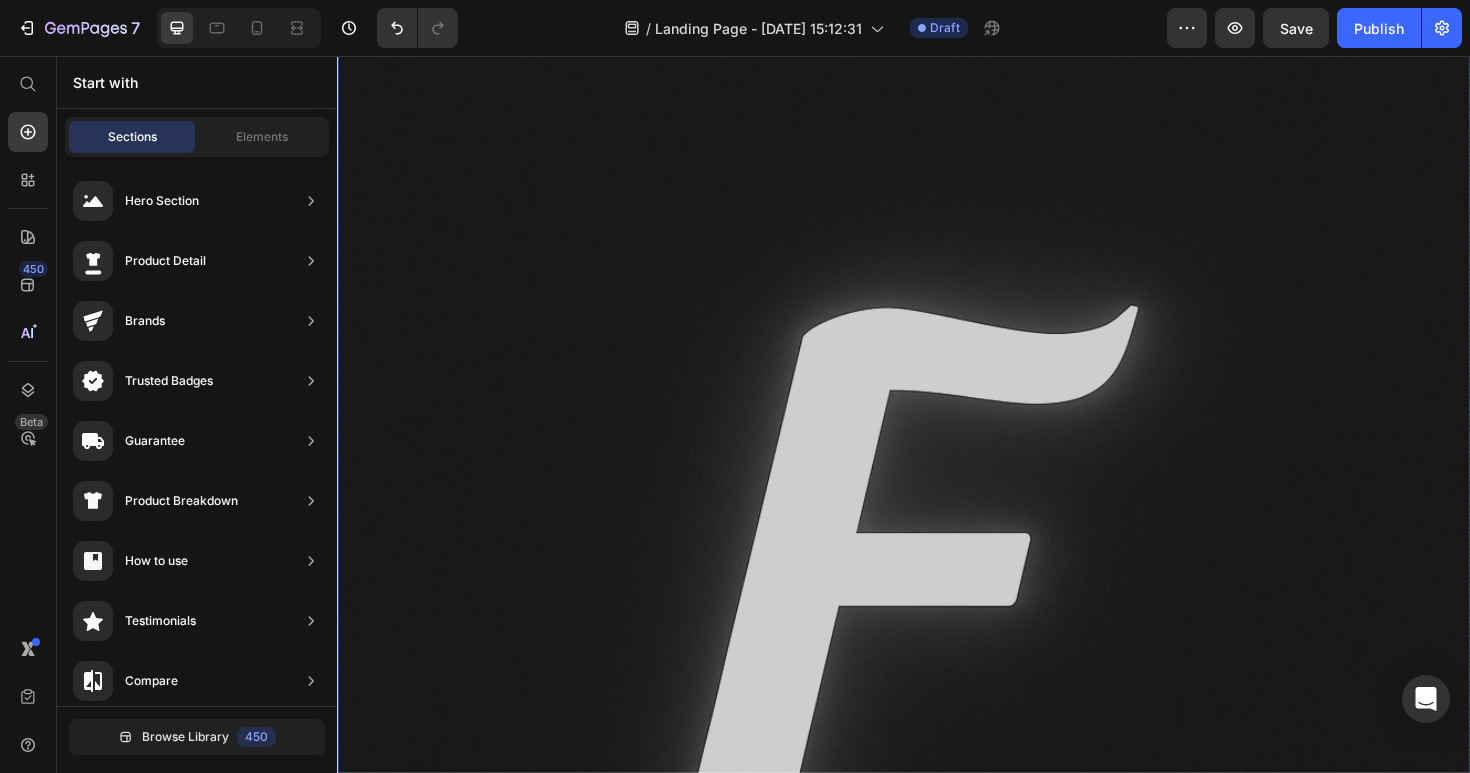 scroll, scrollTop: 59, scrollLeft: 0, axis: vertical 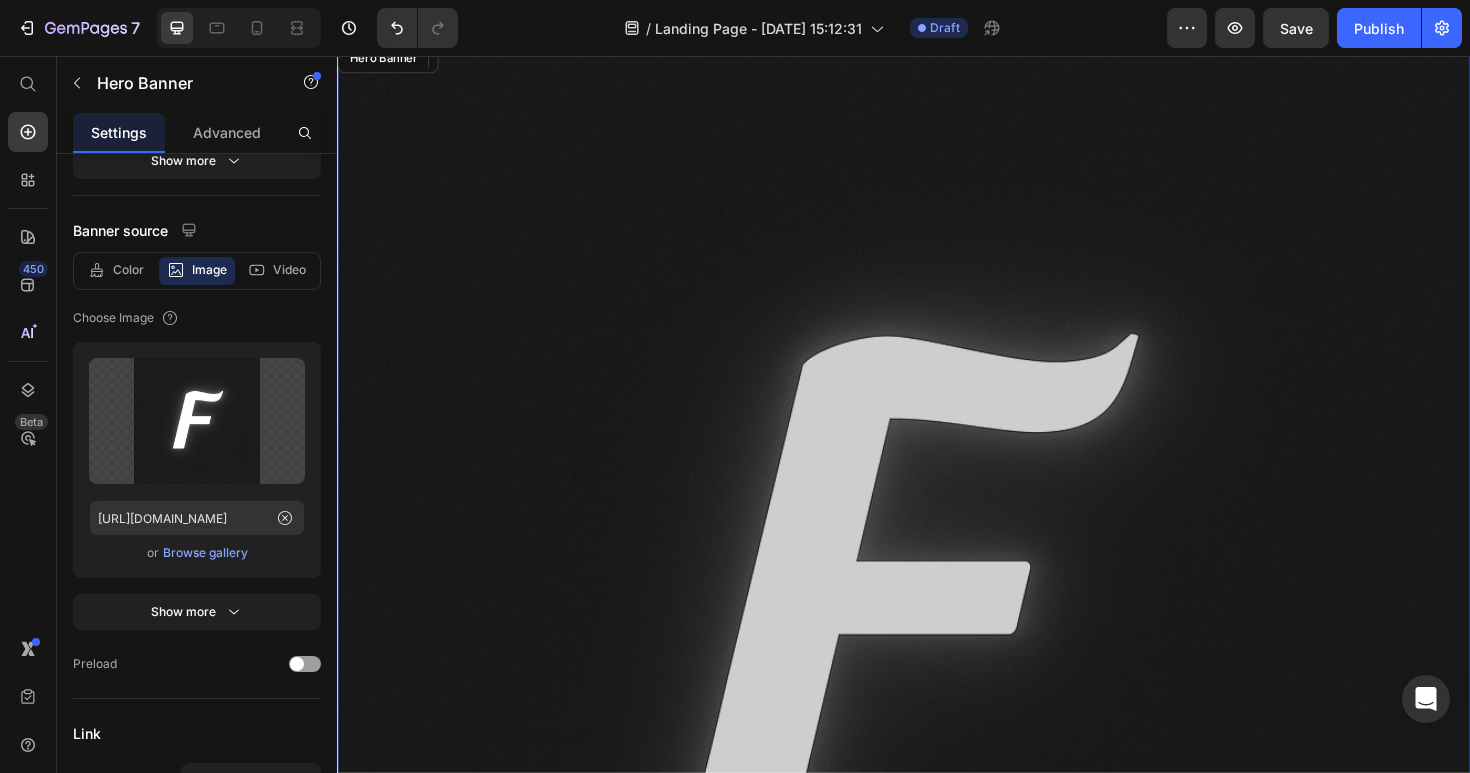 click at bounding box center [937, 638] 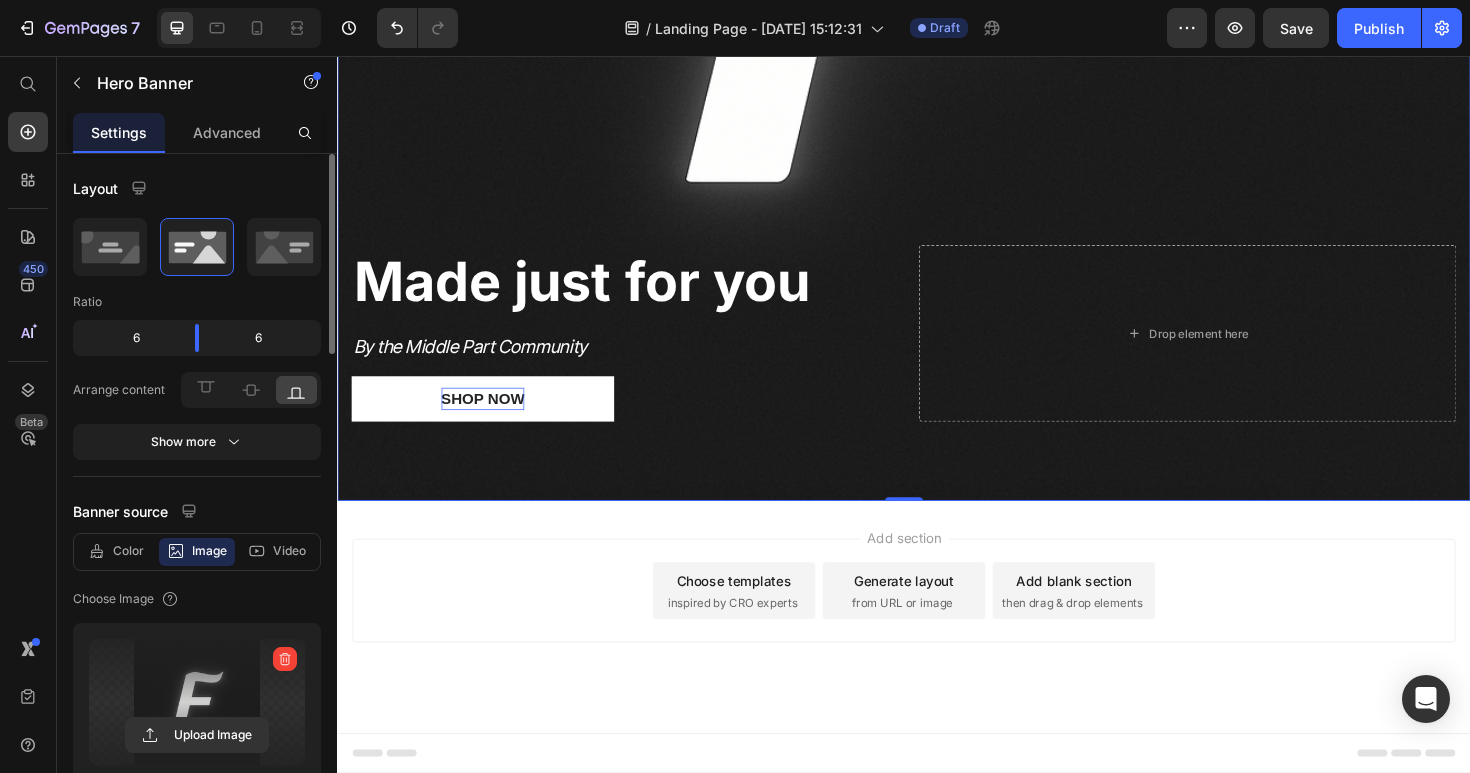 scroll, scrollTop: 770, scrollLeft: 0, axis: vertical 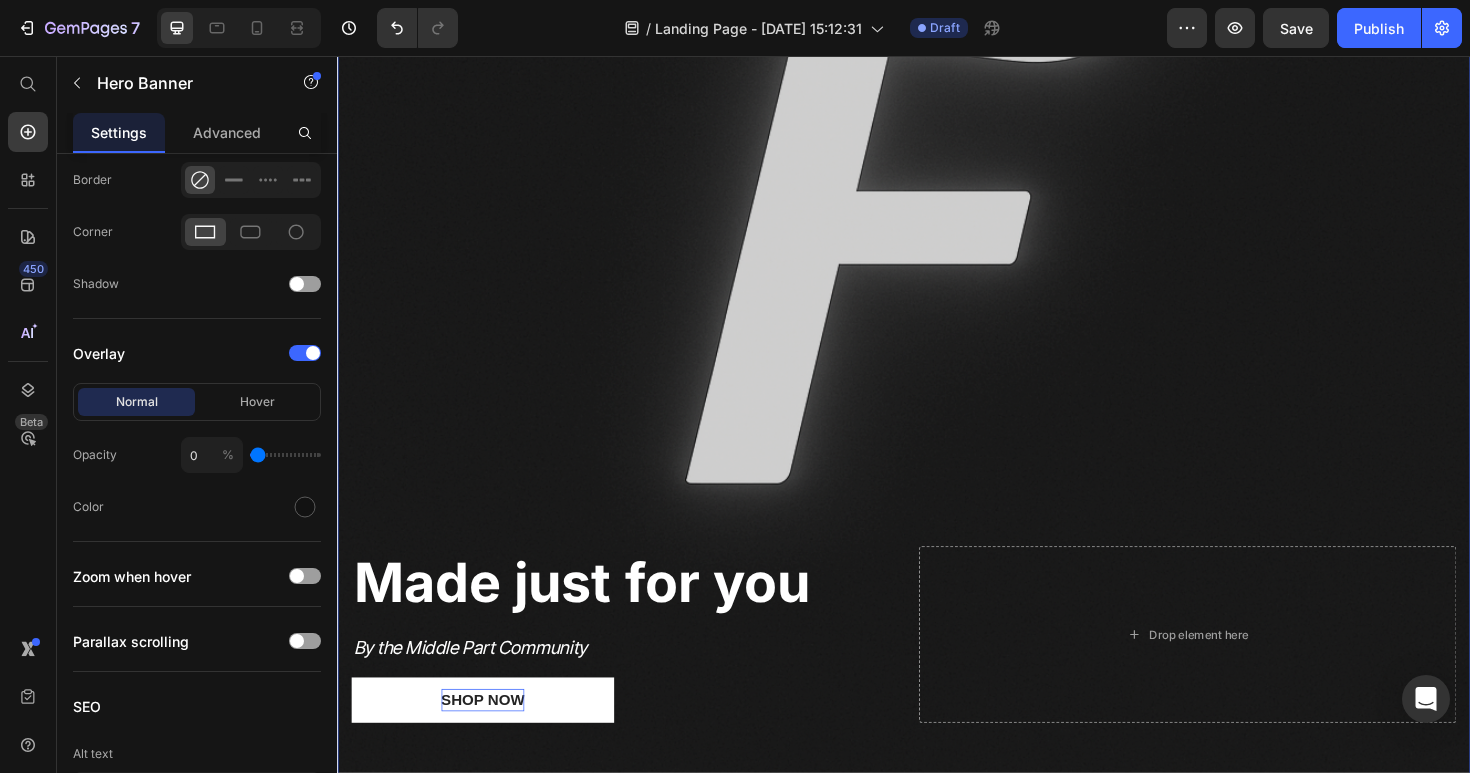 click at bounding box center [937, 246] 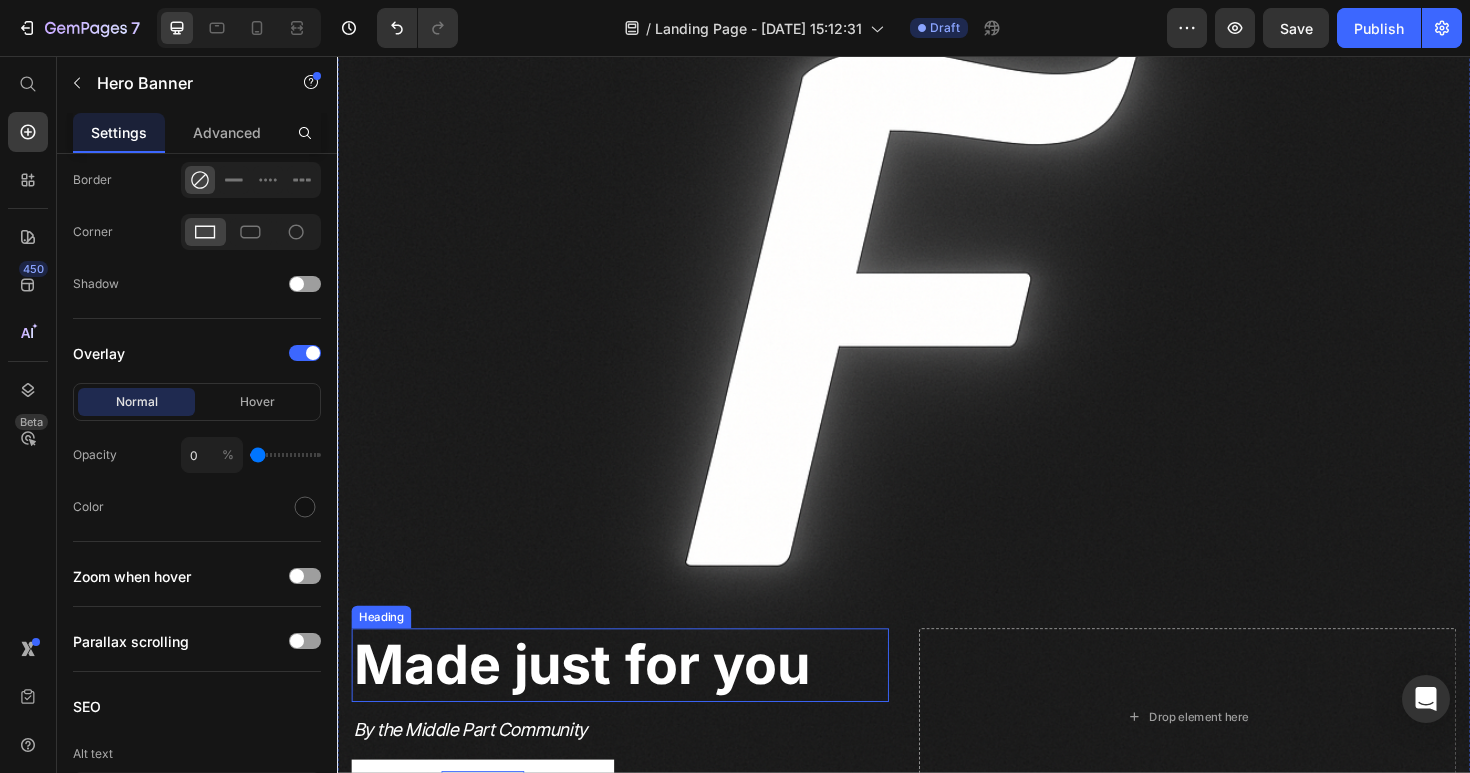 scroll, scrollTop: 249, scrollLeft: 0, axis: vertical 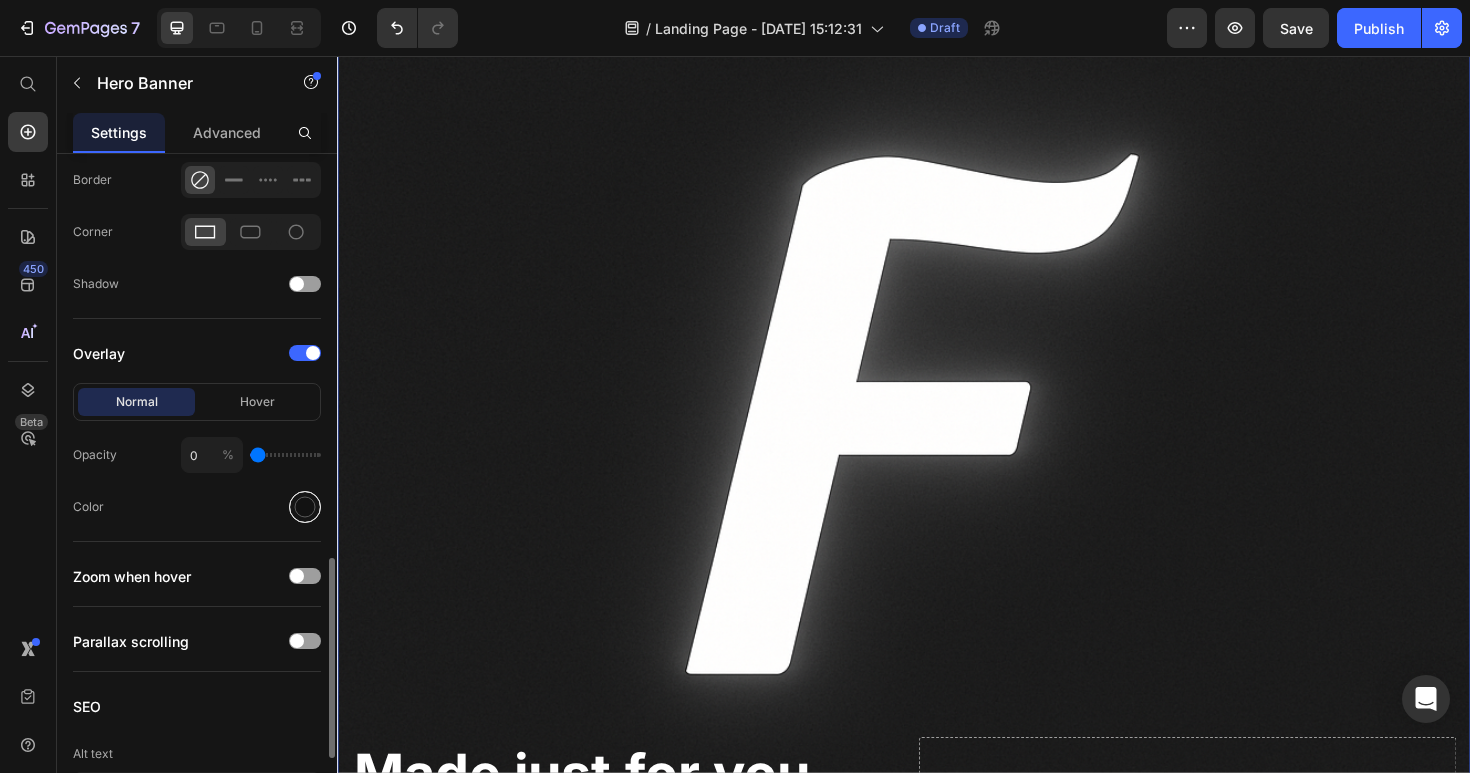 click at bounding box center (305, 507) 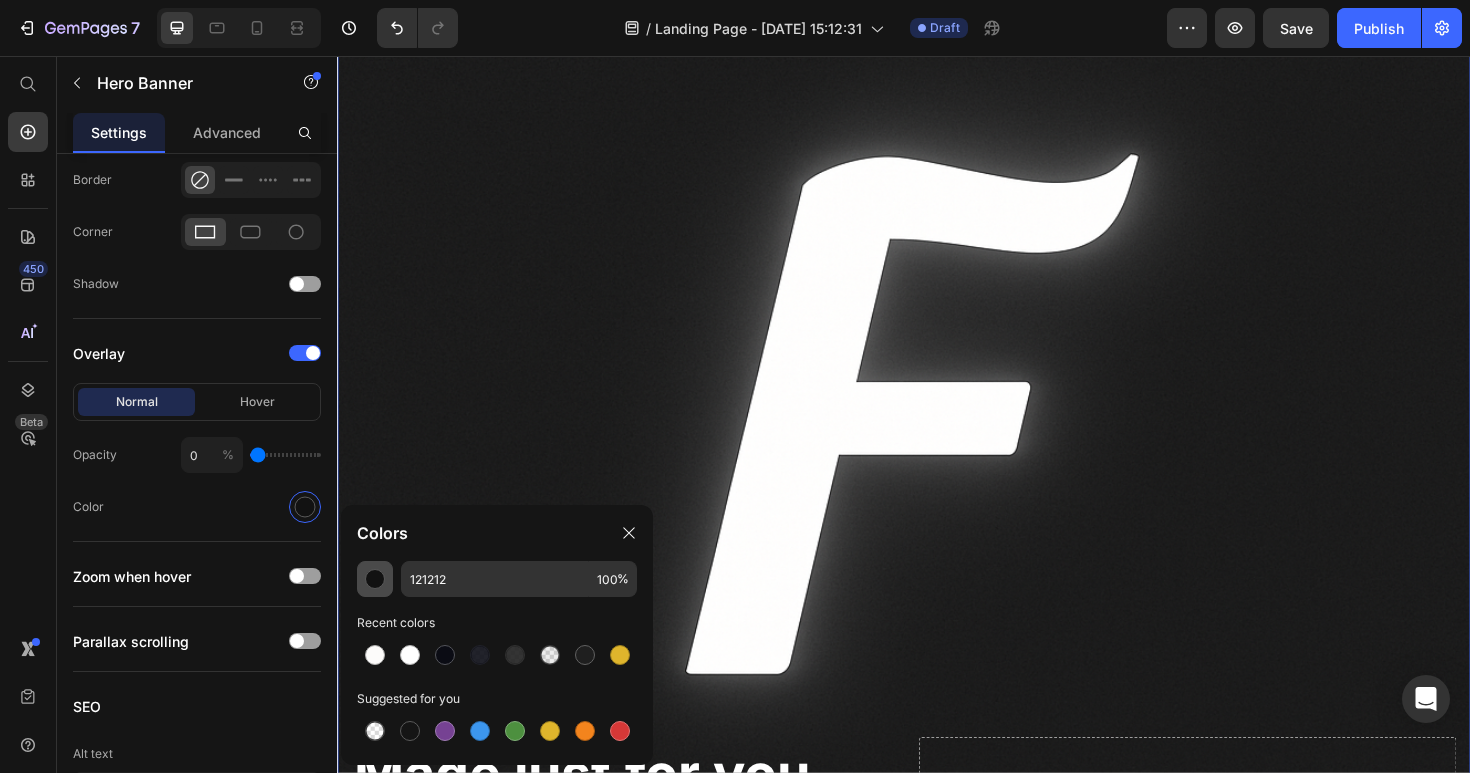 click at bounding box center (375, 579) 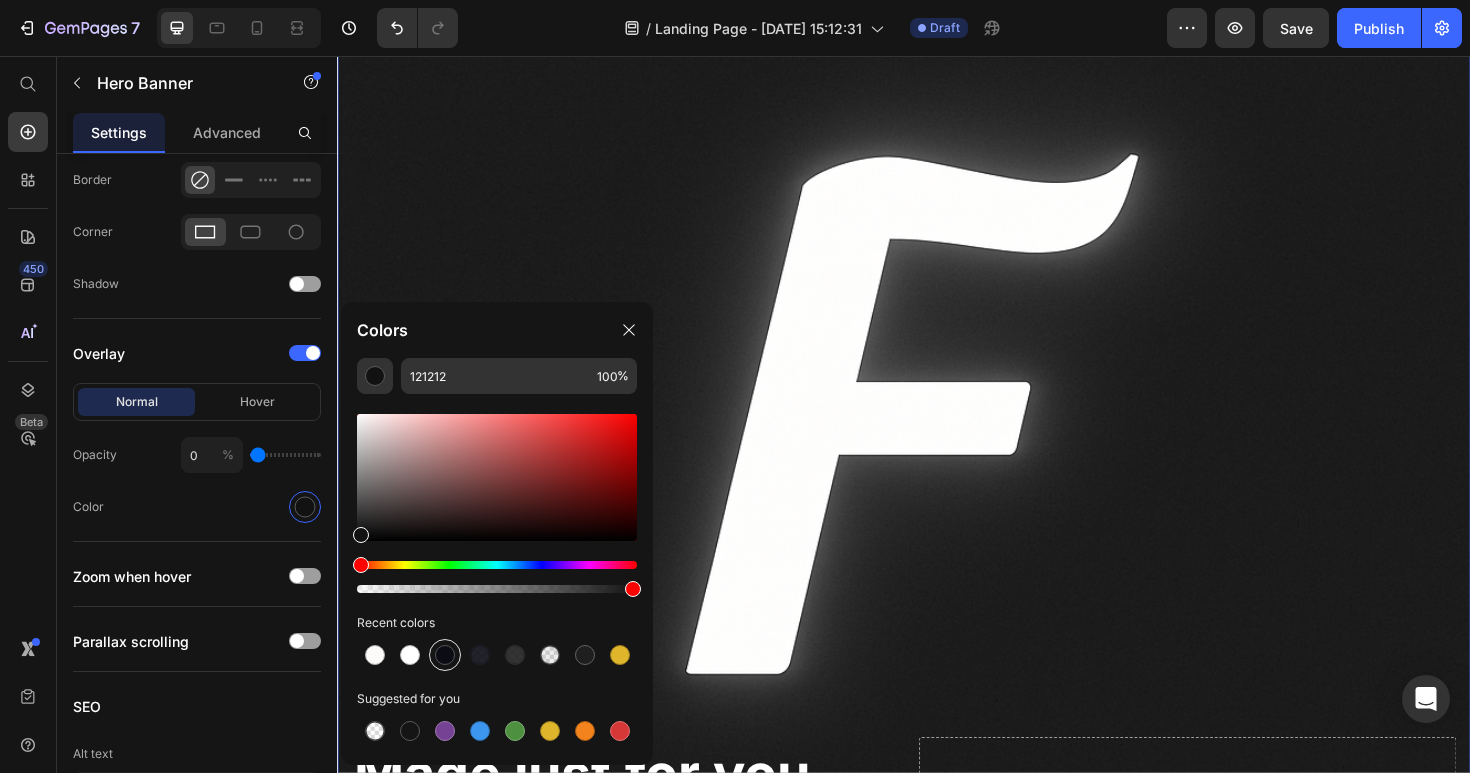 click at bounding box center [445, 655] 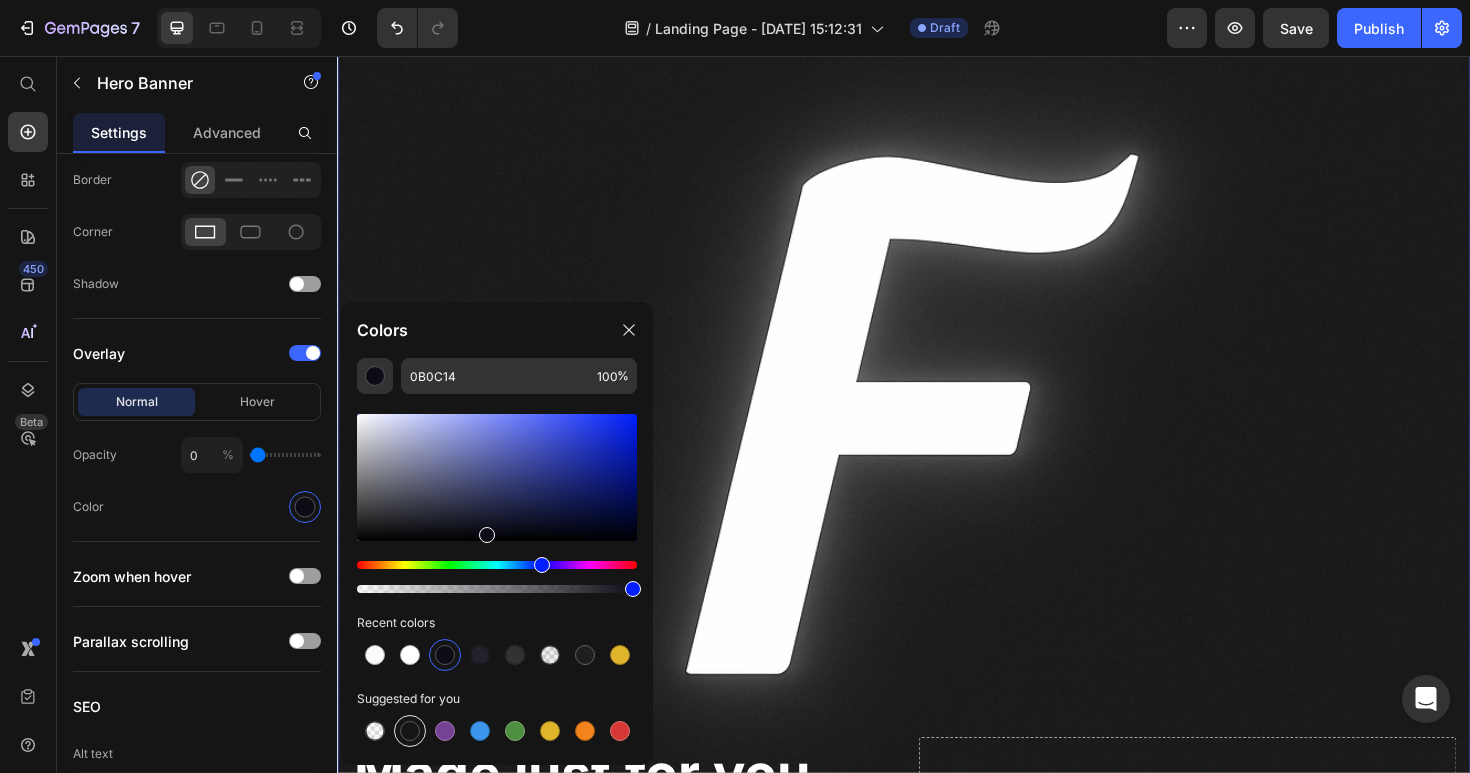 click at bounding box center [410, 731] 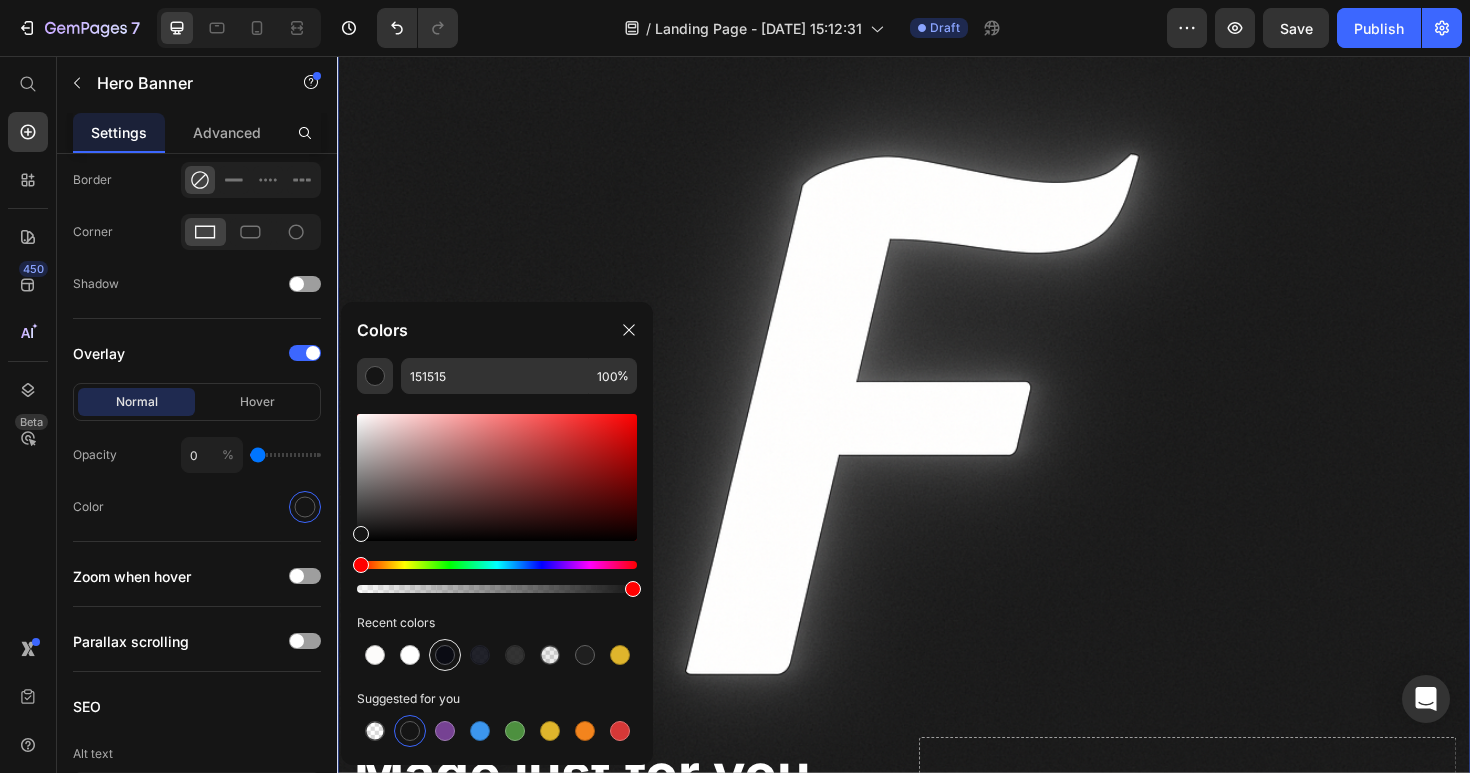 click at bounding box center [445, 655] 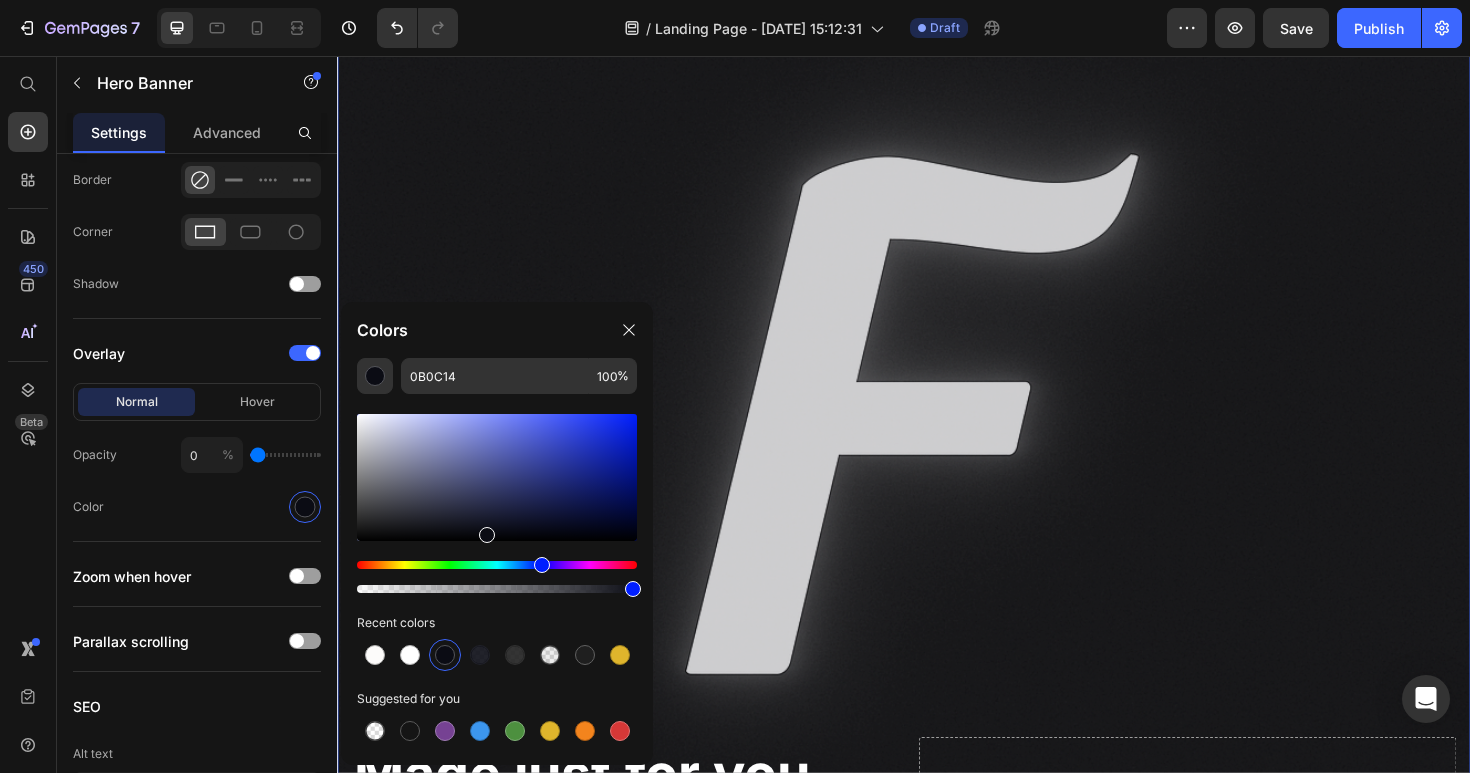 click at bounding box center [937, 448] 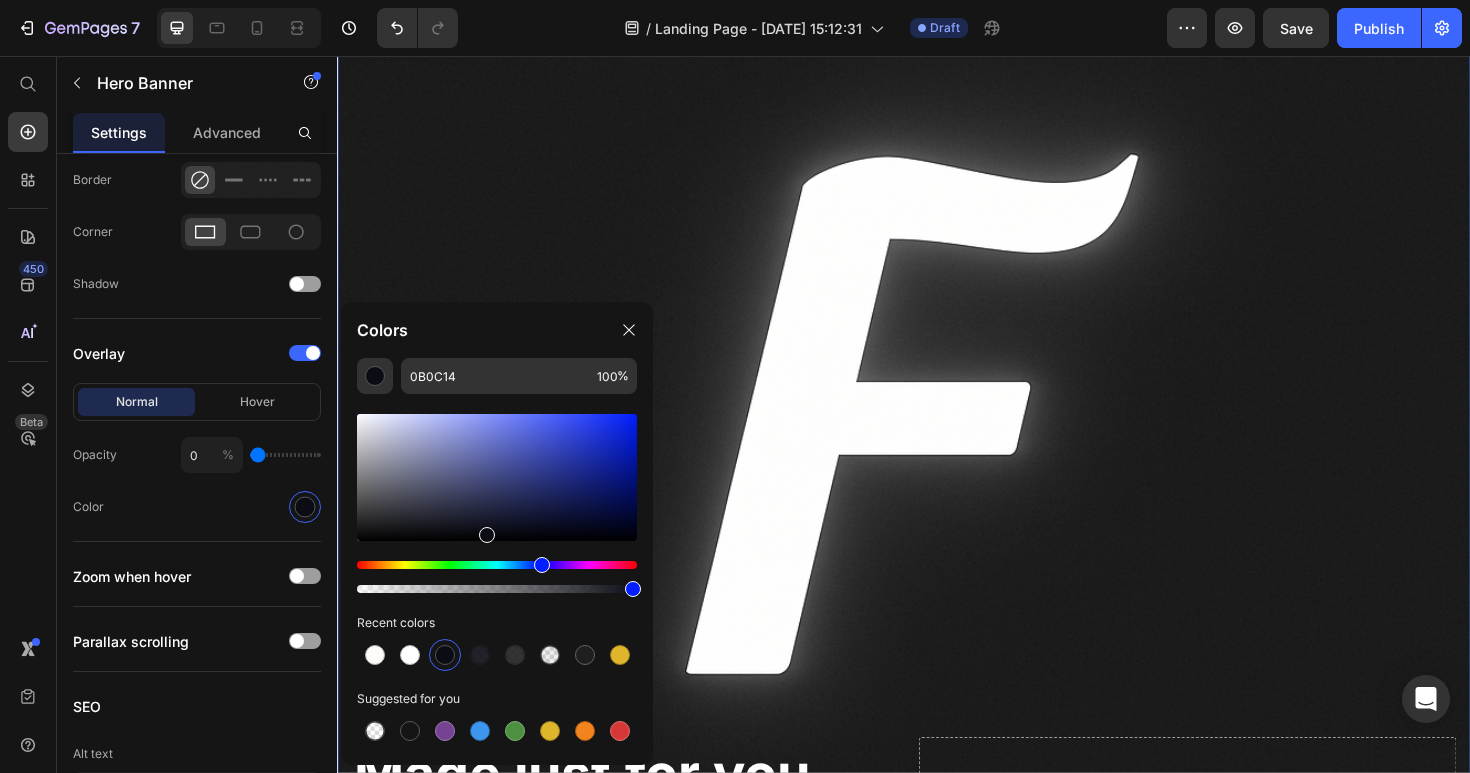 click on "Colors" 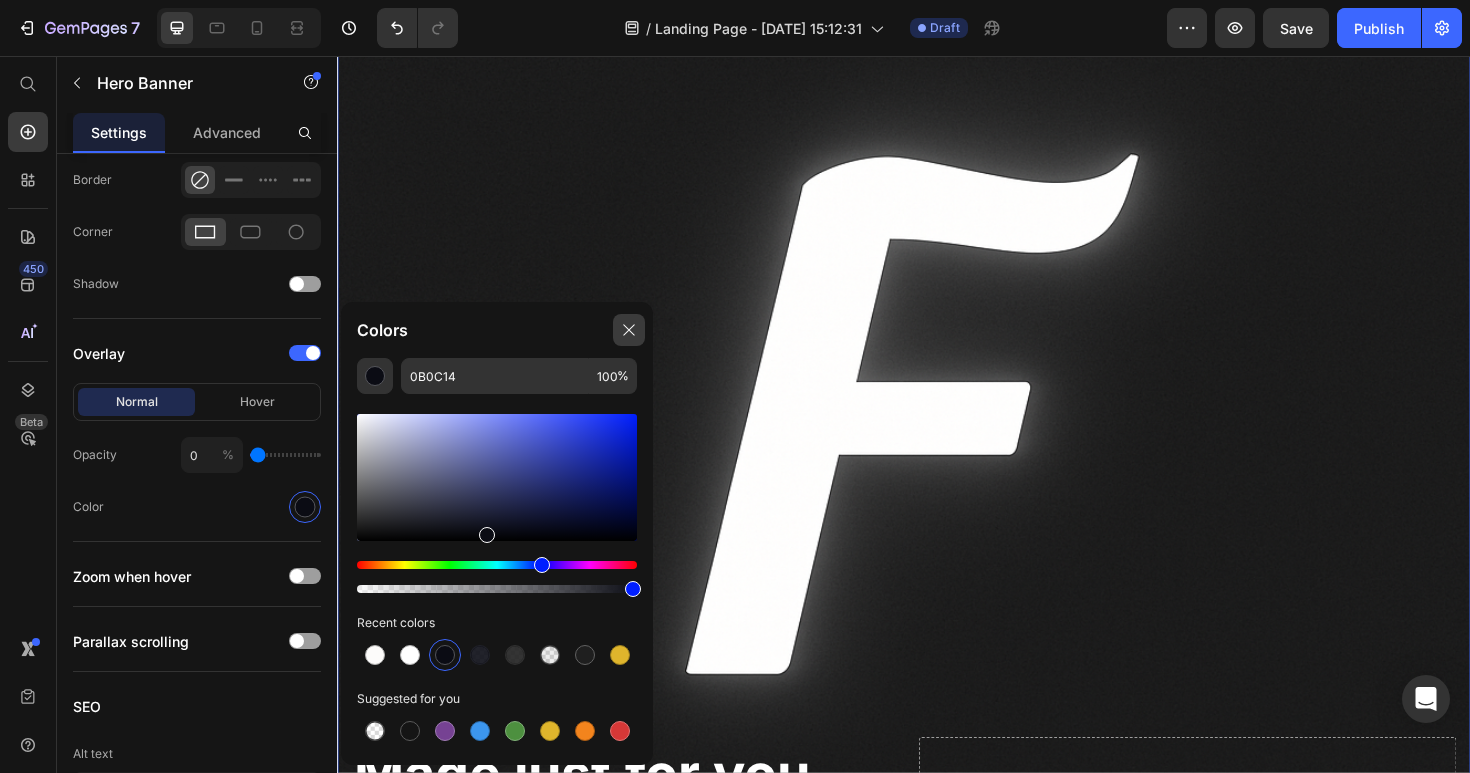 click at bounding box center [629, 330] 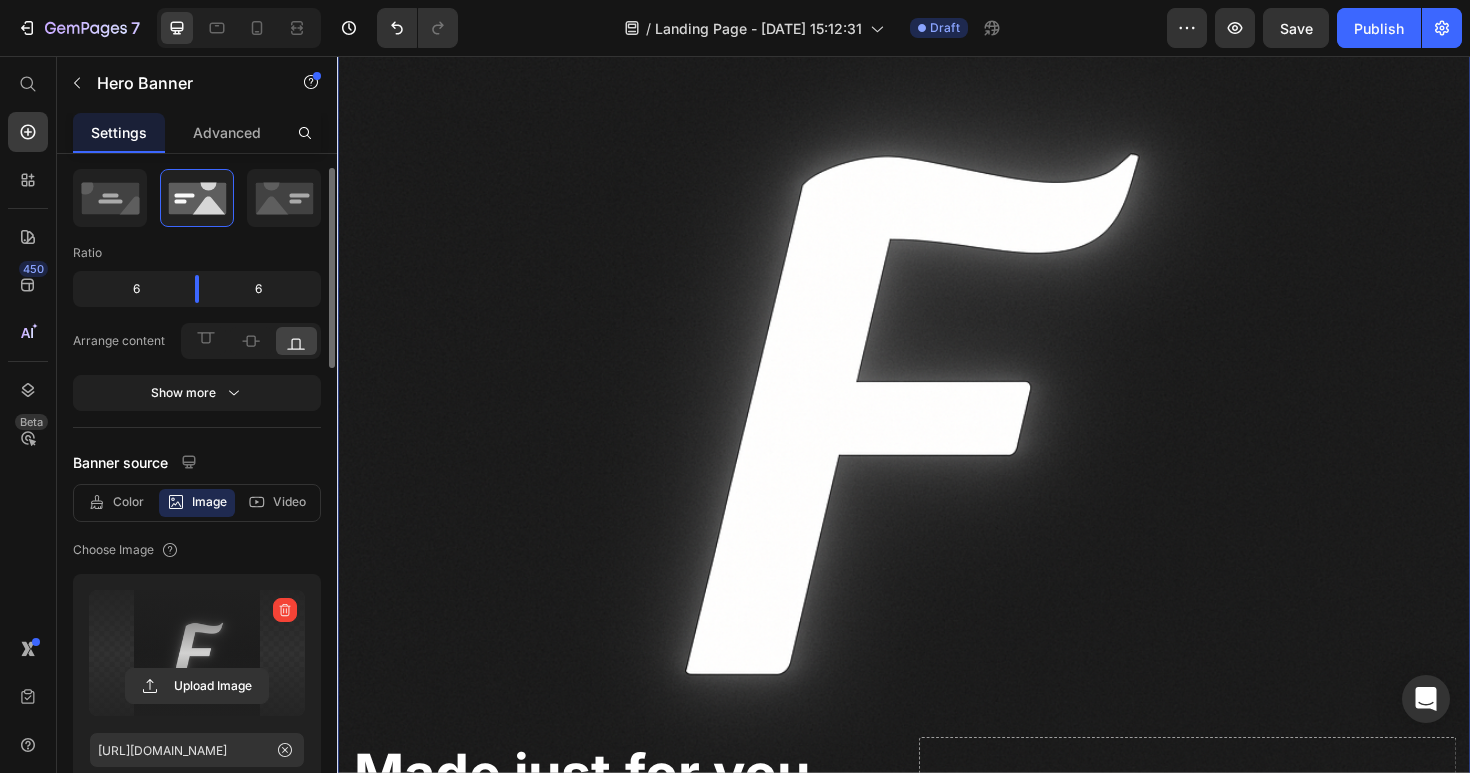scroll, scrollTop: 84, scrollLeft: 0, axis: vertical 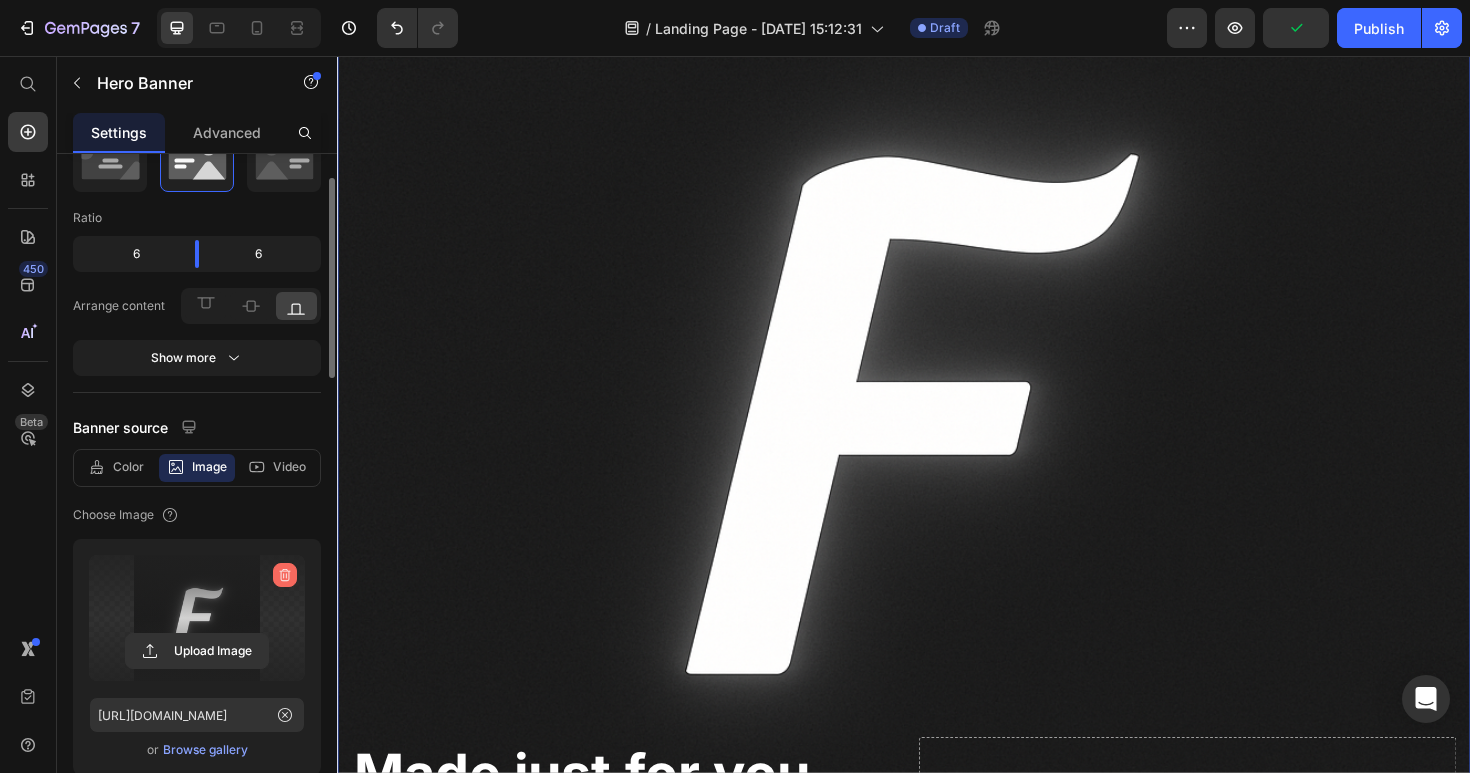 click at bounding box center (285, 575) 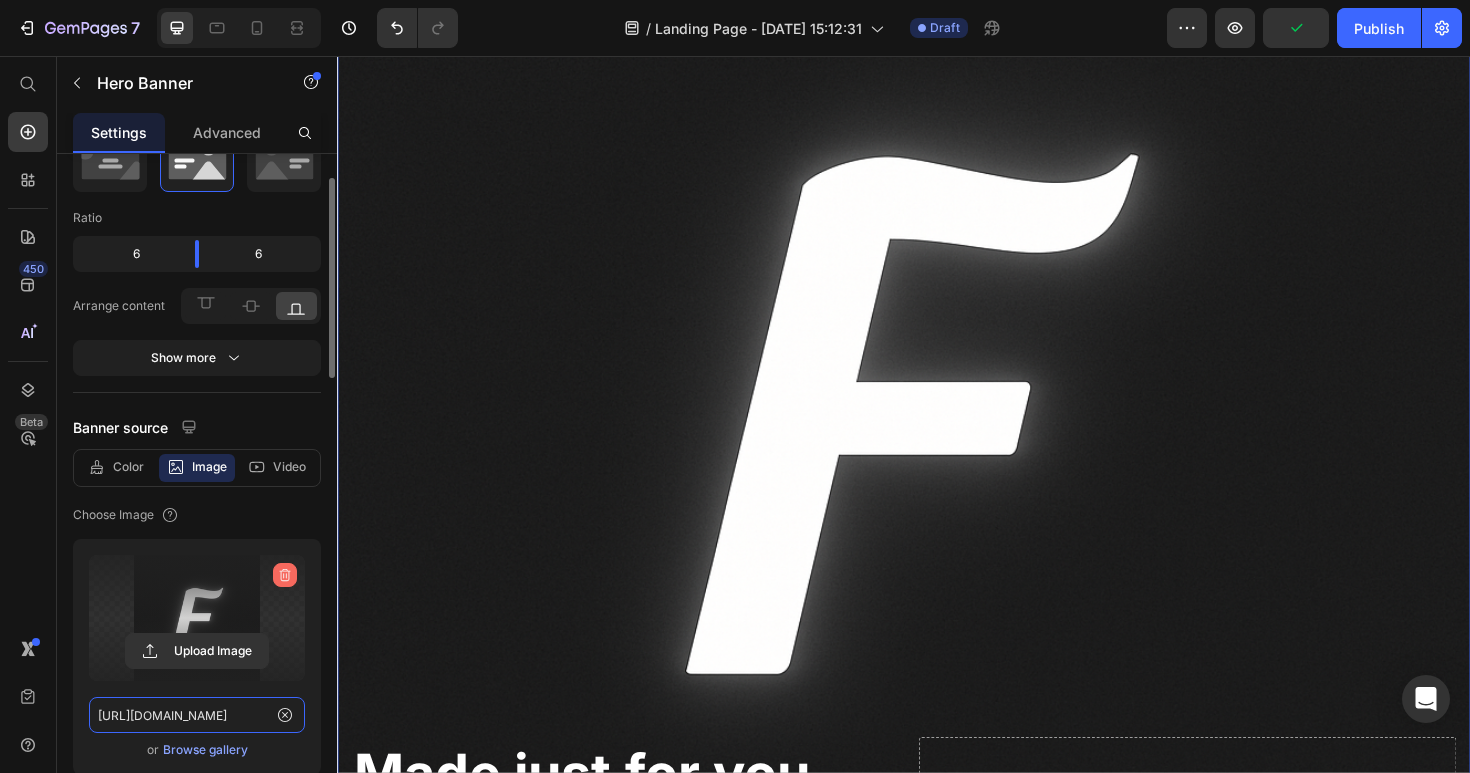 type 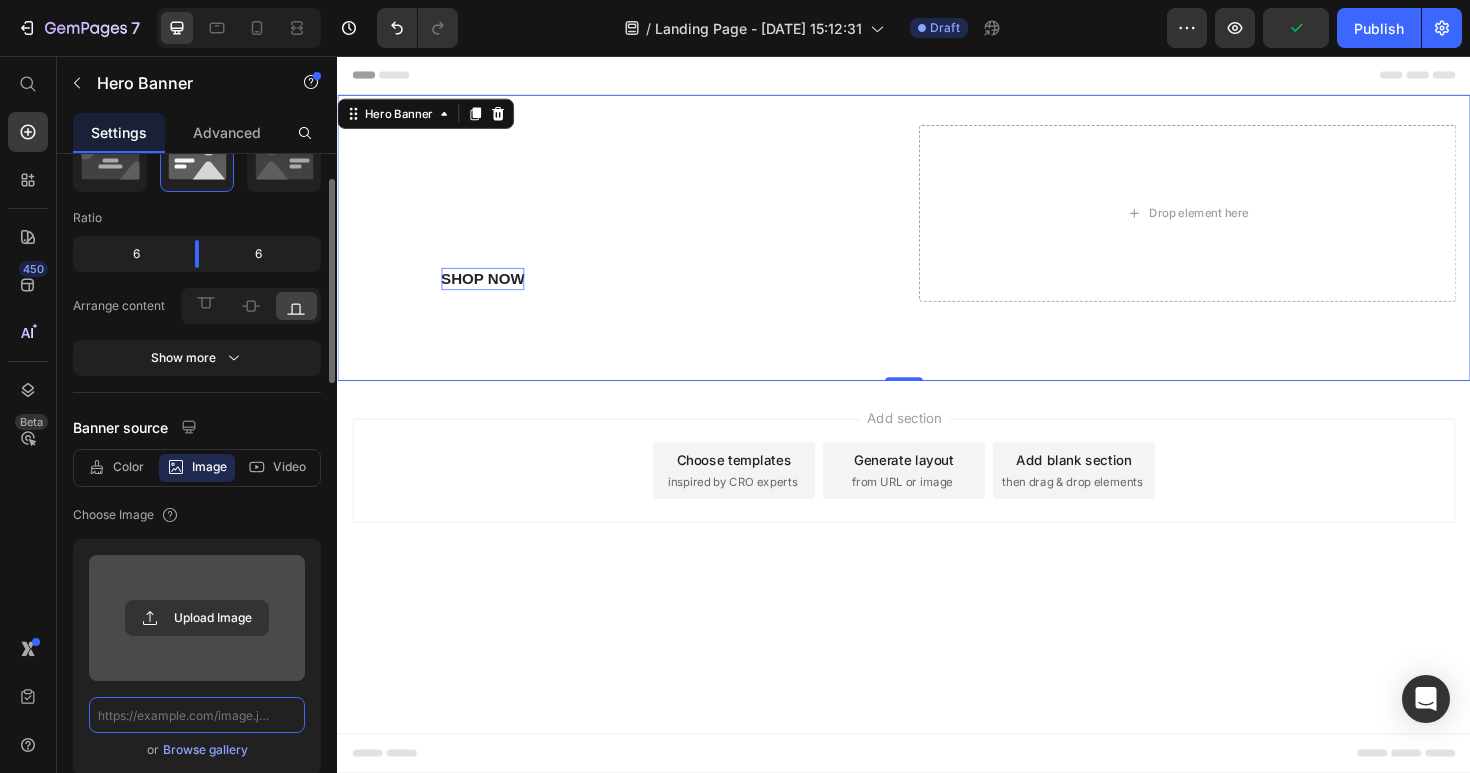 scroll, scrollTop: 0, scrollLeft: 0, axis: both 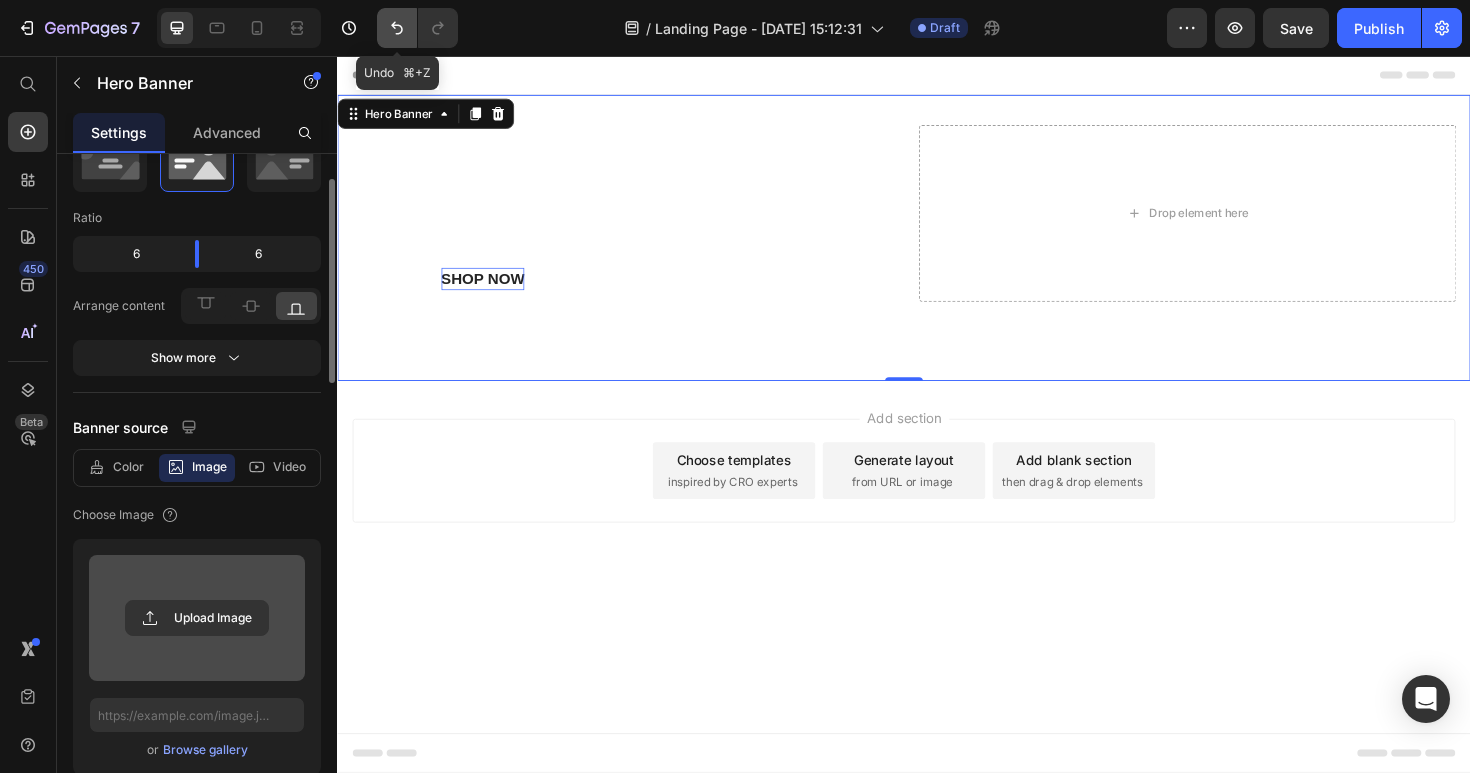 click 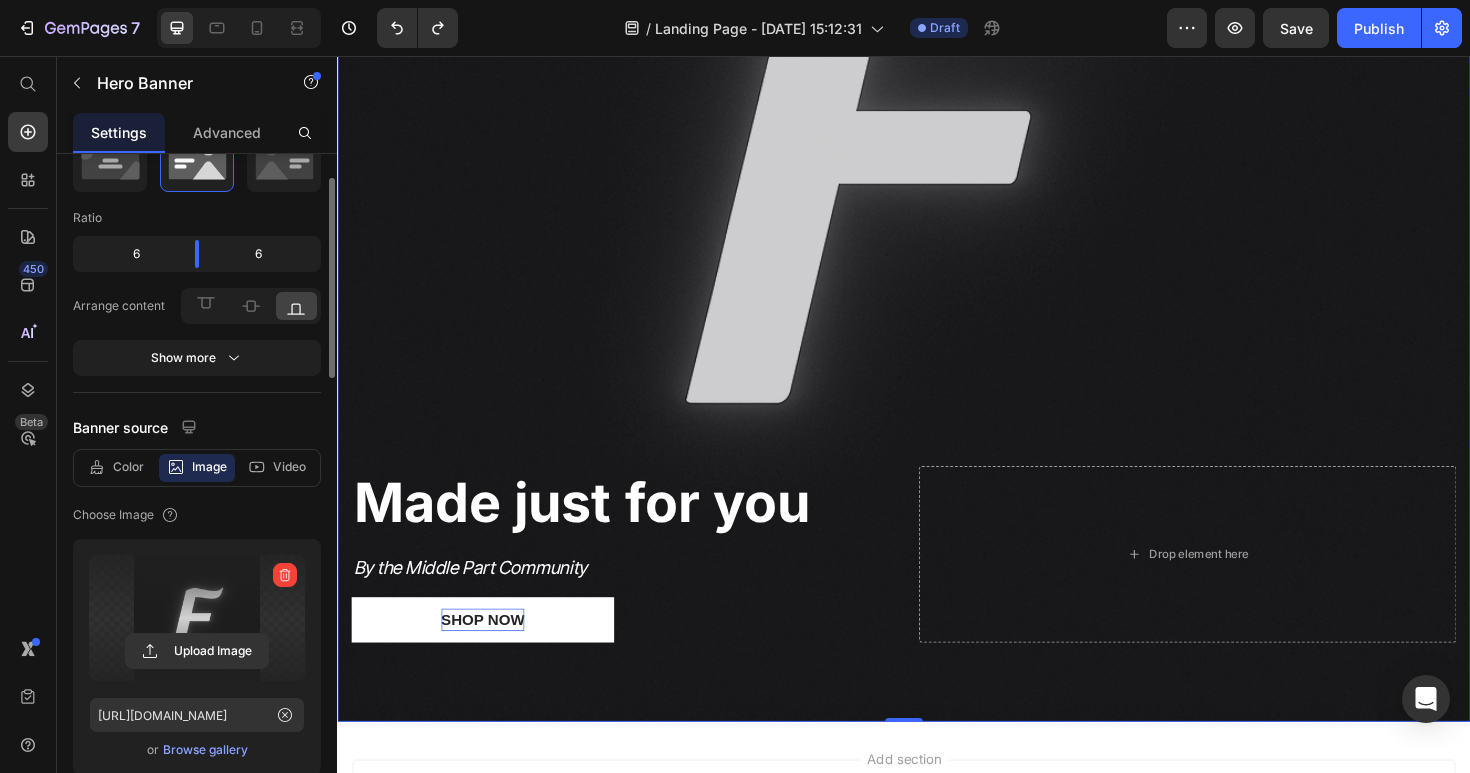 scroll, scrollTop: 670, scrollLeft: 0, axis: vertical 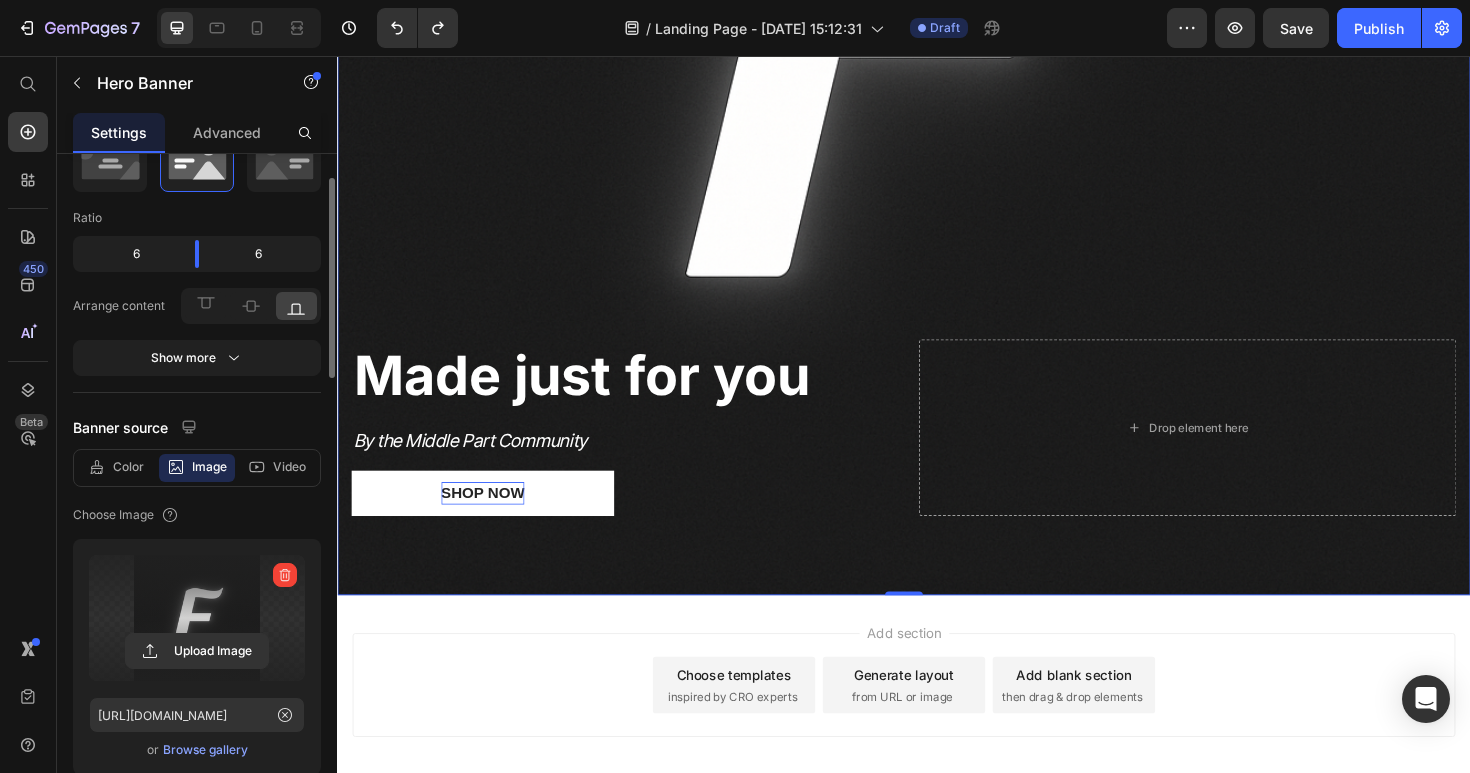 click on "⁠⁠⁠⁠⁠⁠⁠ Made just for you Heading By the Middle Part Community Text Block Shop Now Button
Drop element here" at bounding box center [937, 475] 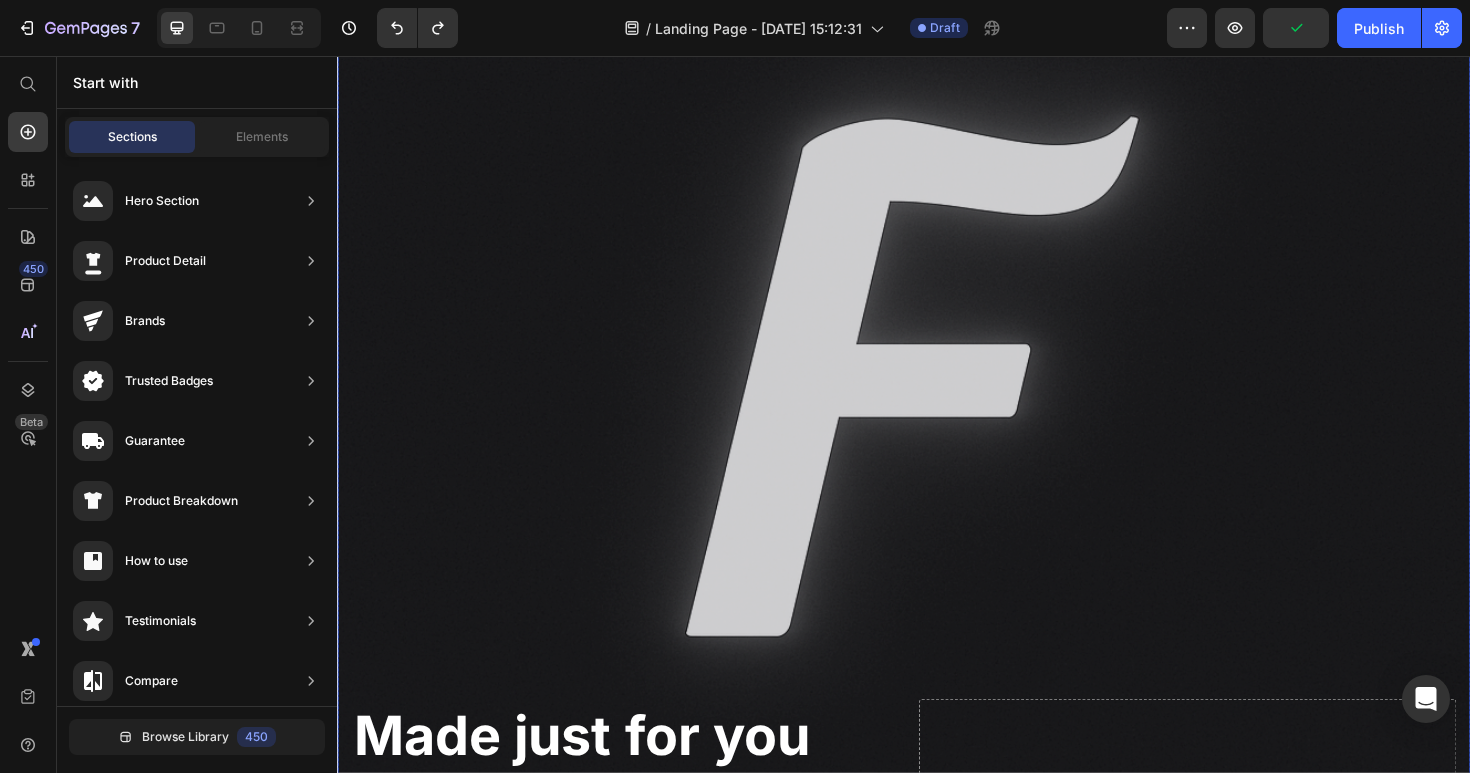 scroll, scrollTop: 511, scrollLeft: 0, axis: vertical 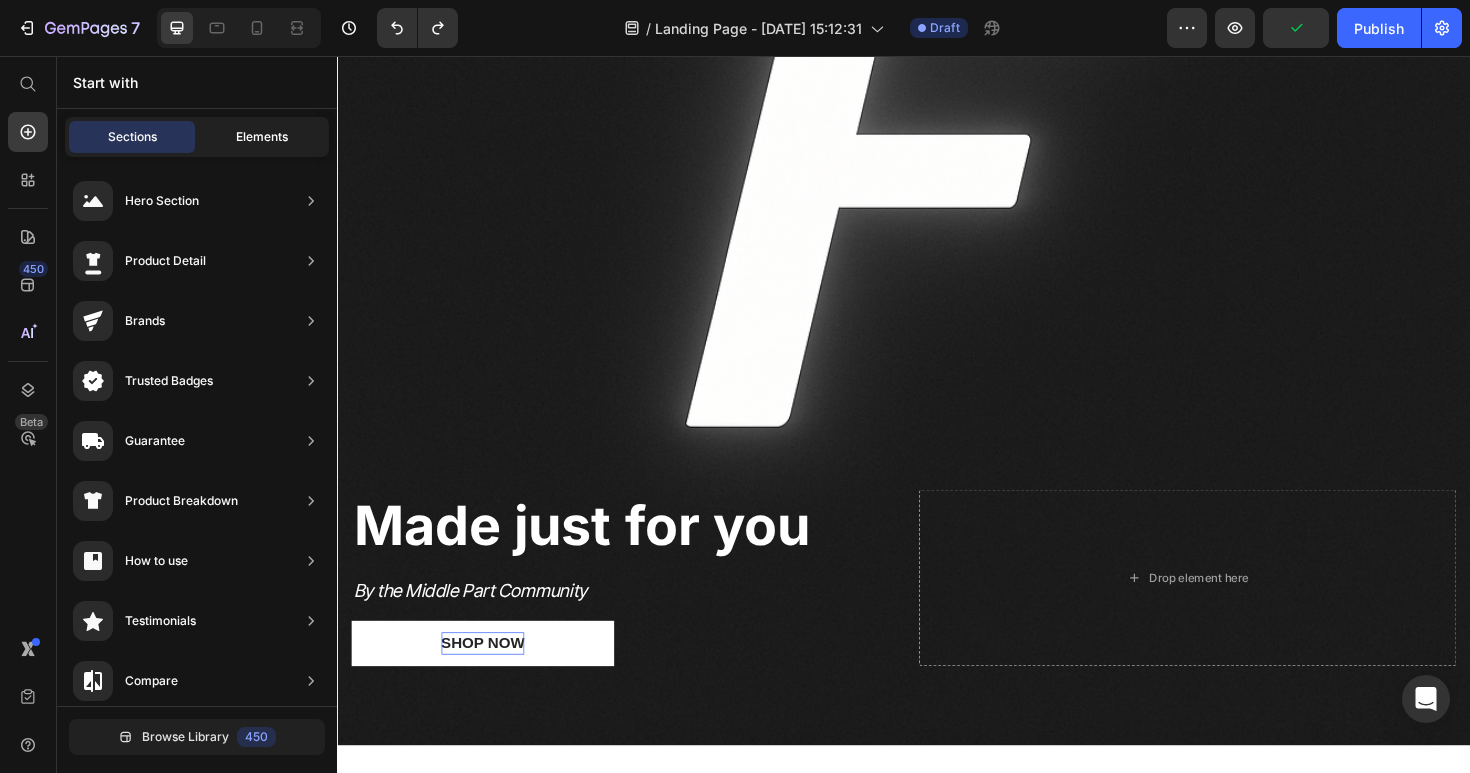 click on "Elements" 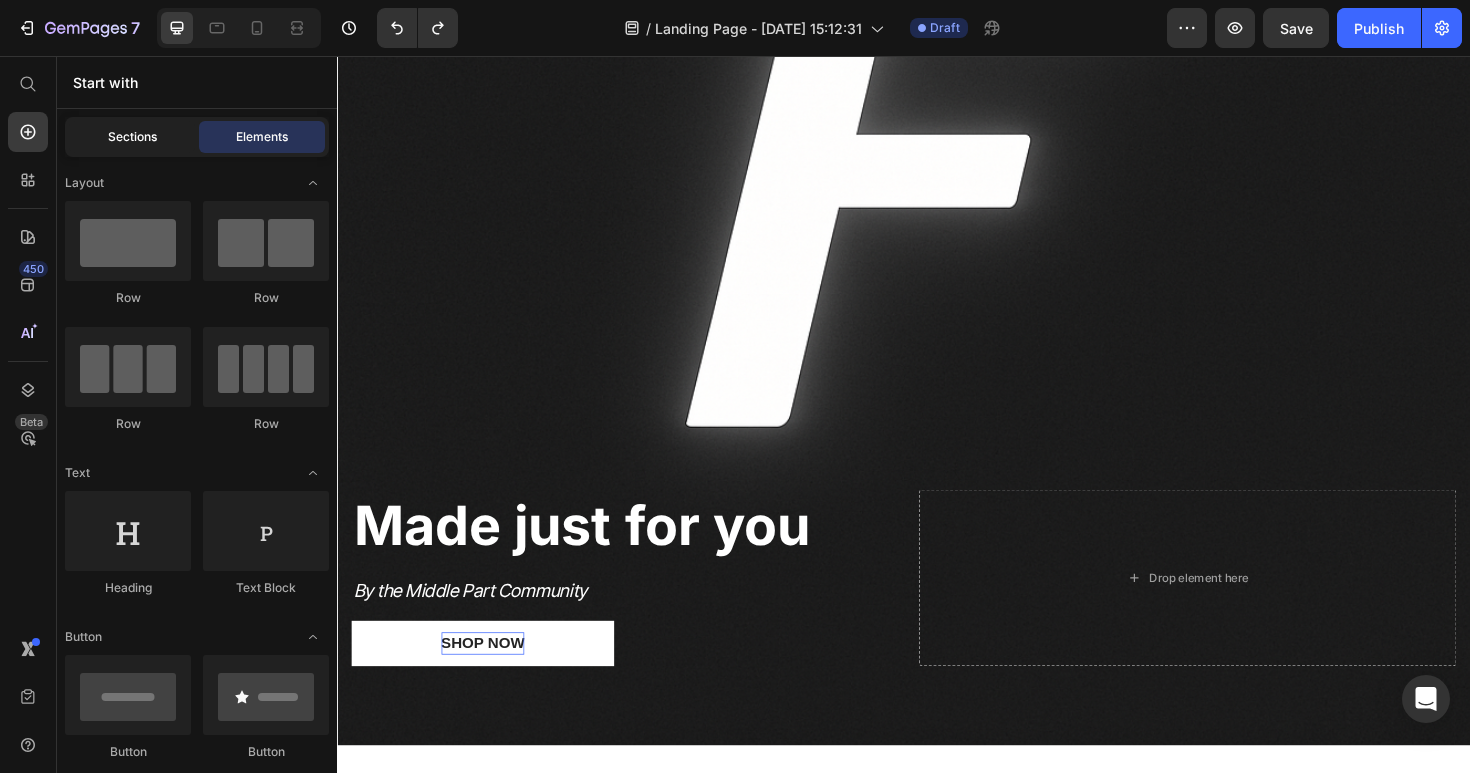 click on "Sections" 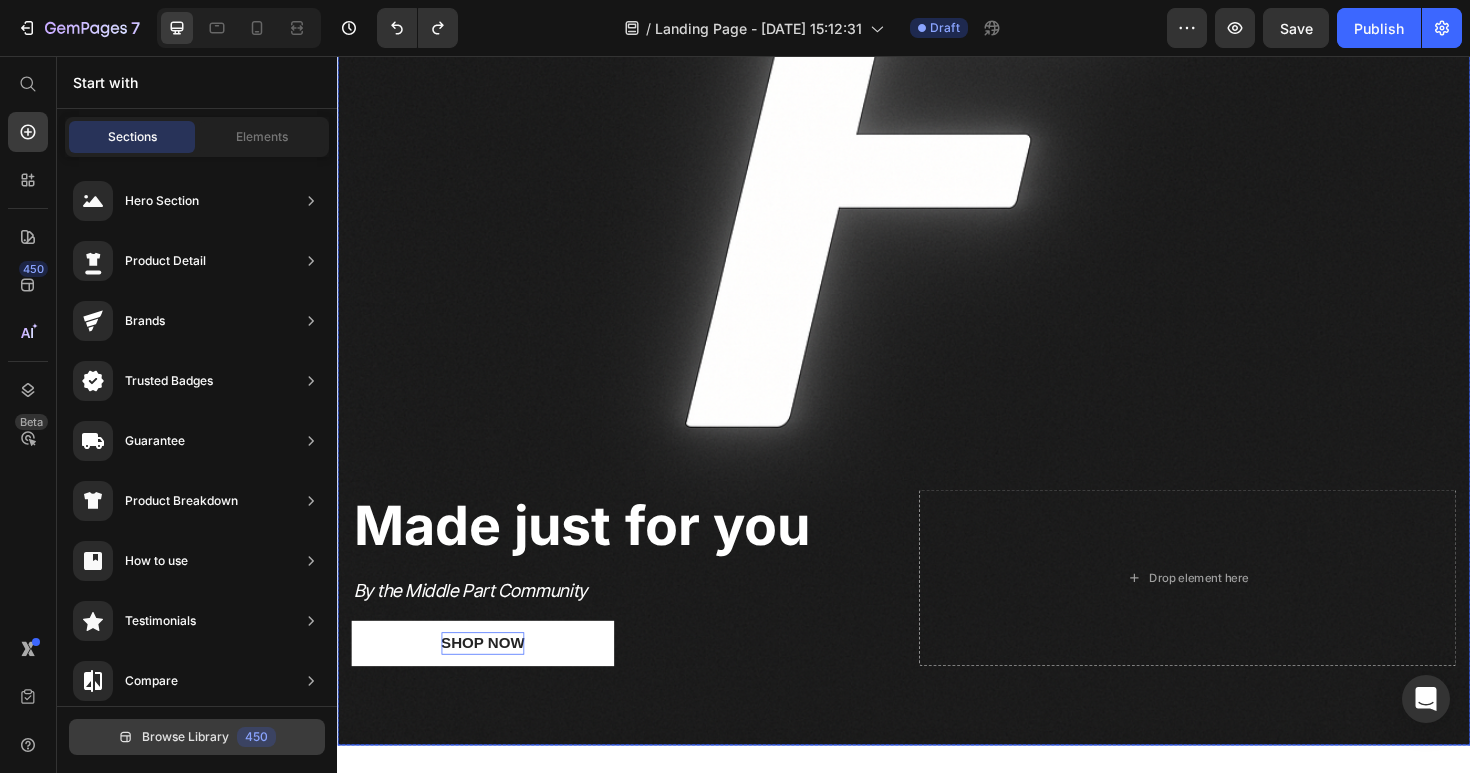 scroll, scrollTop: 0, scrollLeft: 0, axis: both 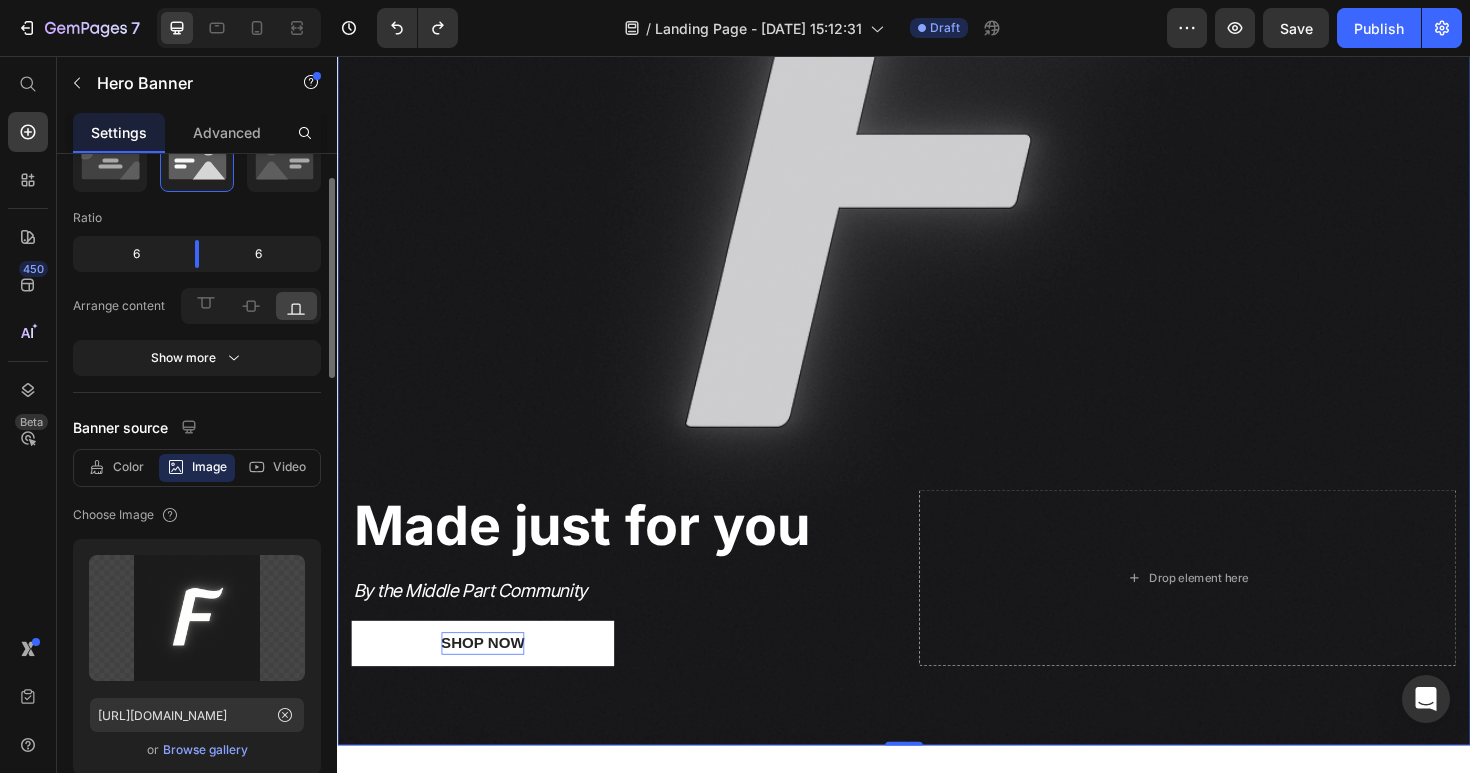 click at bounding box center [937, 186] 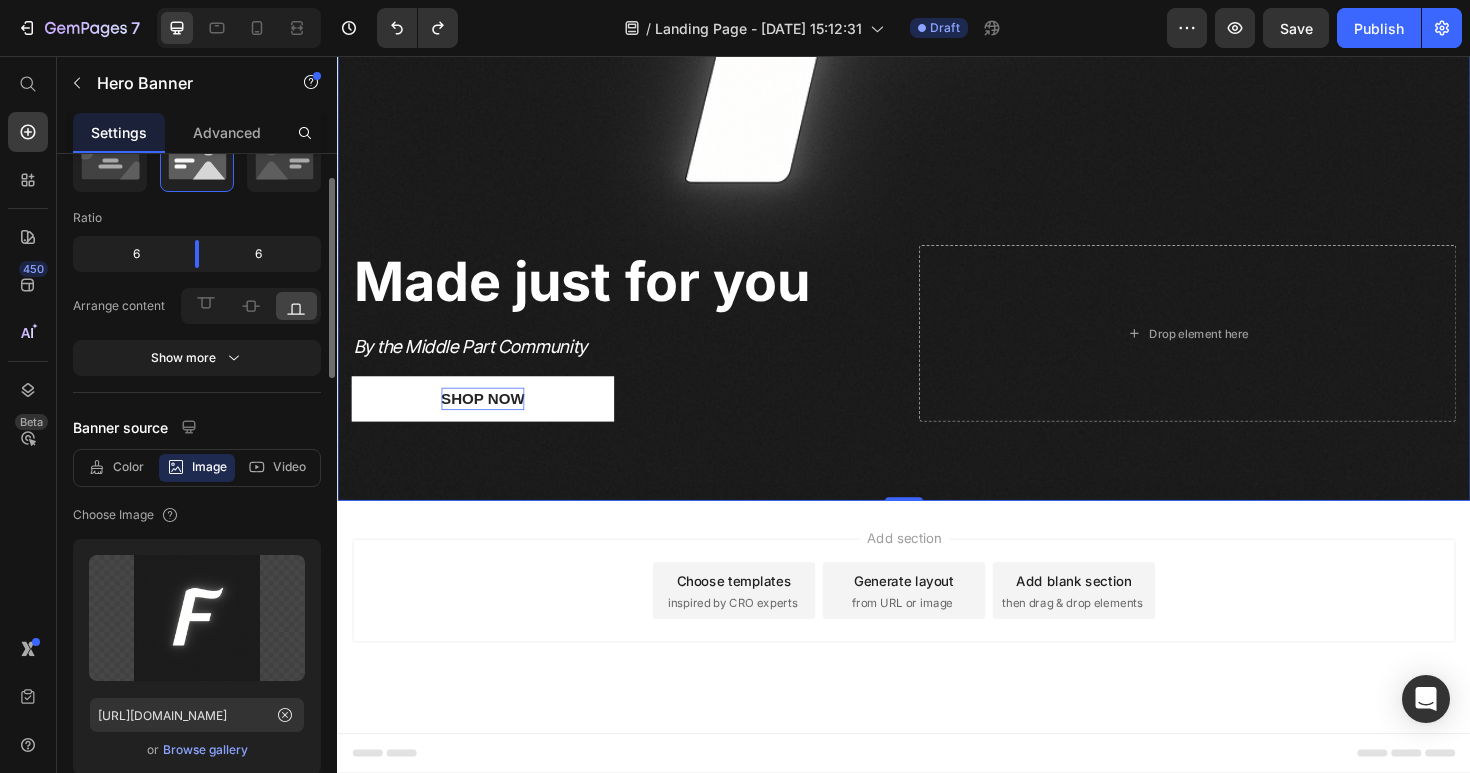 scroll, scrollTop: 770, scrollLeft: 0, axis: vertical 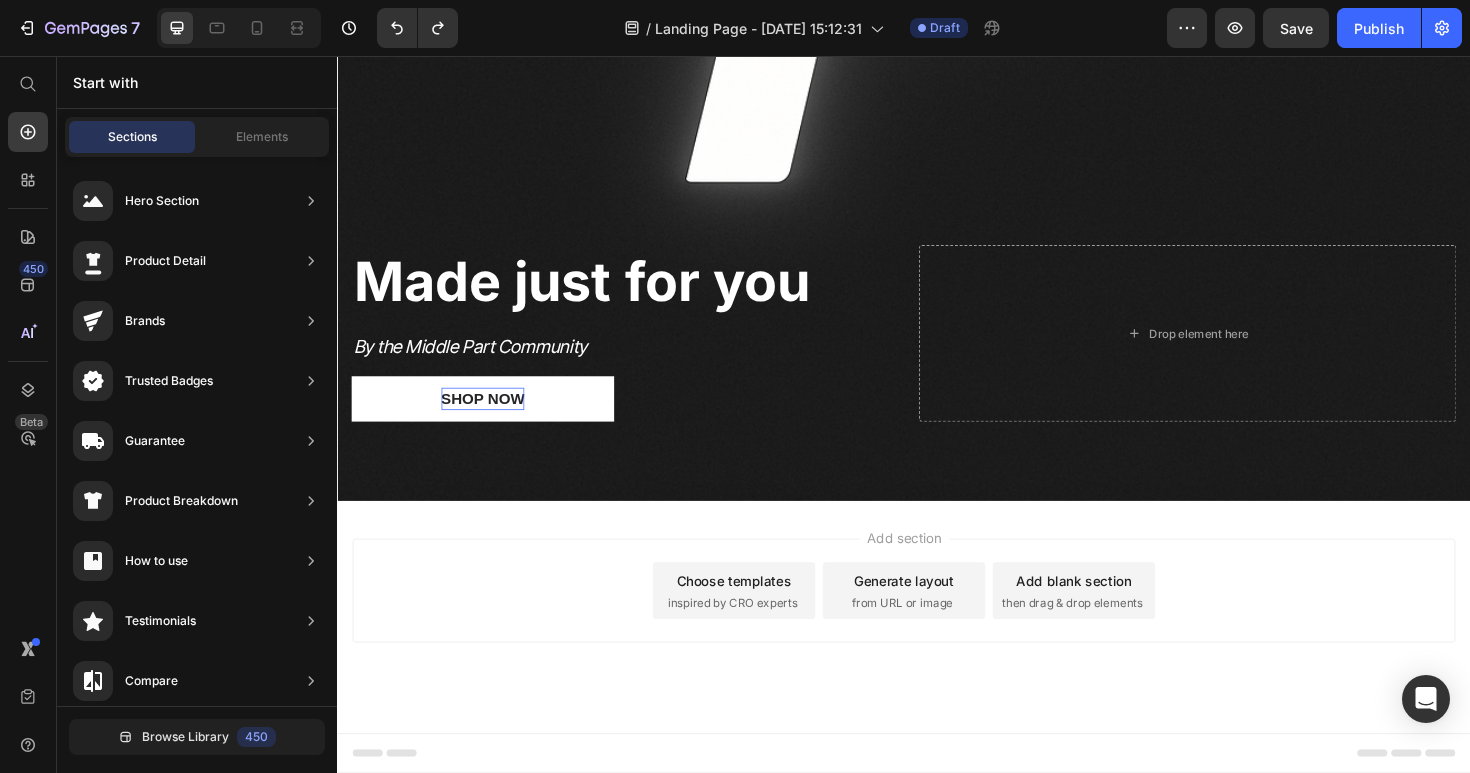 click on "Add section Choose templates inspired by CRO experts Generate layout from URL or image Add blank section then drag & drop elements" at bounding box center [937, 622] 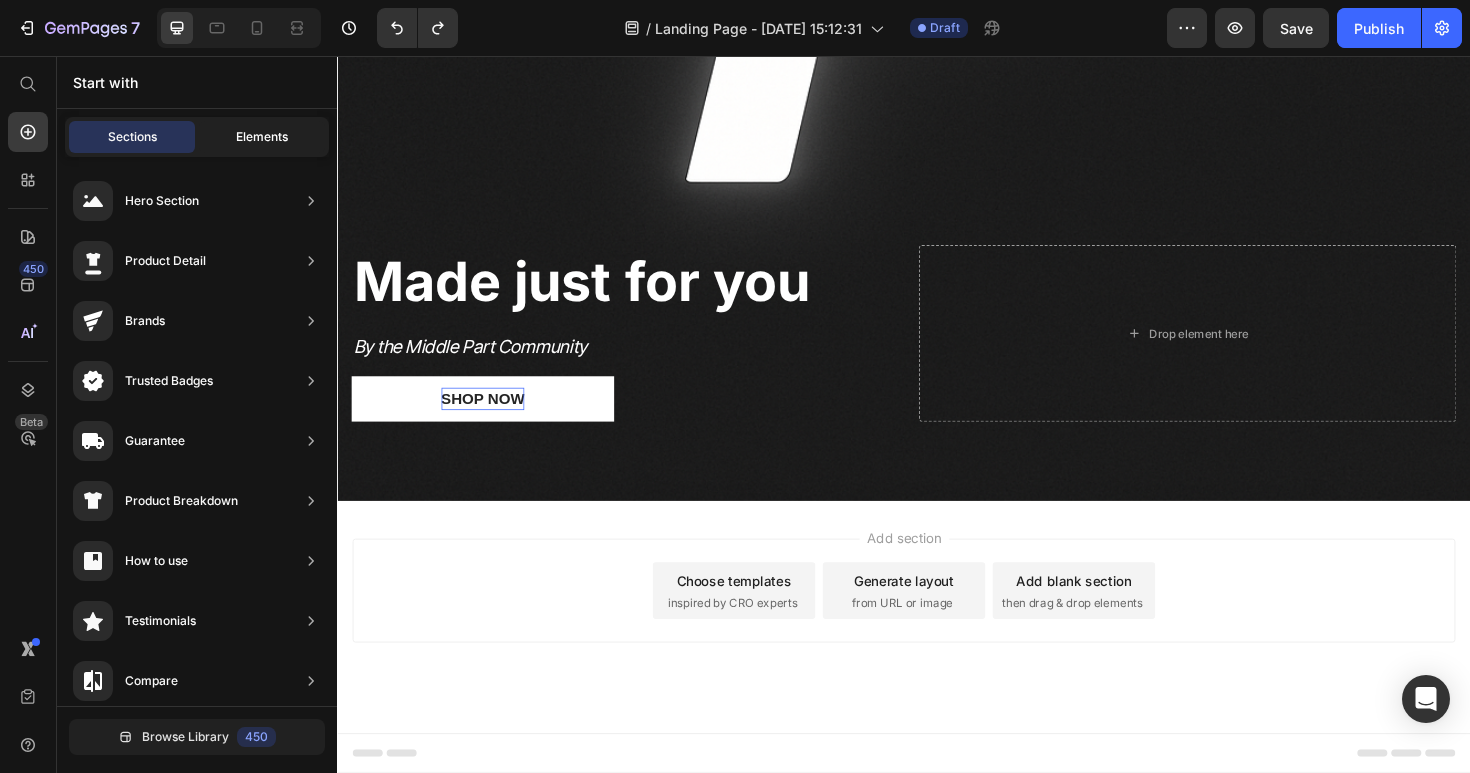 click on "Elements" 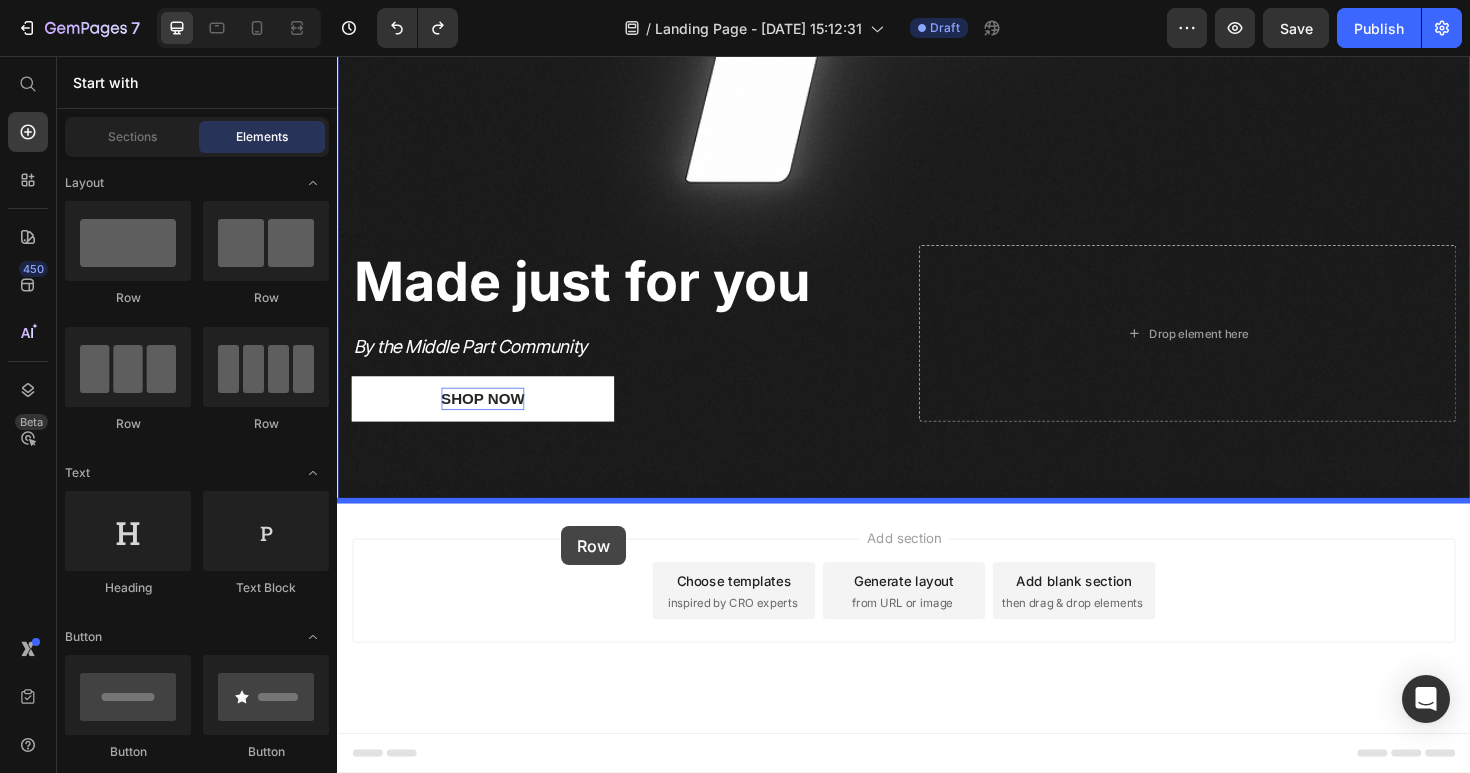 drag, startPoint x: 500, startPoint y: 304, endPoint x: 574, endPoint y: 554, distance: 260.72208 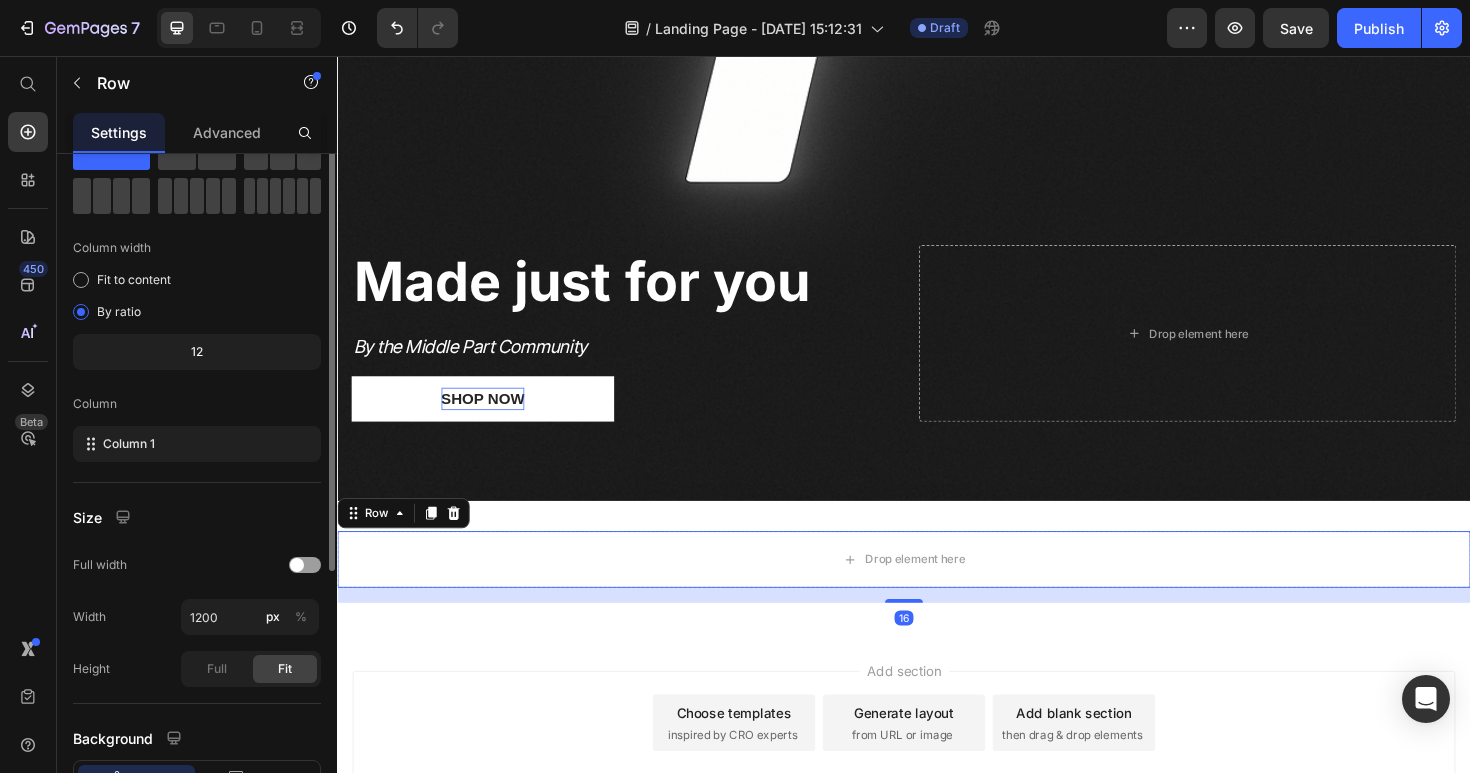scroll, scrollTop: 0, scrollLeft: 0, axis: both 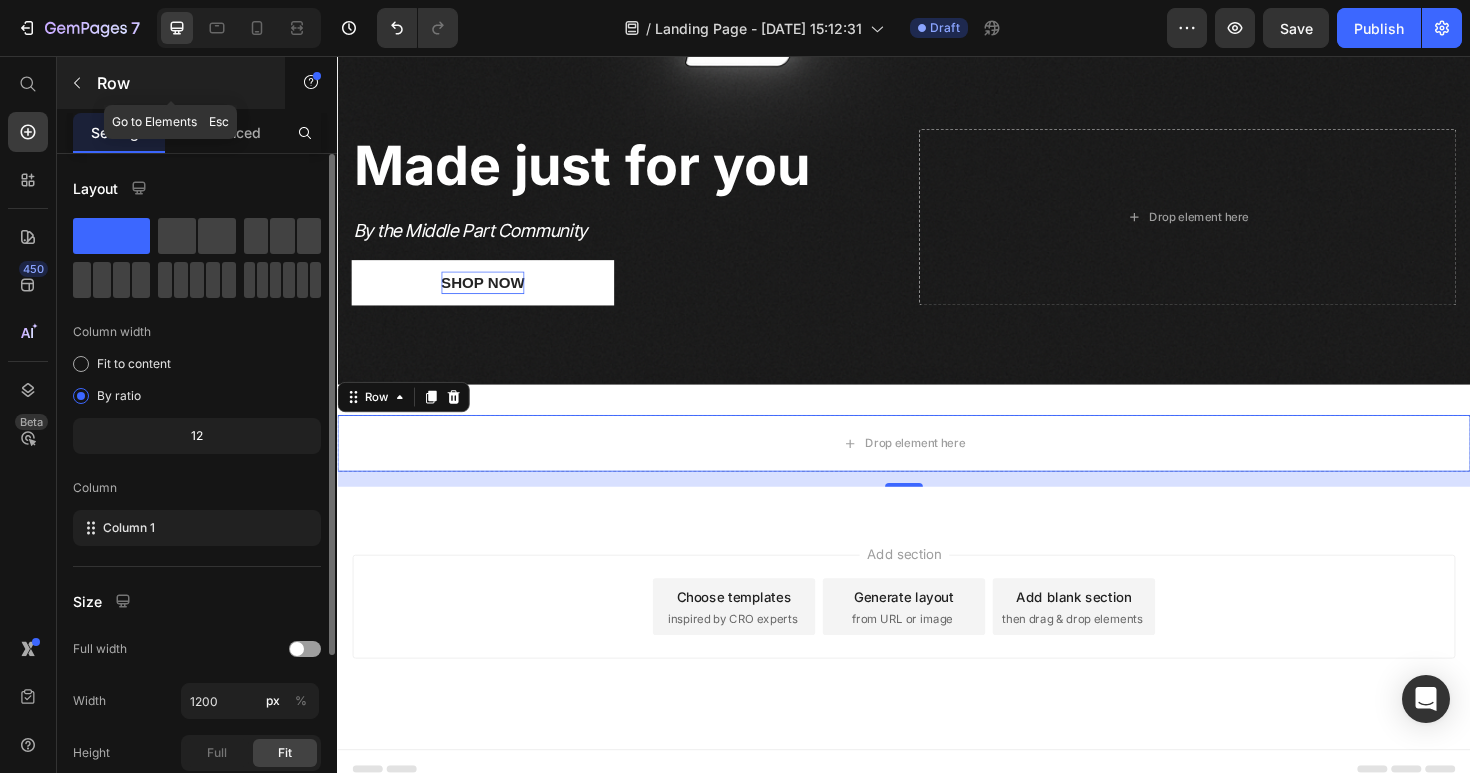 click at bounding box center (77, 83) 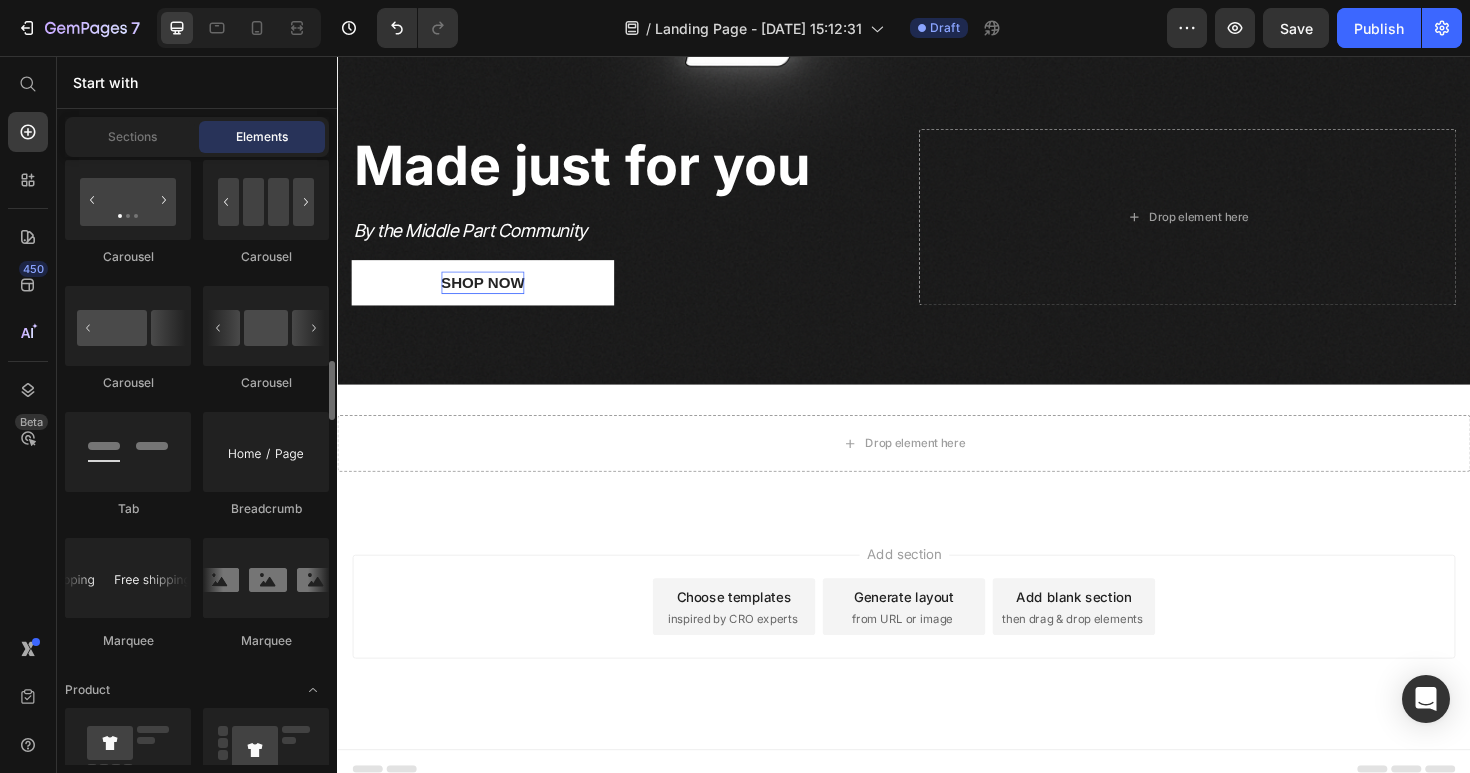 scroll, scrollTop: 2157, scrollLeft: 0, axis: vertical 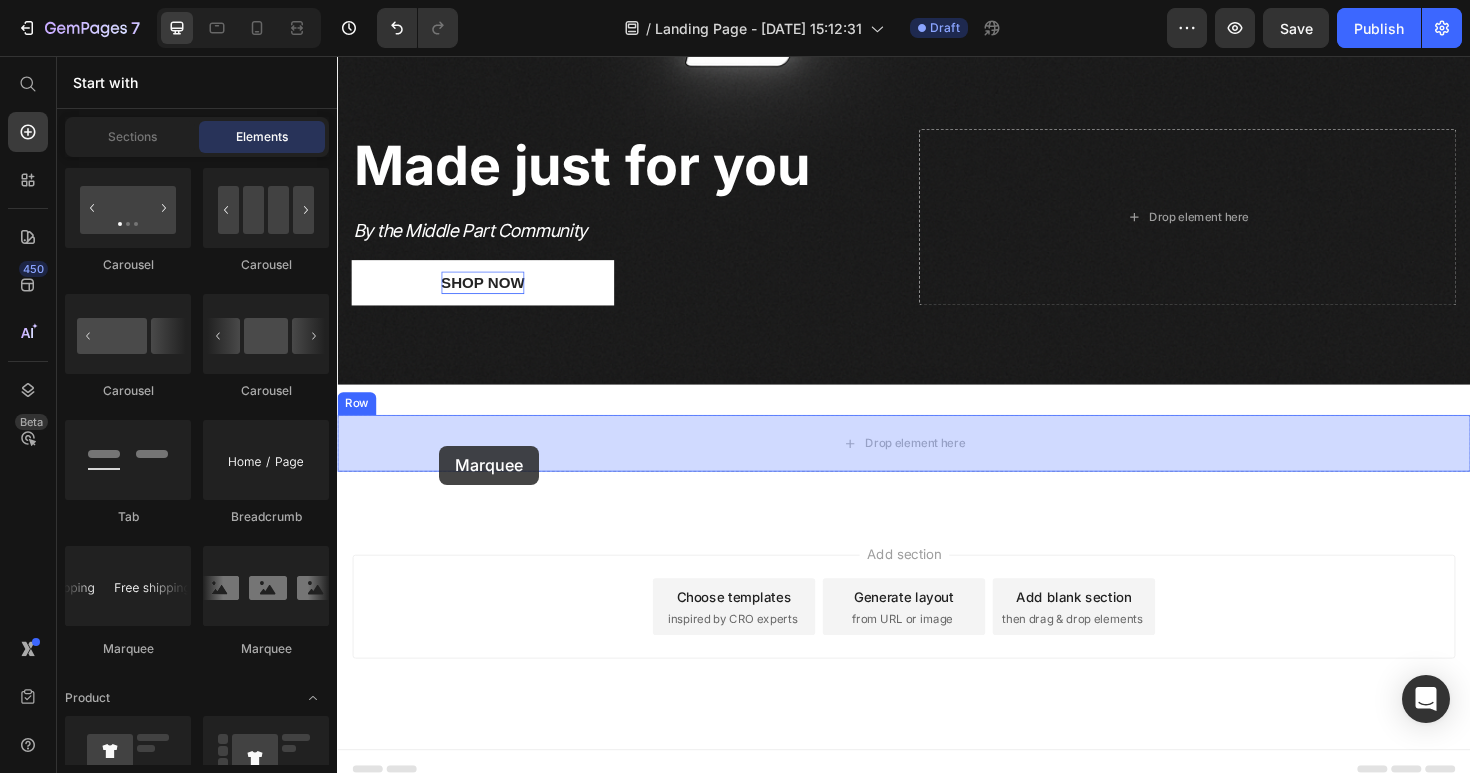 drag, startPoint x: 462, startPoint y: 653, endPoint x: 445, endPoint y: 470, distance: 183.78792 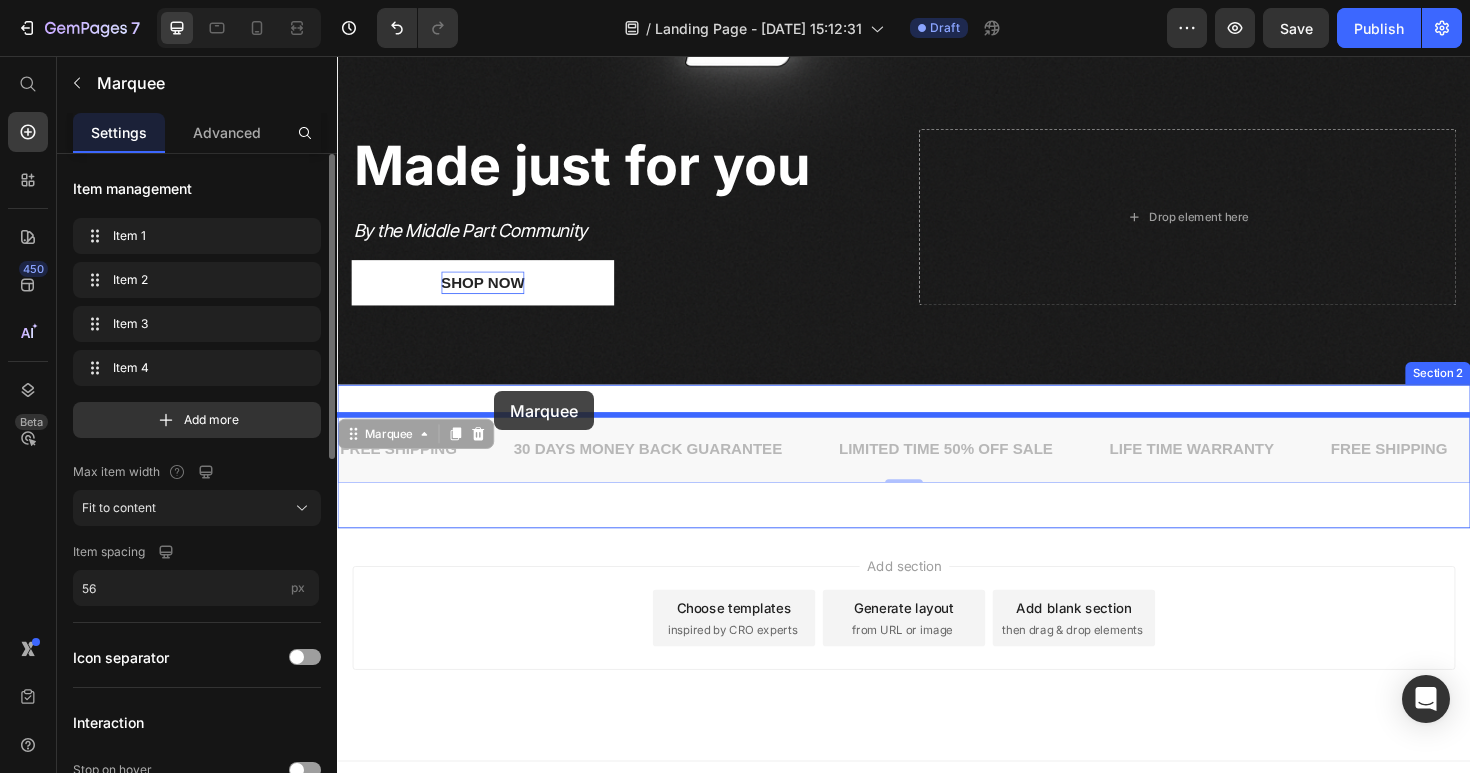 drag, startPoint x: 505, startPoint y: 462, endPoint x: 504, endPoint y: 411, distance: 51.009804 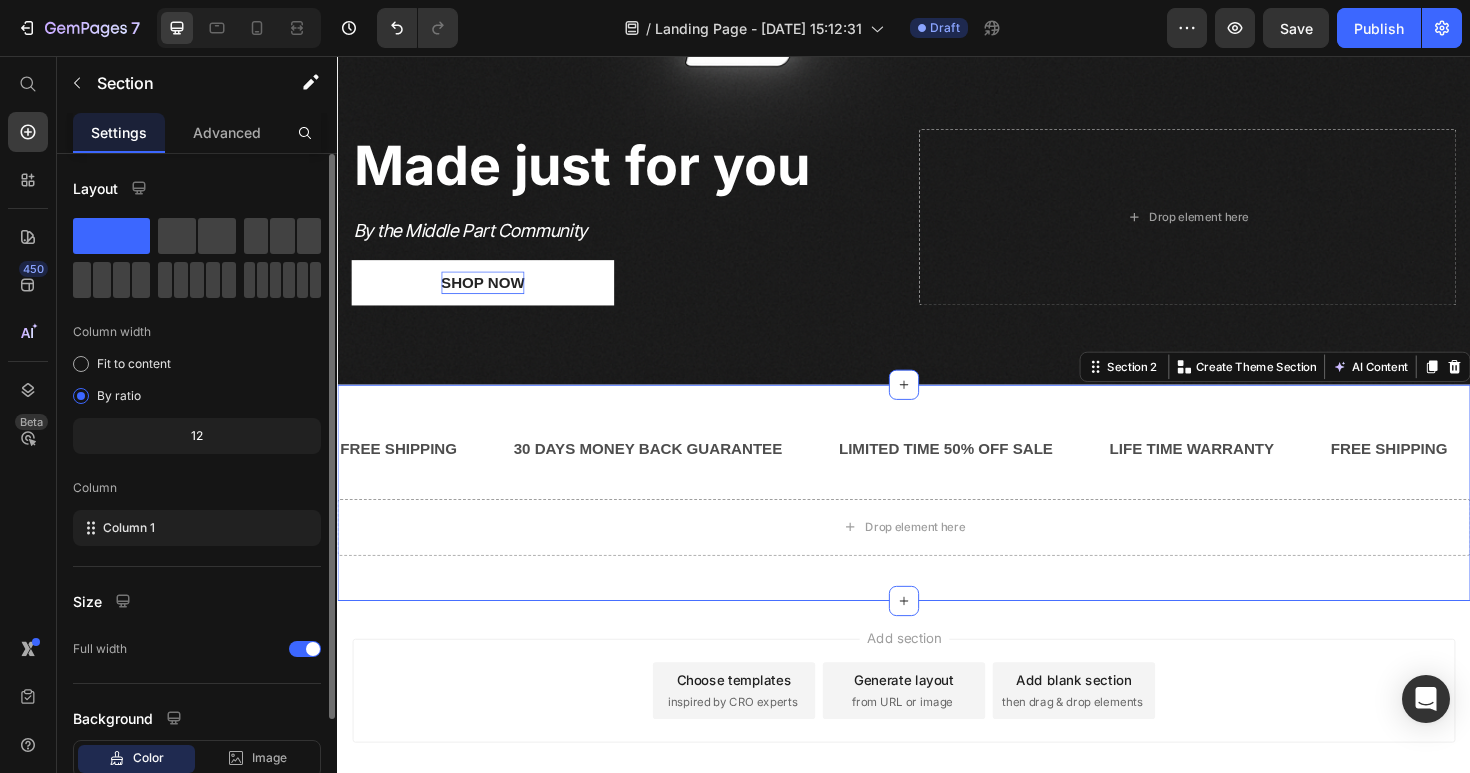 click on "FREE SHIPPING Text 30 DAYS MONEY BACK GUARANTEE Text LIMITED TIME 50% OFF SALE Text LIFE TIME WARRANTY Text FREE SHIPPING Text 30 DAYS MONEY BACK GUARANTEE Text LIMITED TIME 50% OFF SALE Text LIFE TIME WARRANTY Text FREE SHIPPING Text 30 DAYS MONEY BACK GUARANTEE Text LIMITED TIME 50% OFF SALE Text LIFE TIME WARRANTY Text FREE SHIPPING Text 30 DAYS MONEY BACK GUARANTEE Text LIMITED TIME 50% OFF SALE Text LIFE TIME WARRANTY Text FREE SHIPPING Text 30 DAYS MONEY BACK GUARANTEE Text LIMITED TIME 50% OFF SALE Text LIFE TIME WARRANTY Text FREE SHIPPING Text 30 DAYS MONEY BACK GUARANTEE Text LIMITED TIME 50% OFF SALE Text LIFE TIME WARRANTY Text Marquee
Drop element here Row Section 2   You can create reusable sections Create Theme Section AI Content Write with GemAI What would you like to describe here? Tone and Voice Persuasive Product Flow Tool Show more Generate" at bounding box center (937, 518) 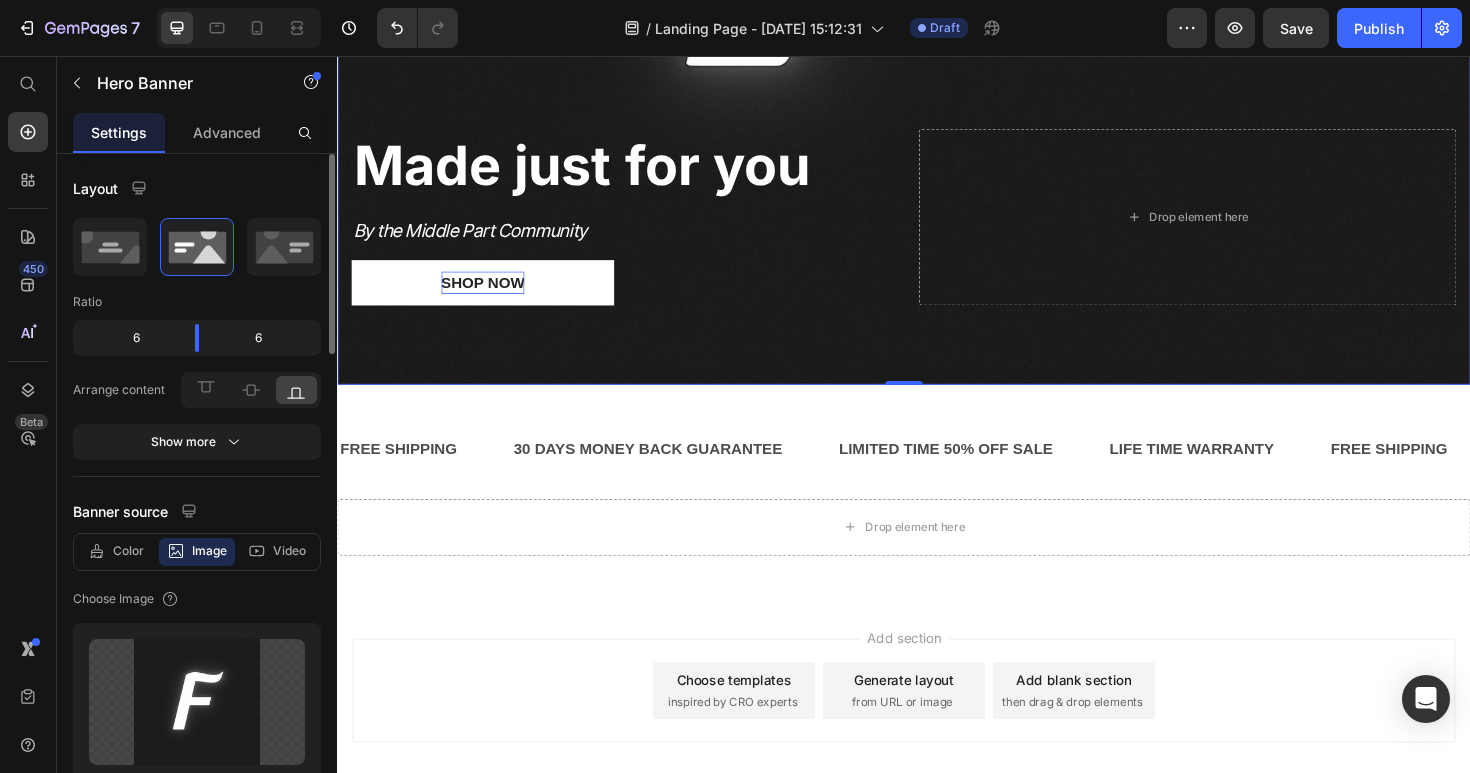 click on "⁠⁠⁠⁠⁠⁠⁠ Made just for you Heading By the Middle Part Community Text Block Shop Now Button
Drop element here" at bounding box center (937, 252) 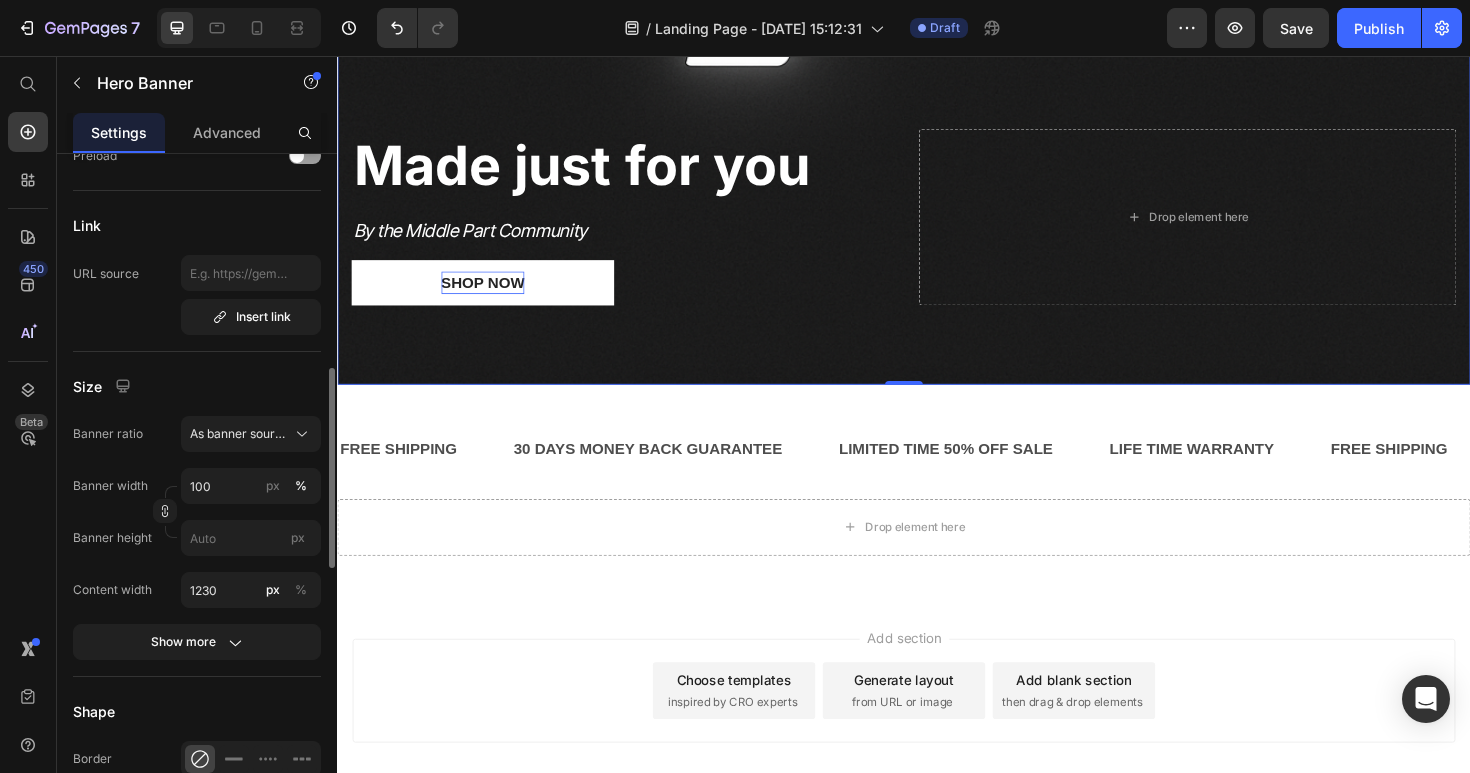 scroll, scrollTop: 807, scrollLeft: 0, axis: vertical 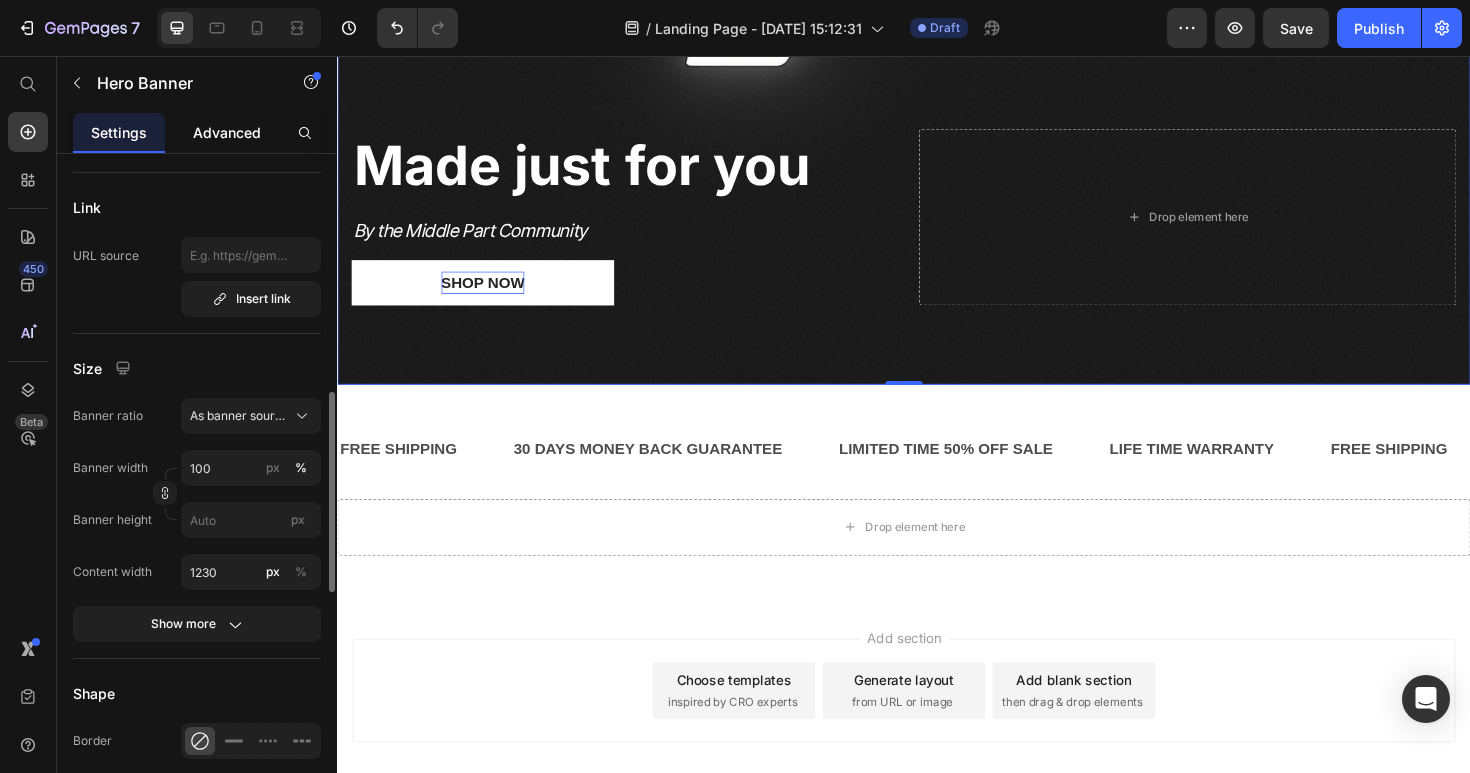 click on "Advanced" at bounding box center (227, 132) 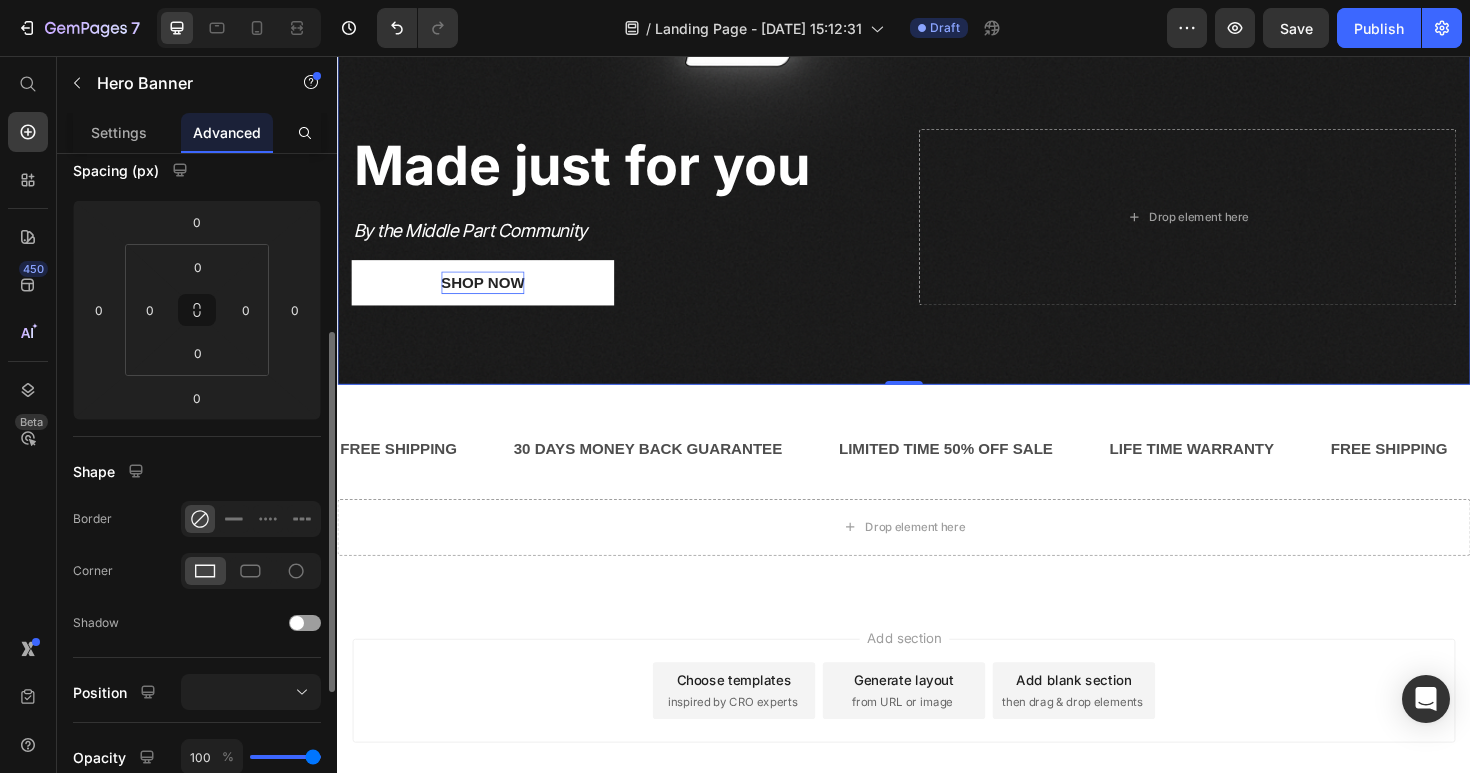 scroll, scrollTop: 257, scrollLeft: 0, axis: vertical 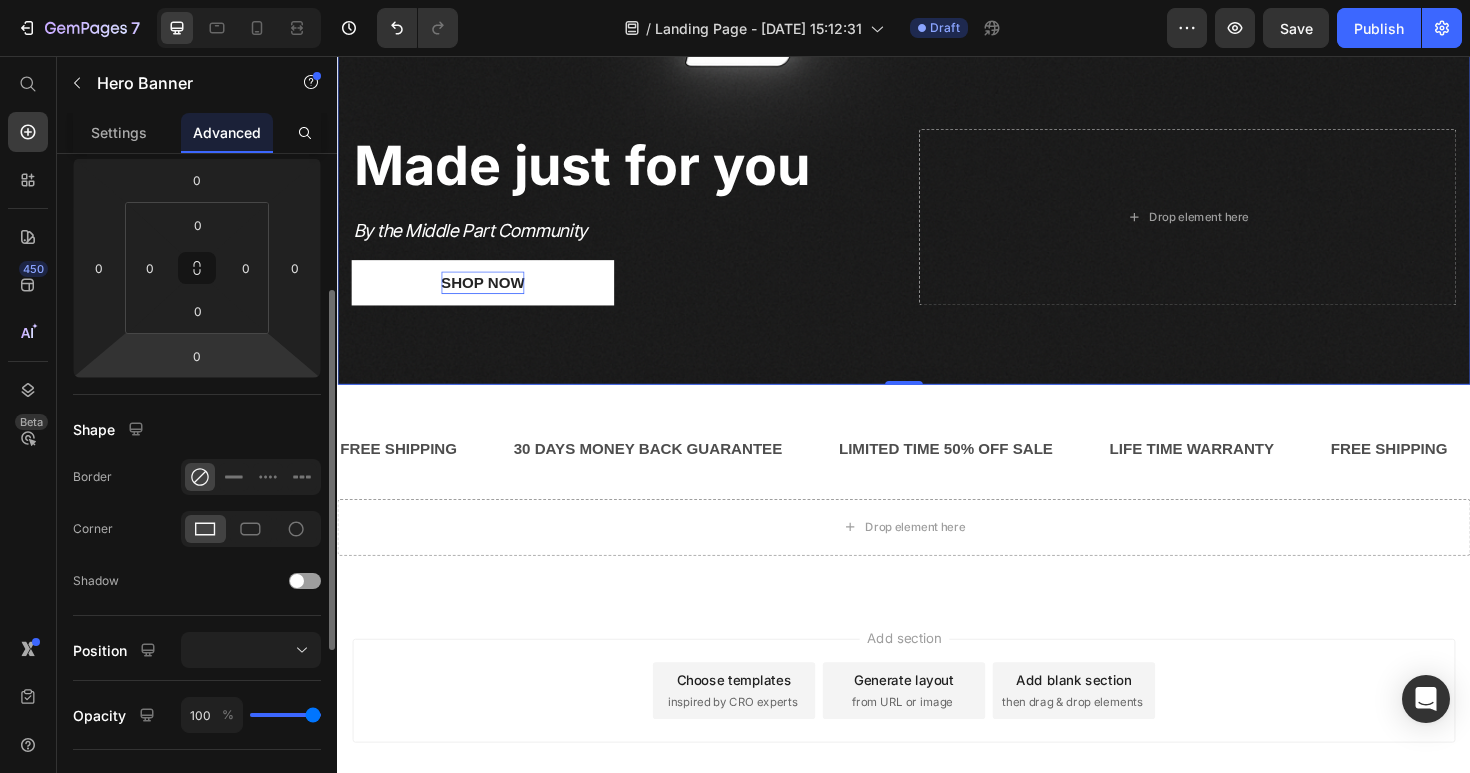 click on "⁠⁠⁠⁠⁠⁠⁠ Made just for you Heading By the Middle Part Community Text Block Shop Now Button
Drop element here" at bounding box center [937, 252] 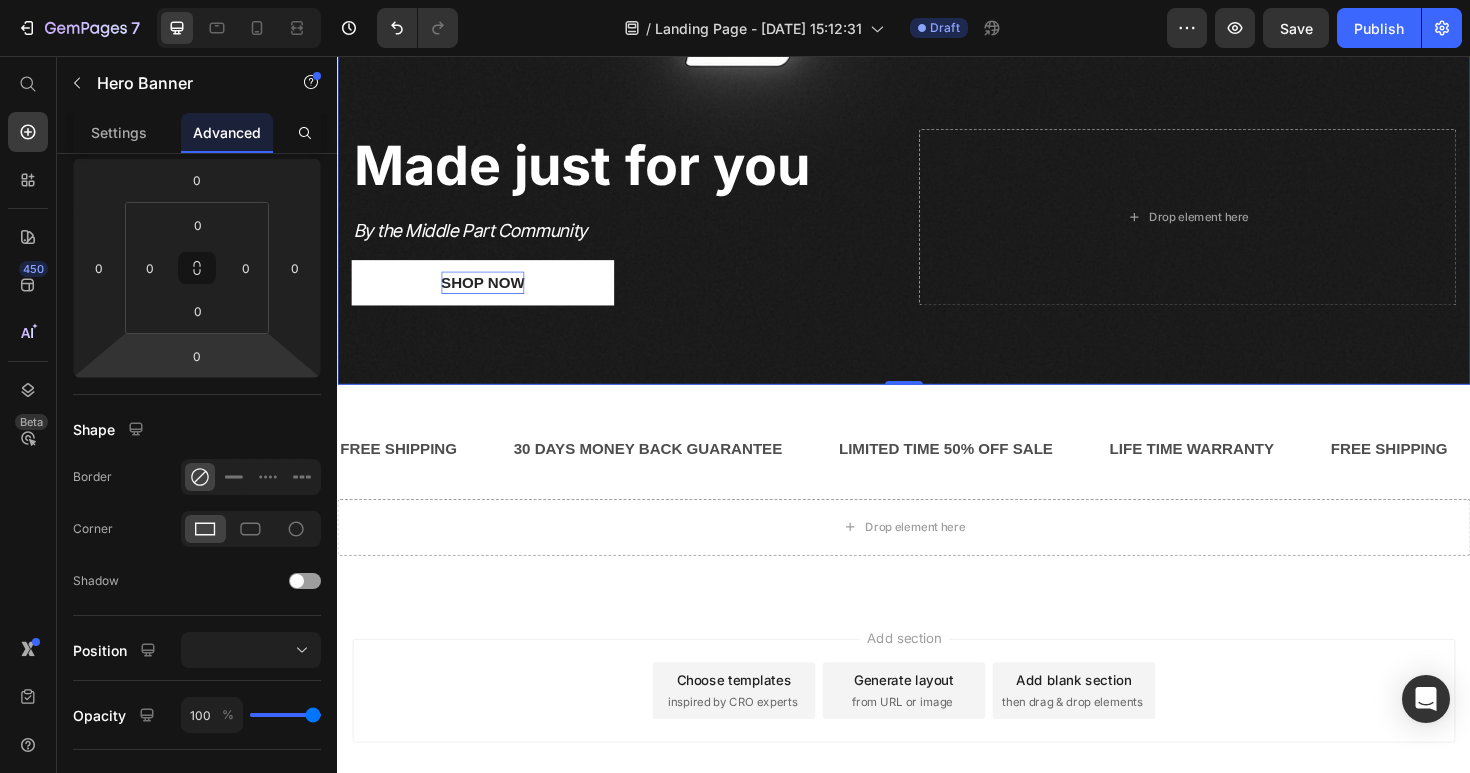 click on "⁠⁠⁠⁠⁠⁠⁠ Made just for you Heading By the Middle Part Community Text Block Shop Now Button
Drop element here" at bounding box center [937, 252] 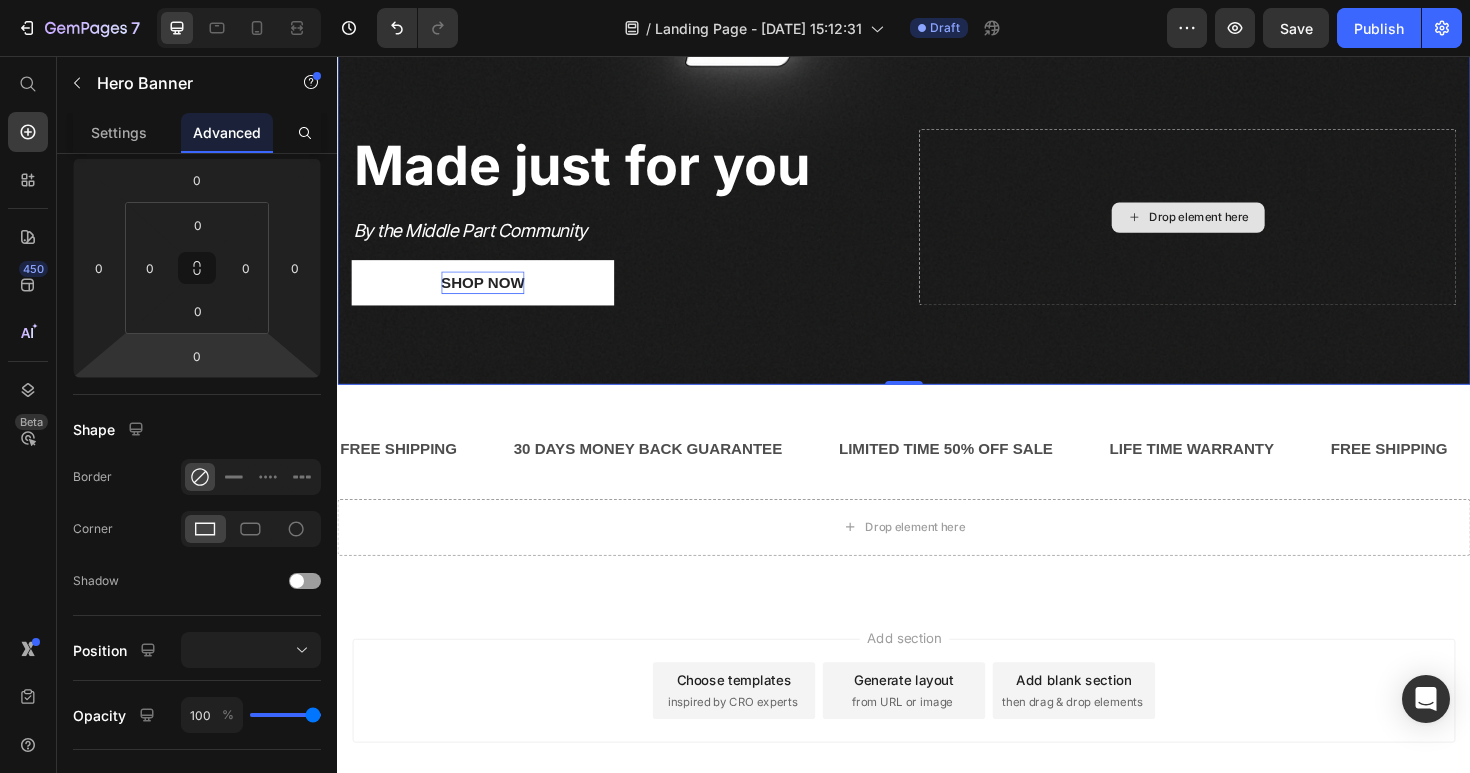 click on "Drop element here" at bounding box center (1237, 226) 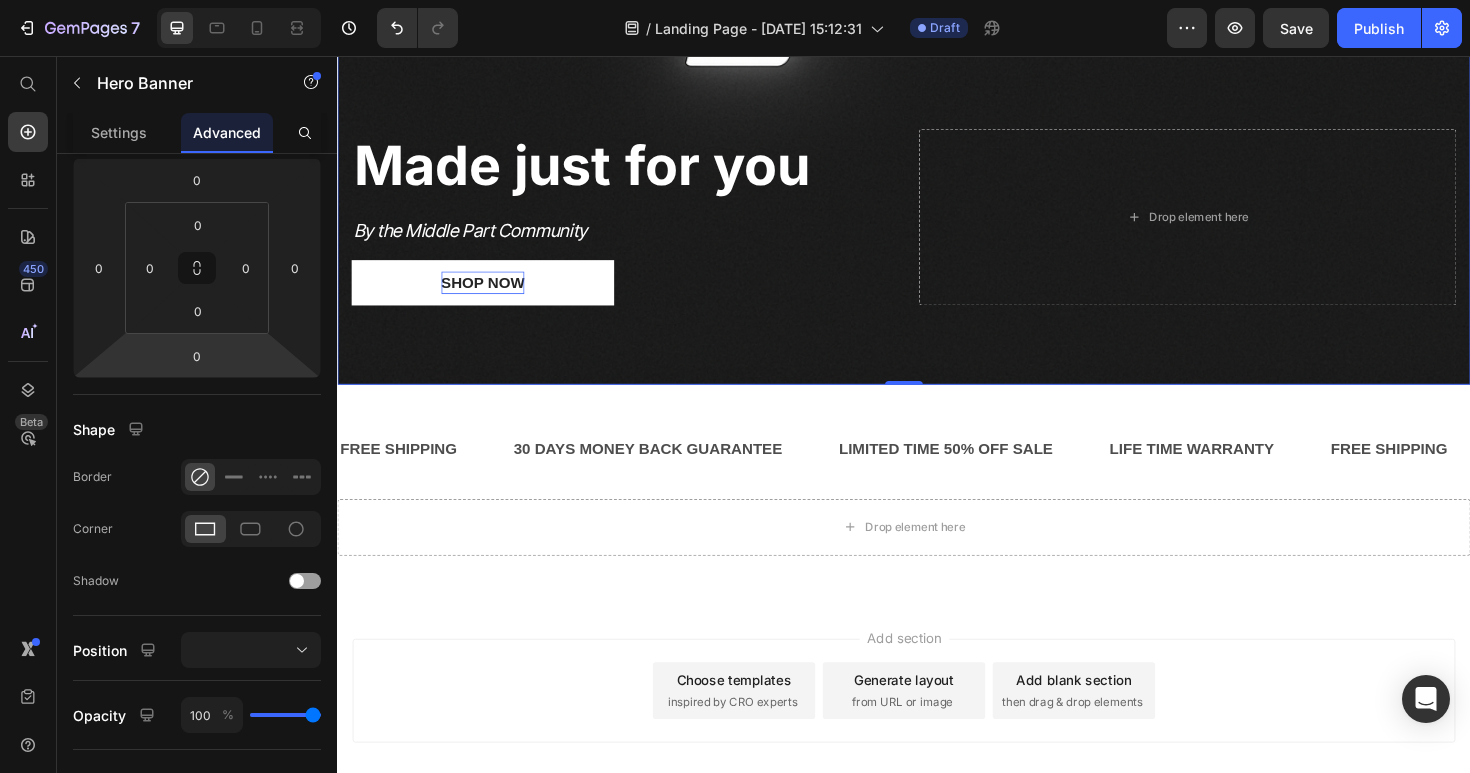 click on "⁠⁠⁠⁠⁠⁠⁠ Made just for you Heading By the Middle Part Community Text Block Shop Now Button
Drop element here" at bounding box center (937, 252) 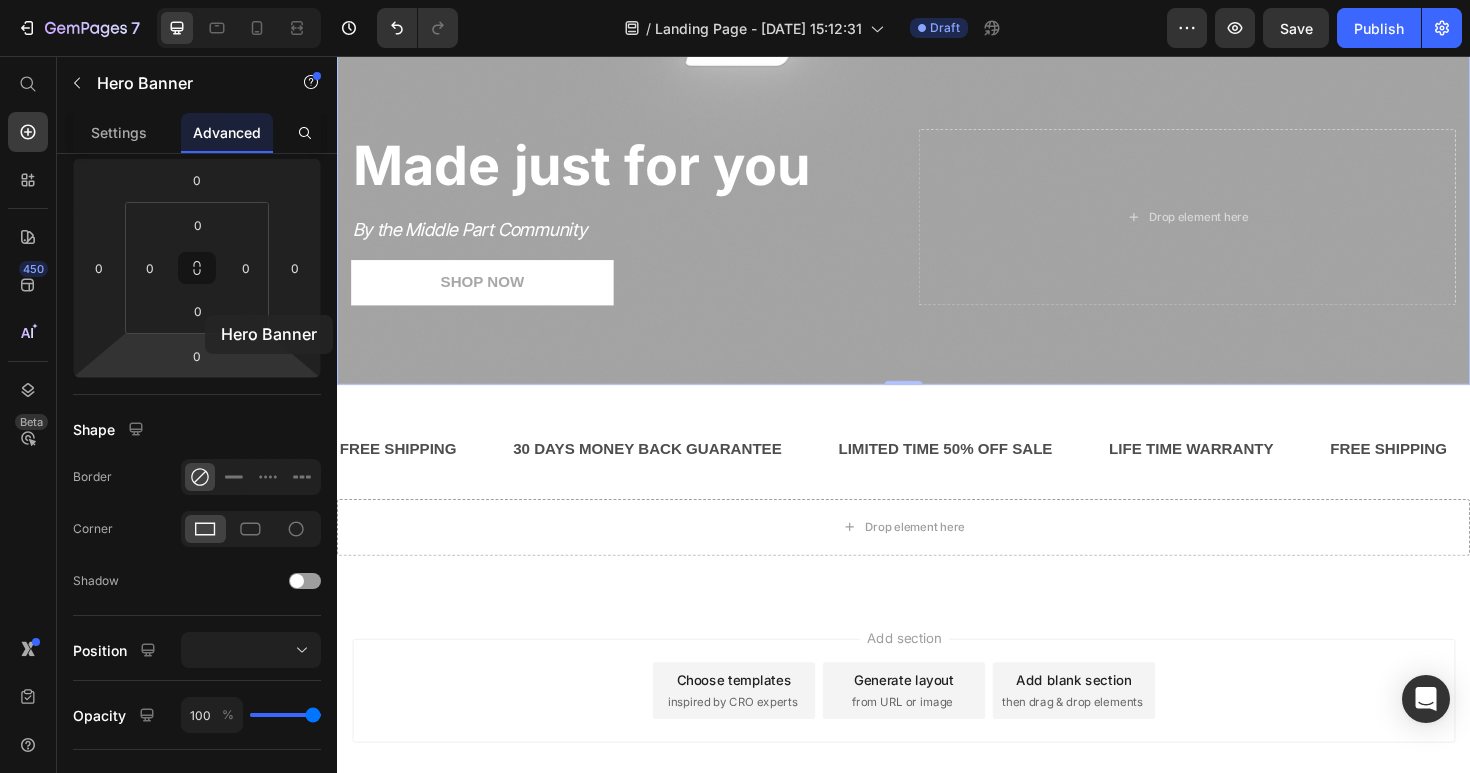 drag, startPoint x: 562, startPoint y: 374, endPoint x: 157, endPoint y: 322, distance: 408.32462 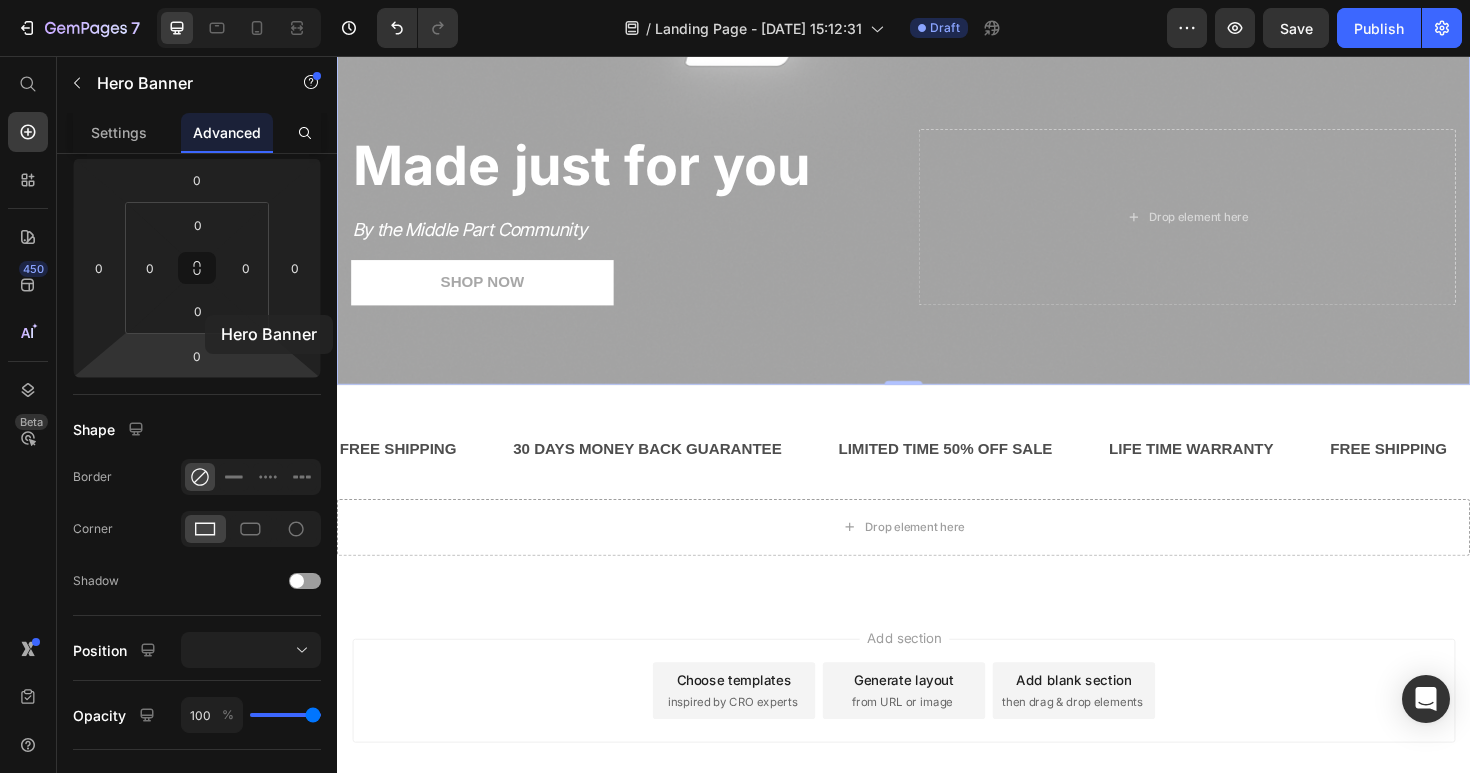 click on "Header ⁠⁠⁠⁠⁠⁠⁠ Made just for you Heading By the Middle Part Community Text Block Shop Now Button
Drop element here Hero Banner   0 ⁠⁠⁠⁠⁠⁠⁠ Made just for you Heading By the Middle Part Community Text Block Shop Now Button
Drop element here Hero Banner   0 Section 1 FREE SHIPPING Text 30 DAYS MONEY BACK GUARANTEE Text LIMITED TIME 50% OFF SALE Text LIFE TIME WARRANTY Text FREE SHIPPING Text 30 DAYS MONEY BACK GUARANTEE Text LIMITED TIME 50% OFF SALE Text LIFE TIME WARRANTY Text FREE SHIPPING Text 30 DAYS MONEY BACK GUARANTEE Text LIMITED TIME 50% OFF SALE Text LIFE TIME WARRANTY Text FREE SHIPPING Text 30 DAYS MONEY BACK GUARANTEE Text LIMITED TIME 50% OFF SALE Text LIFE TIME WARRANTY Text FREE SHIPPING Text 30 DAYS MONEY BACK GUARANTEE Text LIMITED TIME 50% OFF SALE Text LIFE TIME WARRANTY Text FREE SHIPPING Text 30 DAYS MONEY BACK GUARANTEE Text LIMITED TIME 50% OFF SALE Text LIFE TIME WARRANTY Text Marquee
Drop element here Row" at bounding box center (937, 42) 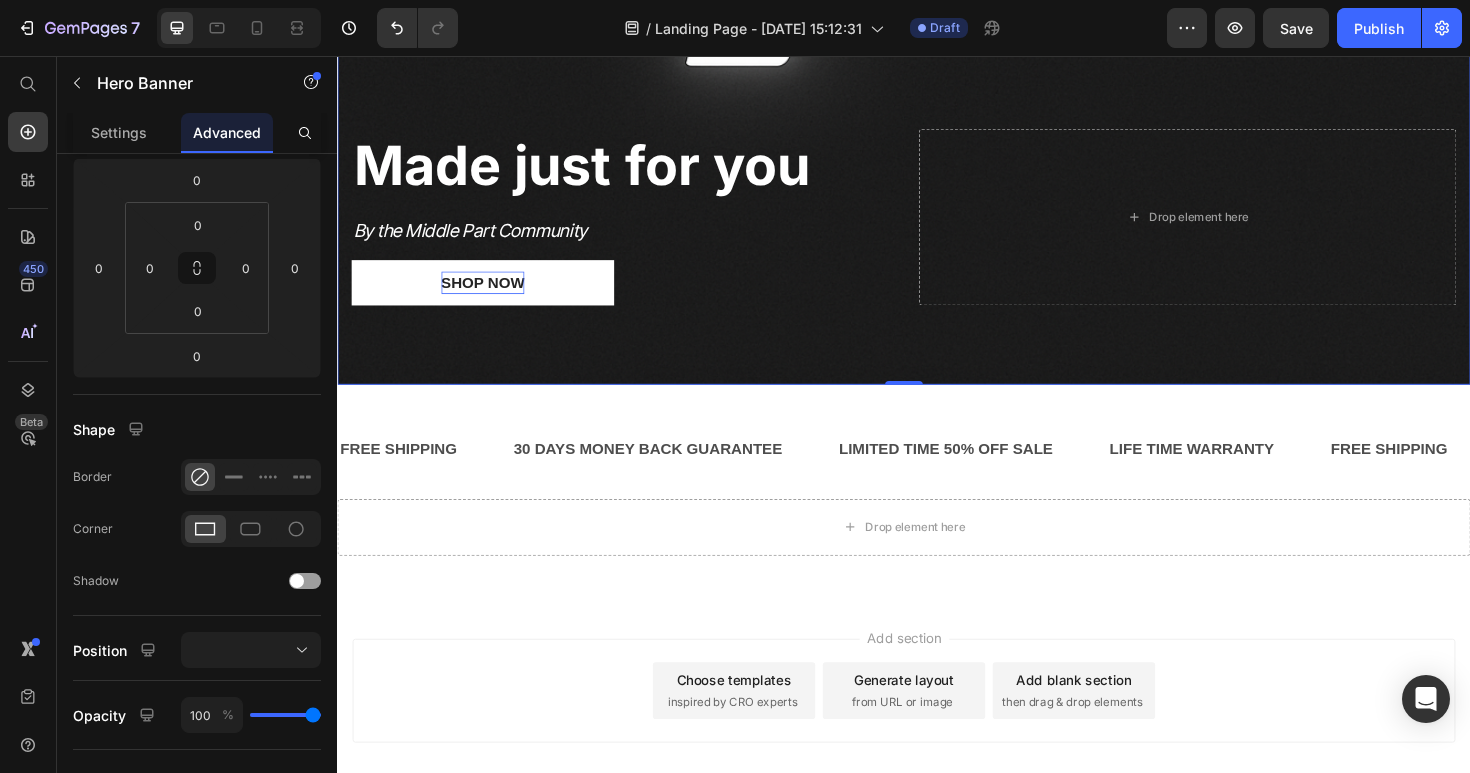 click on "⁠⁠⁠⁠⁠⁠⁠ Made just for you Heading By the Middle Part Community Text Block Shop Now Button
Drop element here" at bounding box center [937, 252] 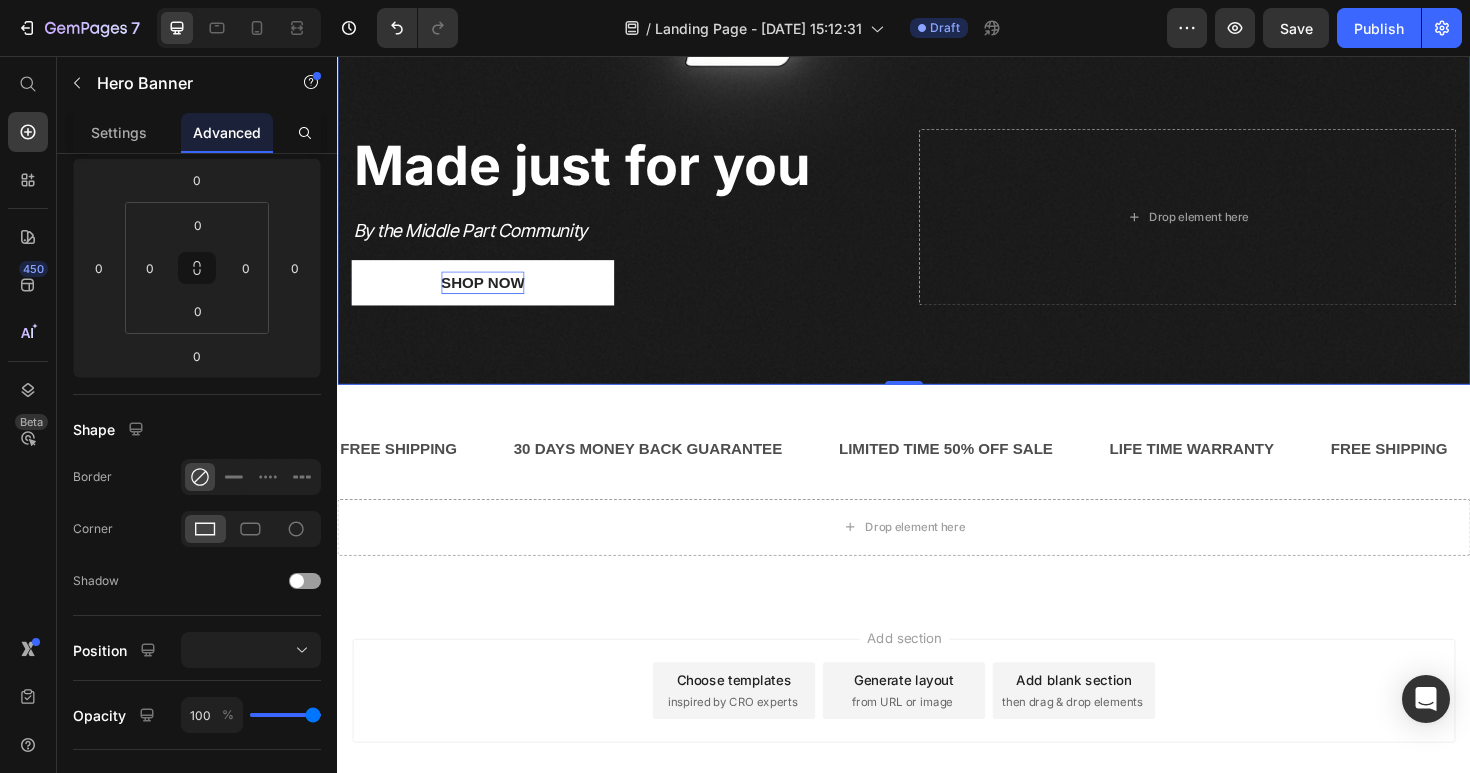 click on "⁠⁠⁠⁠⁠⁠⁠ Made just for you Heading By the Middle Part Community Text Block Shop Now Button
Drop element here" at bounding box center [937, 252] 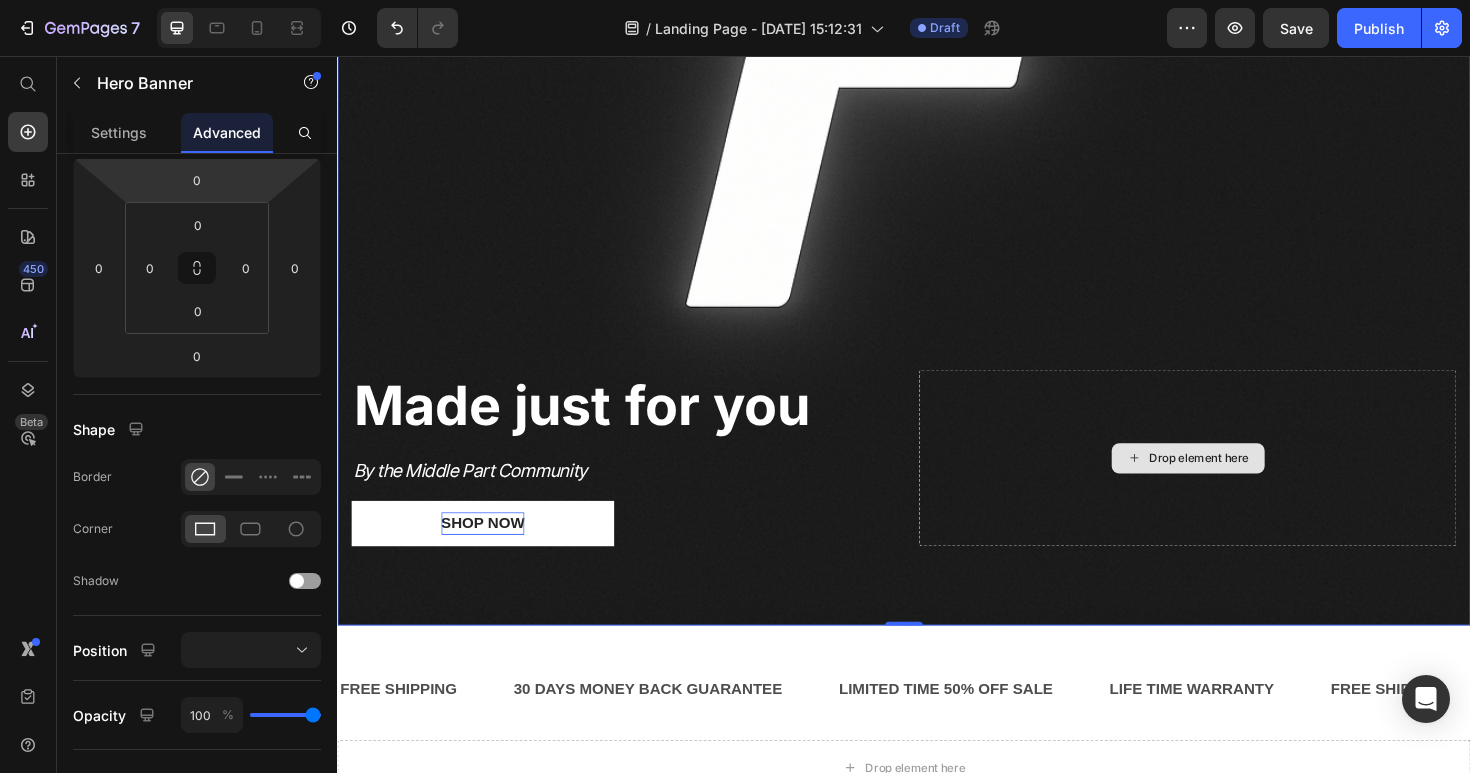 scroll, scrollTop: 894, scrollLeft: 0, axis: vertical 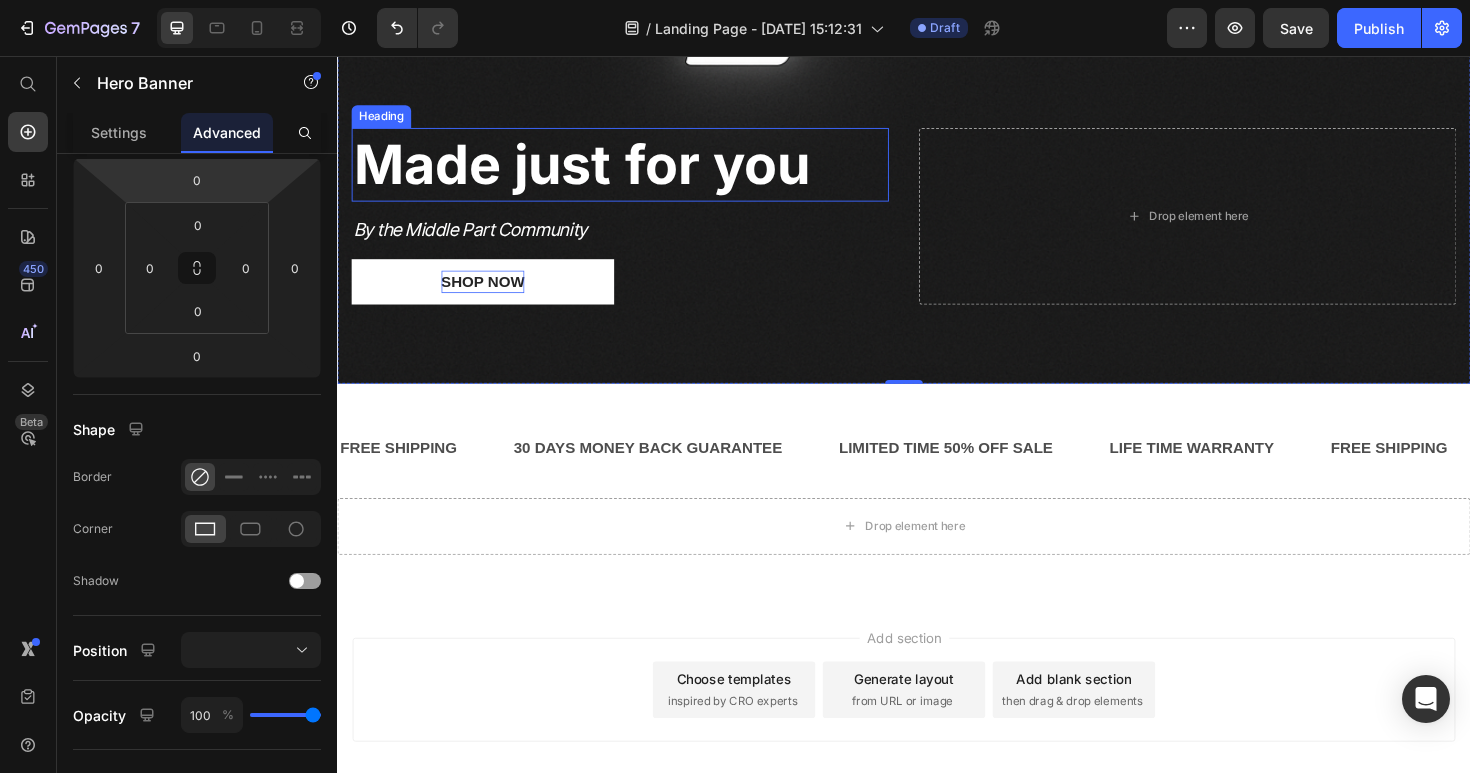 click on "Made just for you" at bounding box center (596, 170) 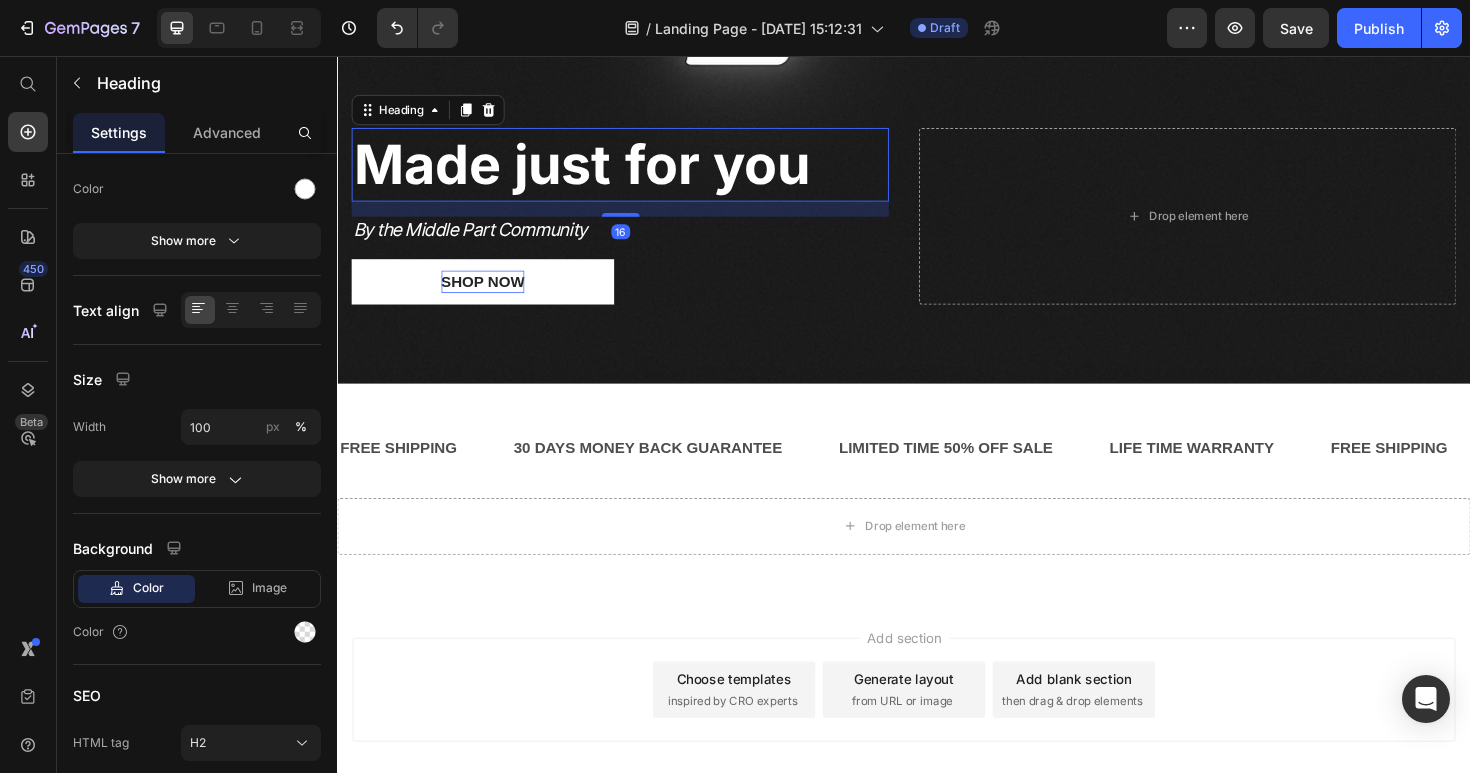 scroll, scrollTop: 0, scrollLeft: 0, axis: both 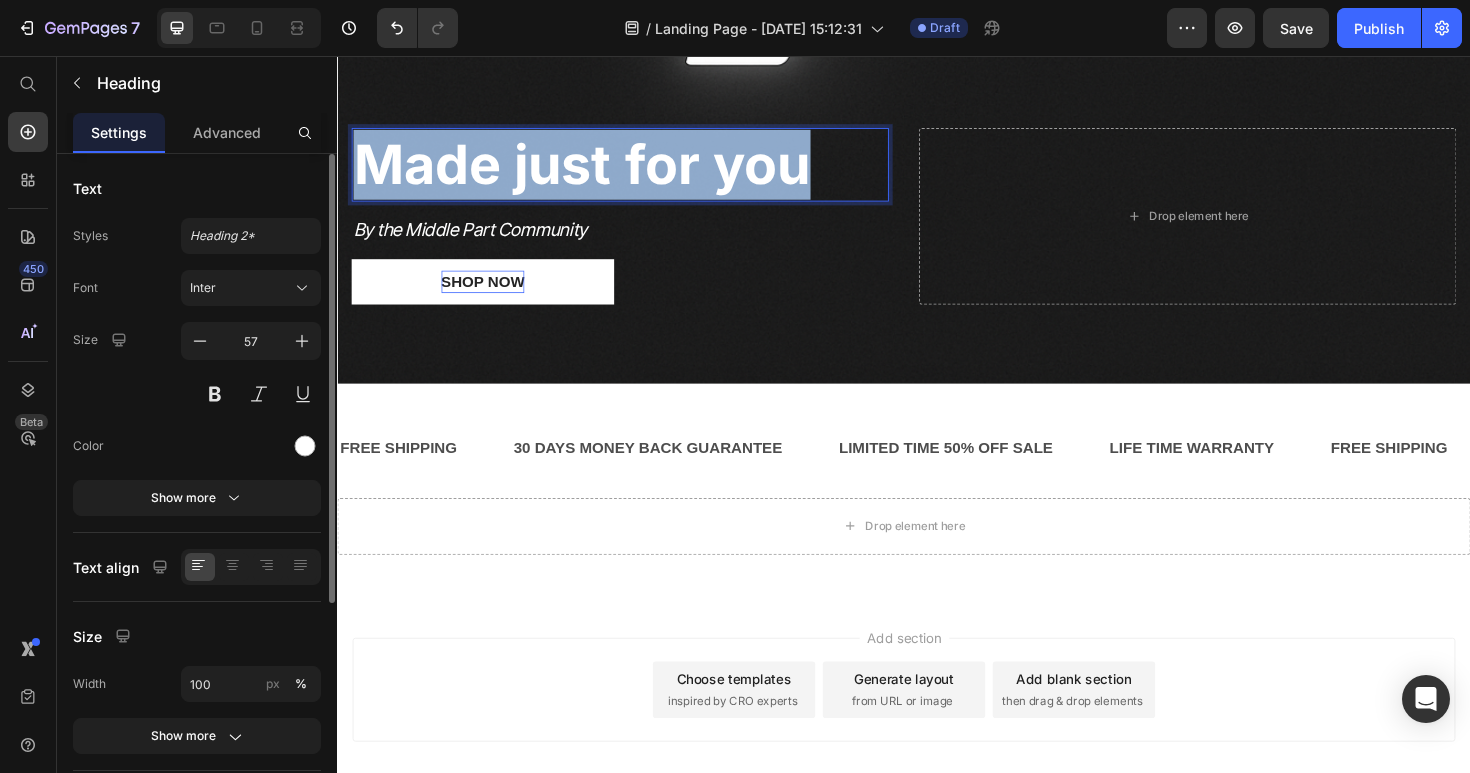 click on "Made just for you" at bounding box center (596, 170) 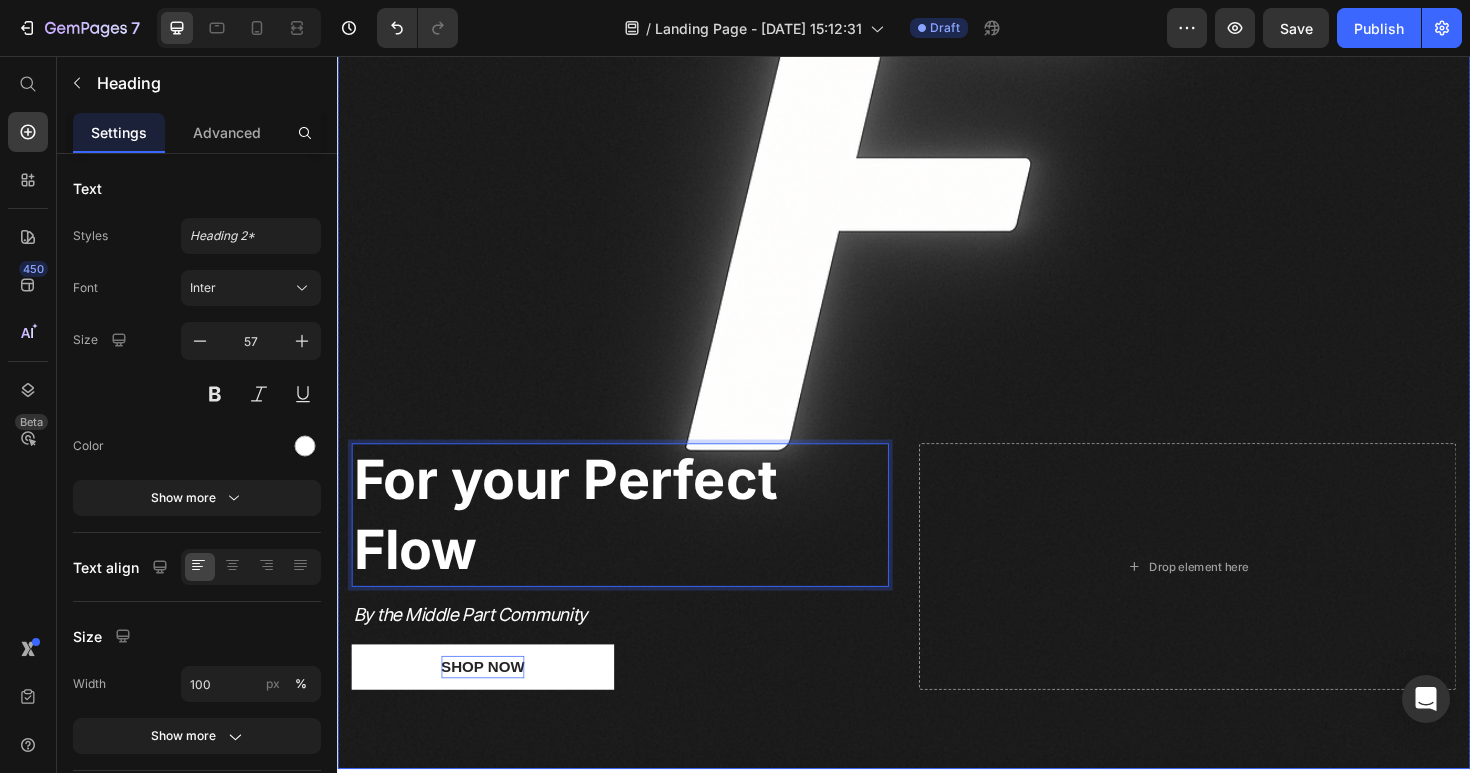 scroll, scrollTop: 569, scrollLeft: 0, axis: vertical 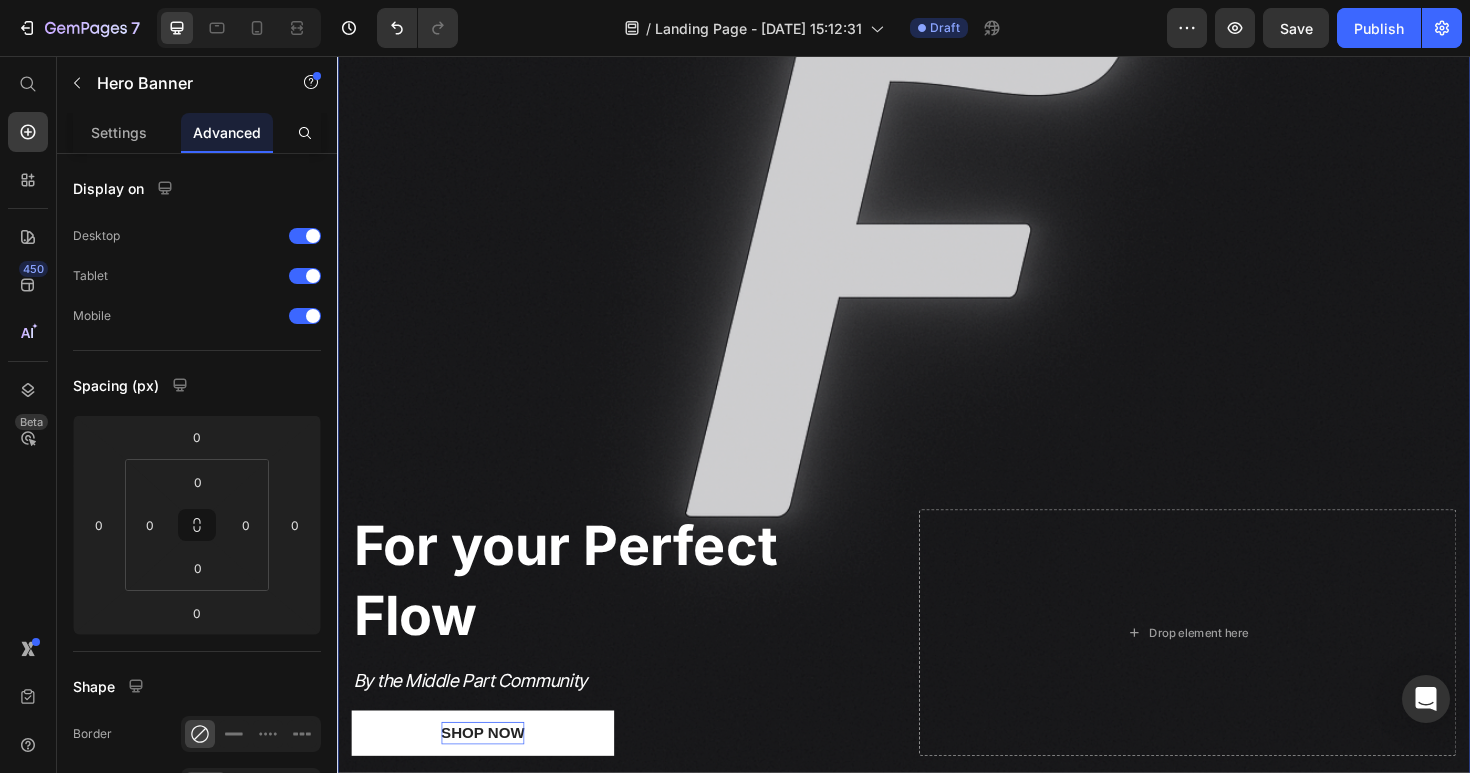 click at bounding box center [937, 281] 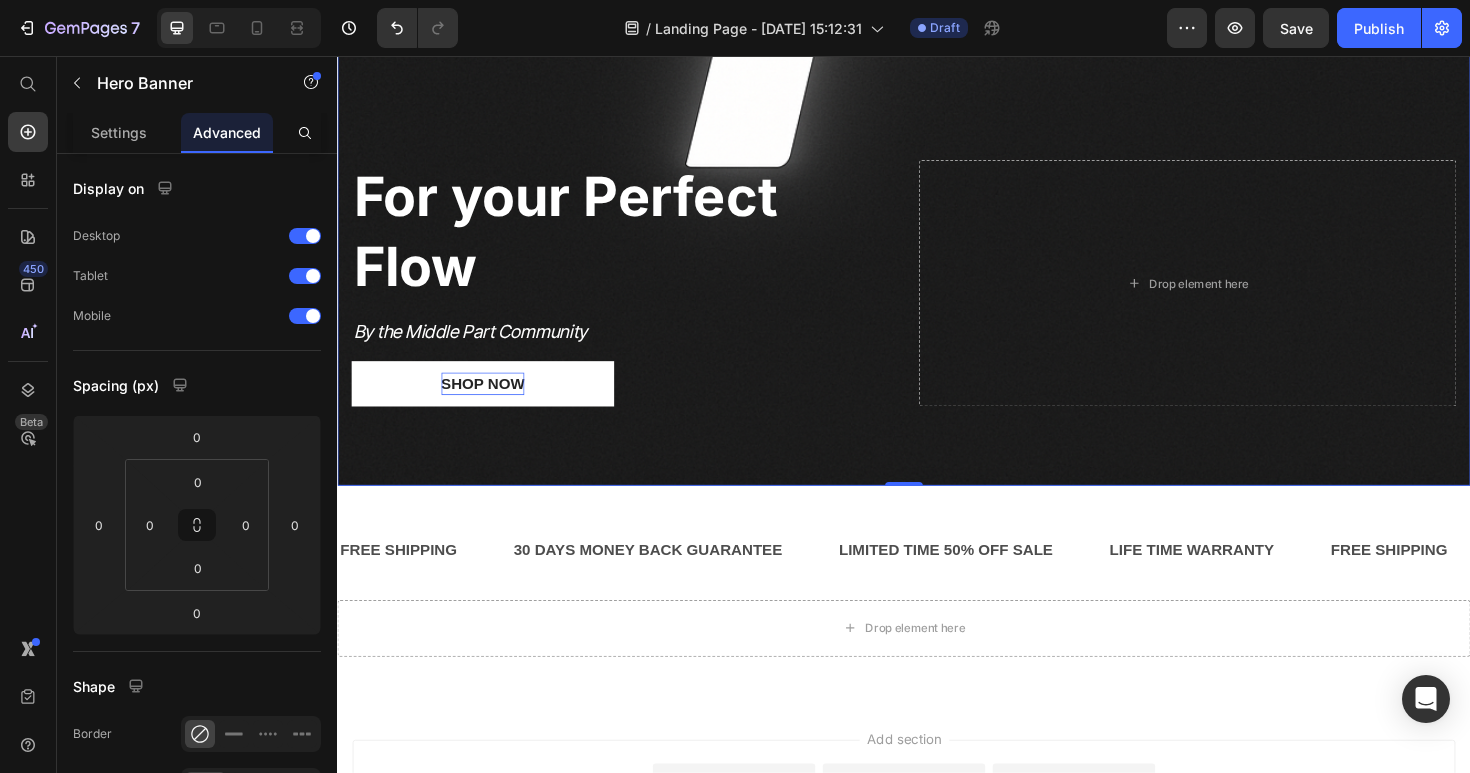scroll, scrollTop: 717, scrollLeft: 0, axis: vertical 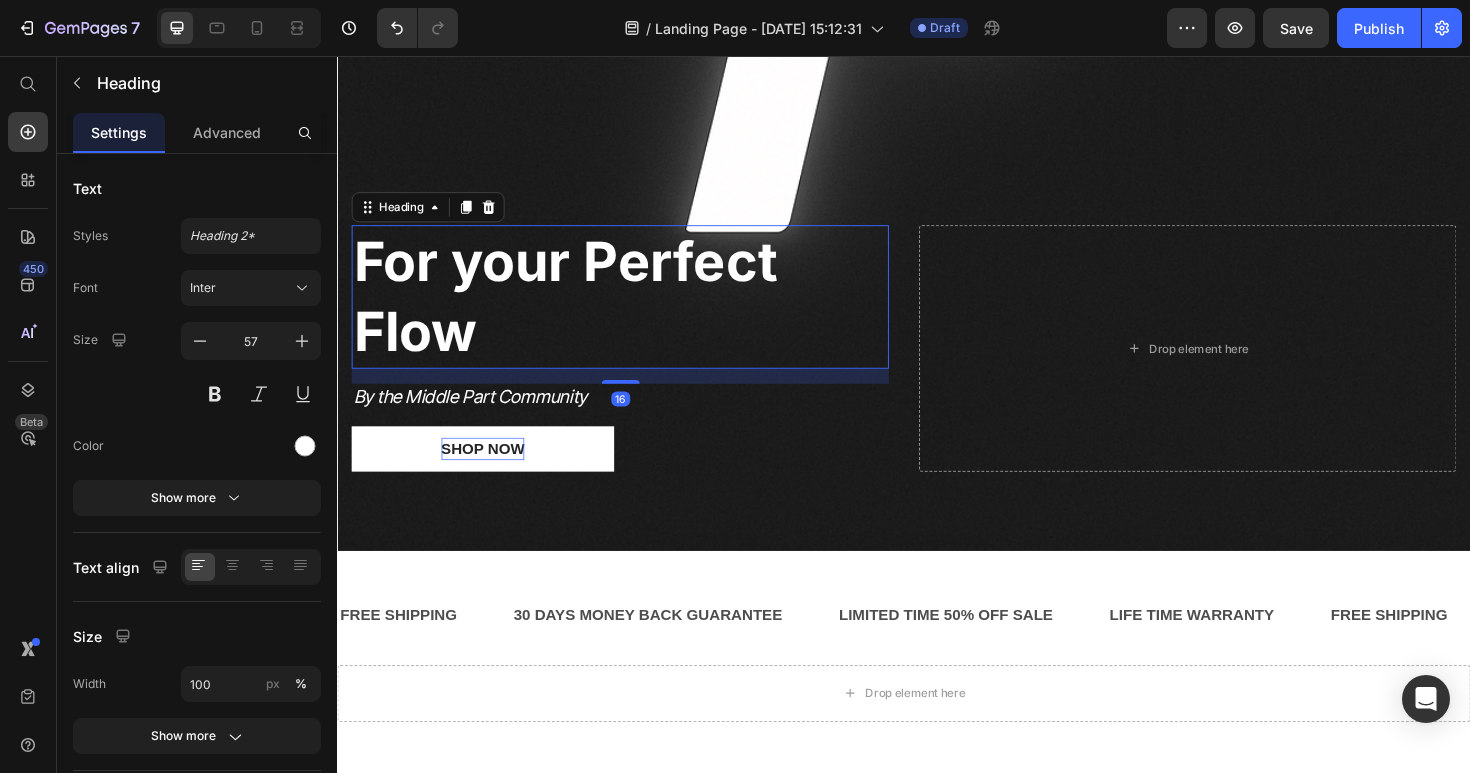 click on "⁠⁠⁠⁠⁠⁠⁠ For your Perfect Flow" at bounding box center [636, 311] 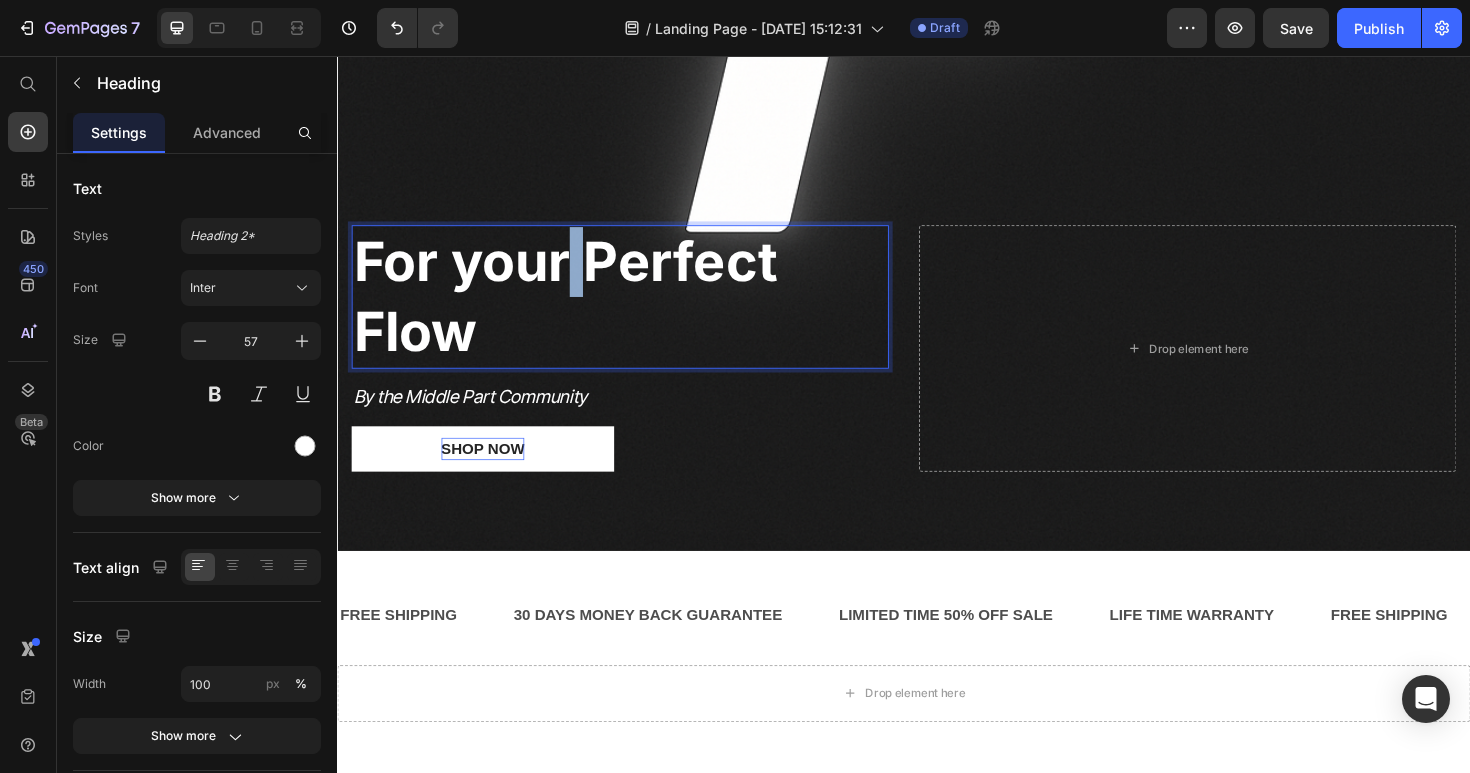 click on "For your Perfect Flow" at bounding box center (578, 310) 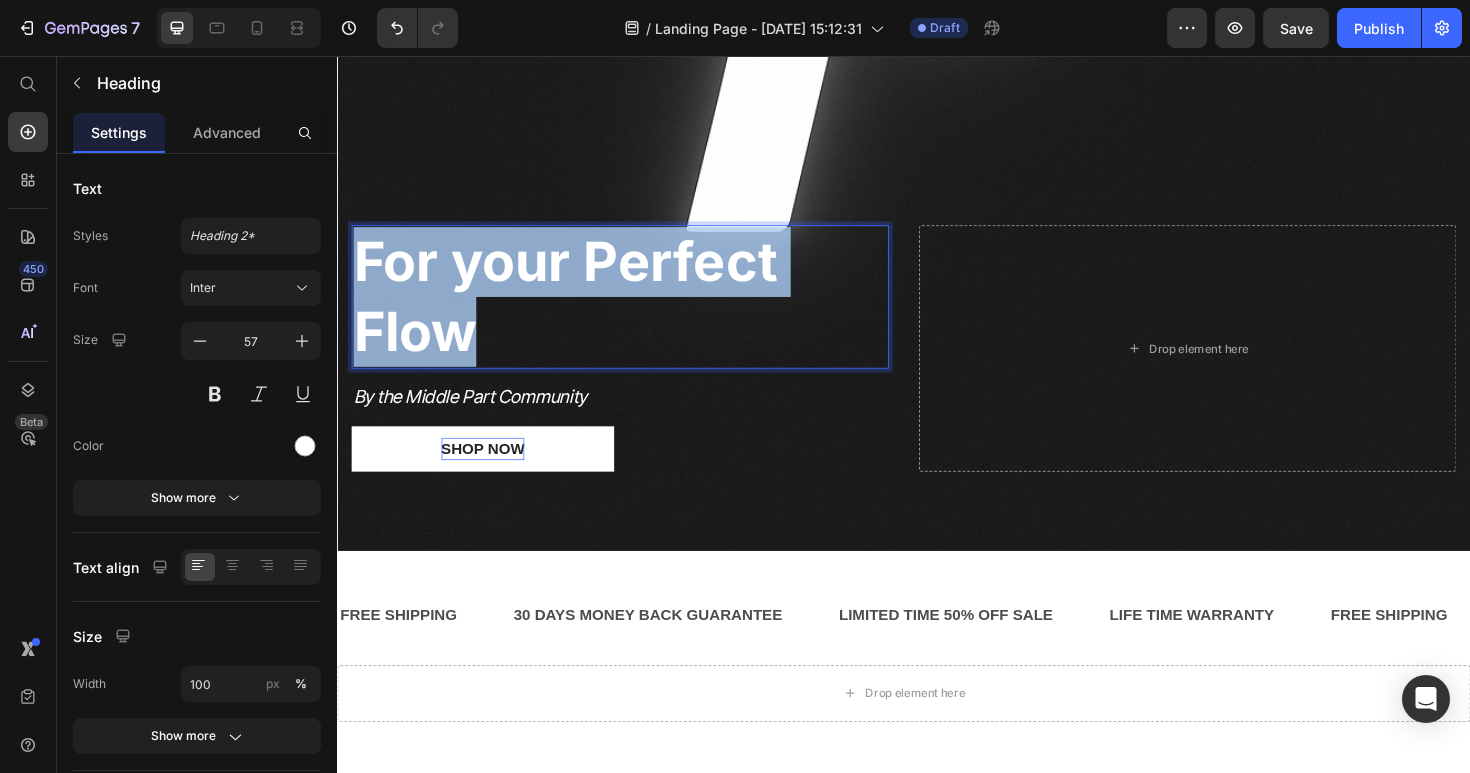 click on "For your Perfect Flow" at bounding box center (578, 310) 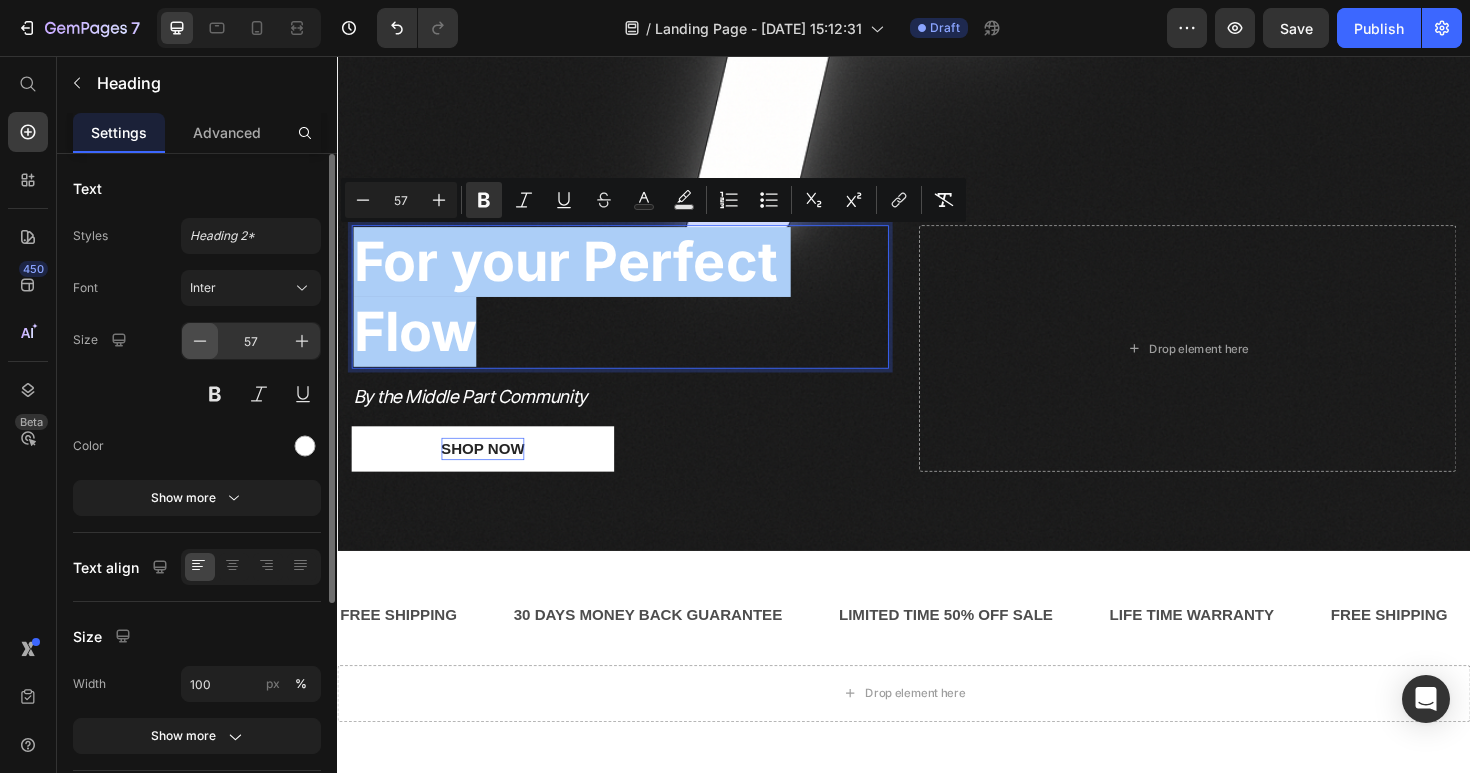 click at bounding box center (200, 341) 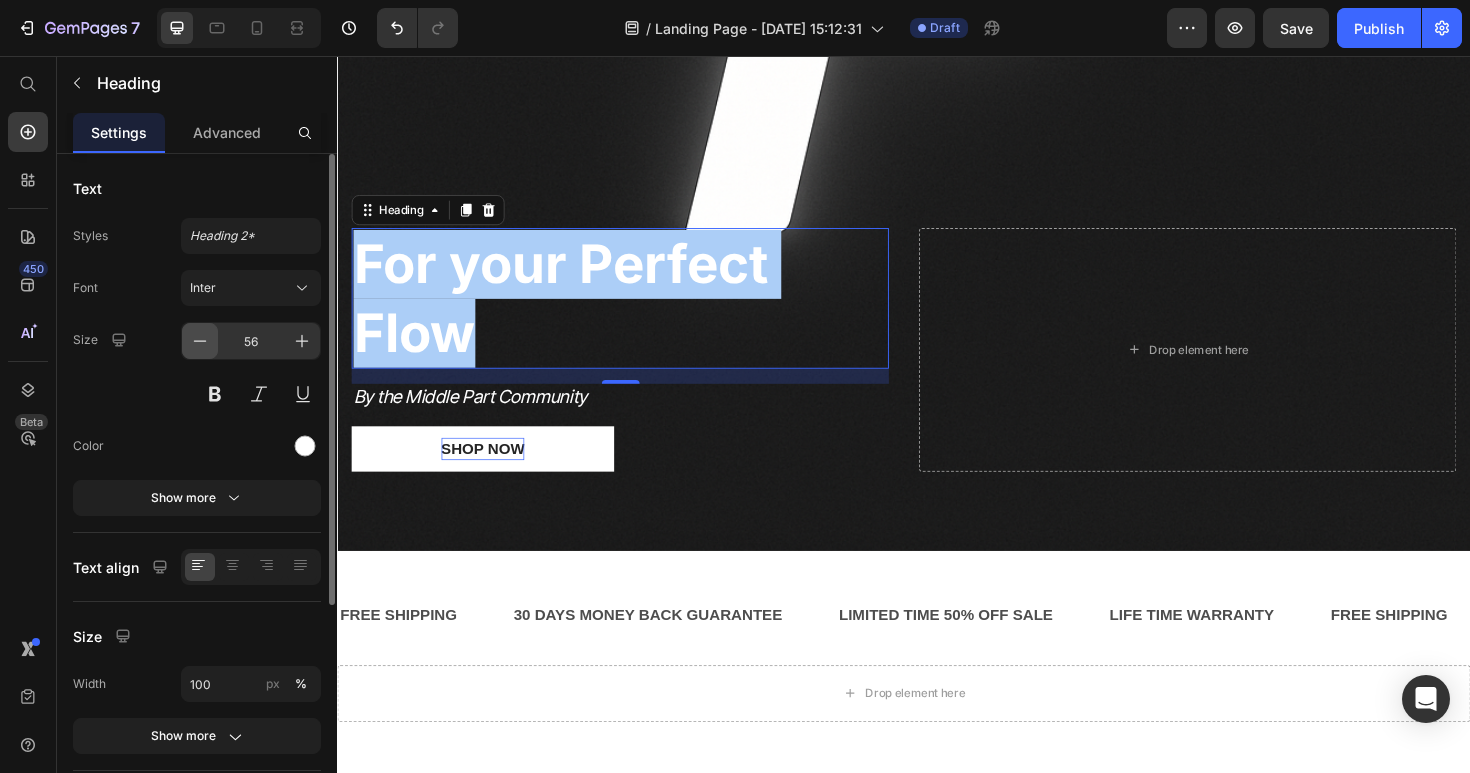 click at bounding box center (200, 341) 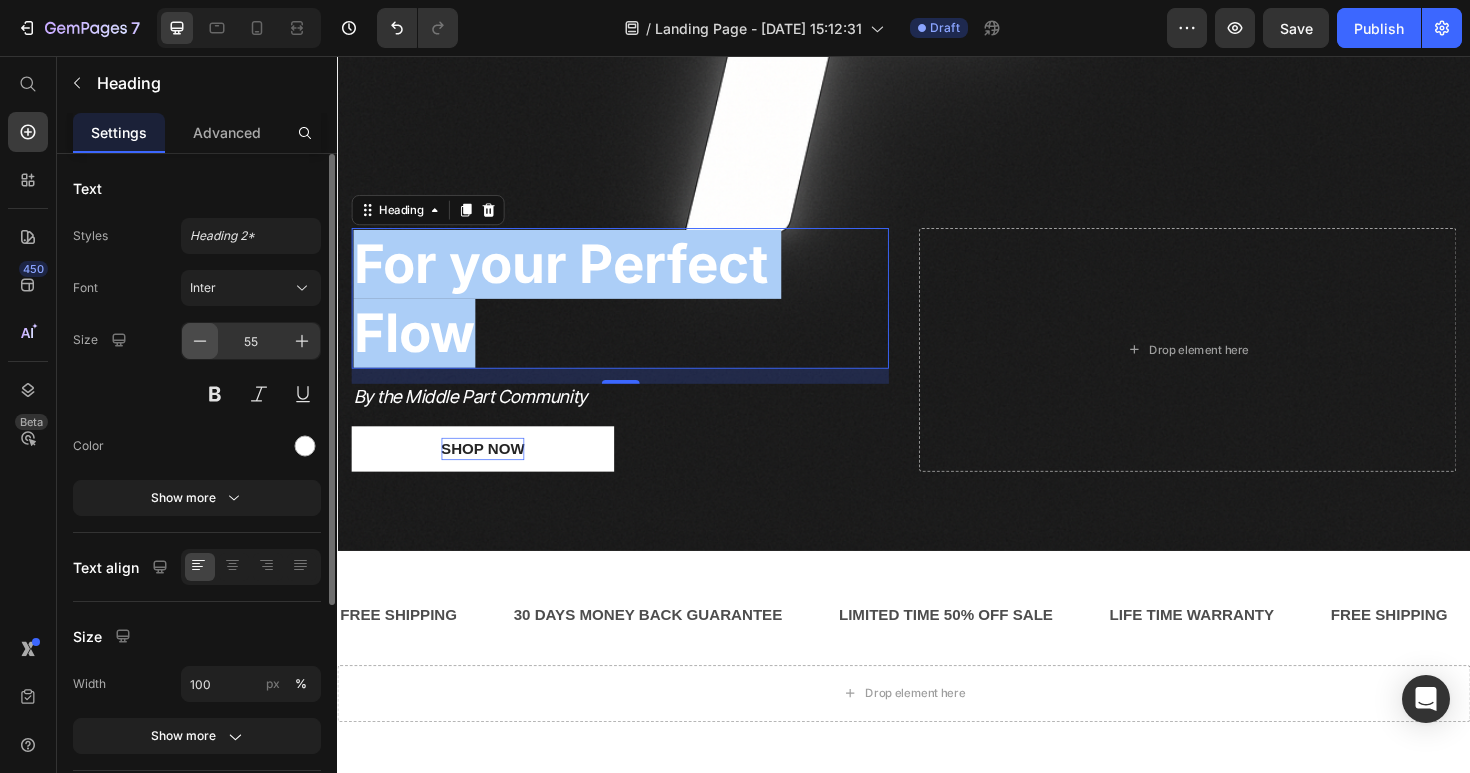 click at bounding box center [200, 341] 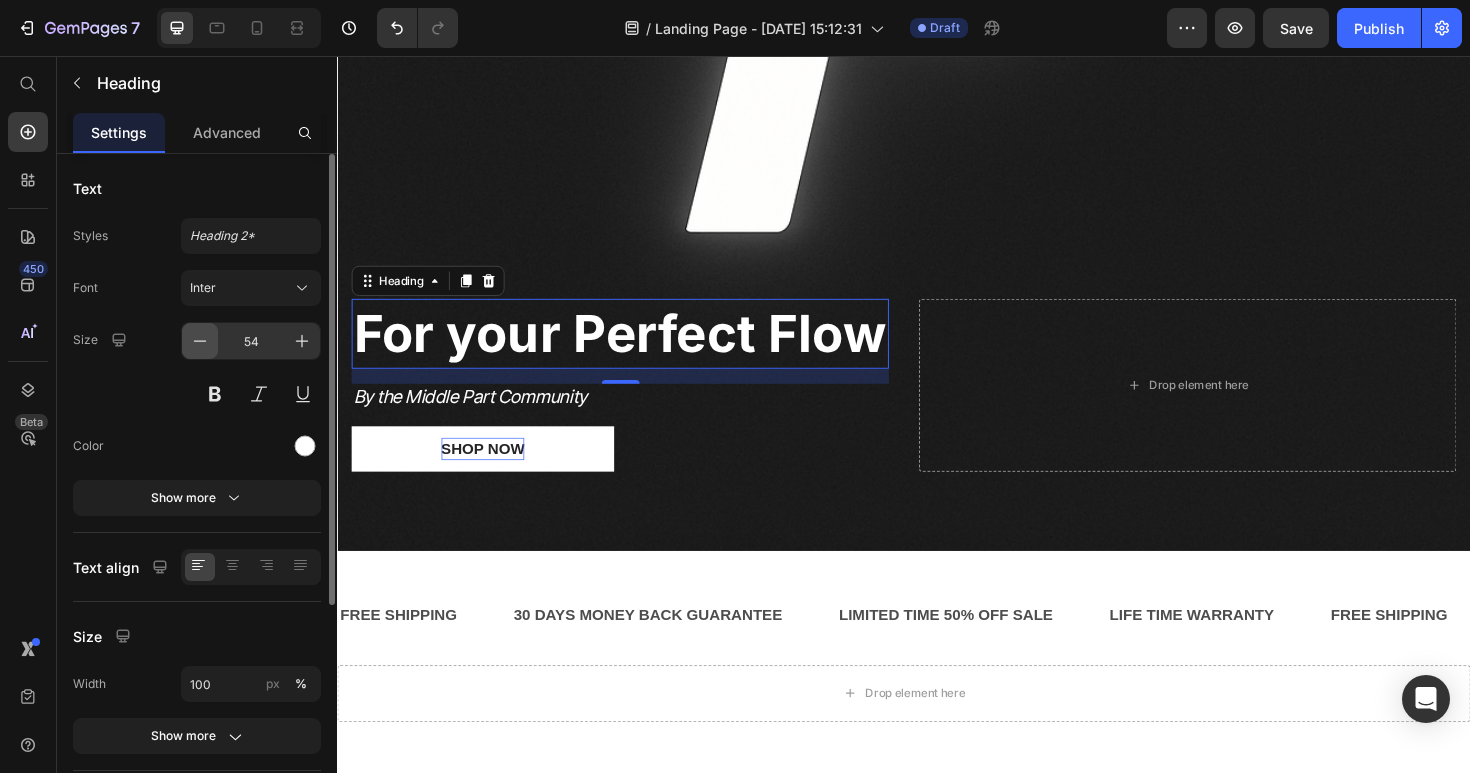 click at bounding box center (200, 341) 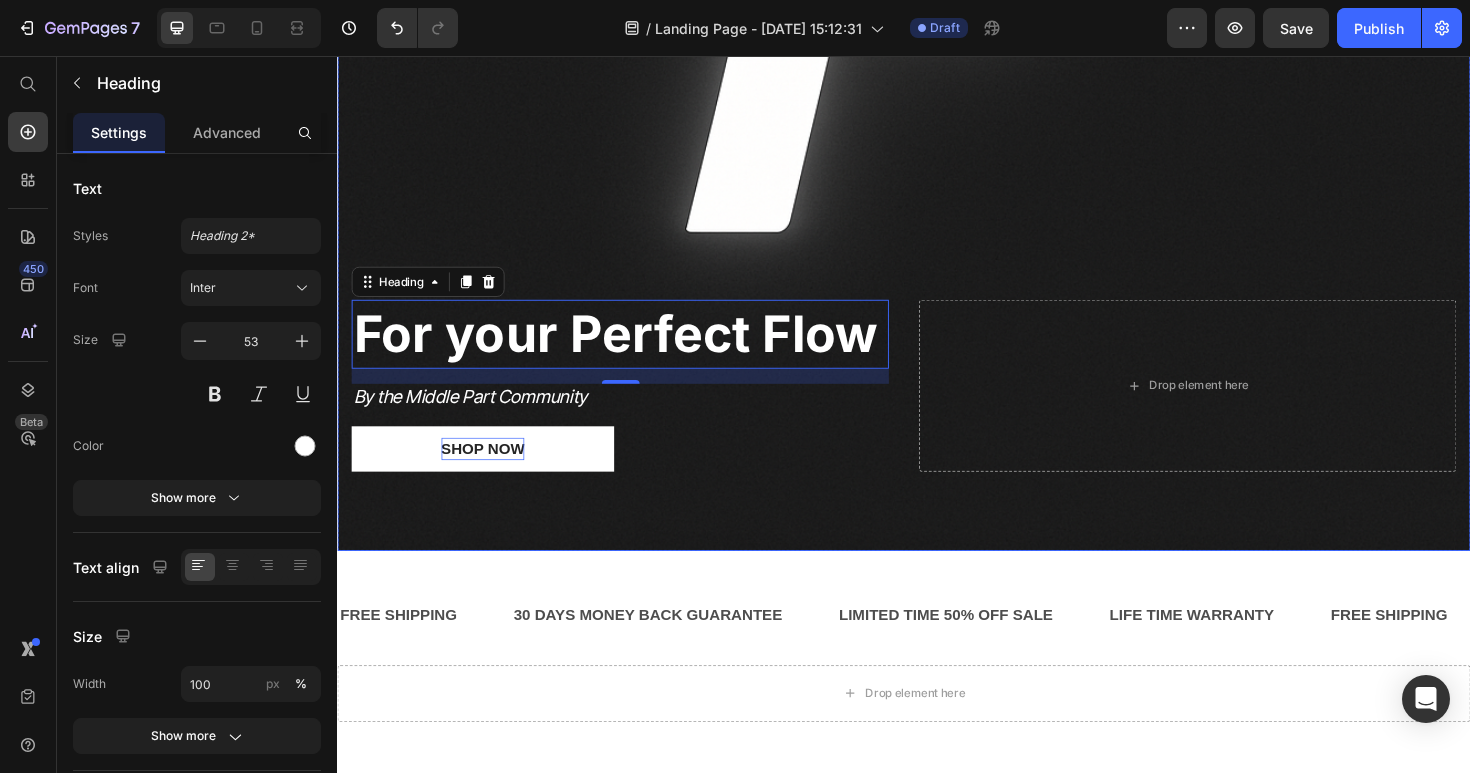 click on "⁠⁠⁠⁠⁠⁠⁠ For your Perfect Flow Heading   16 By the Middle Part Community Text Block Shop Now Button" at bounding box center [636, 405] 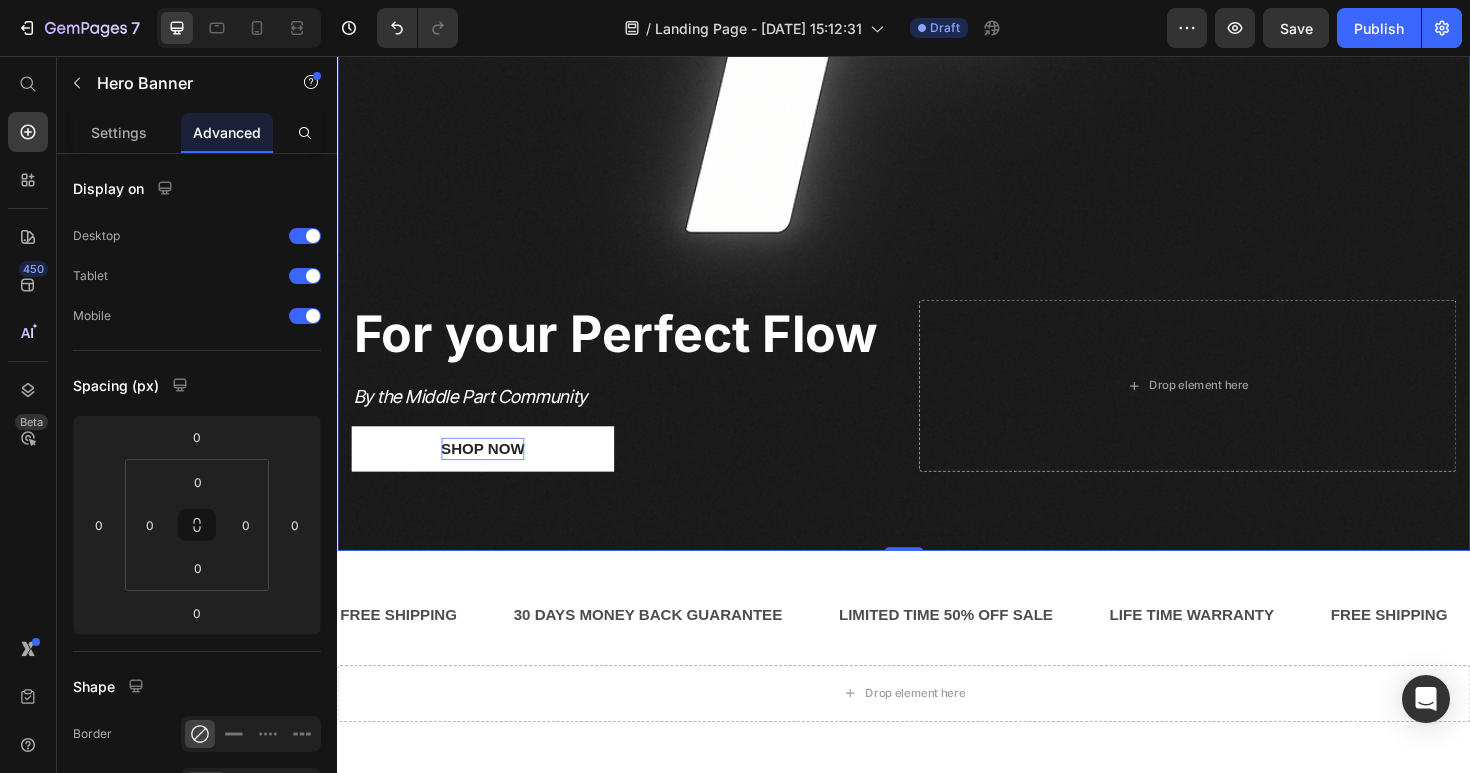 scroll, scrollTop: 688, scrollLeft: 0, axis: vertical 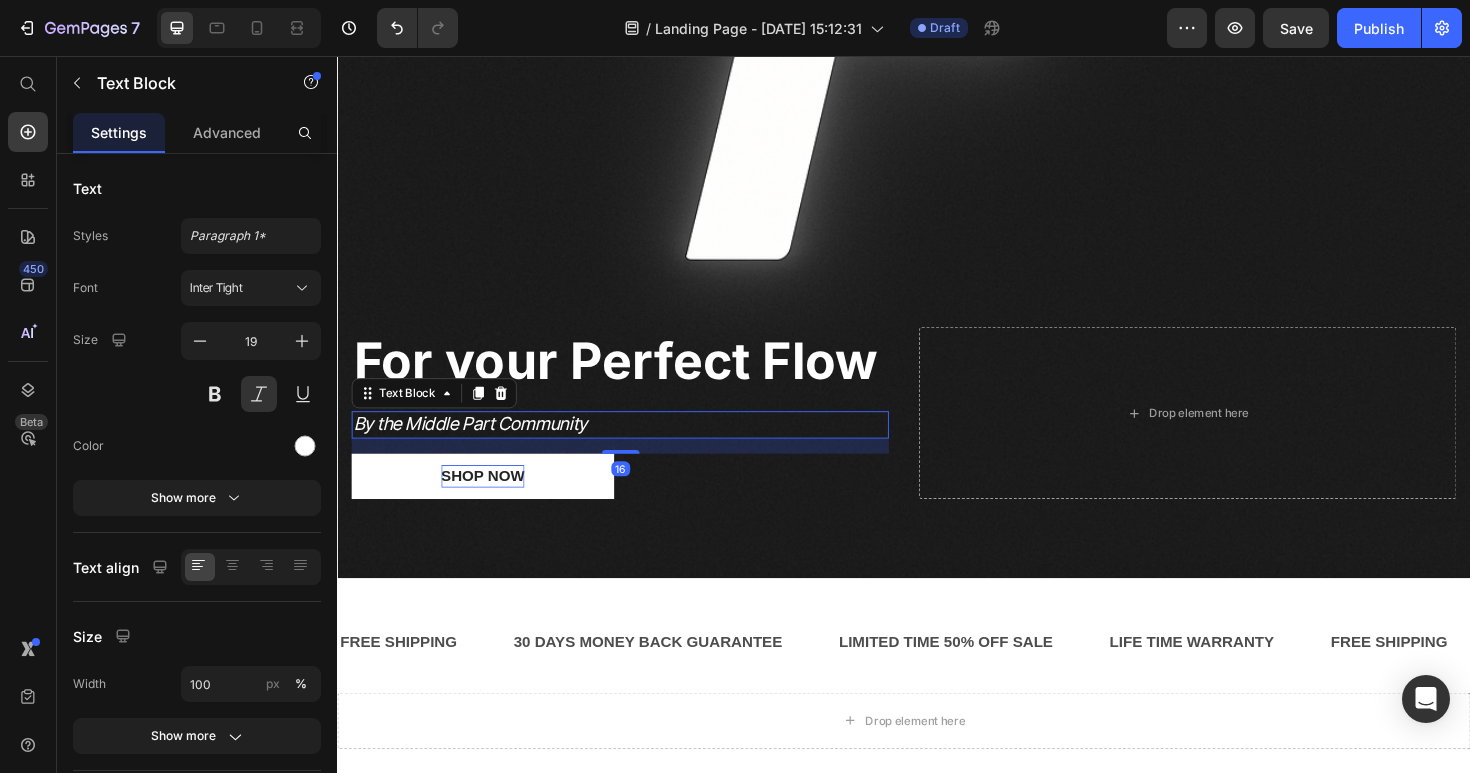 click on "By the Middle Part Community" at bounding box center [636, 446] 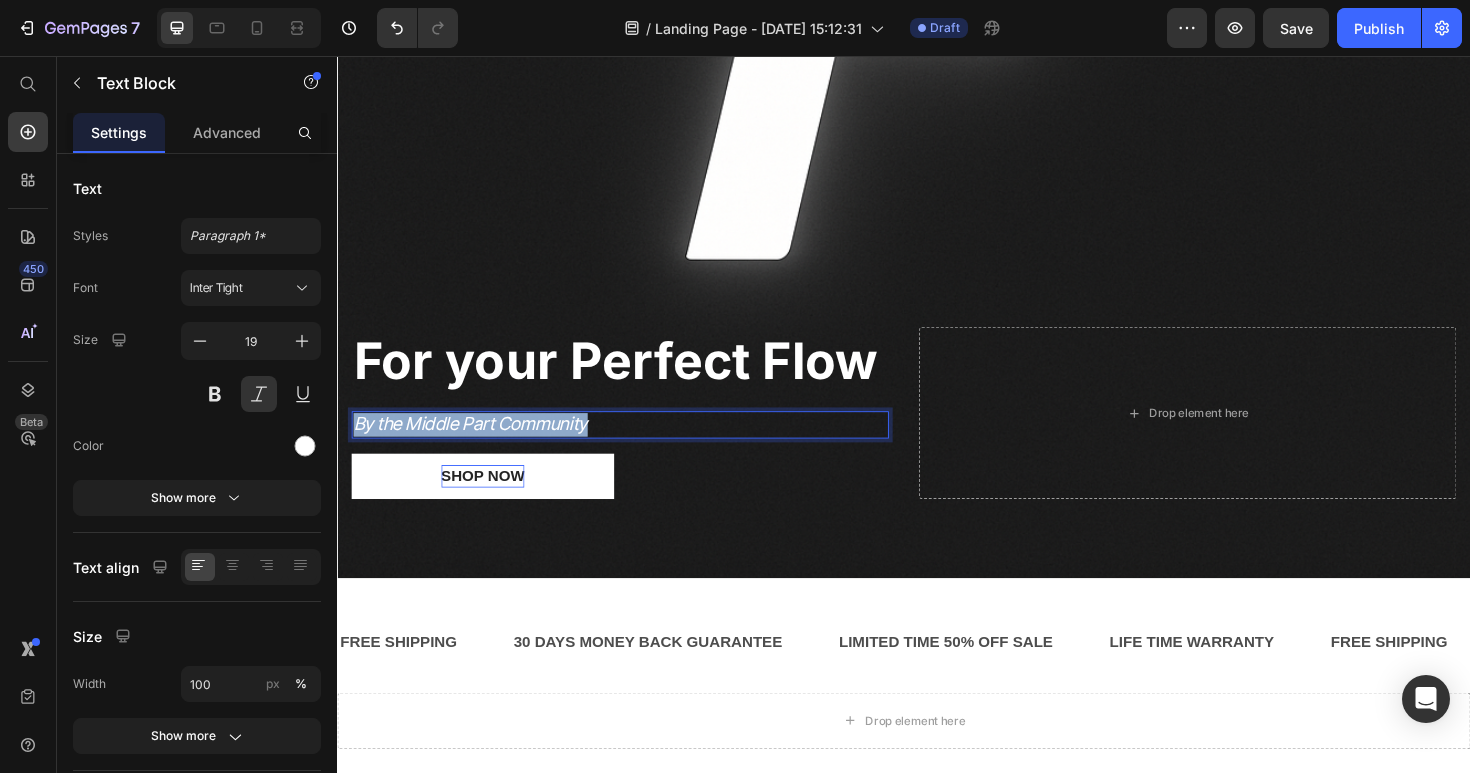 click on "By the Middle Part Community" at bounding box center (636, 446) 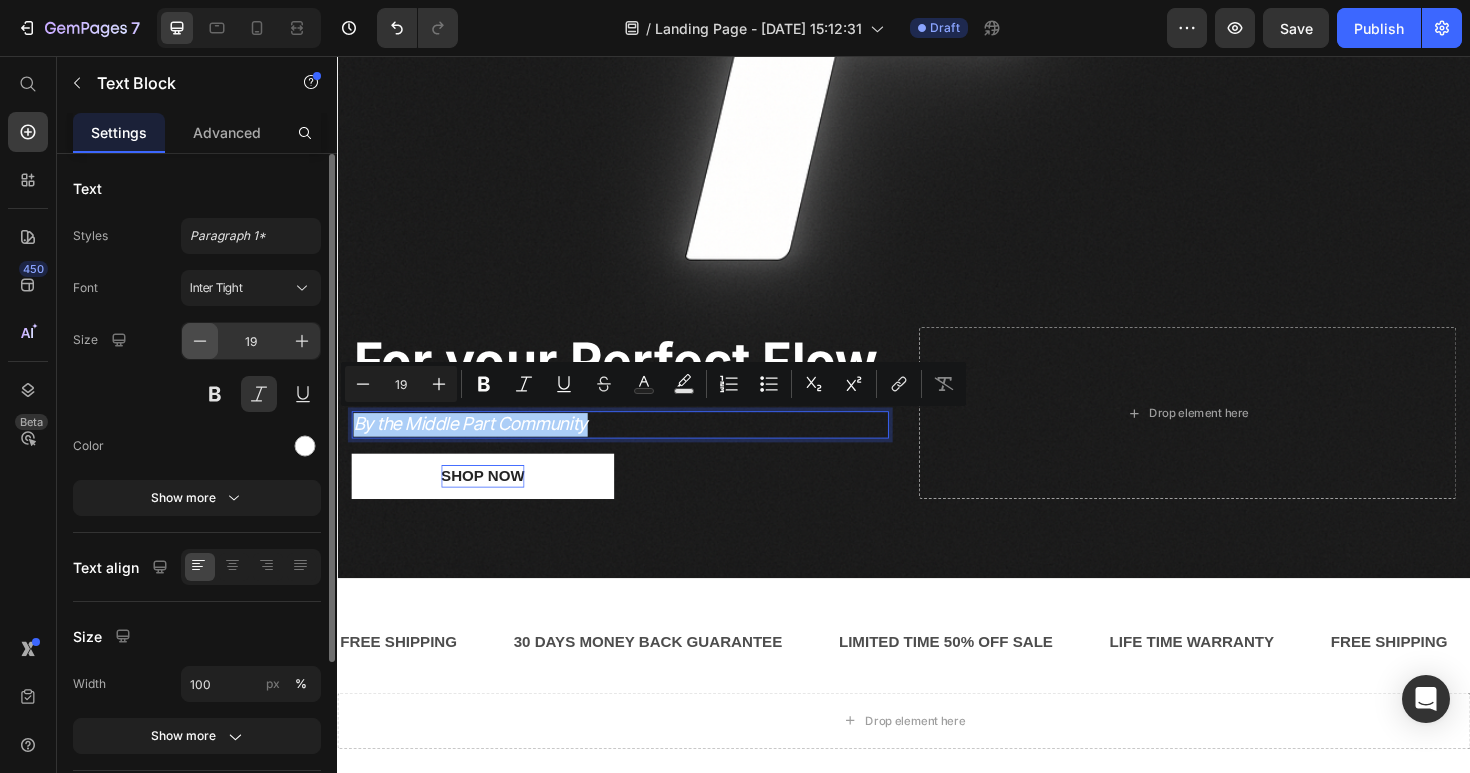 click 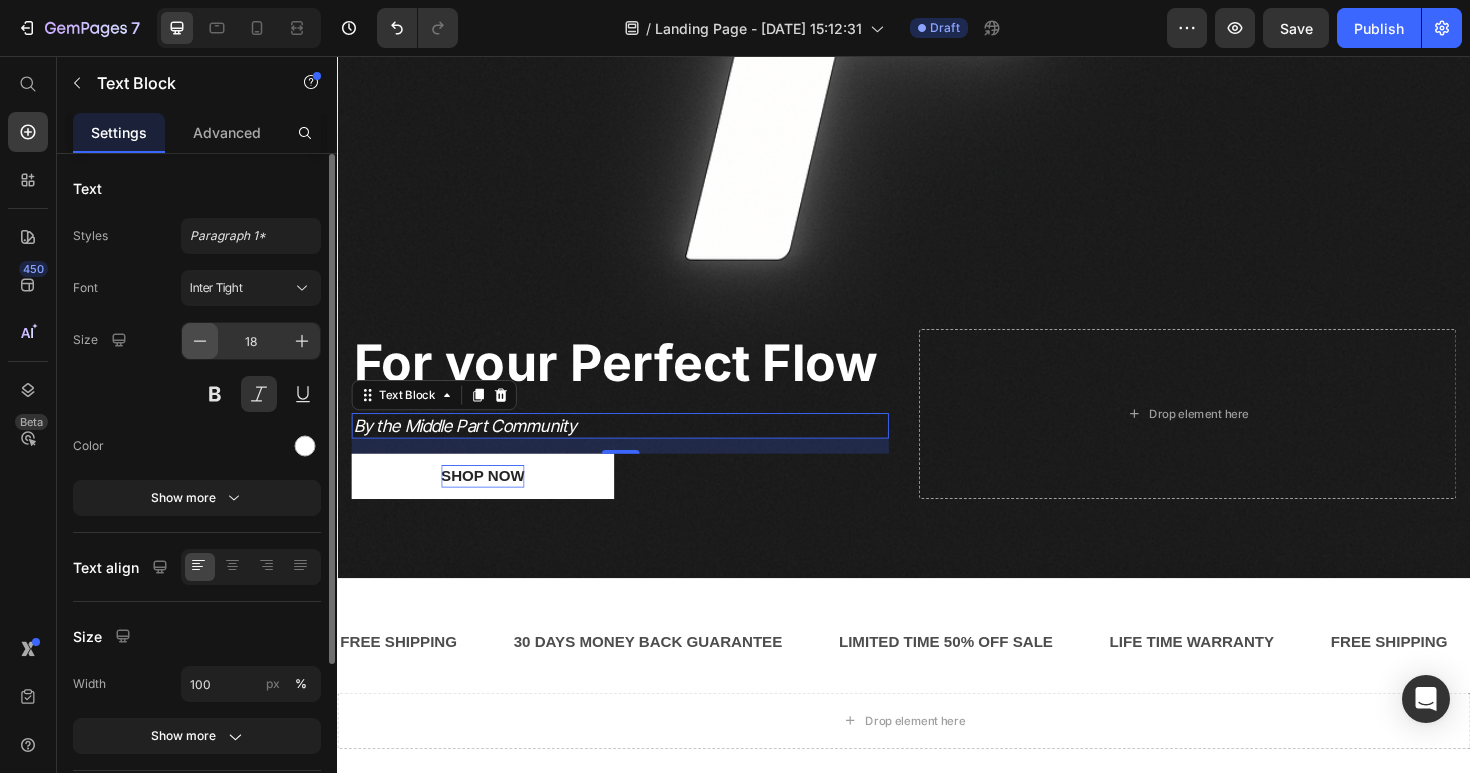 click 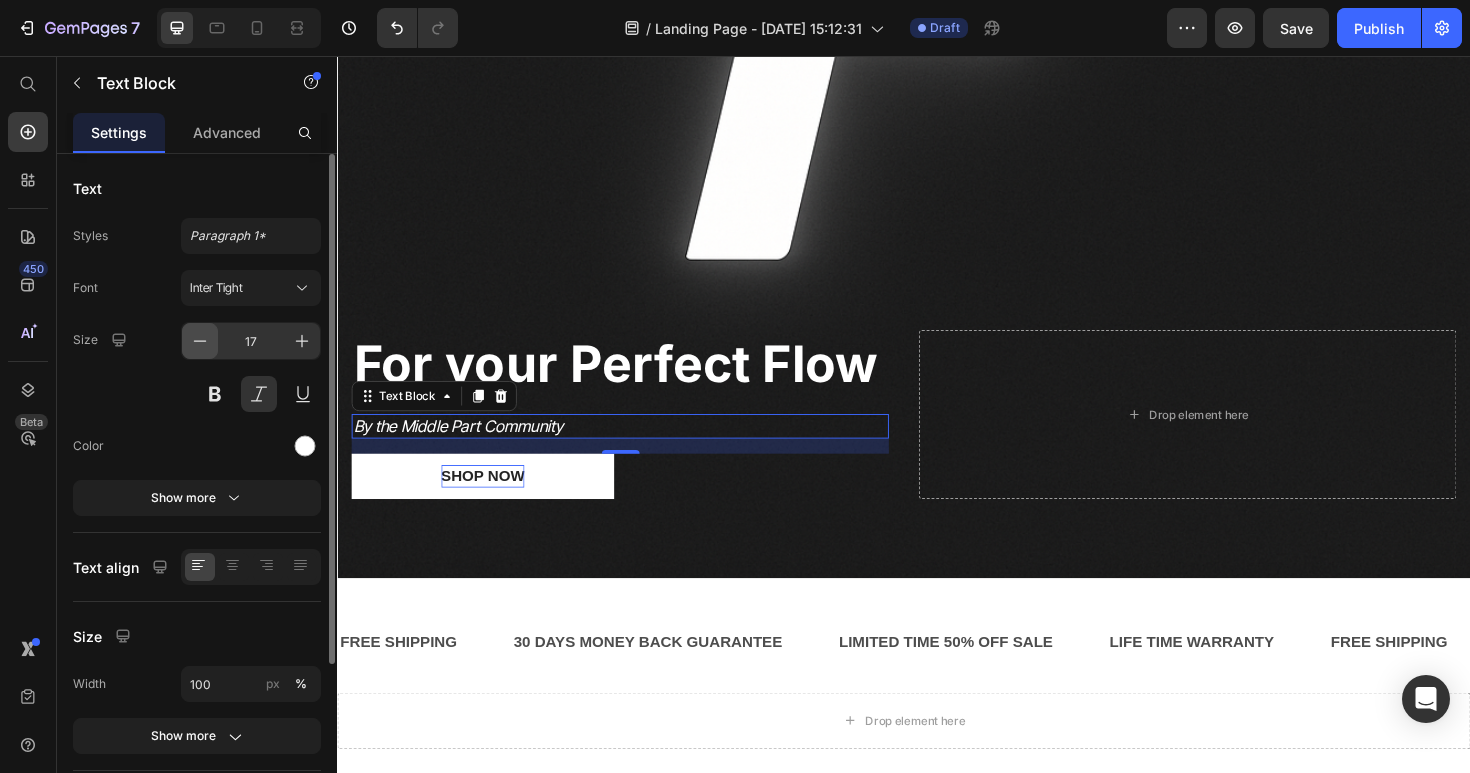 click 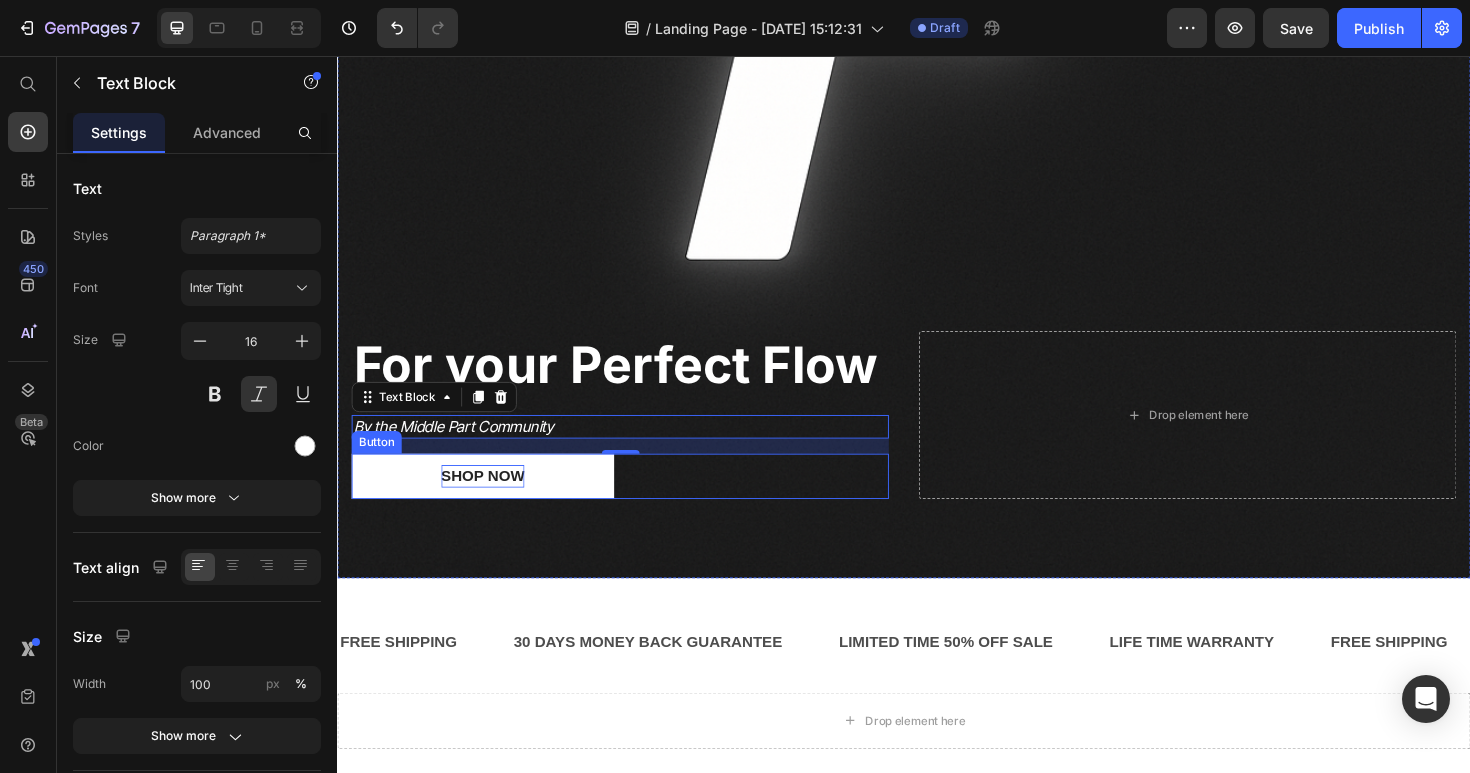click on "Shop Now Button" at bounding box center [636, 501] 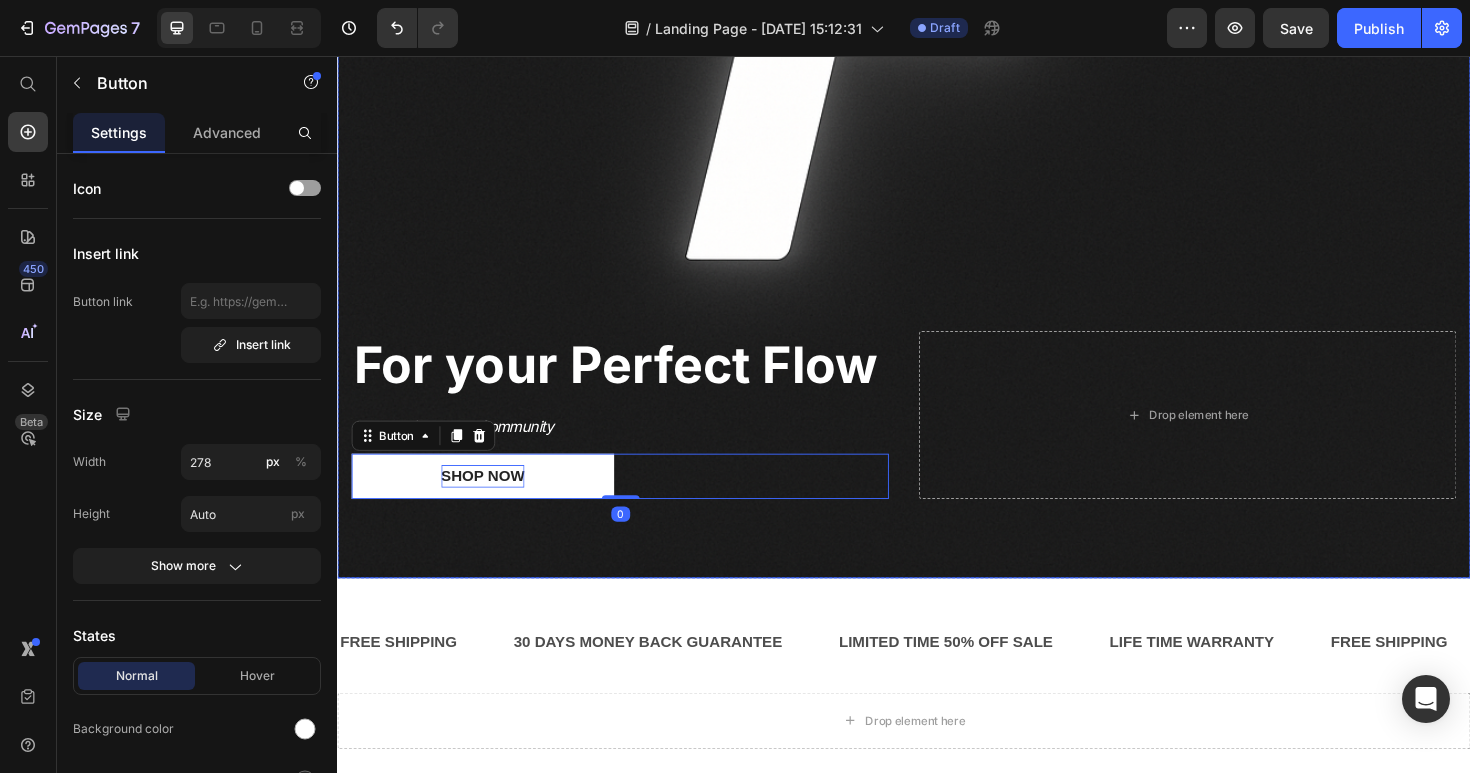 click on "⁠⁠⁠⁠⁠⁠⁠ For your Perfect Flow Heading By the Middle Part Community Text Block Shop Now Button   0
Drop element here" at bounding box center (937, 462) 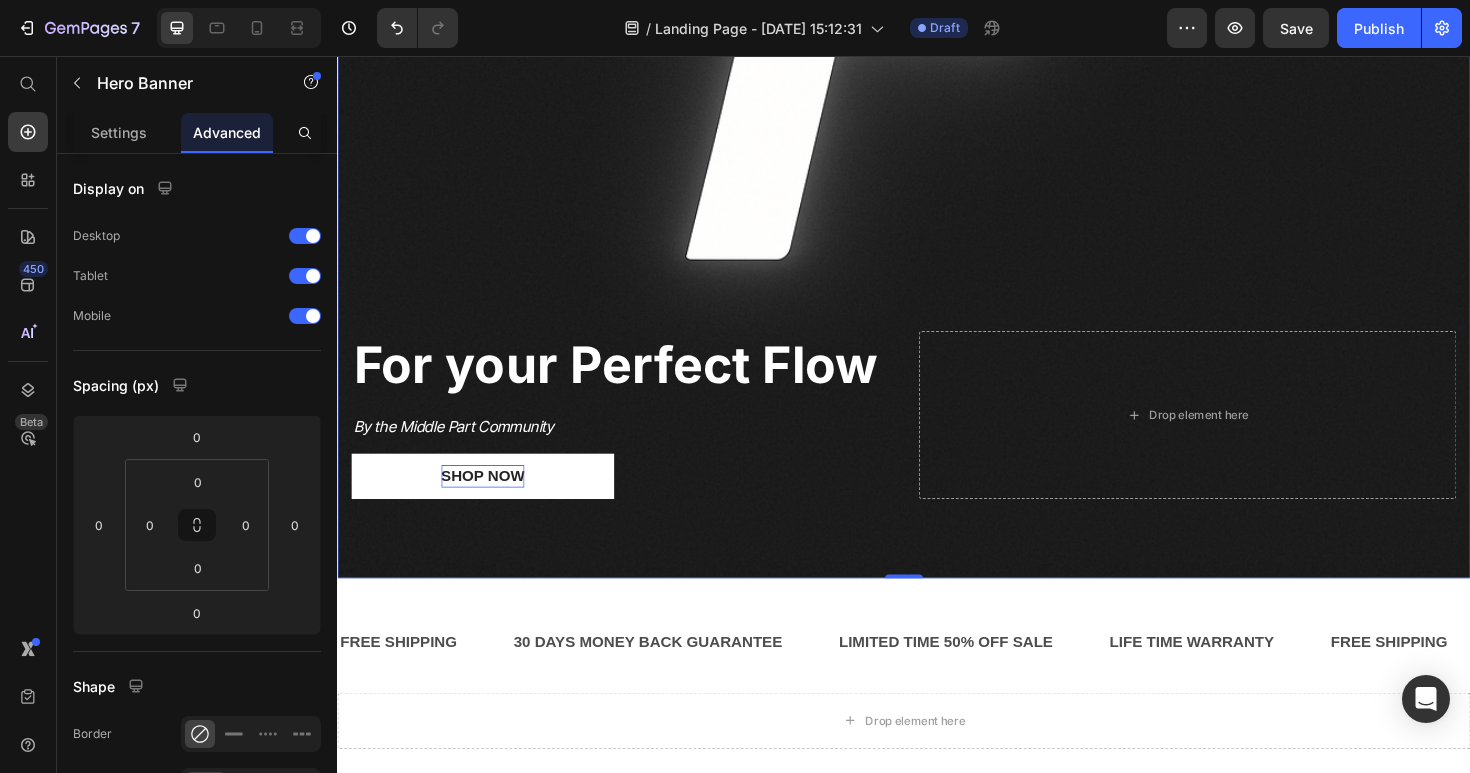 scroll, scrollTop: 663, scrollLeft: 0, axis: vertical 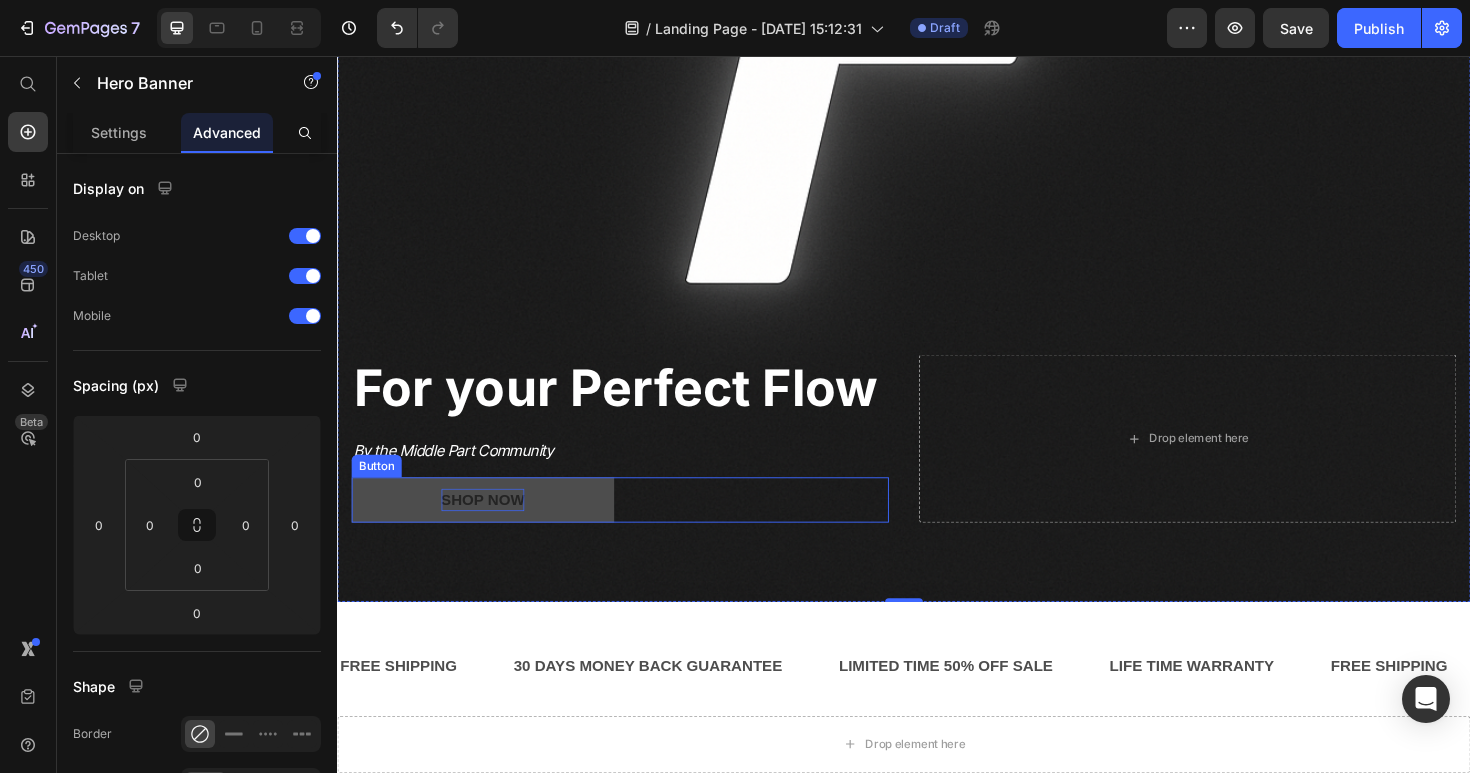 click on "Shop Now" at bounding box center [491, 526] 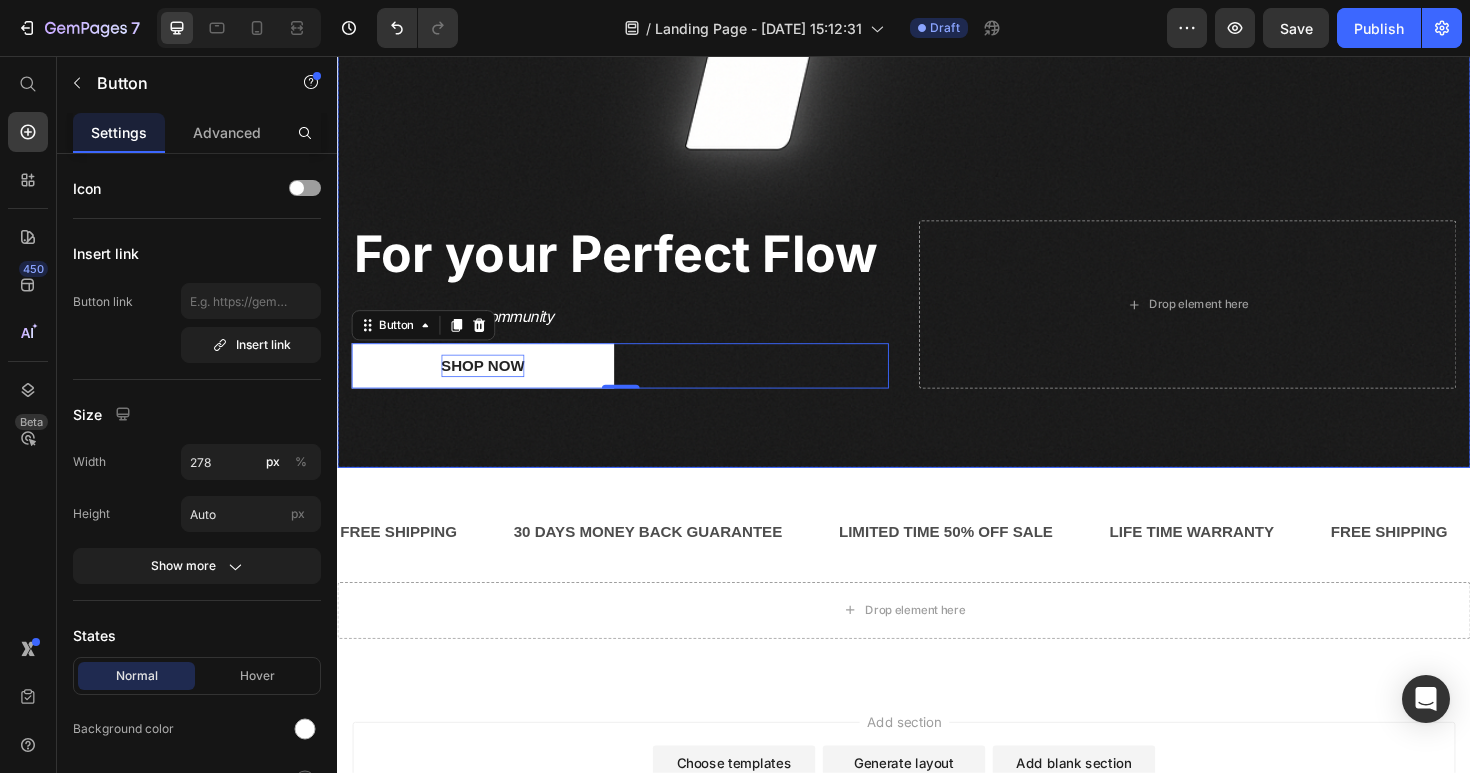 scroll, scrollTop: 735, scrollLeft: 0, axis: vertical 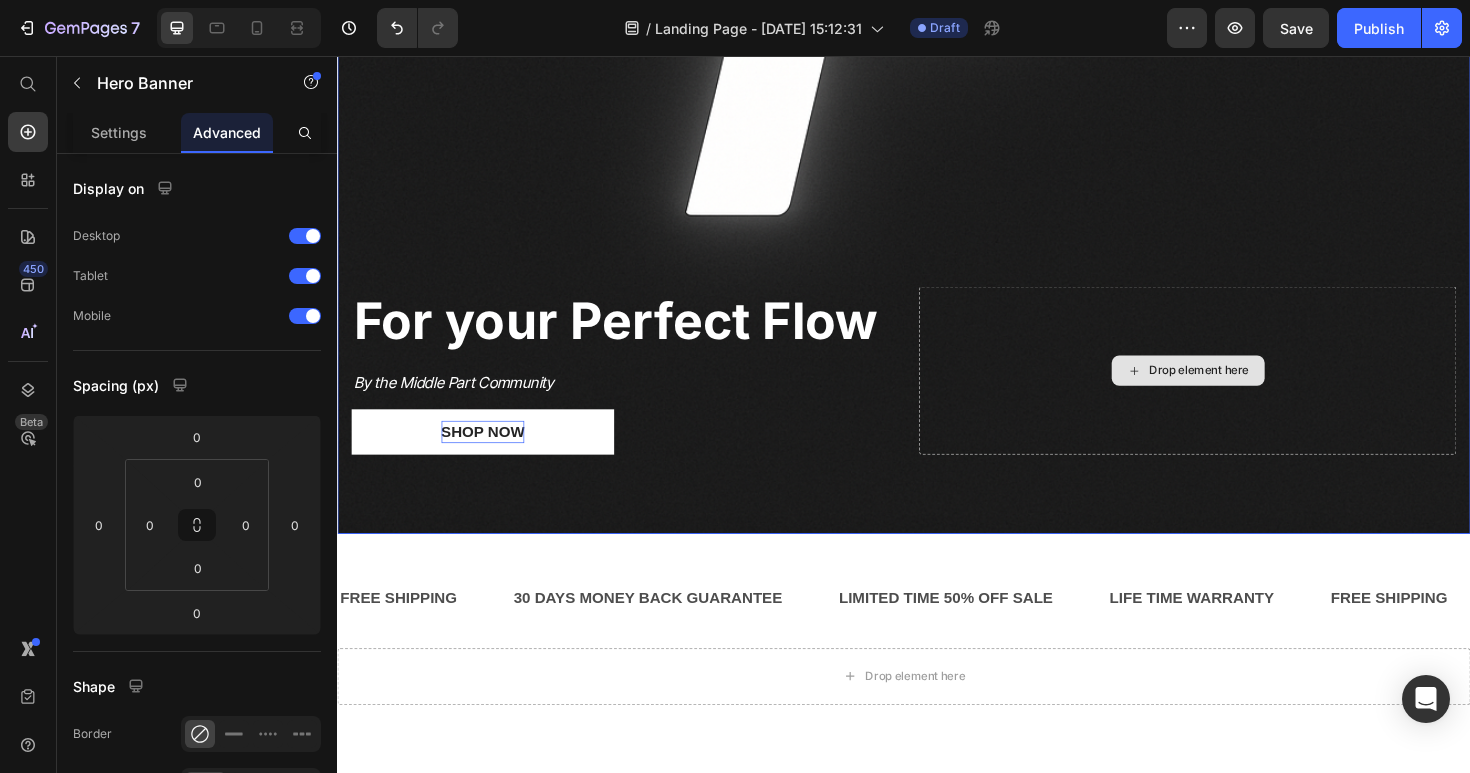 click on "Drop element here" at bounding box center (1237, 389) 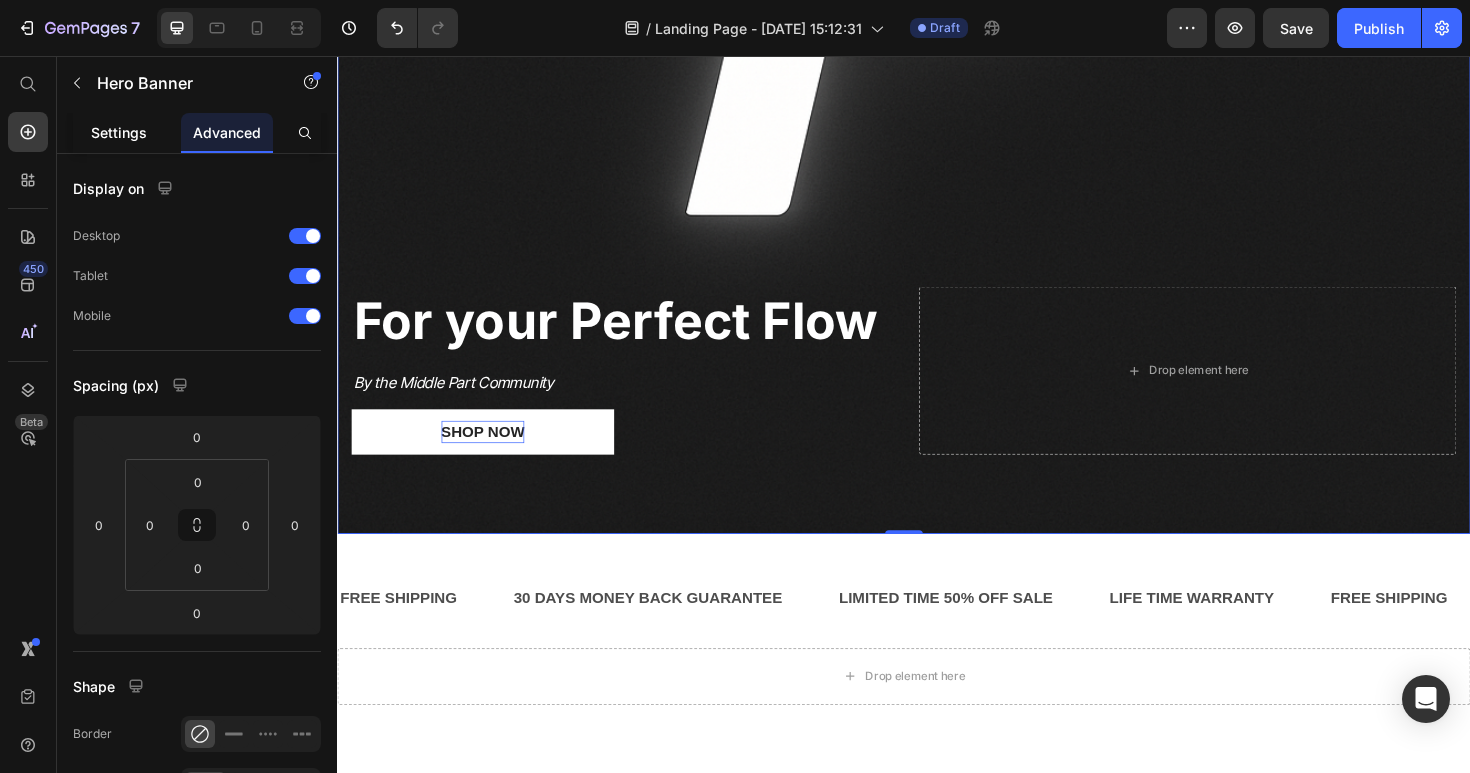 click on "Settings" at bounding box center [119, 132] 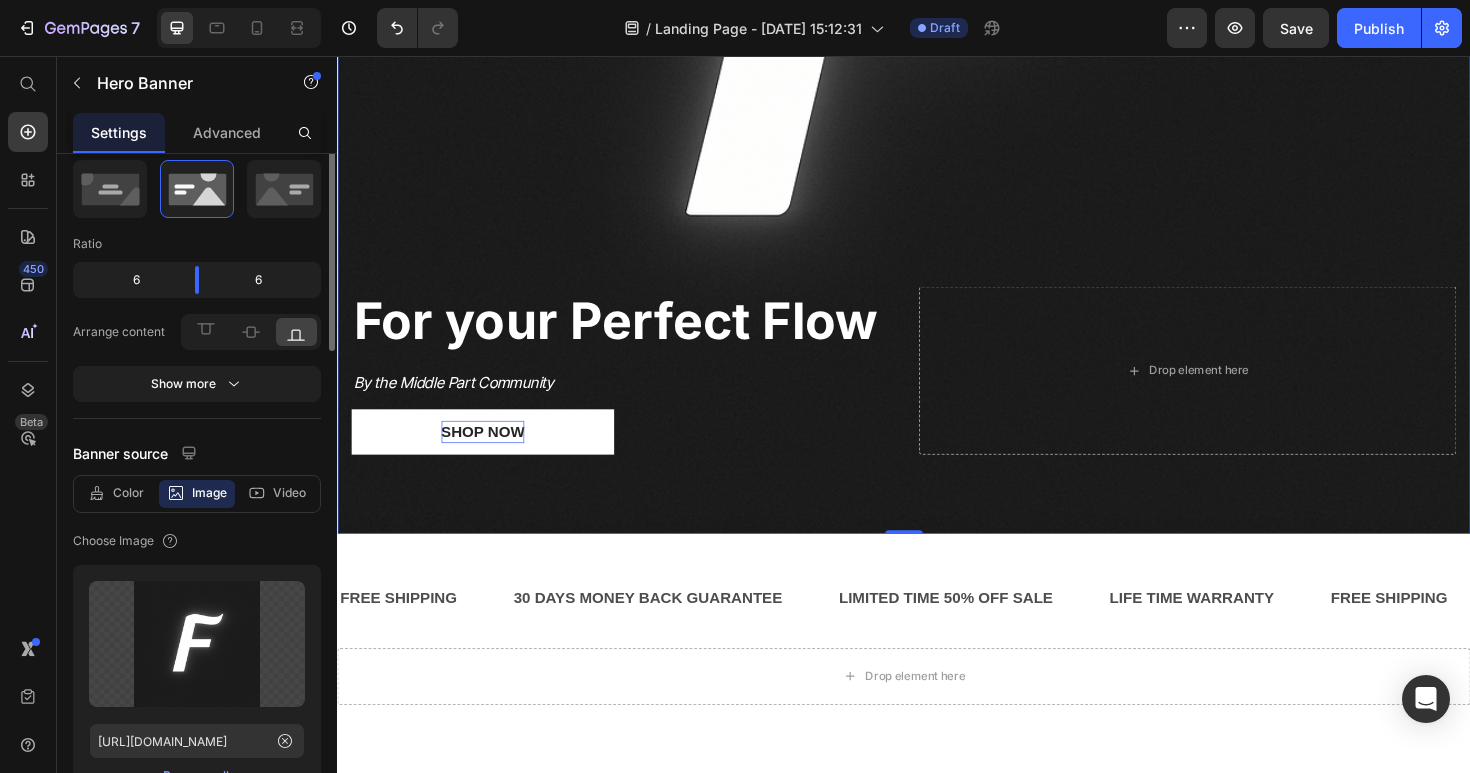 scroll, scrollTop: 62, scrollLeft: 0, axis: vertical 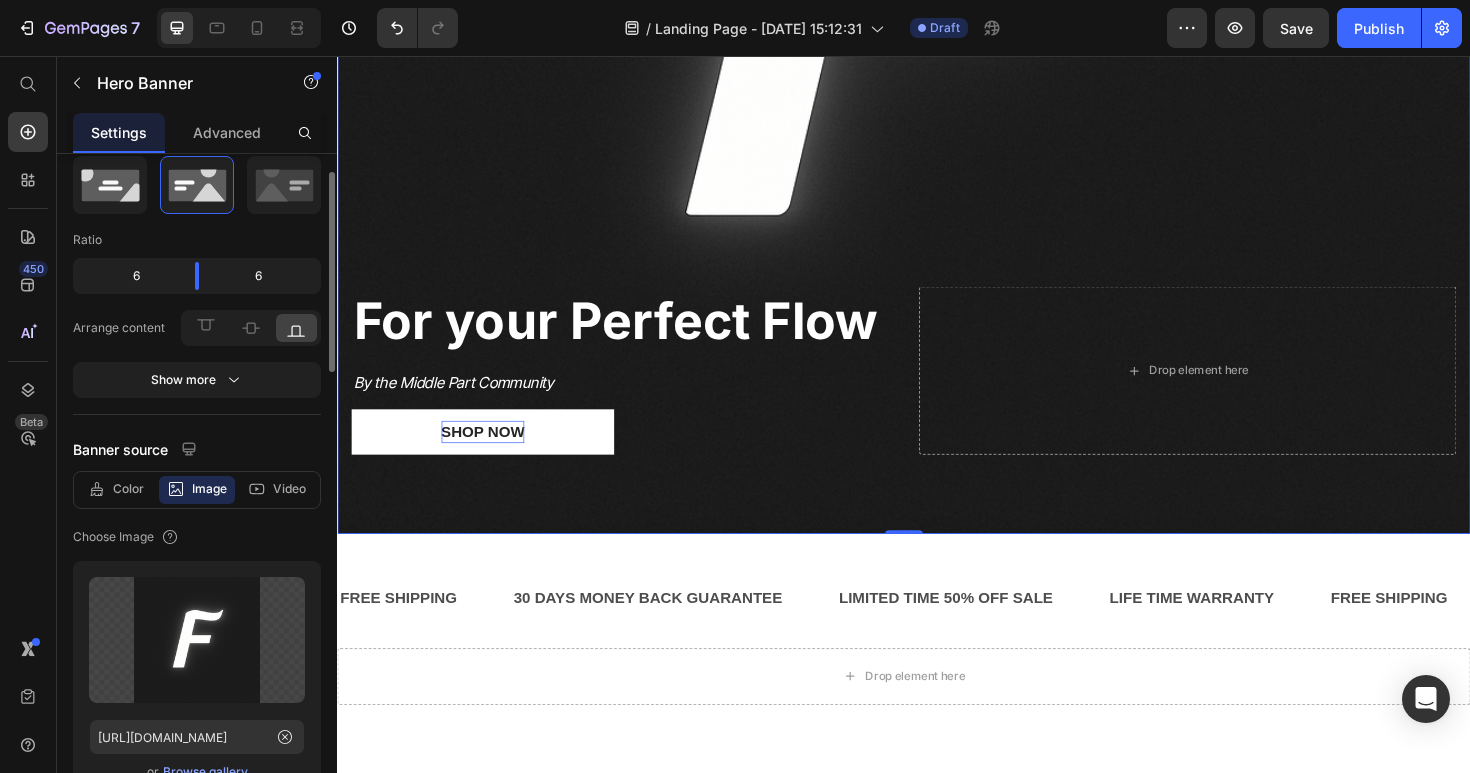 click 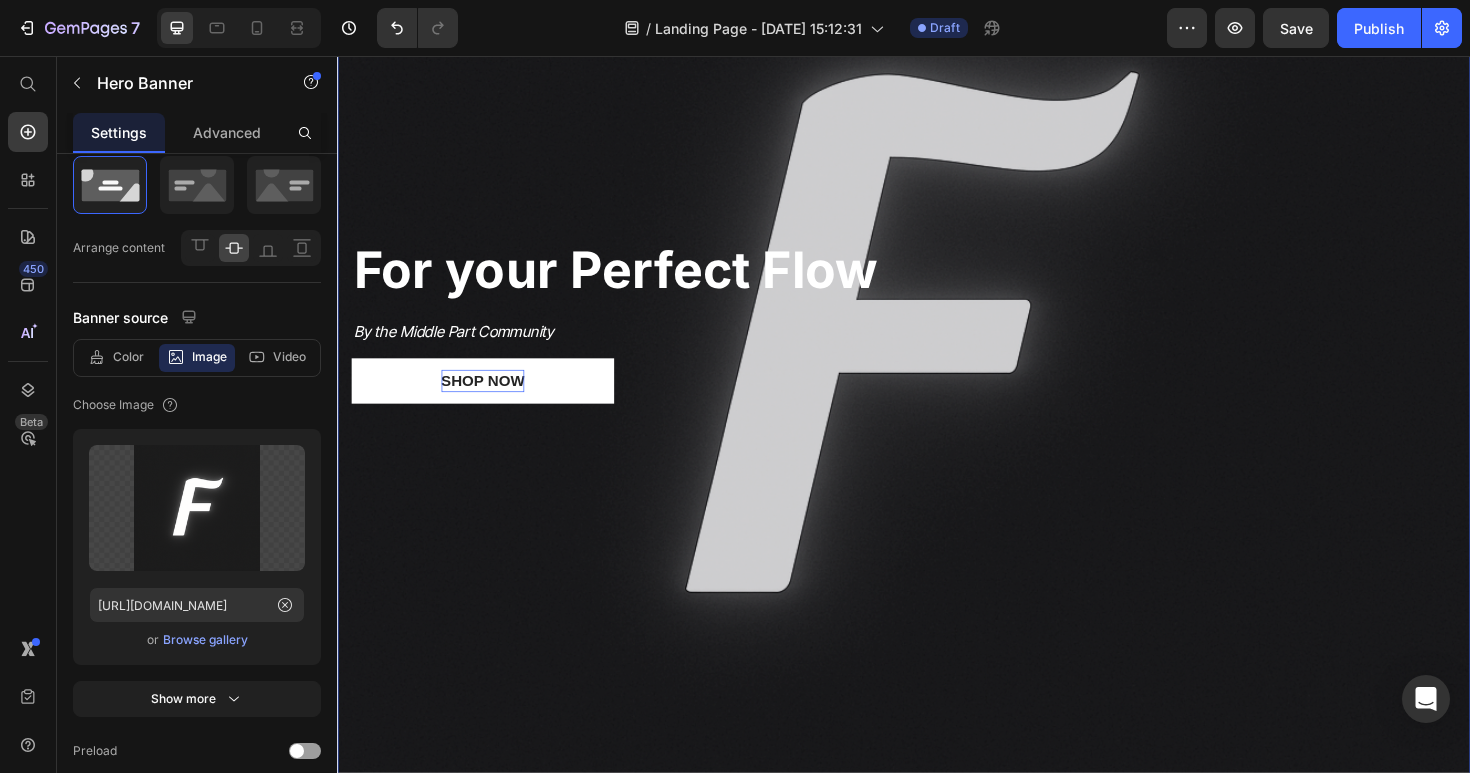 scroll, scrollTop: 281, scrollLeft: 0, axis: vertical 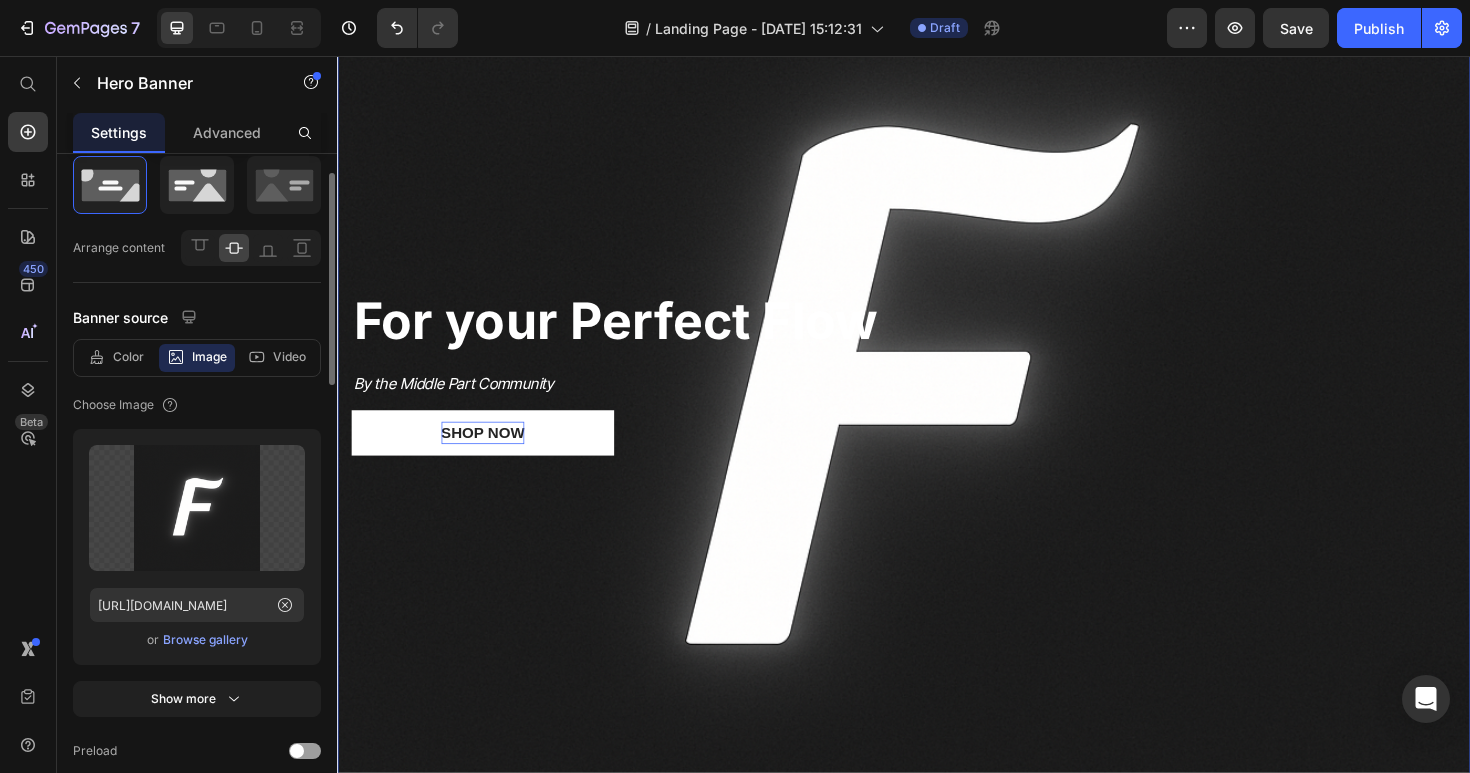 click 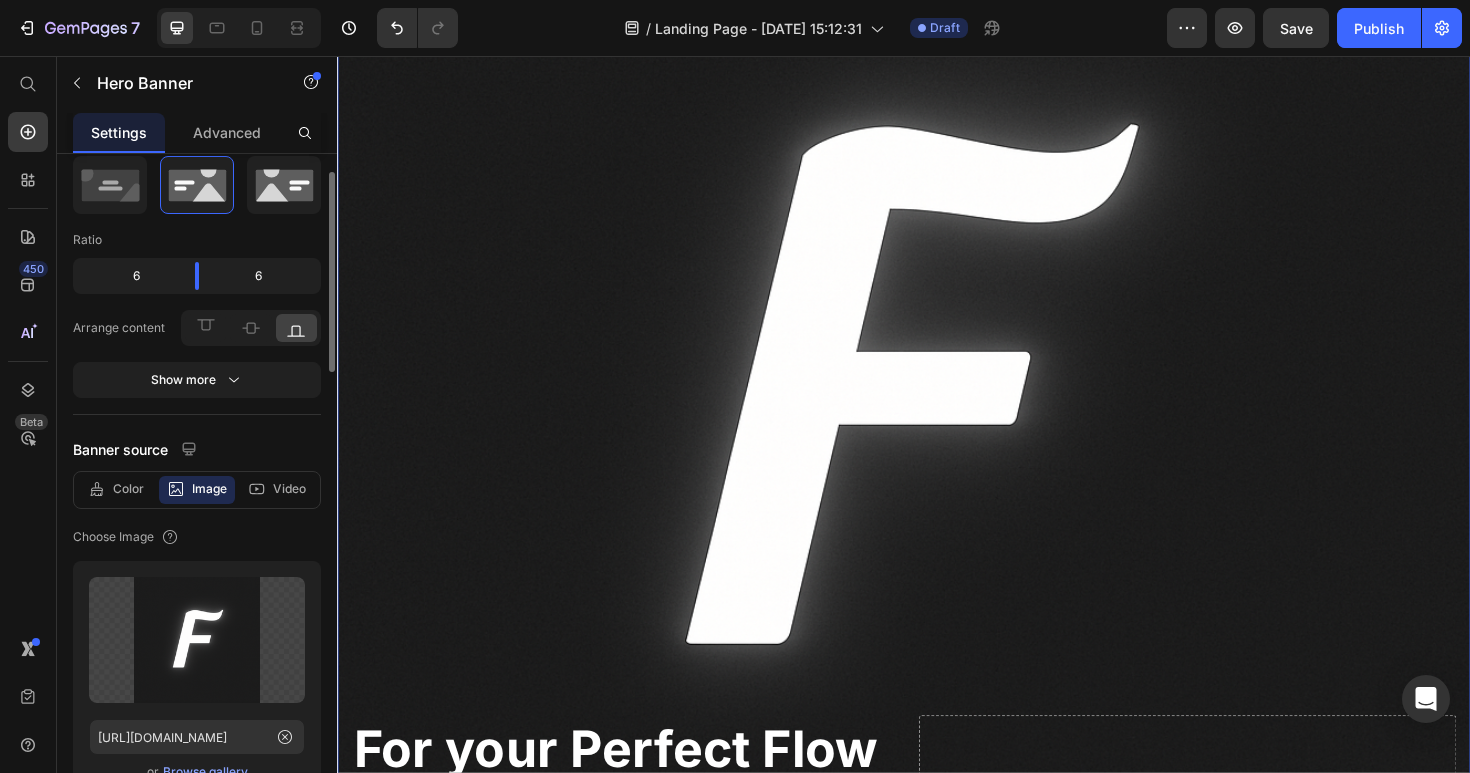click 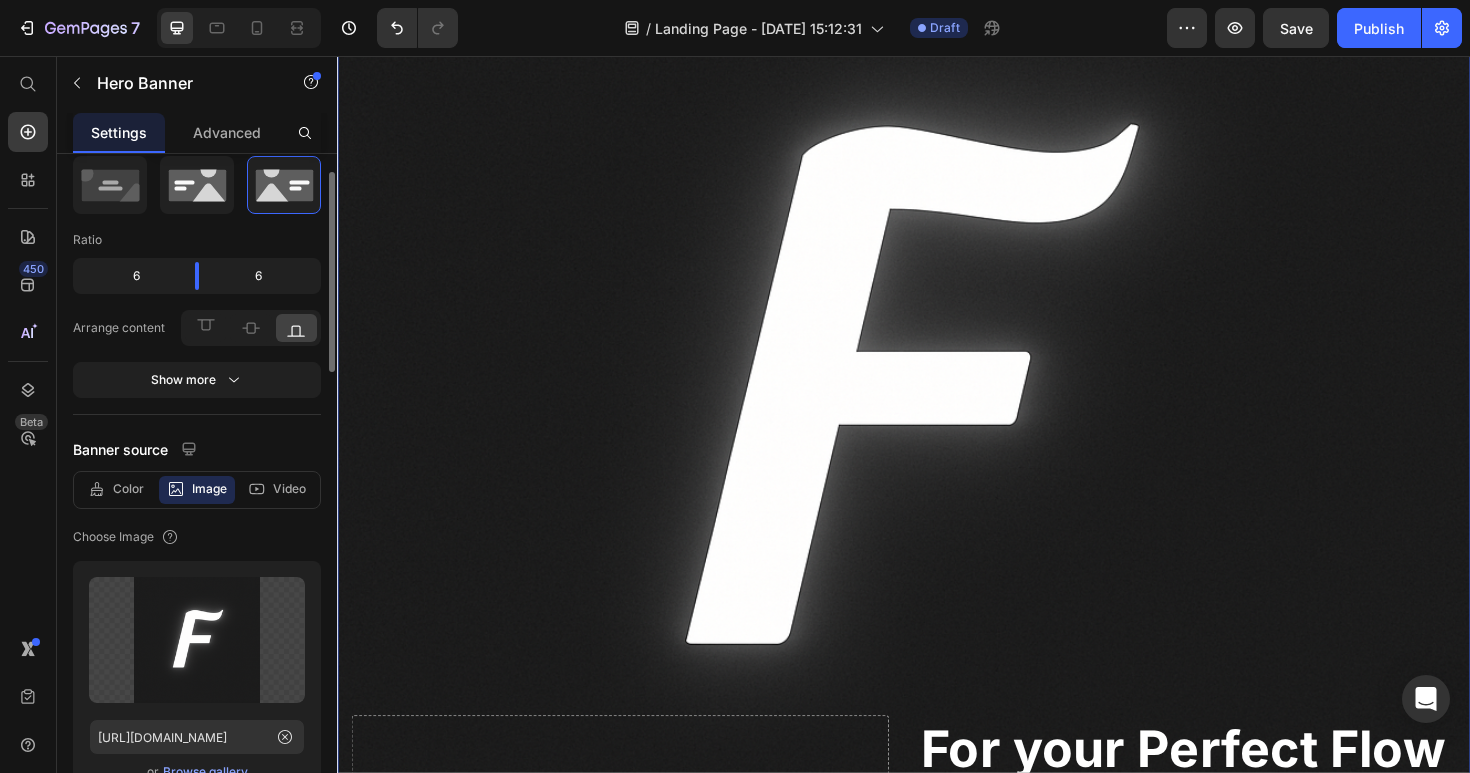 click 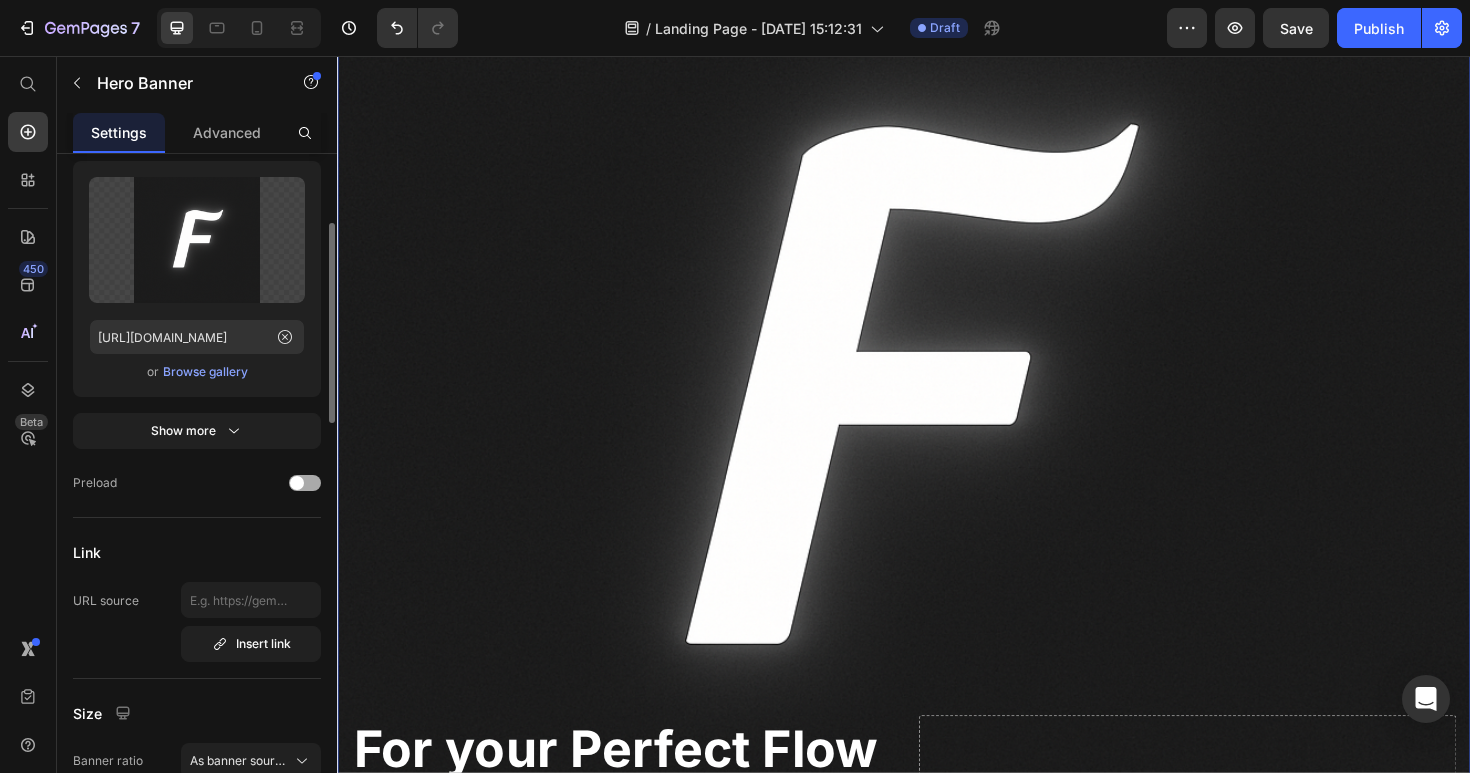 scroll, scrollTop: 0, scrollLeft: 0, axis: both 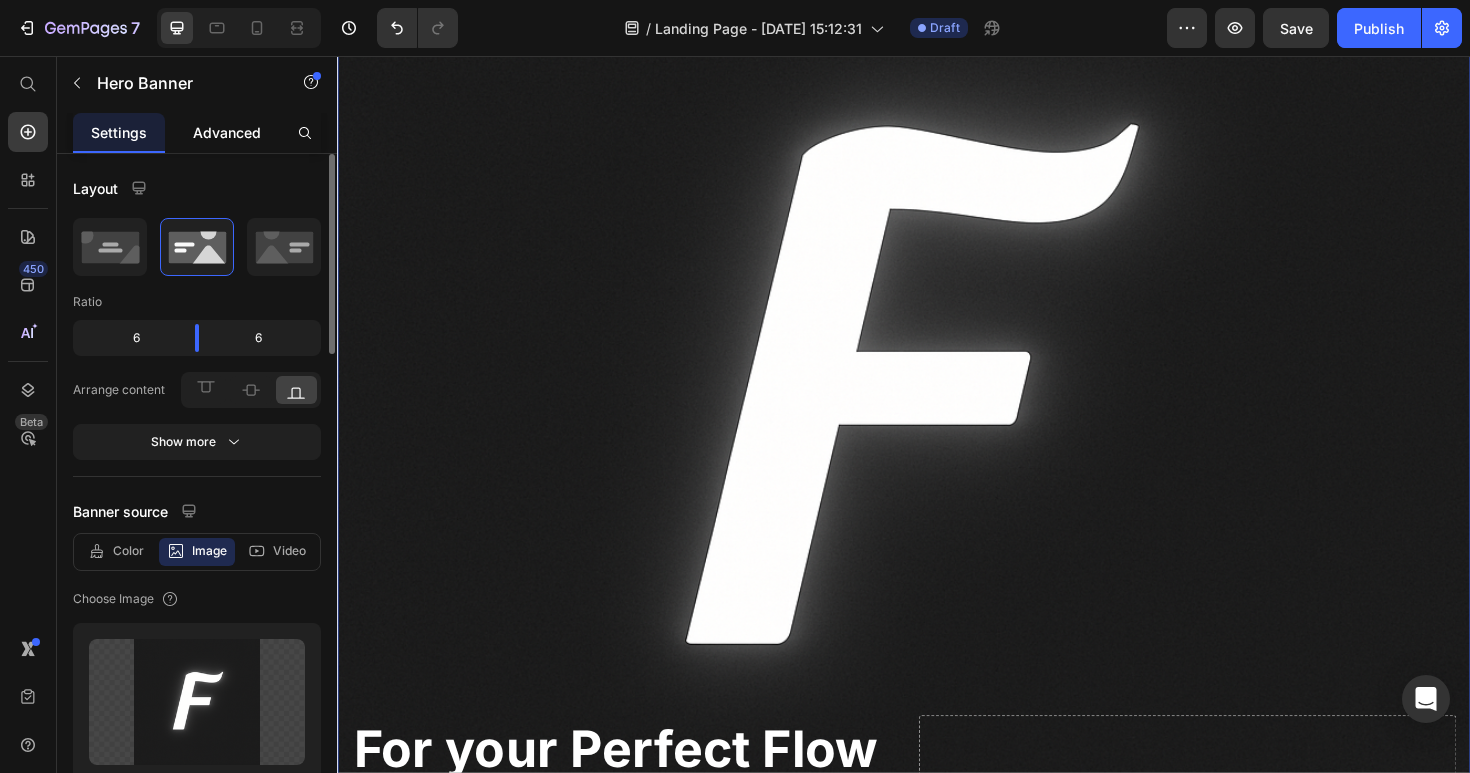 click on "Advanced" 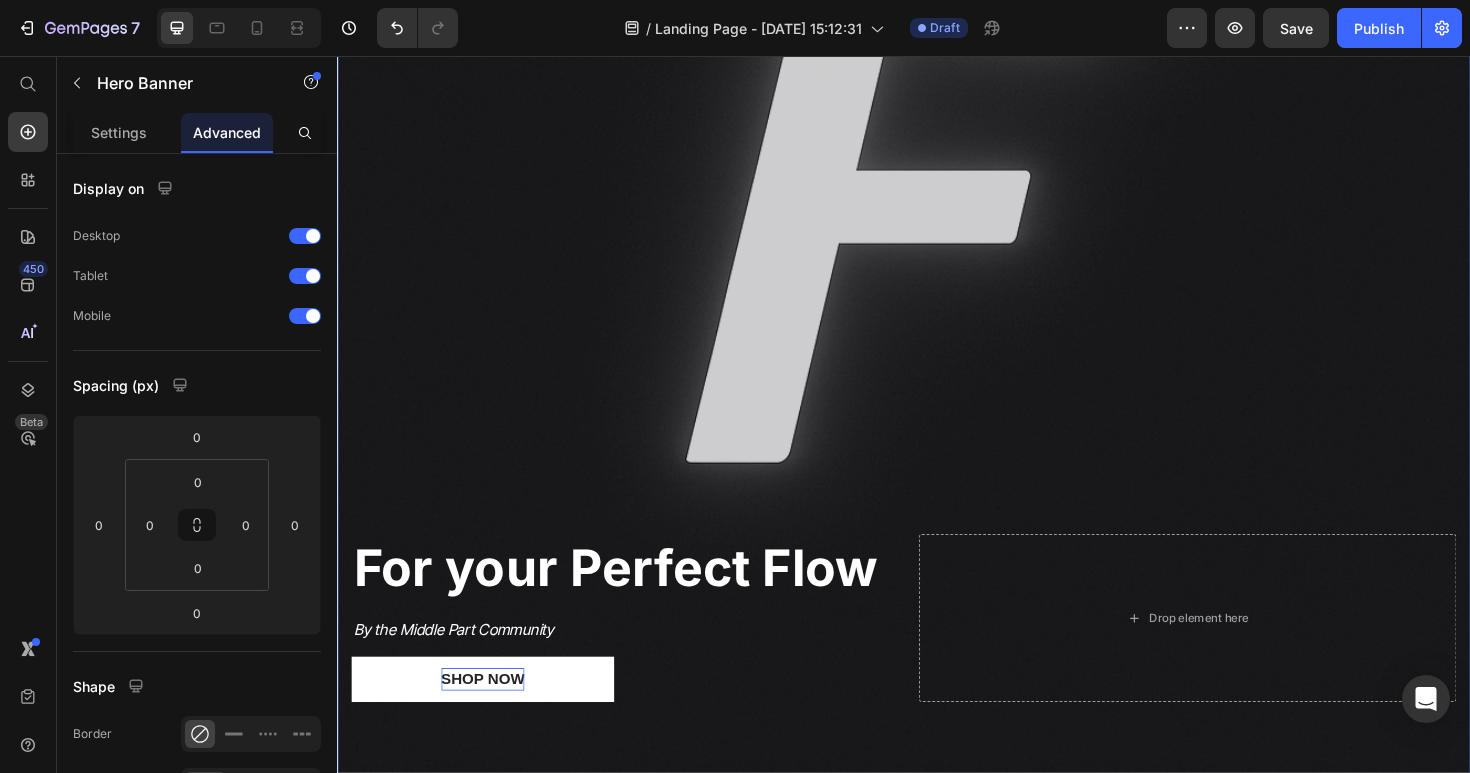 scroll, scrollTop: 729, scrollLeft: 0, axis: vertical 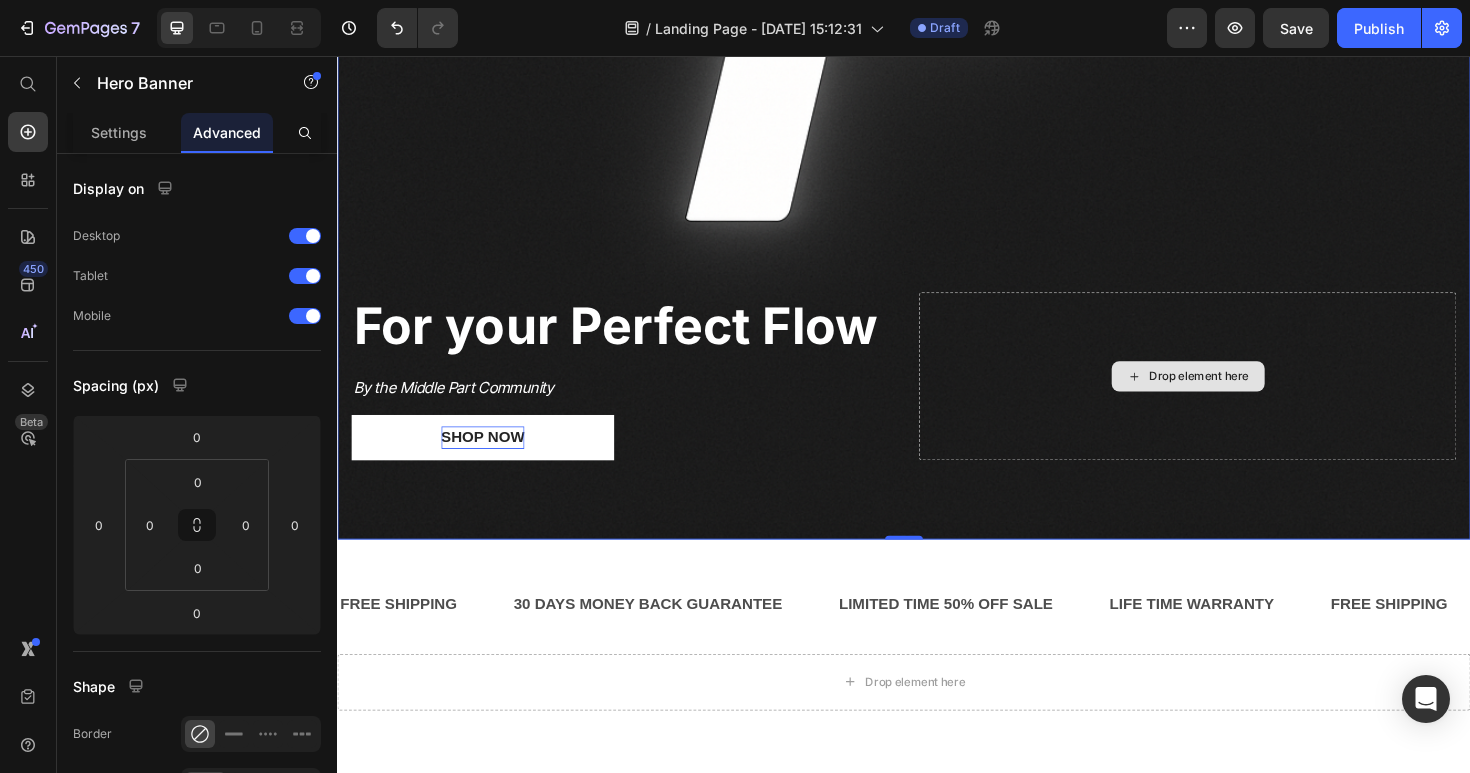 click on "Drop element here" at bounding box center [1237, 395] 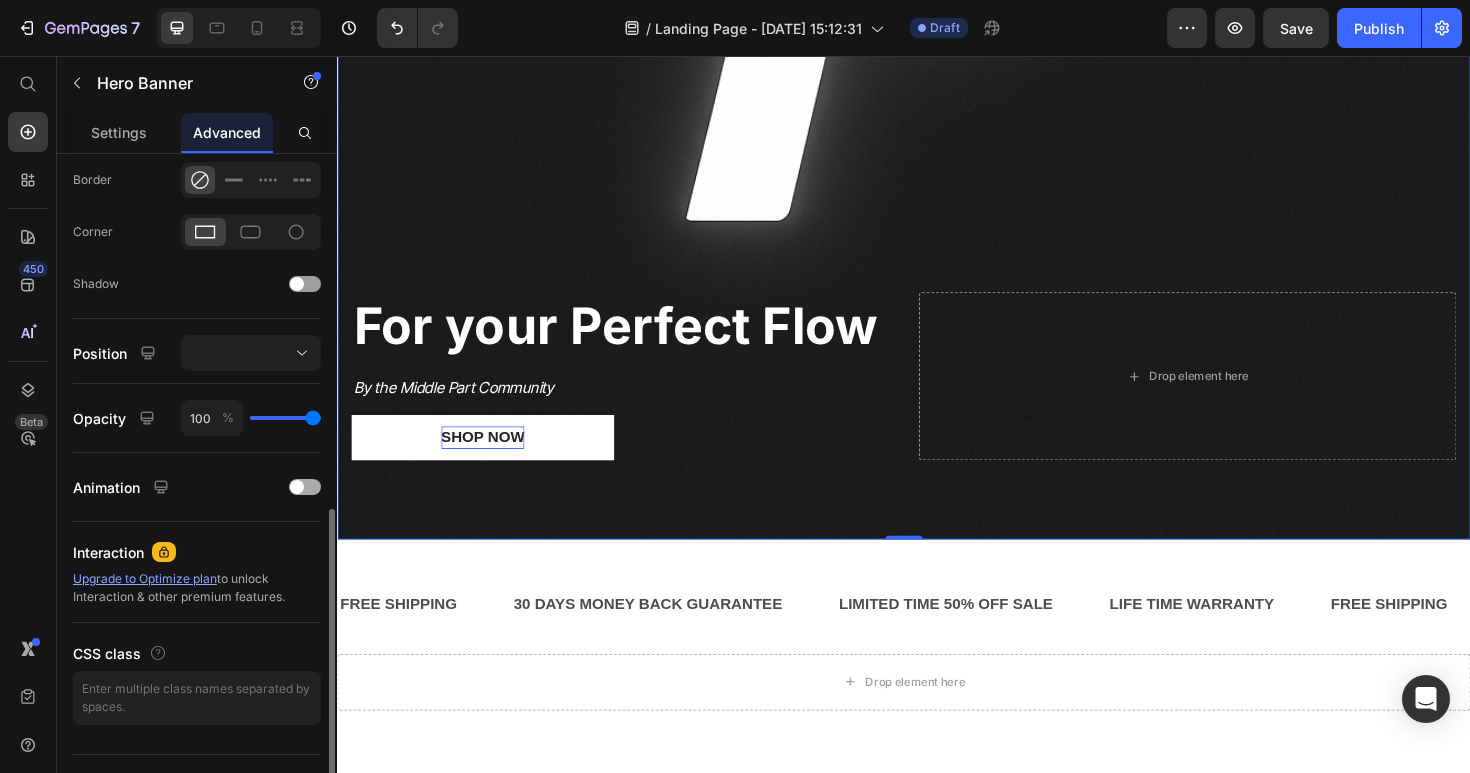scroll, scrollTop: 593, scrollLeft: 0, axis: vertical 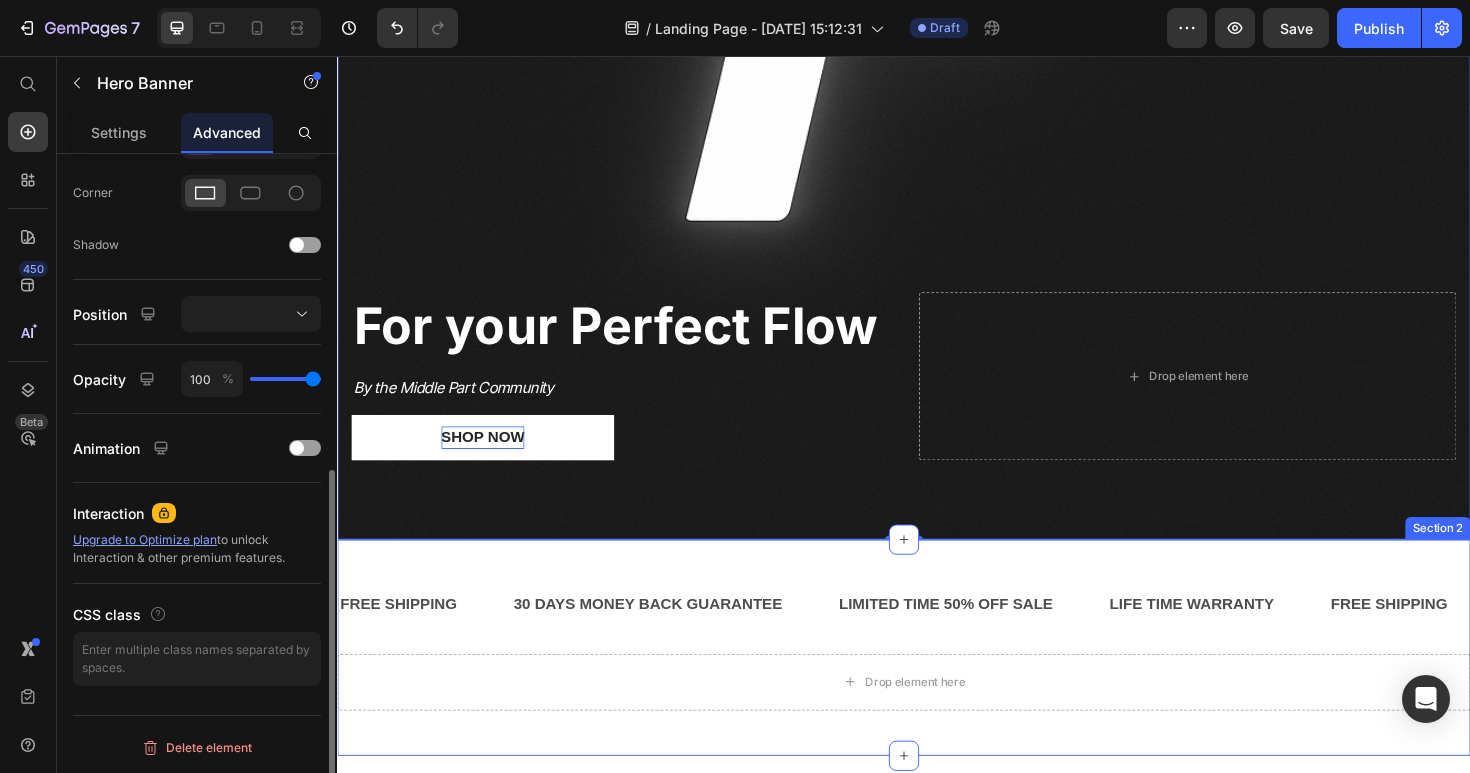 click on "⁠⁠⁠⁠⁠⁠⁠ For your Perfect Flow Heading By the Middle Part Community Text Block Shop Now Button
Drop element here" at bounding box center (937, 421) 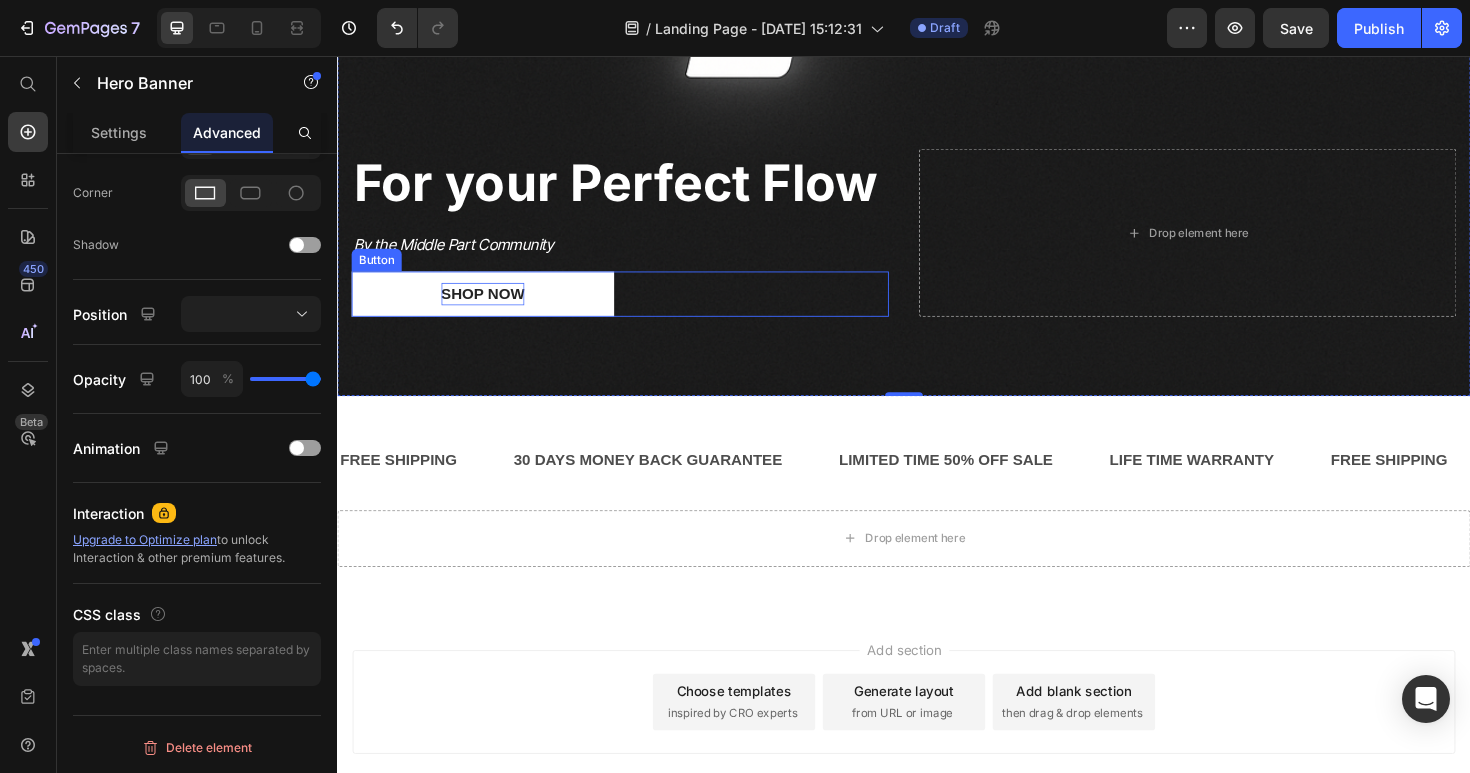 scroll, scrollTop: 888, scrollLeft: 0, axis: vertical 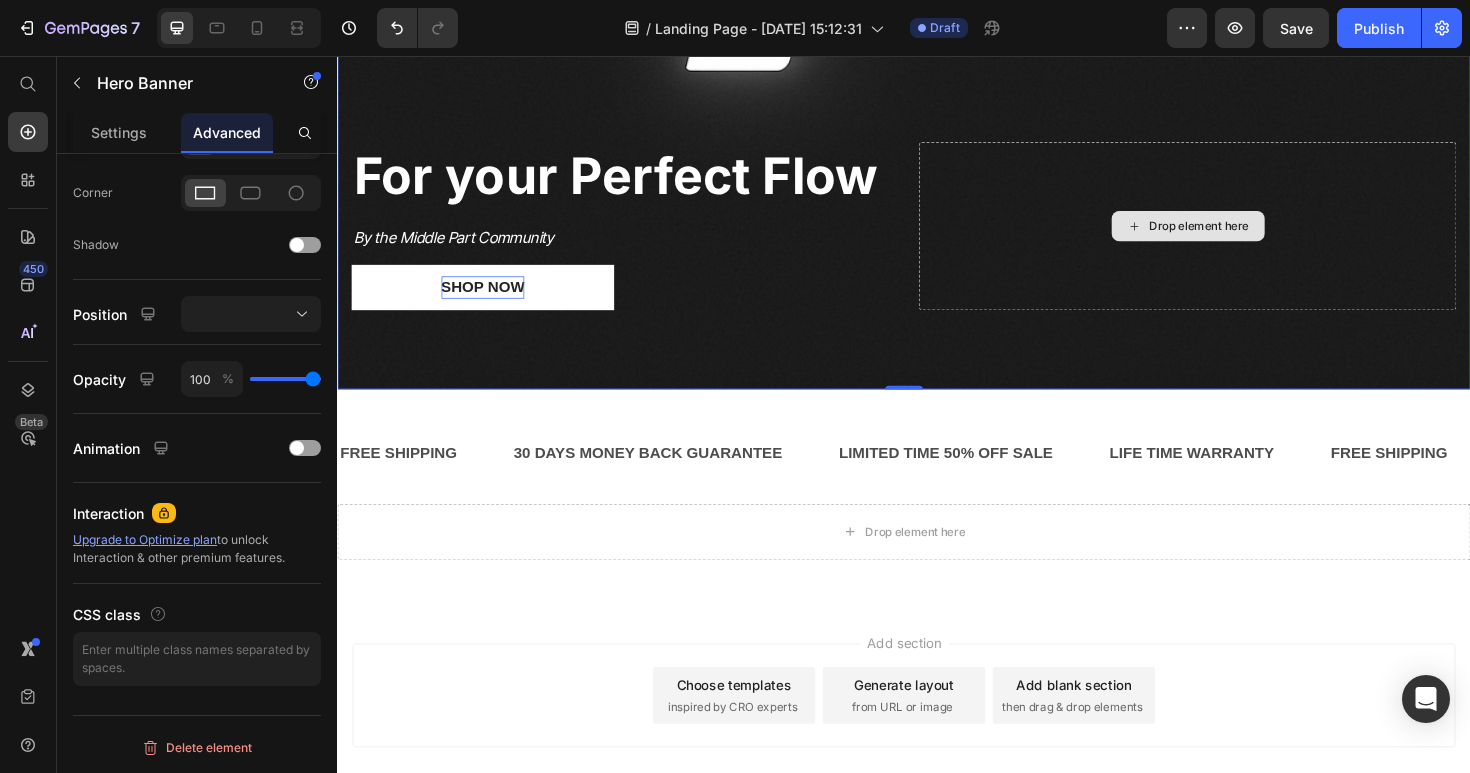 click on "Drop element here" at bounding box center (1237, 236) 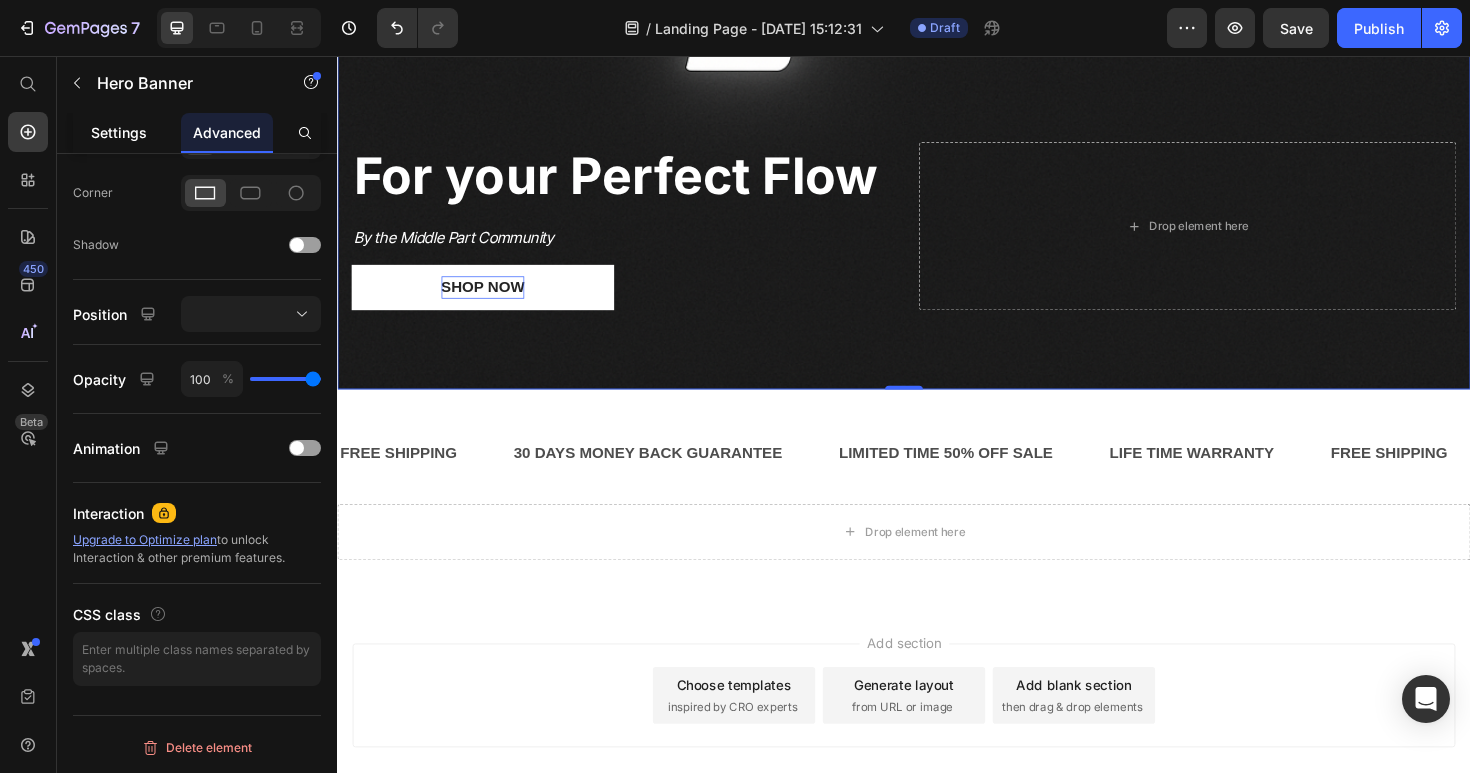 click on "Settings" 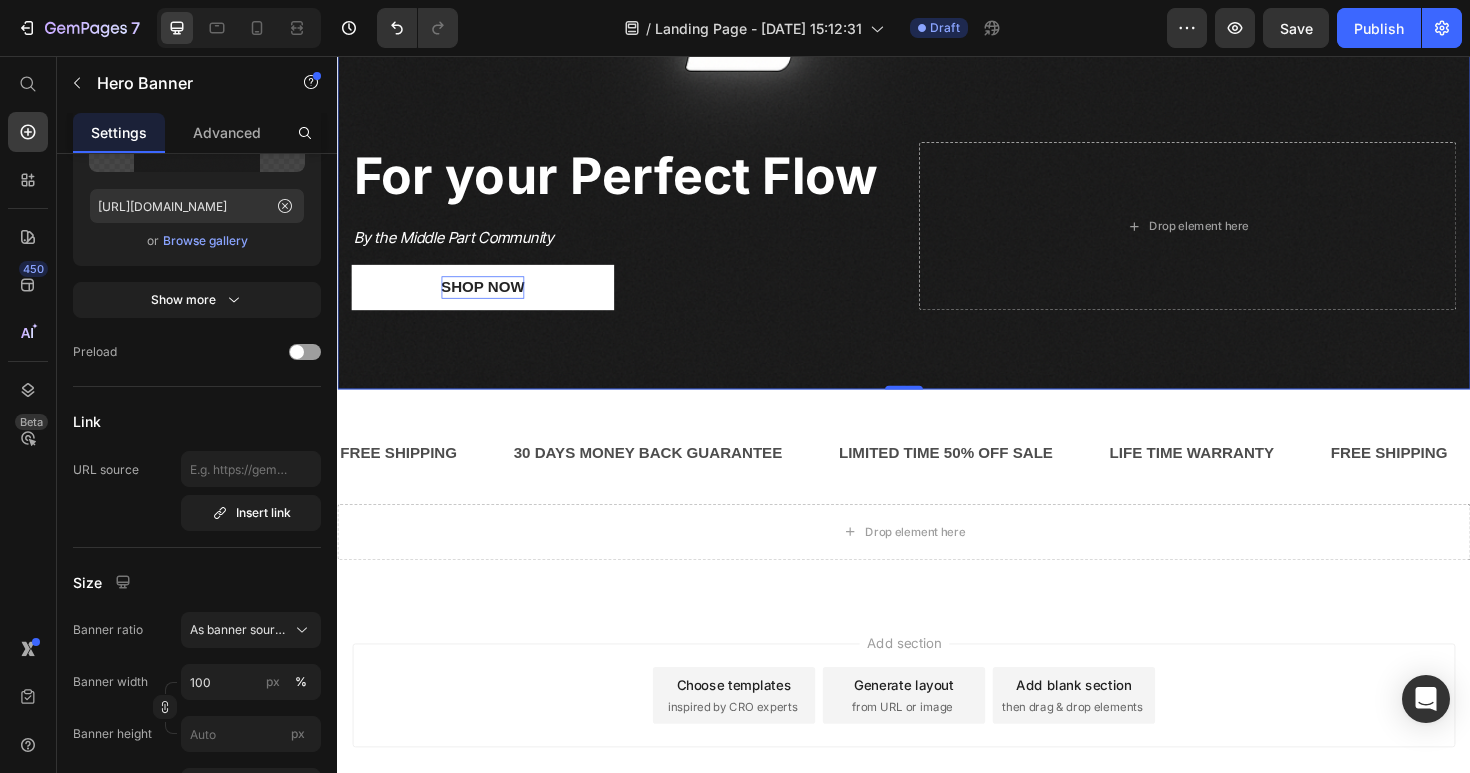 scroll, scrollTop: 0, scrollLeft: 0, axis: both 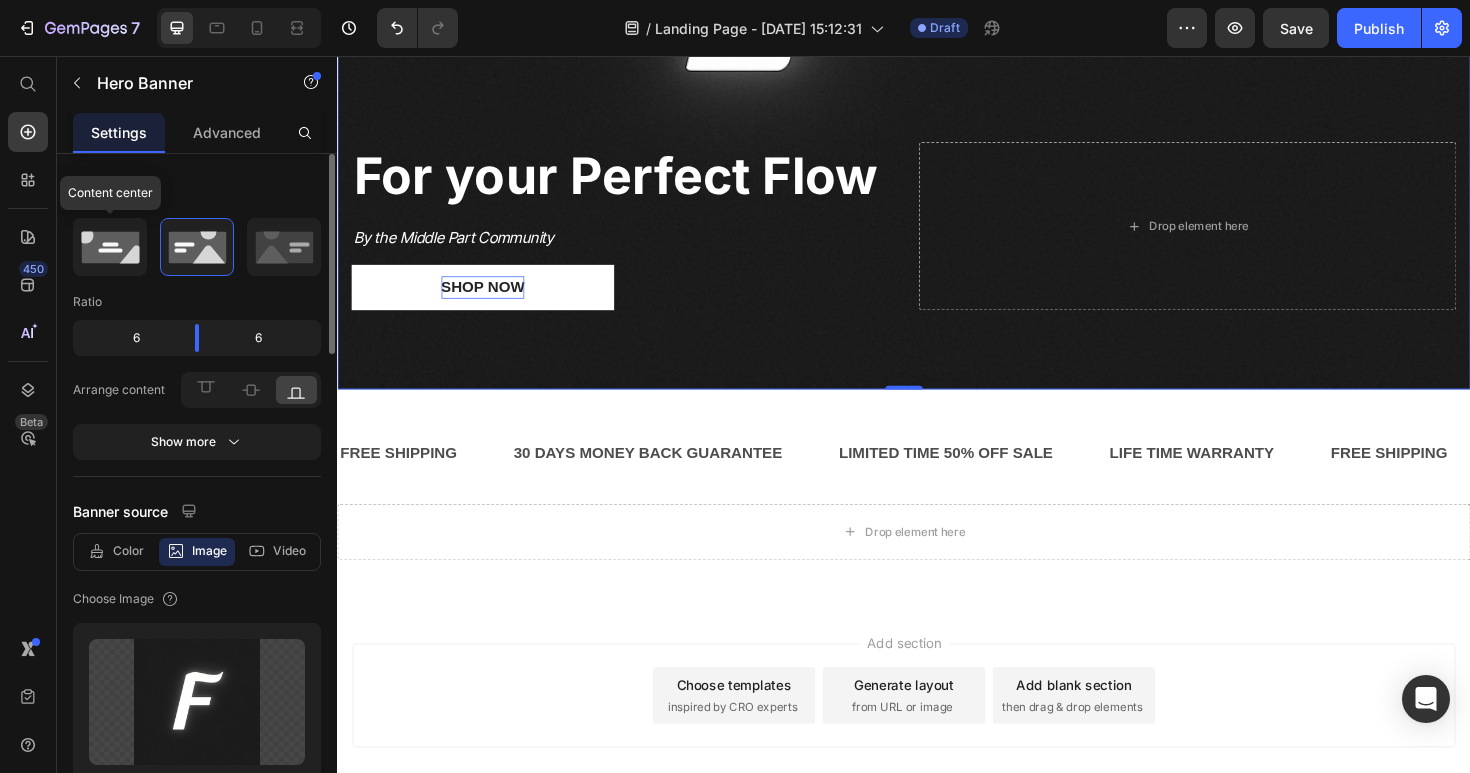 click 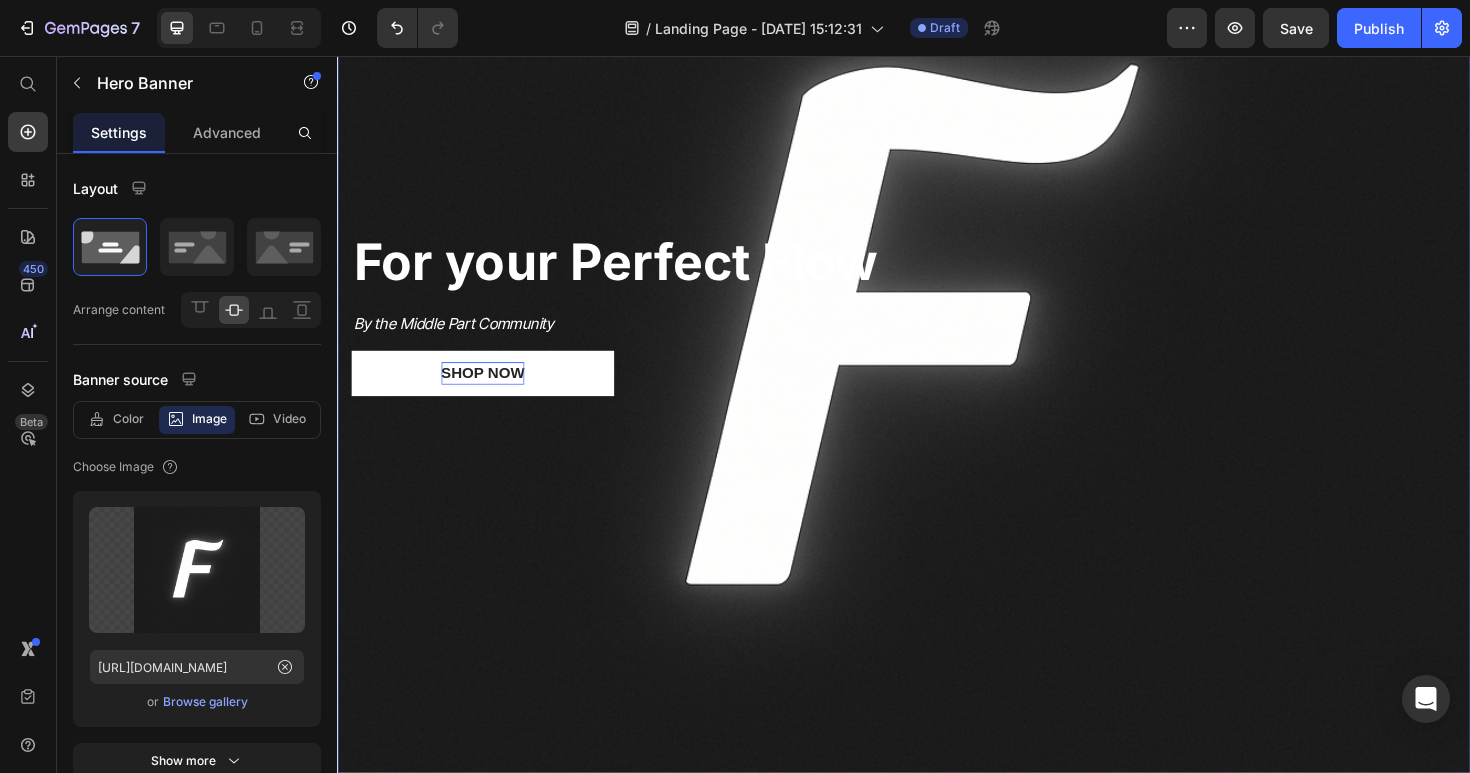 scroll, scrollTop: 413, scrollLeft: 0, axis: vertical 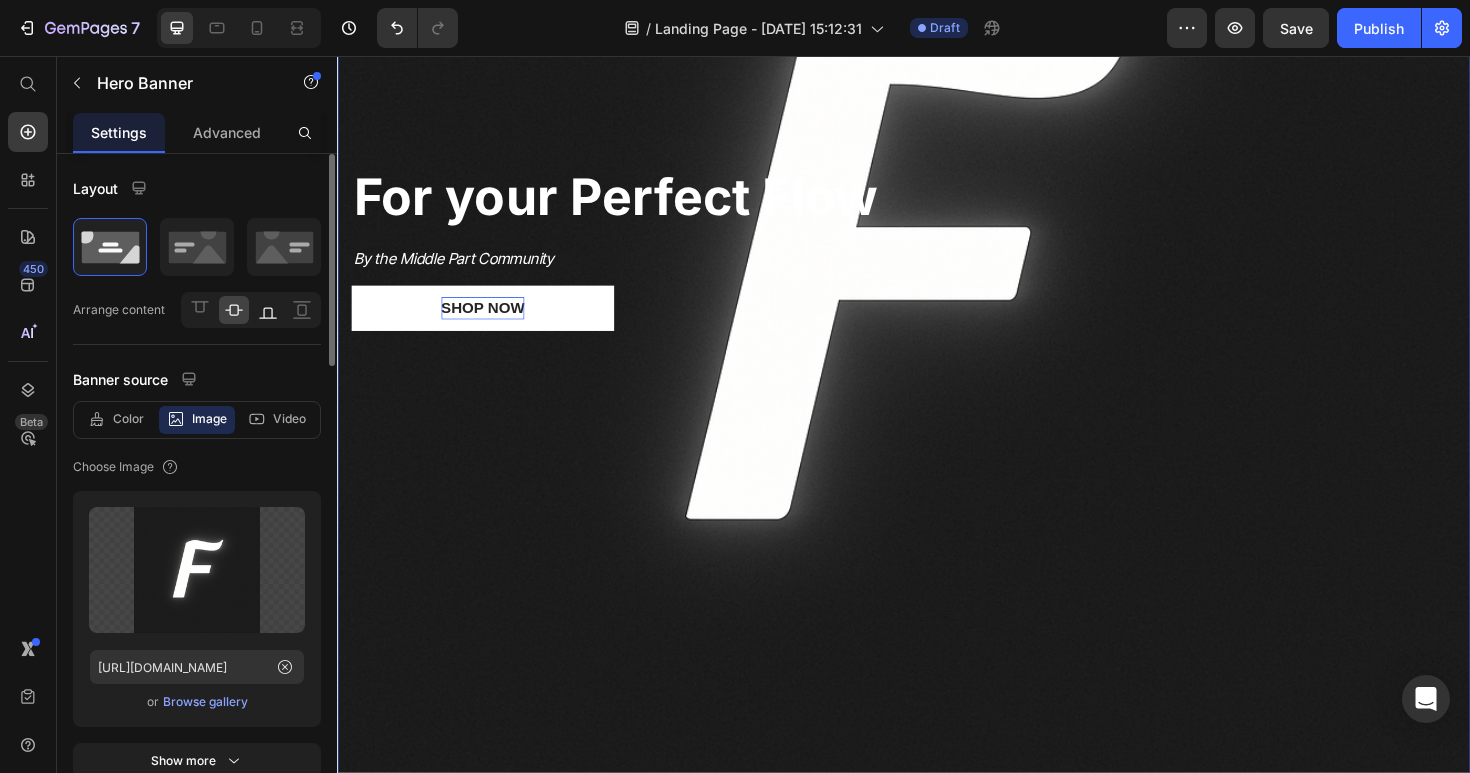 click 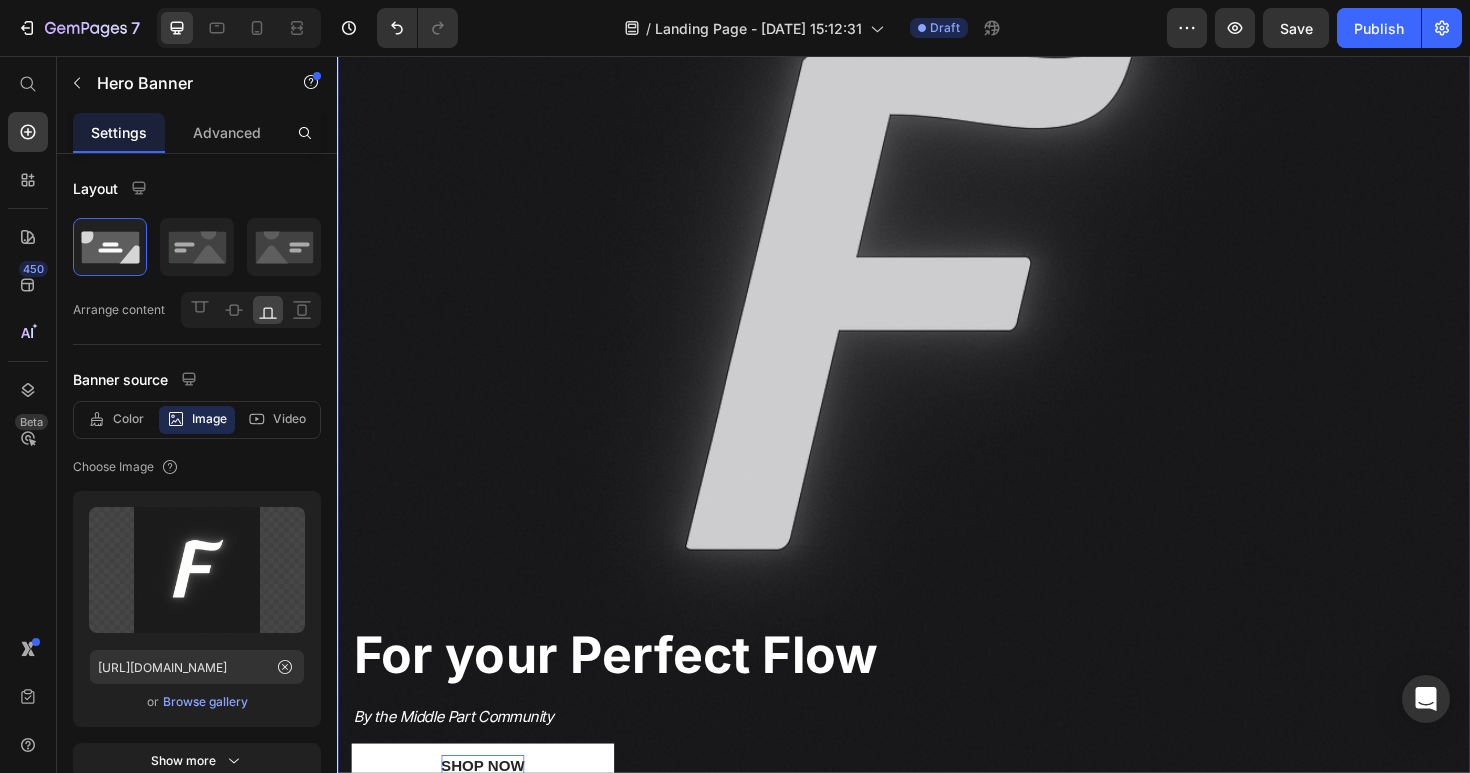 scroll, scrollTop: 635, scrollLeft: 0, axis: vertical 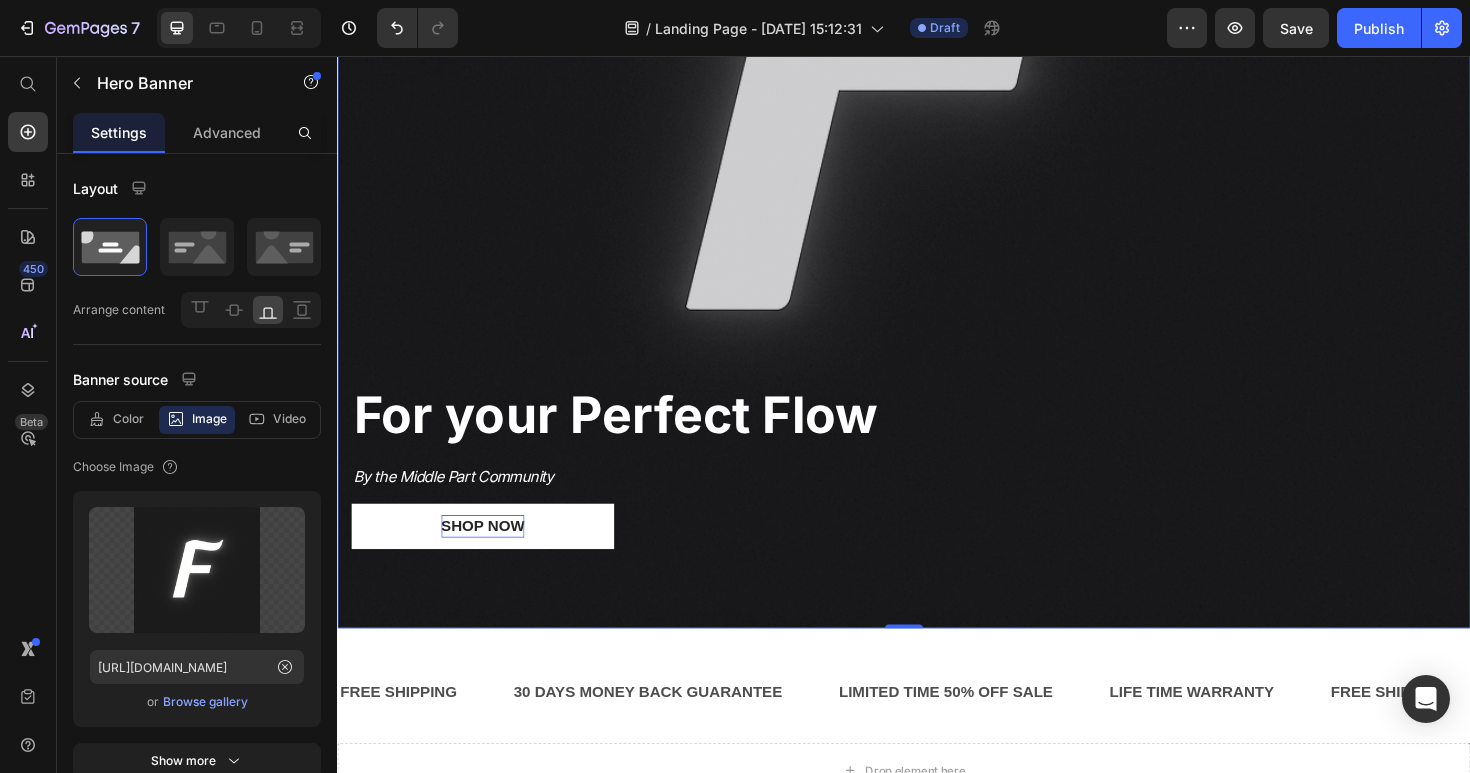click at bounding box center [937, 62] 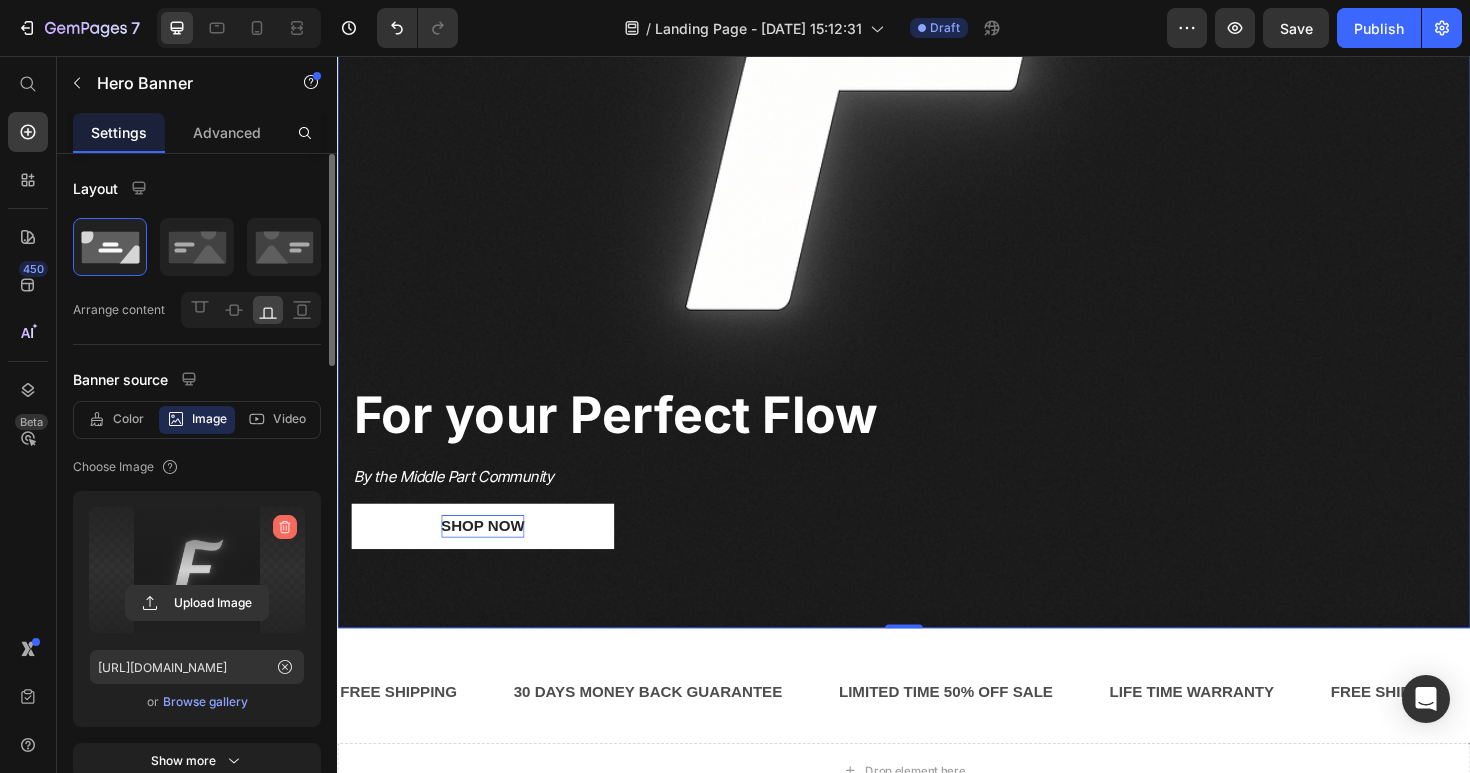 click 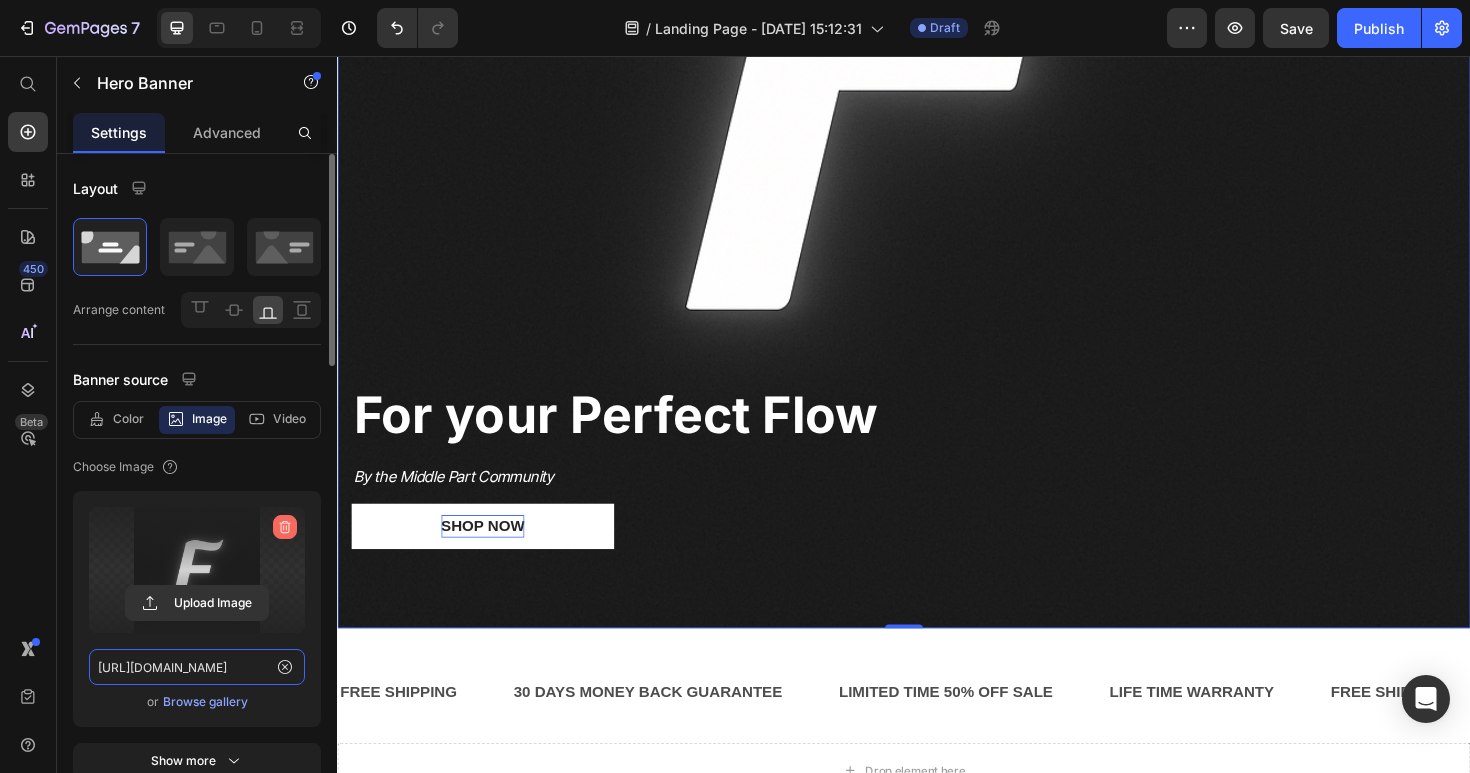 type 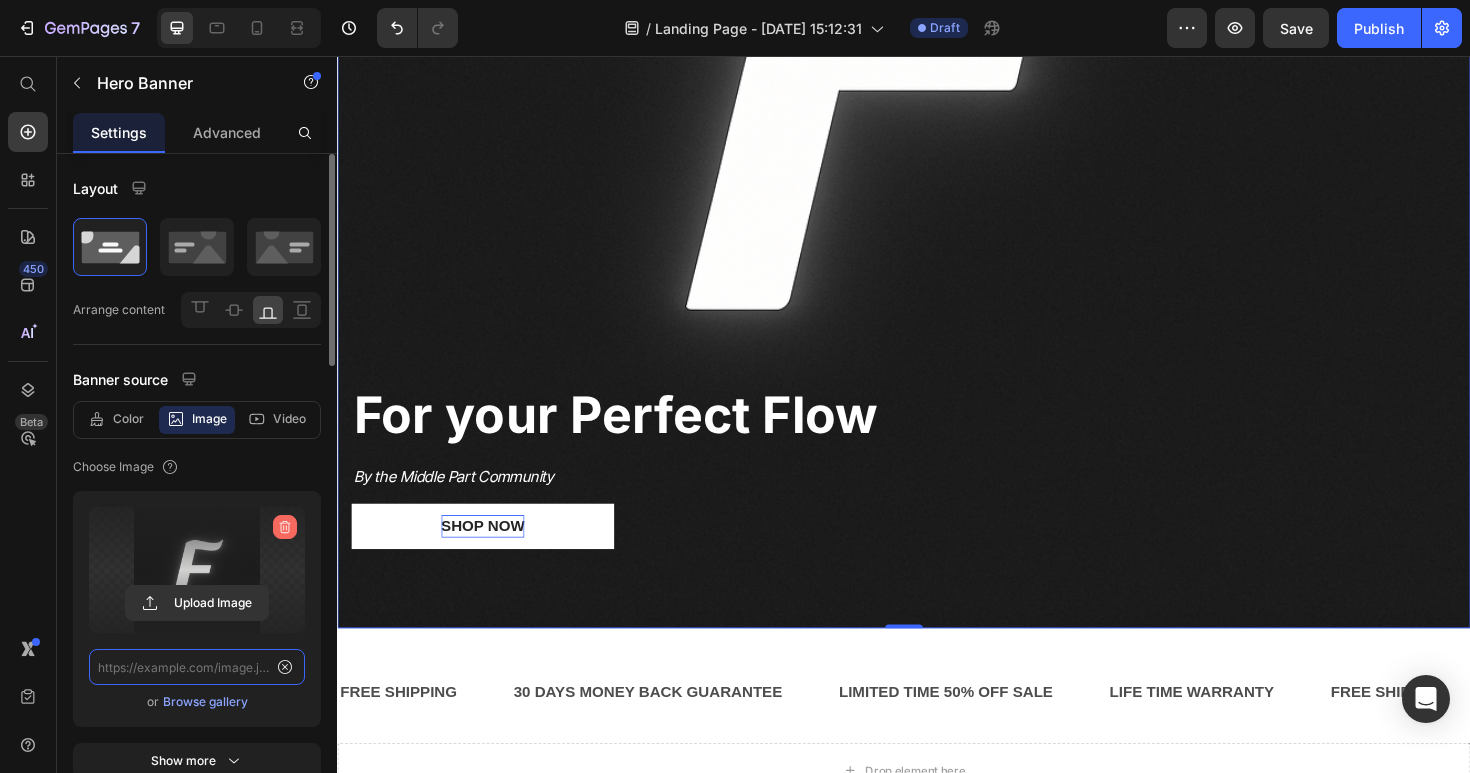 type on "Auto" 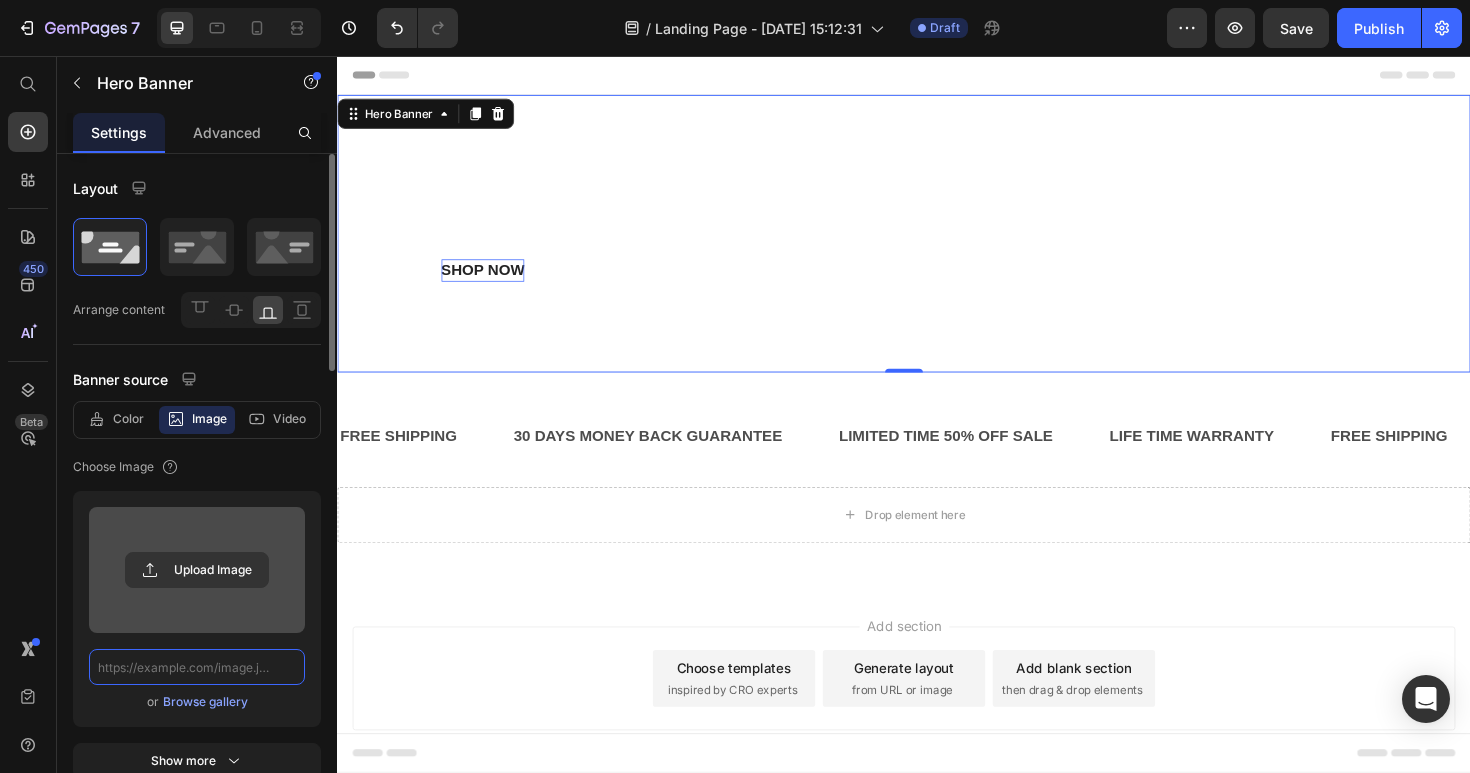 scroll, scrollTop: 0, scrollLeft: 0, axis: both 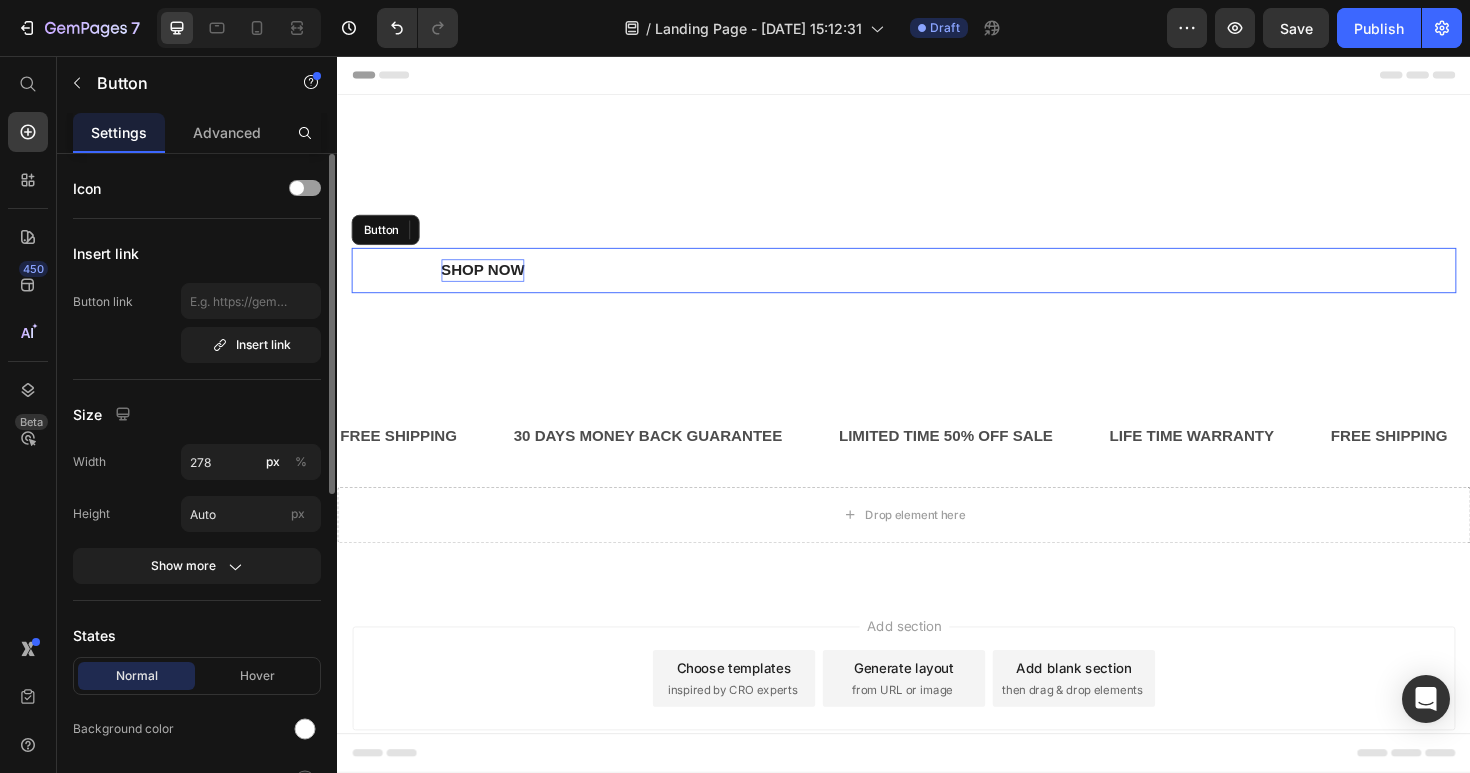 click on "Shop Now Button" at bounding box center (937, 283) 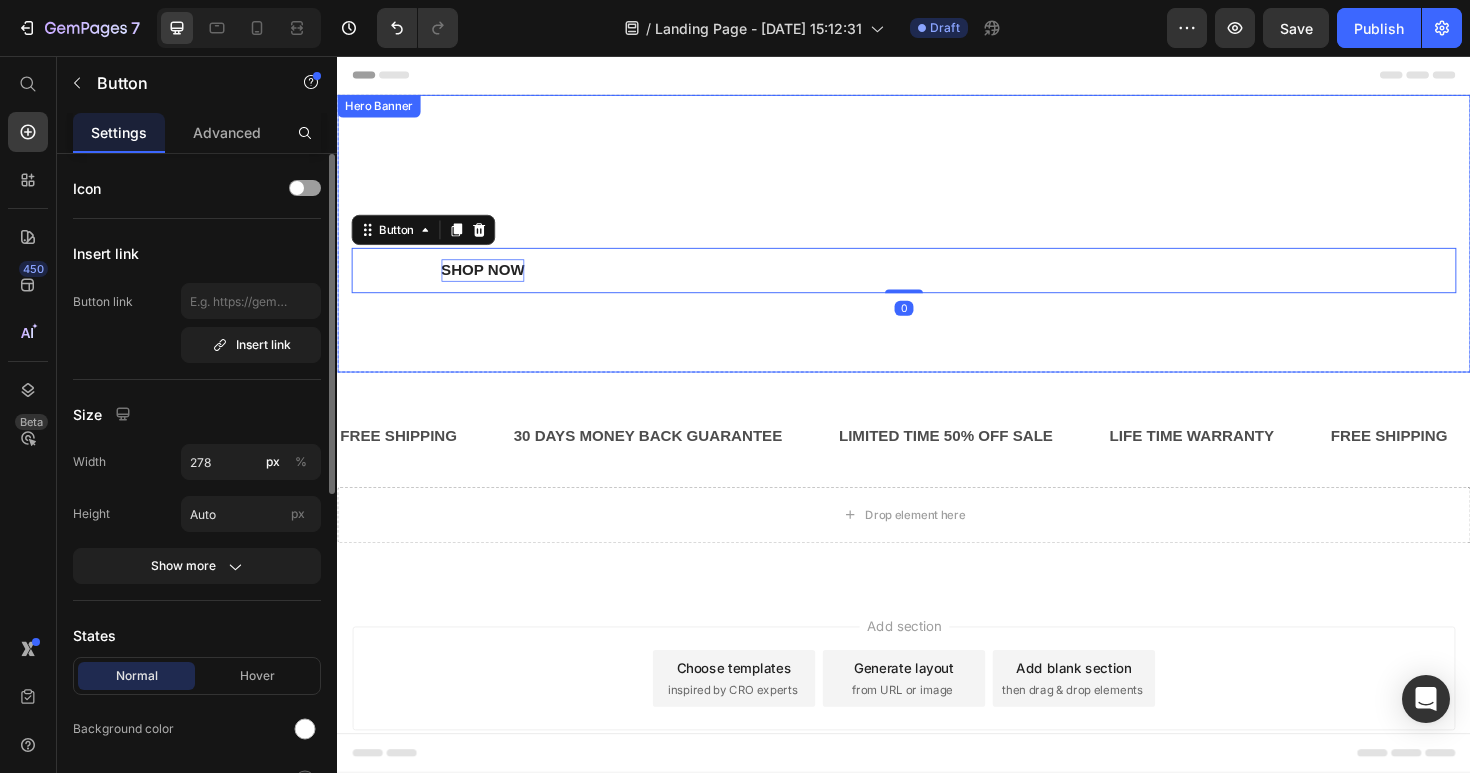 click on "⁠⁠⁠⁠⁠⁠⁠ For your Perfect Flow Heading By the Middle Part Community Text Block Shop Now Button   0" at bounding box center (937, 244) 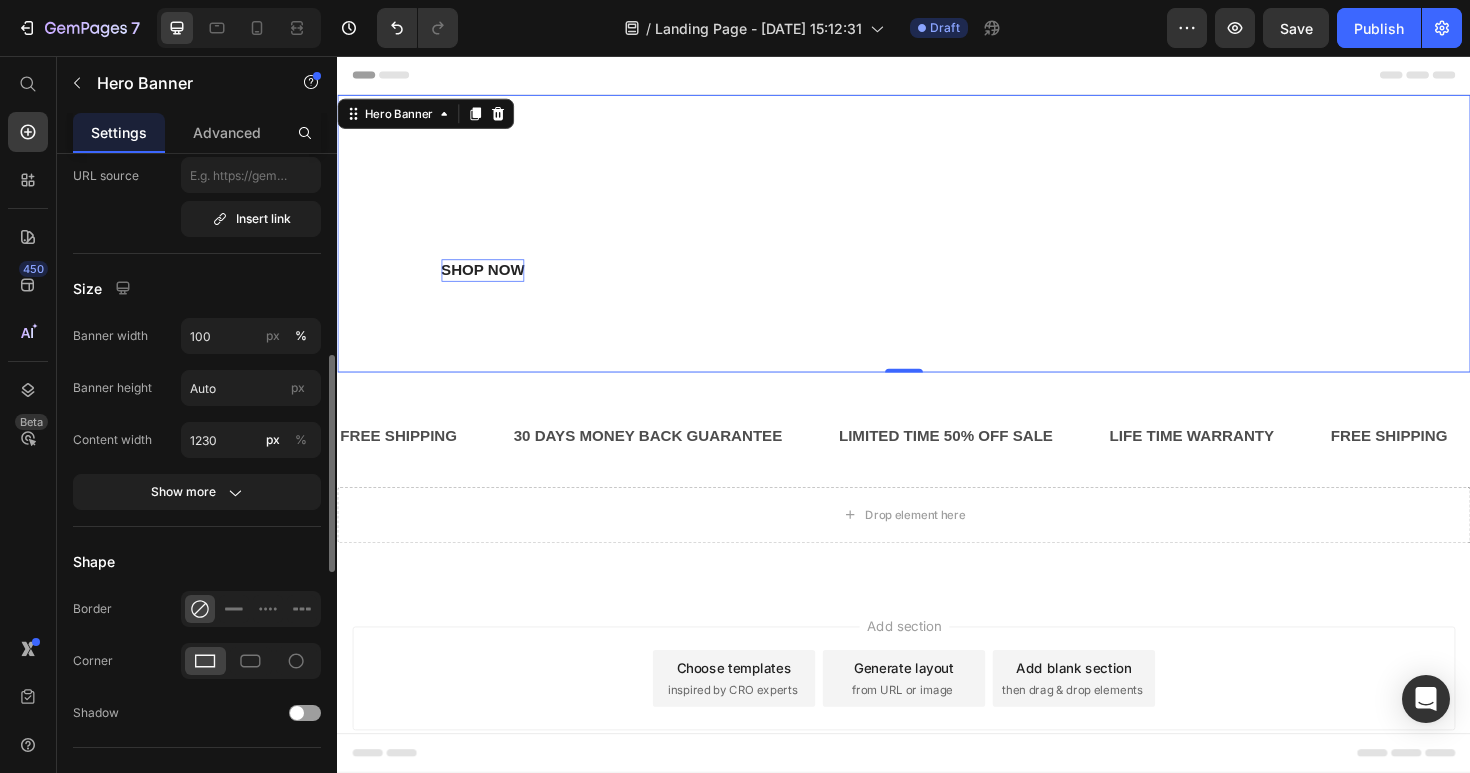 scroll, scrollTop: 805, scrollLeft: 0, axis: vertical 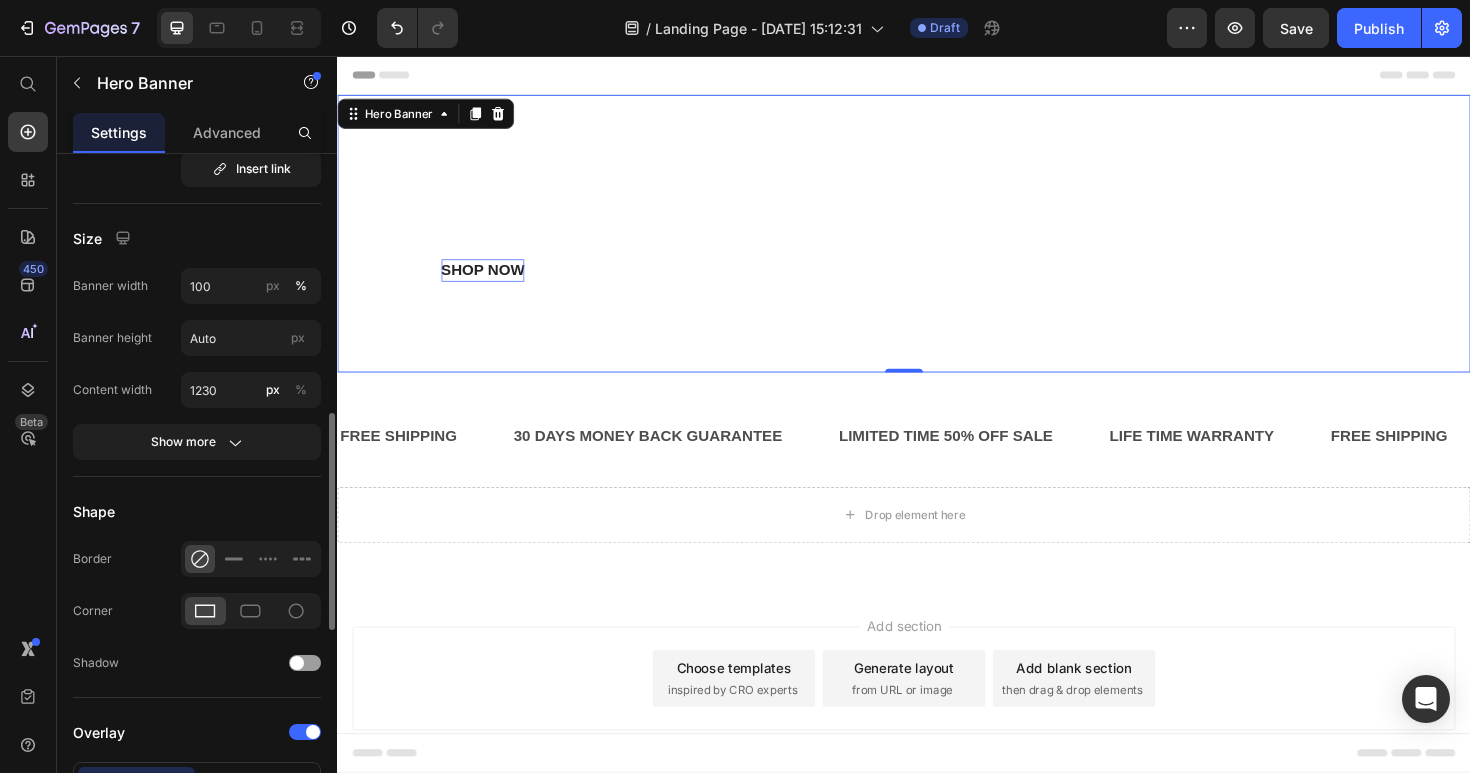 click on "Size Banner width 100 px % Banner height Auto px Content width 1230 px % Show more" 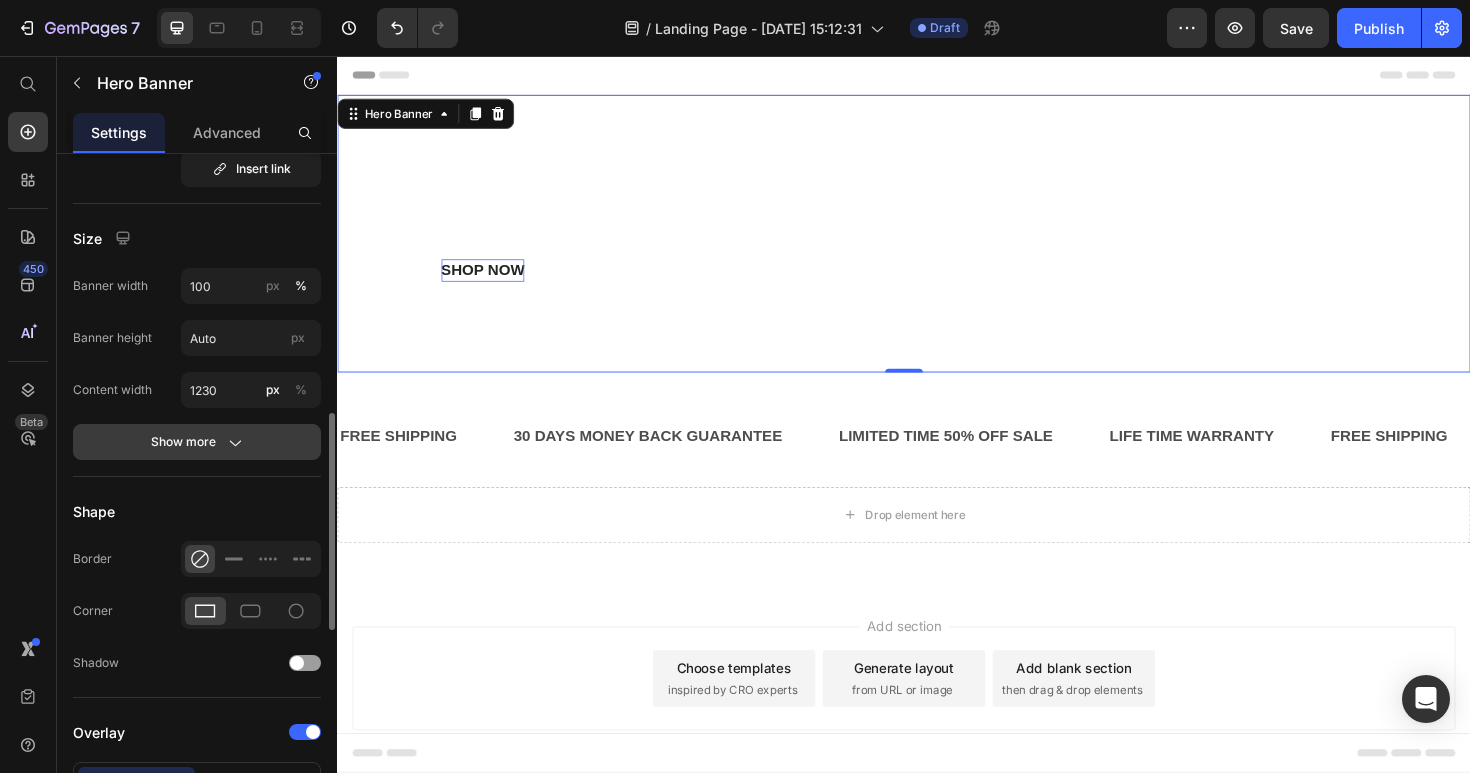 click on "Show more" 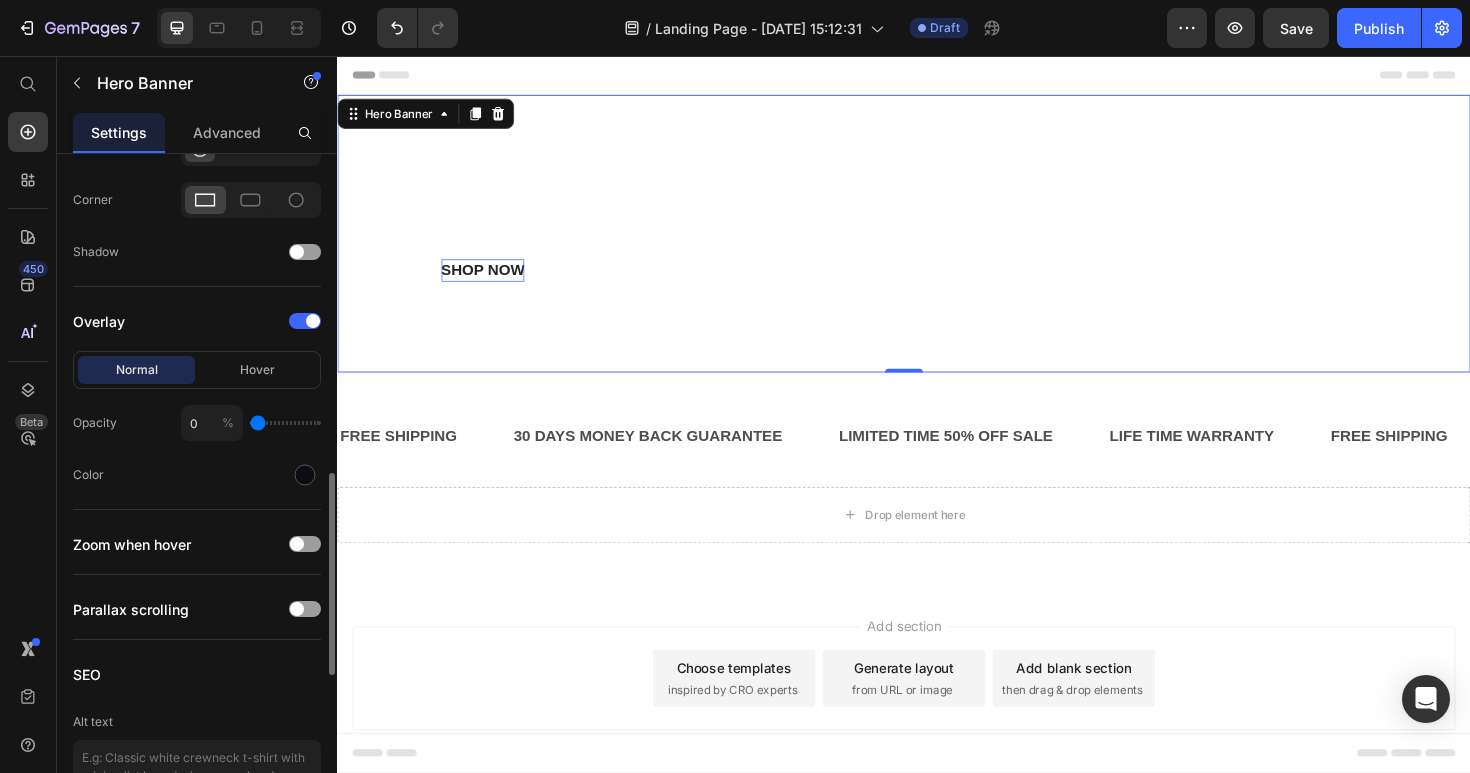 scroll, scrollTop: 1399, scrollLeft: 0, axis: vertical 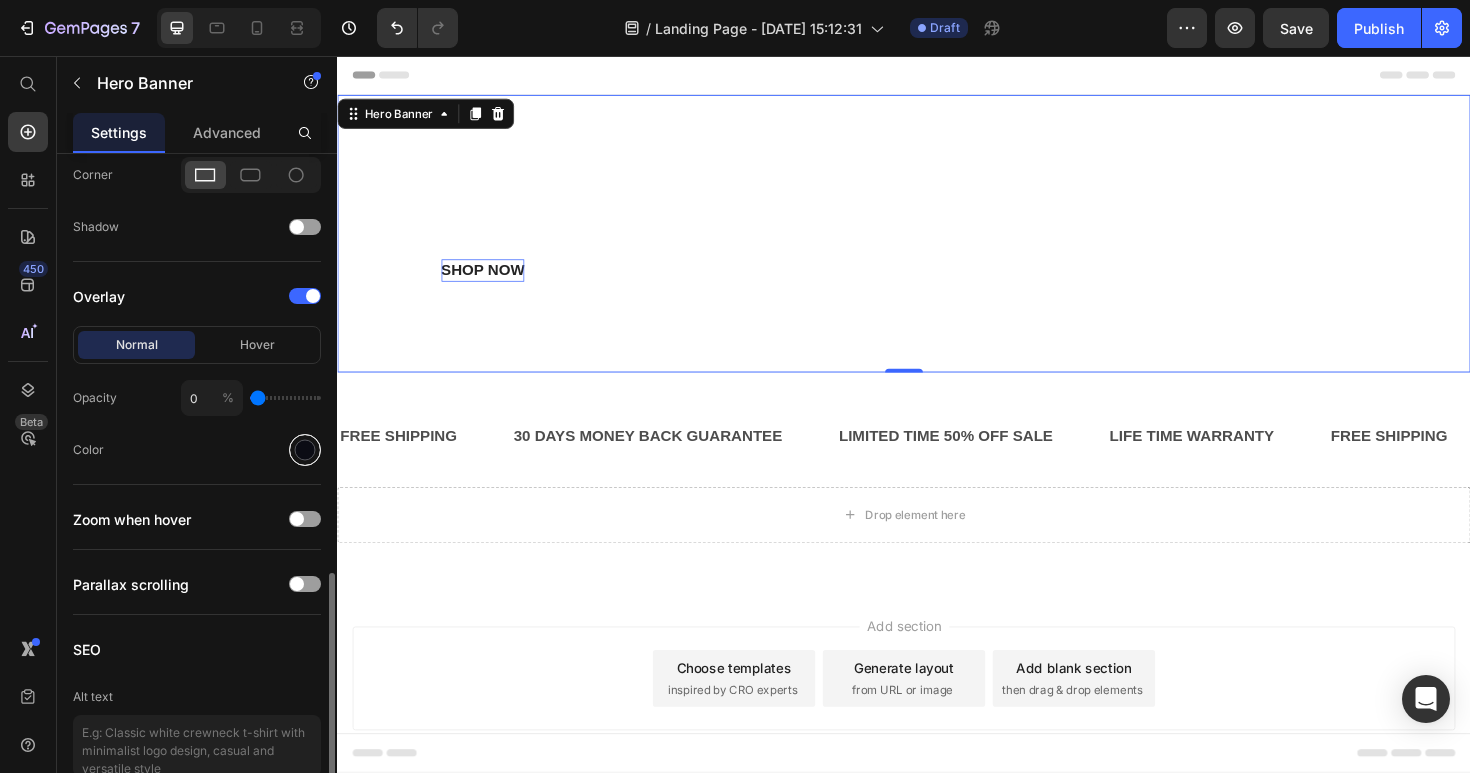 click at bounding box center (305, 450) 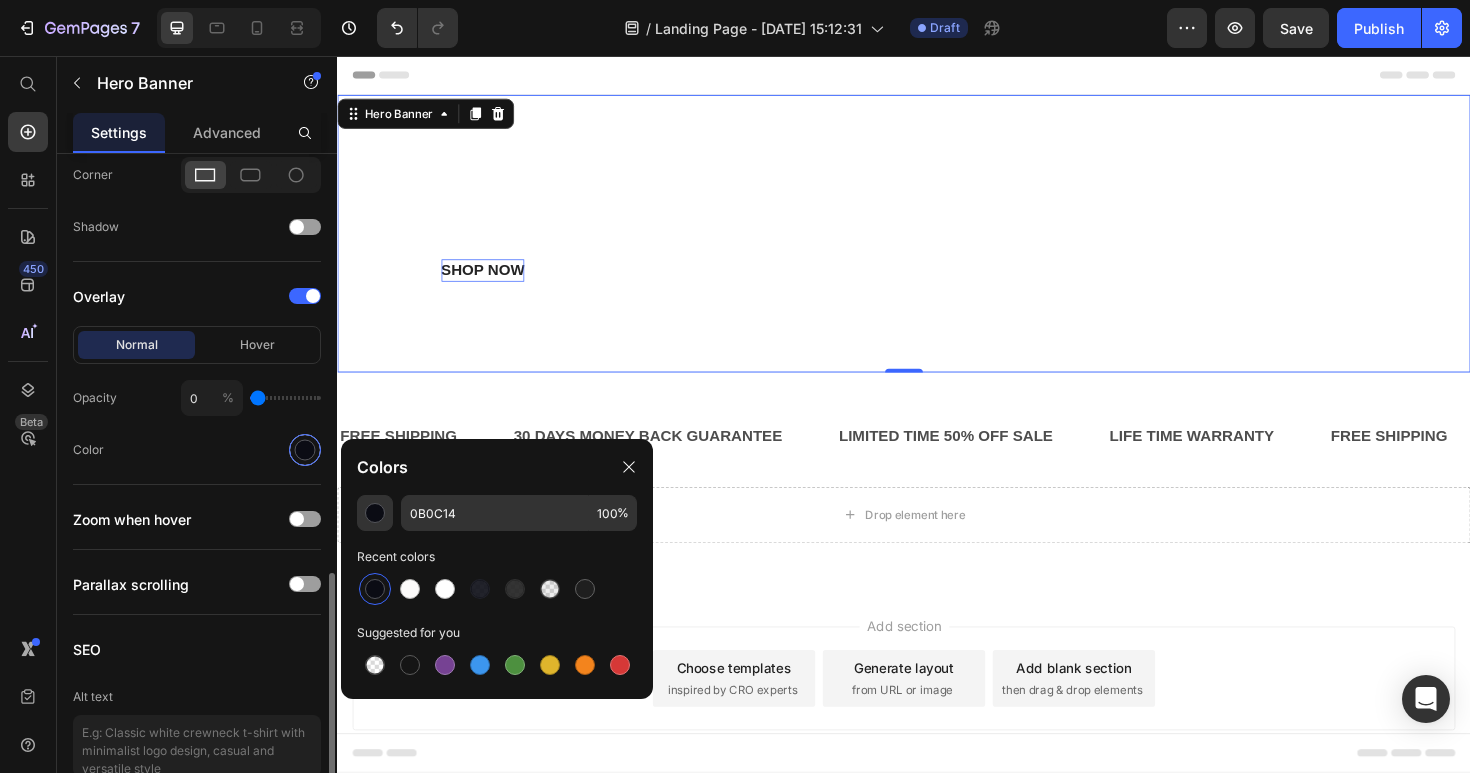 click at bounding box center (305, 450) 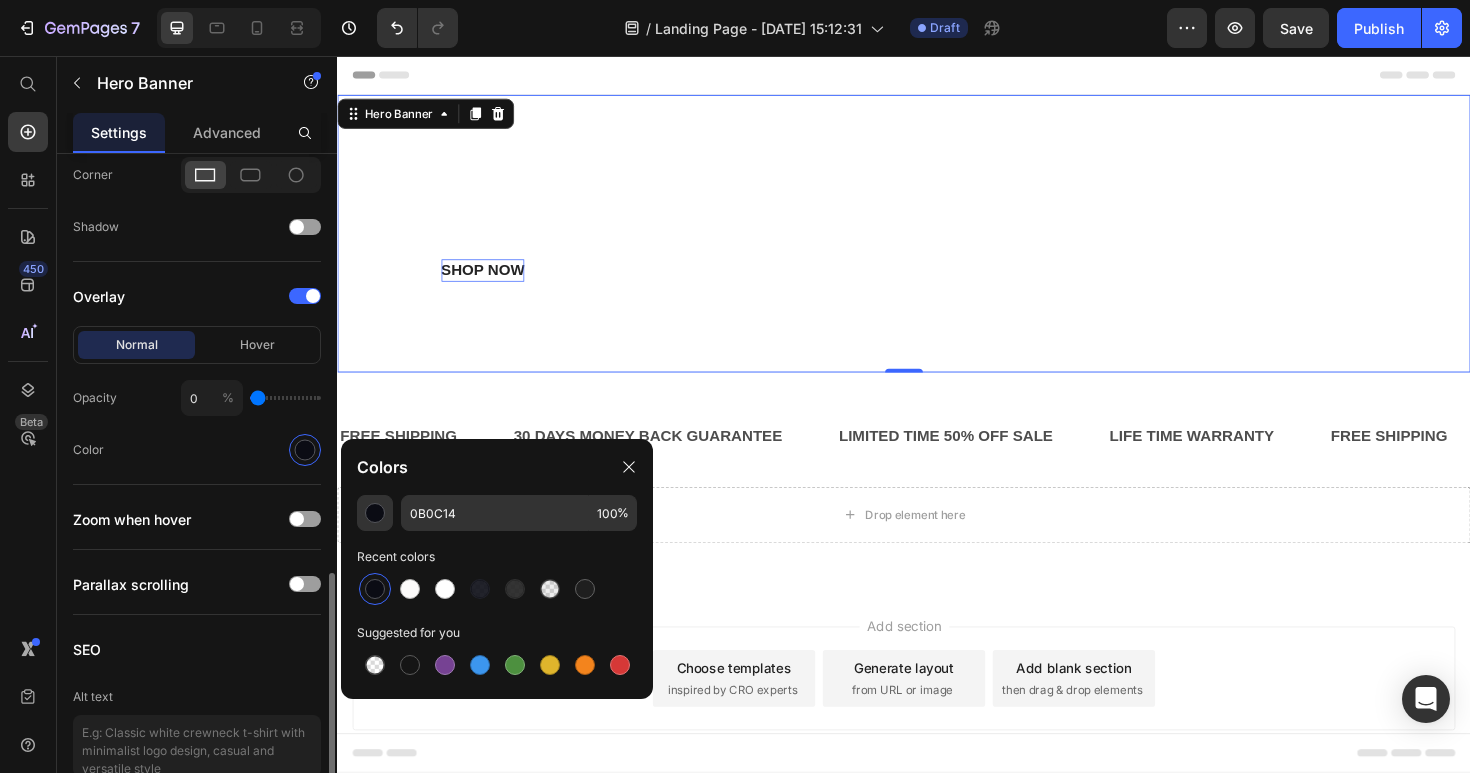 click on "Color" 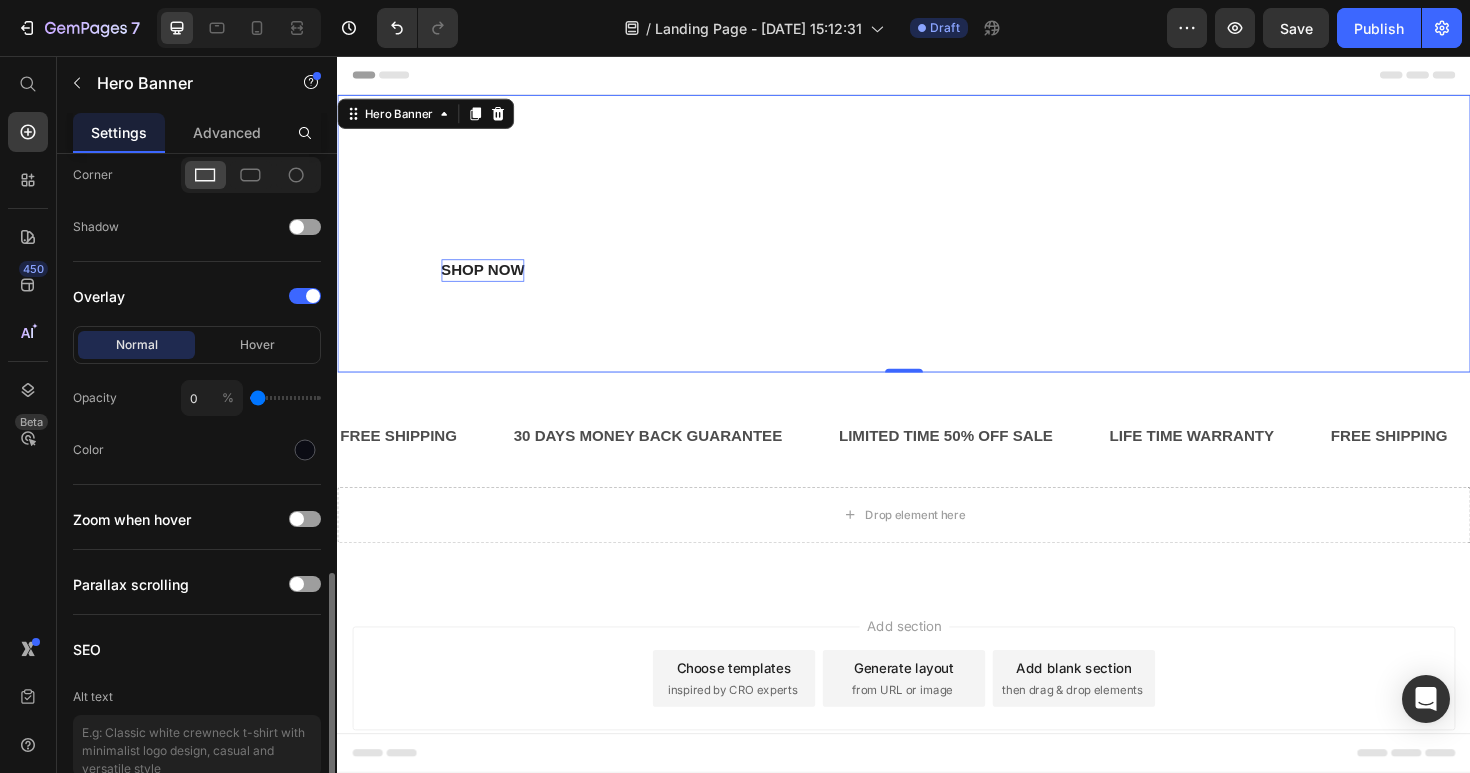 type on "5" 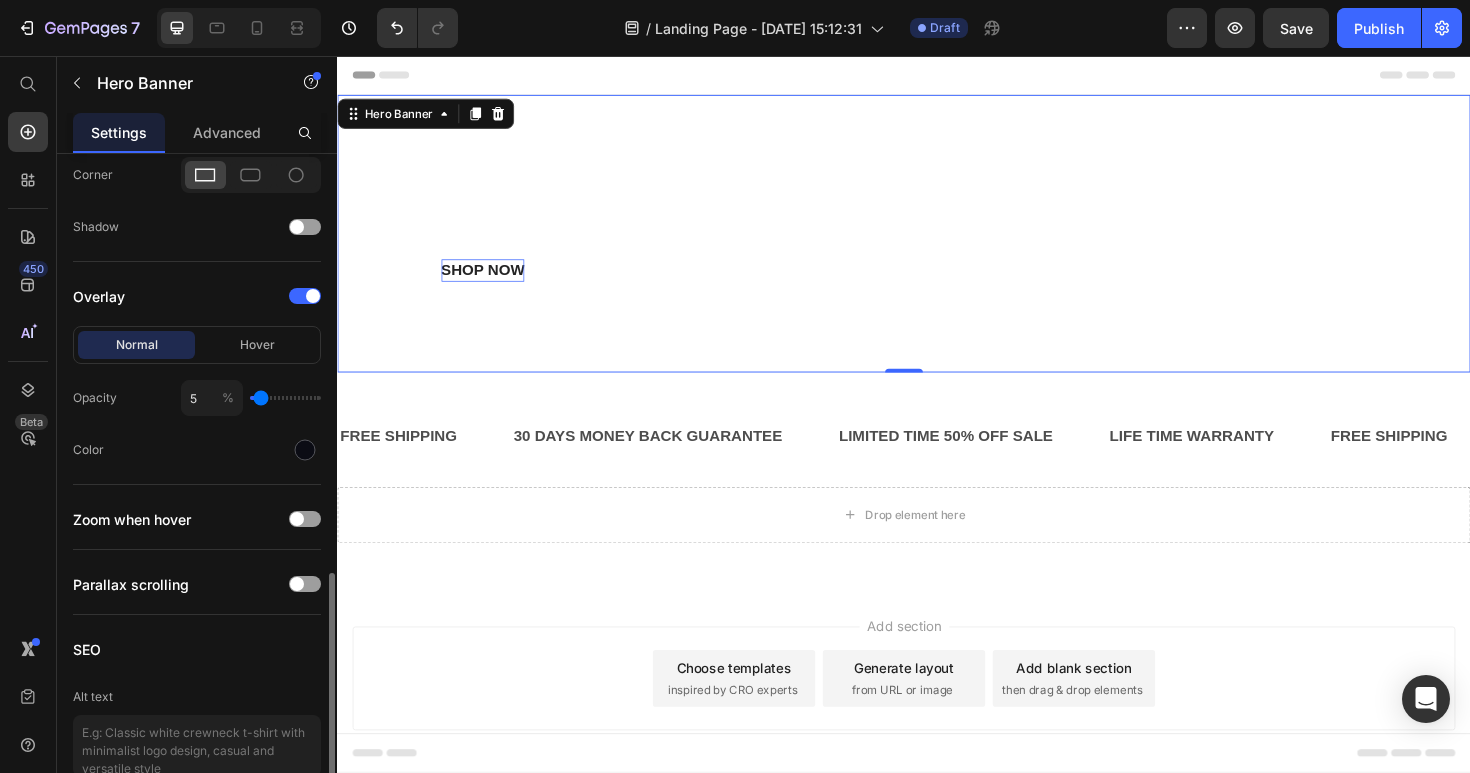 type on "6" 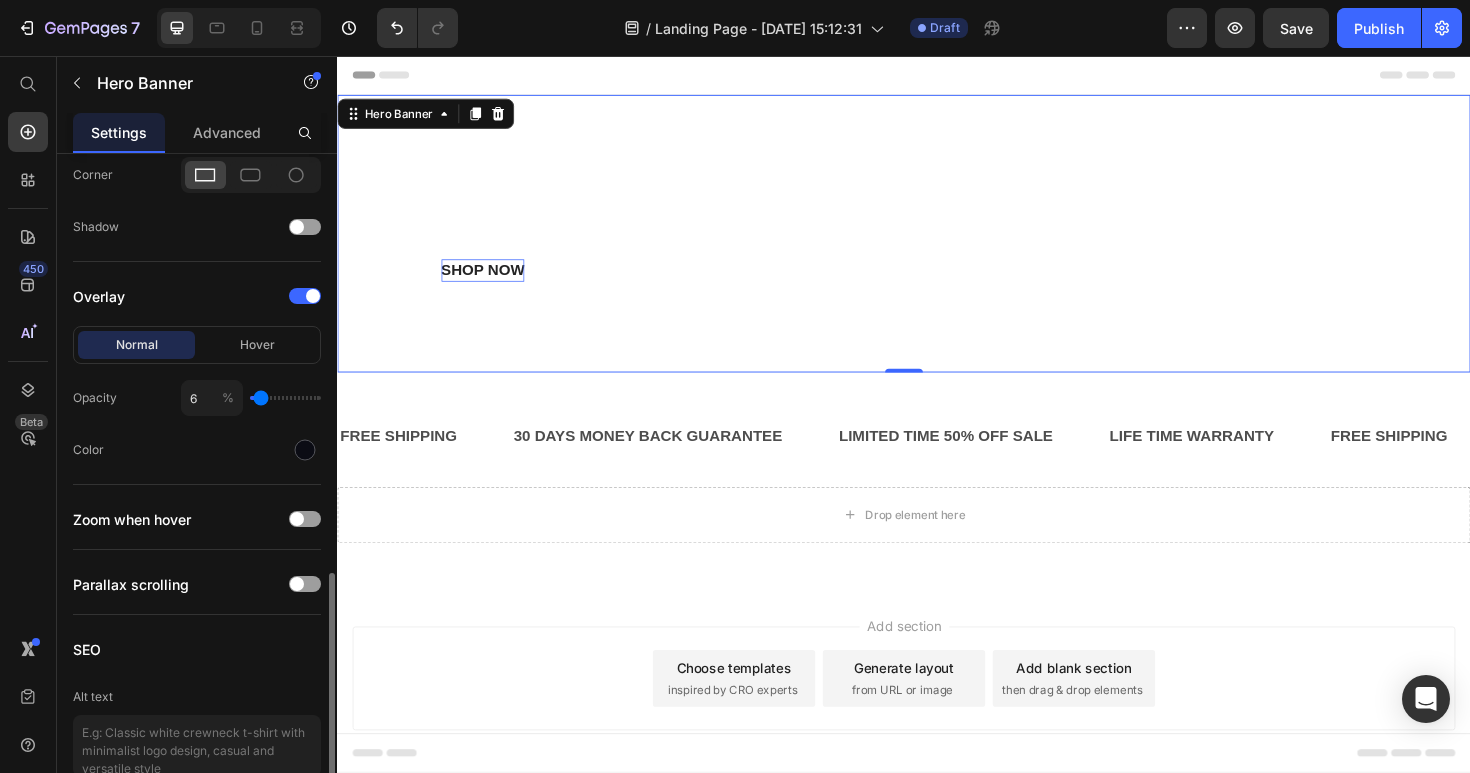 type on "12" 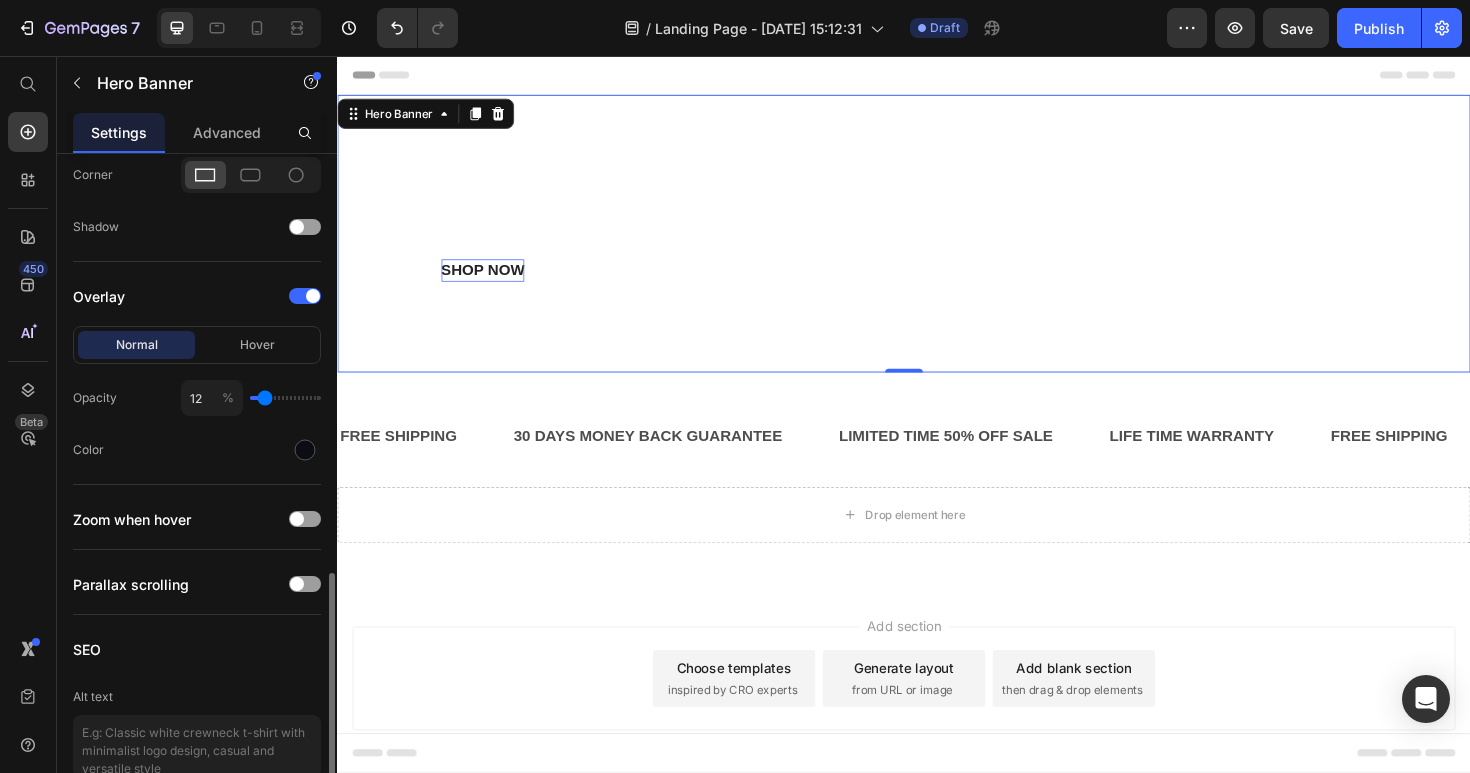 type on "23" 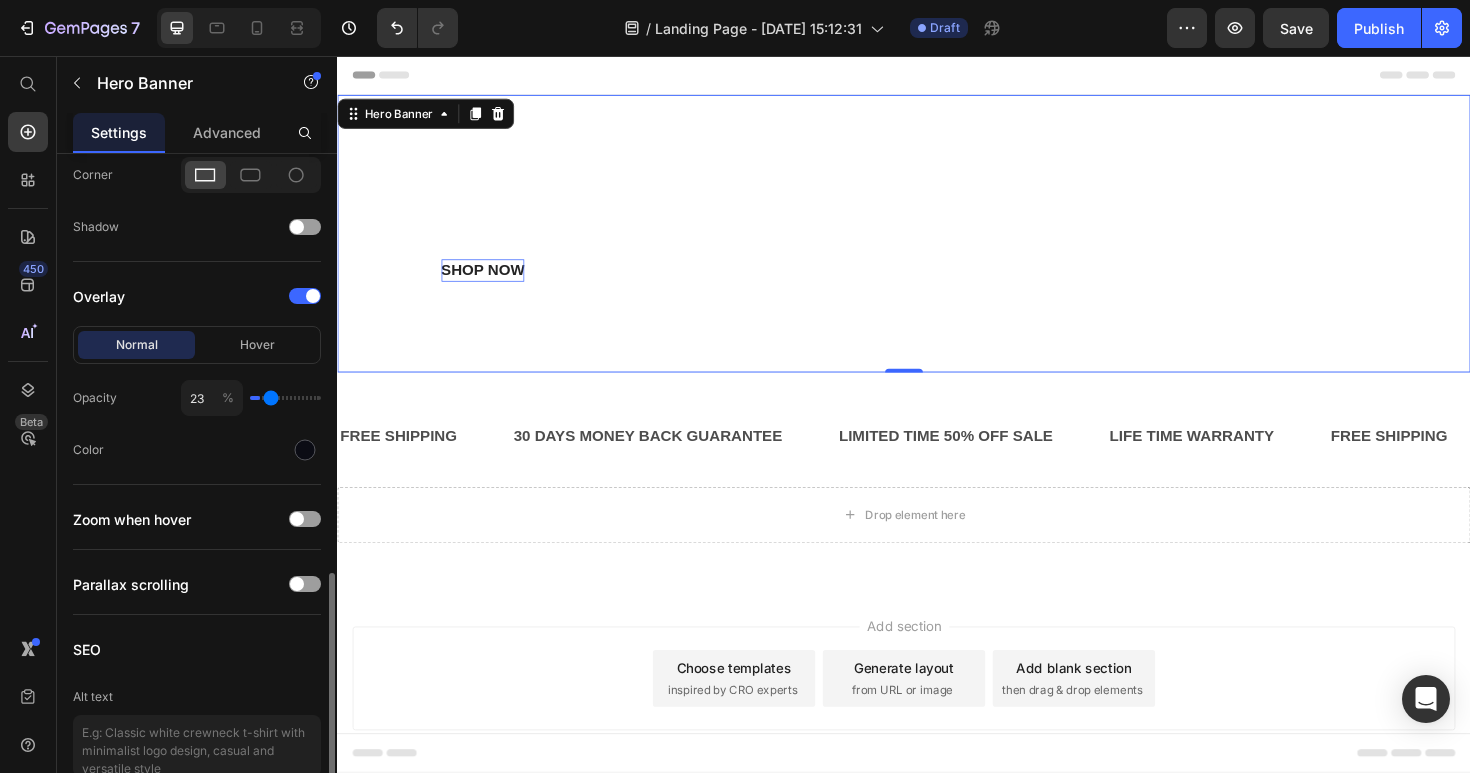 type on "42" 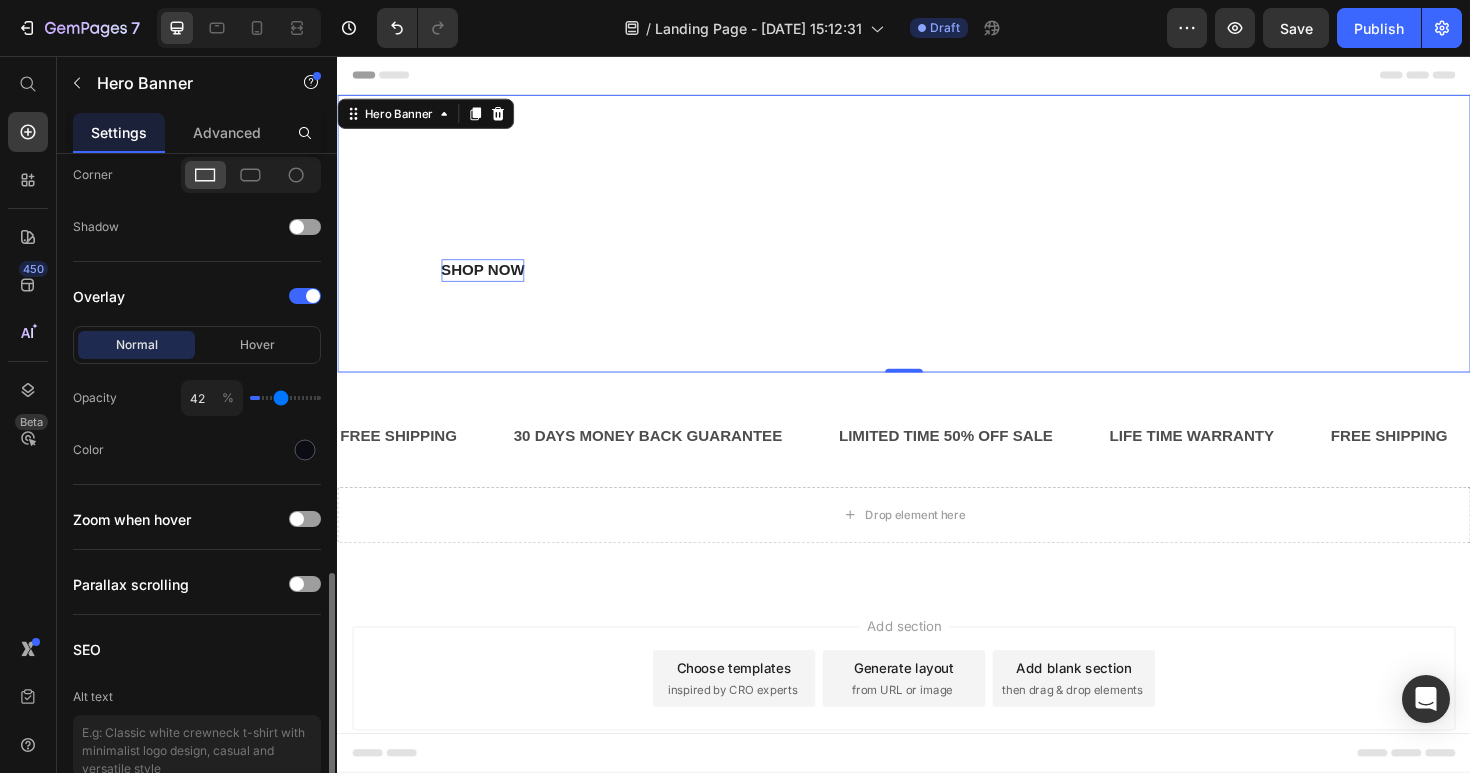 type on "60" 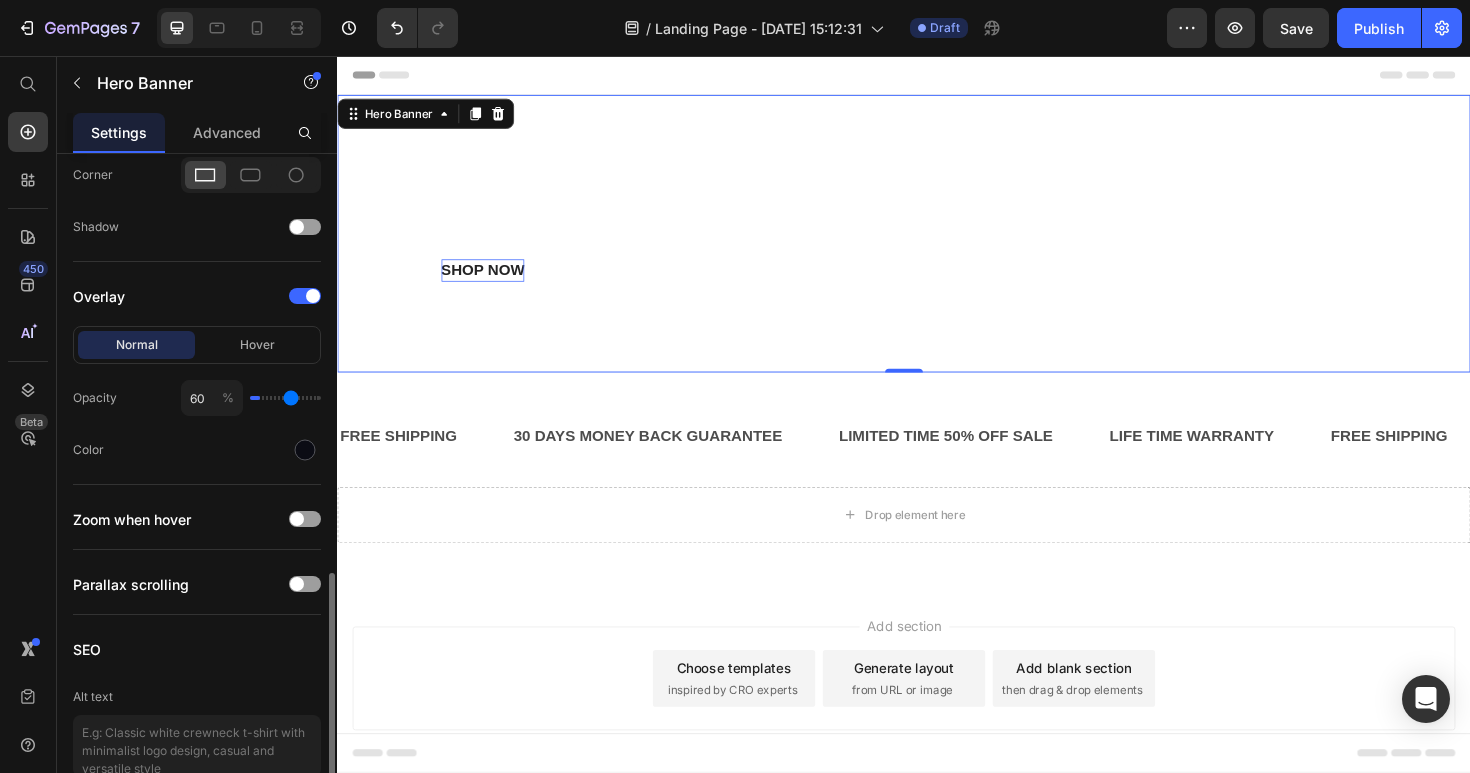 type on "77" 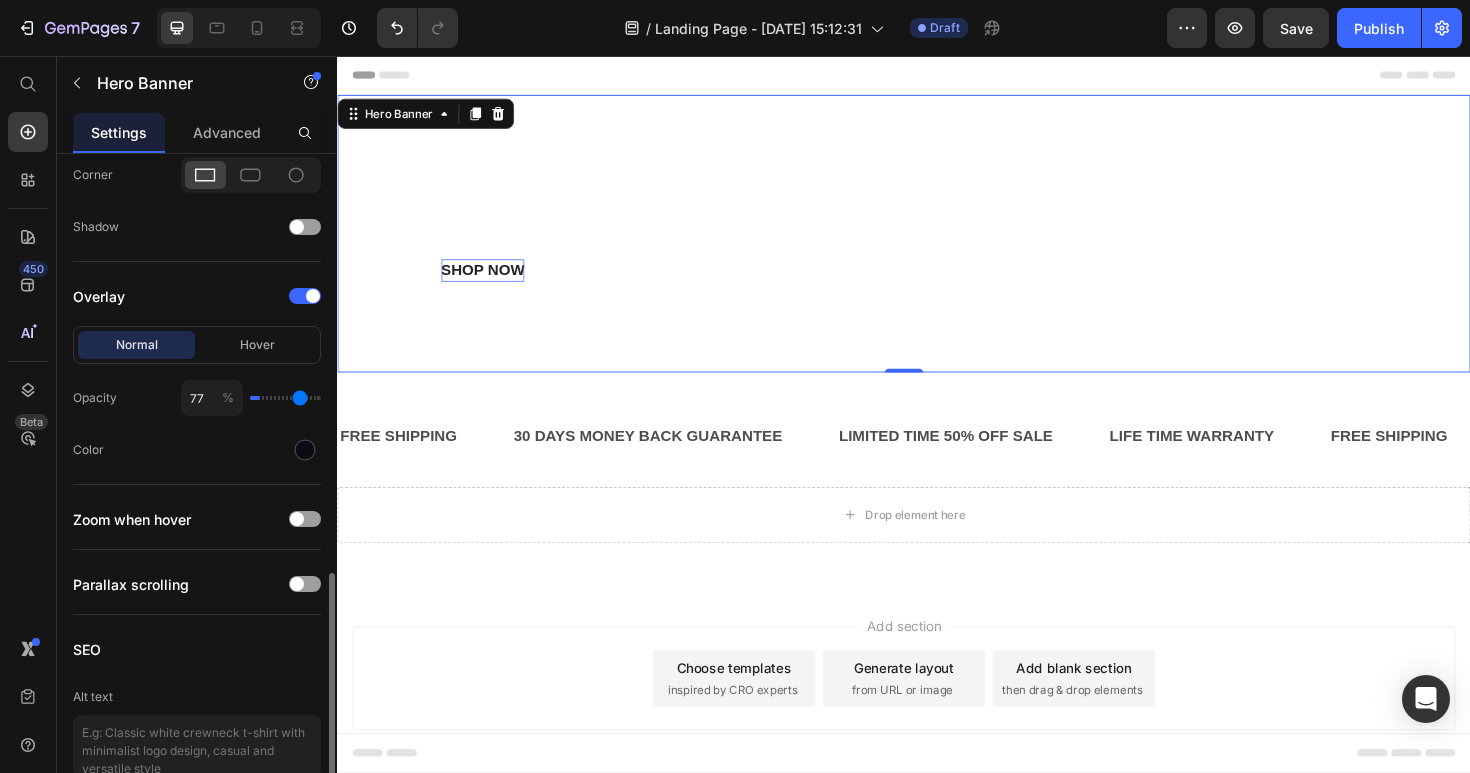 type on "92" 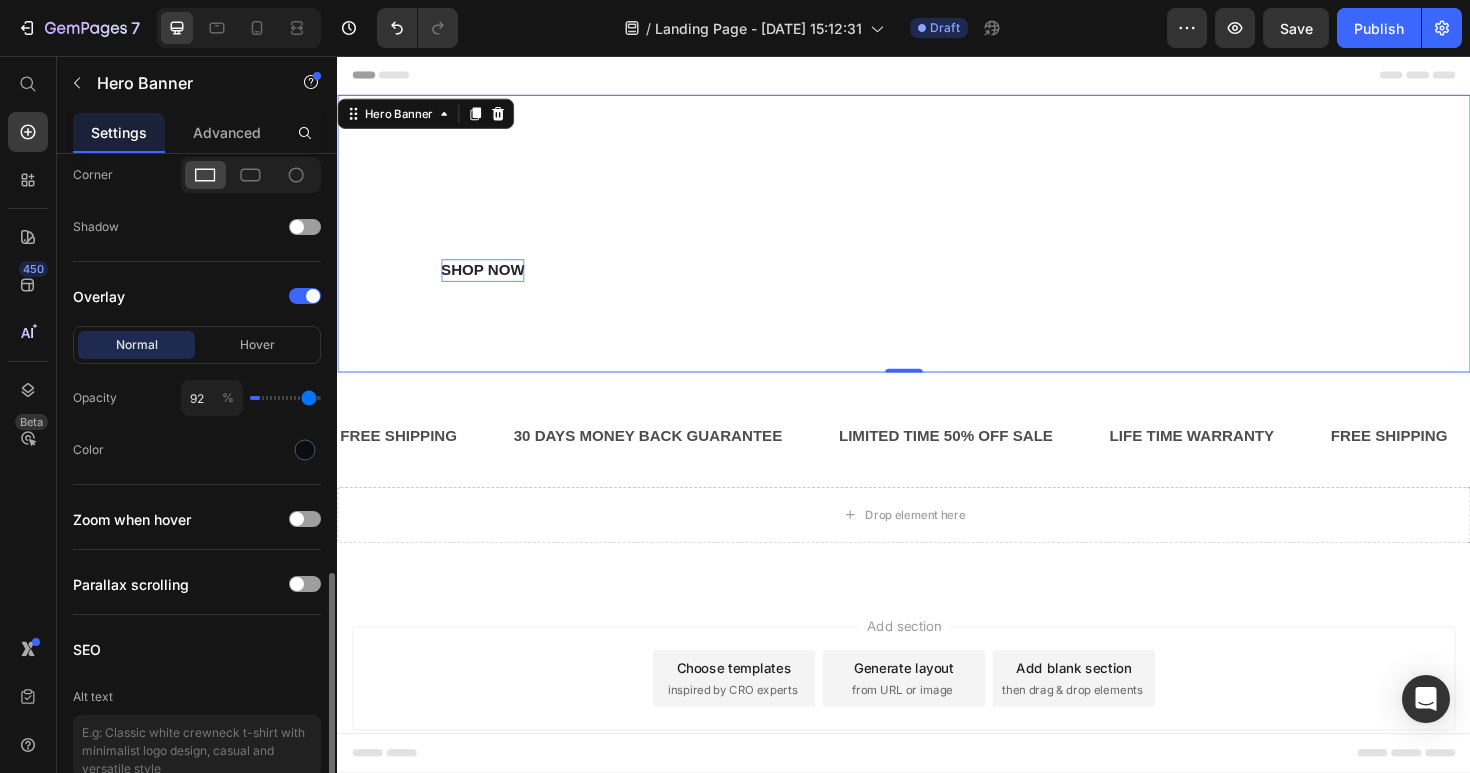 type on "100" 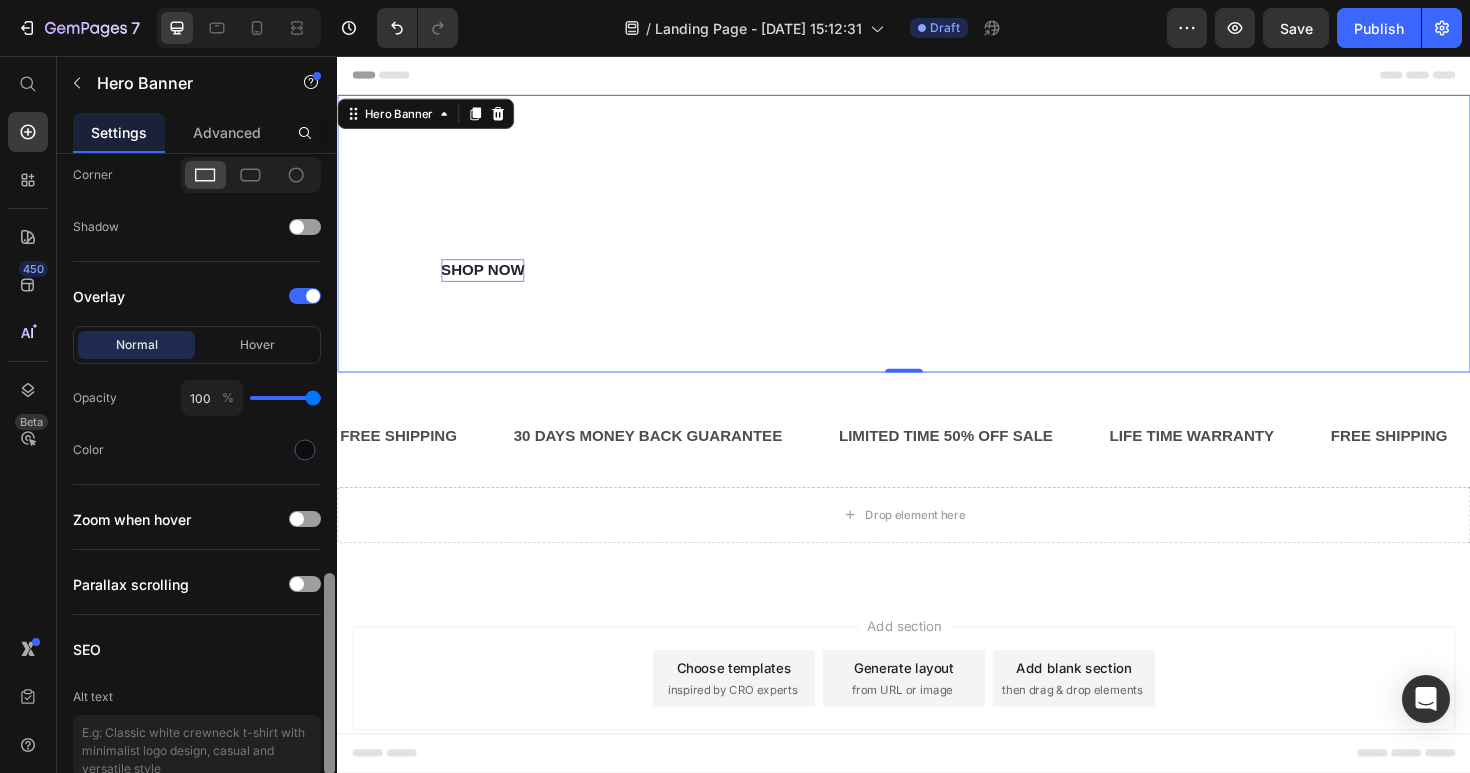 drag, startPoint x: 261, startPoint y: 399, endPoint x: 330, endPoint y: 398, distance: 69.00725 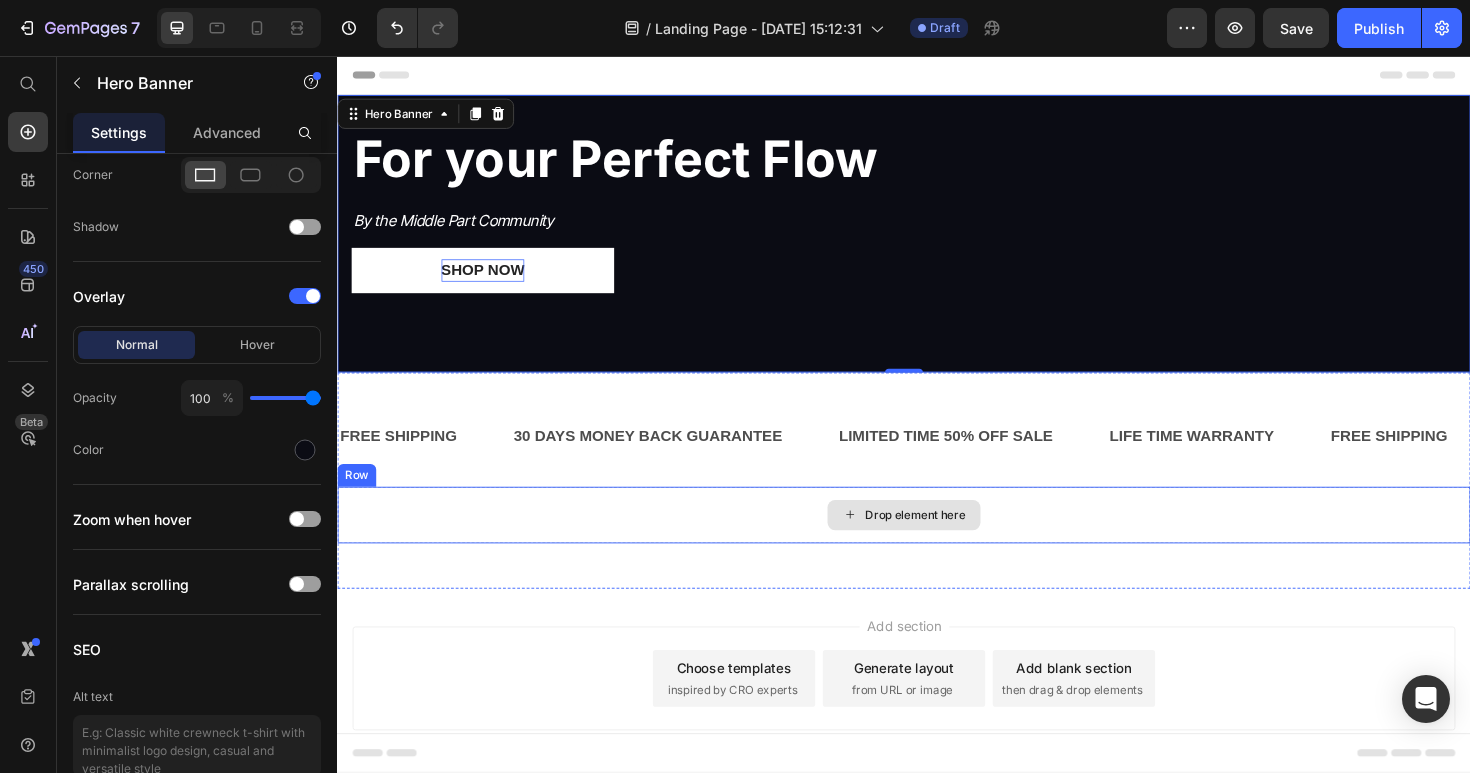 click on "Drop element here" at bounding box center [937, 542] 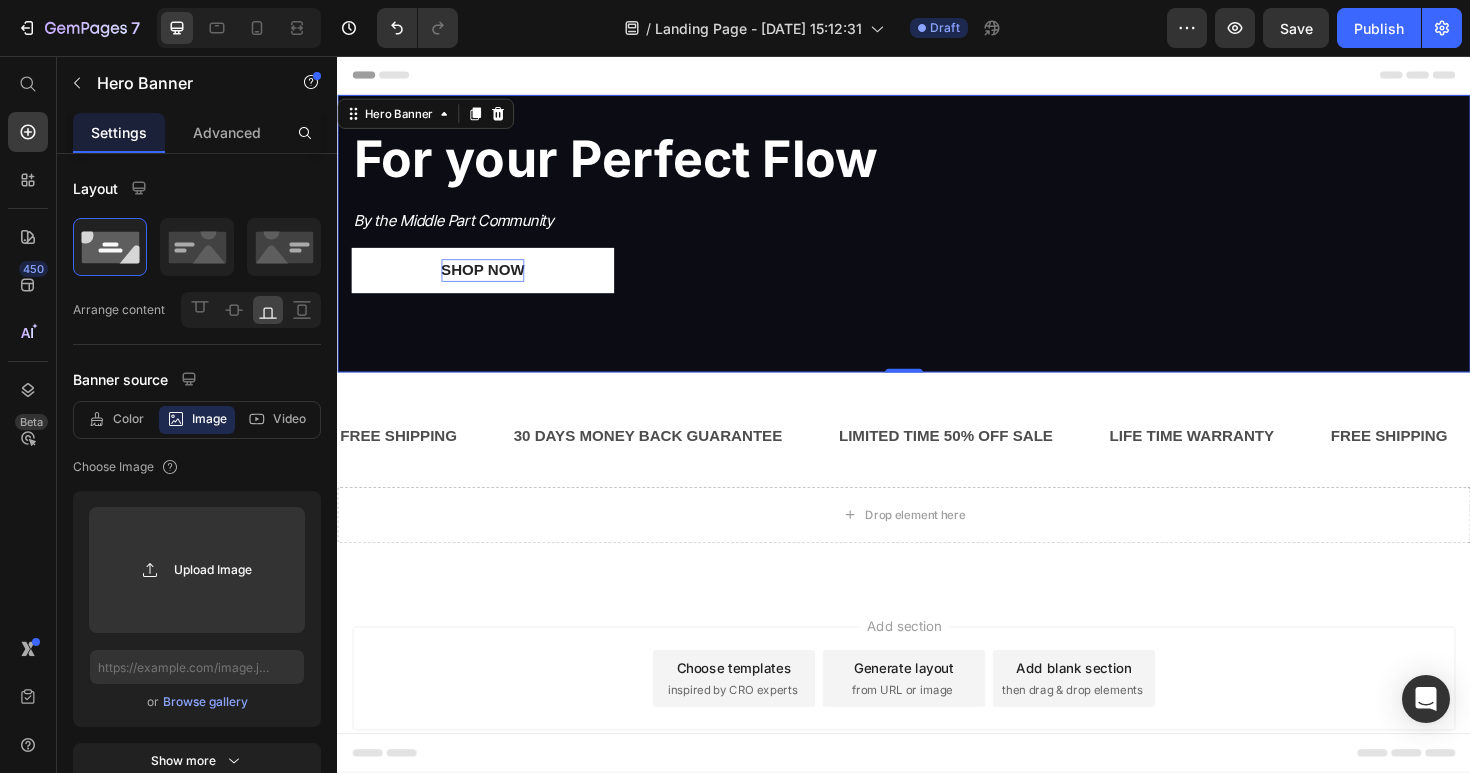 click on "⁠⁠⁠⁠⁠⁠⁠ For your Perfect Flow Heading By the Middle Part Community Text Block Shop Now Button" at bounding box center (937, 244) 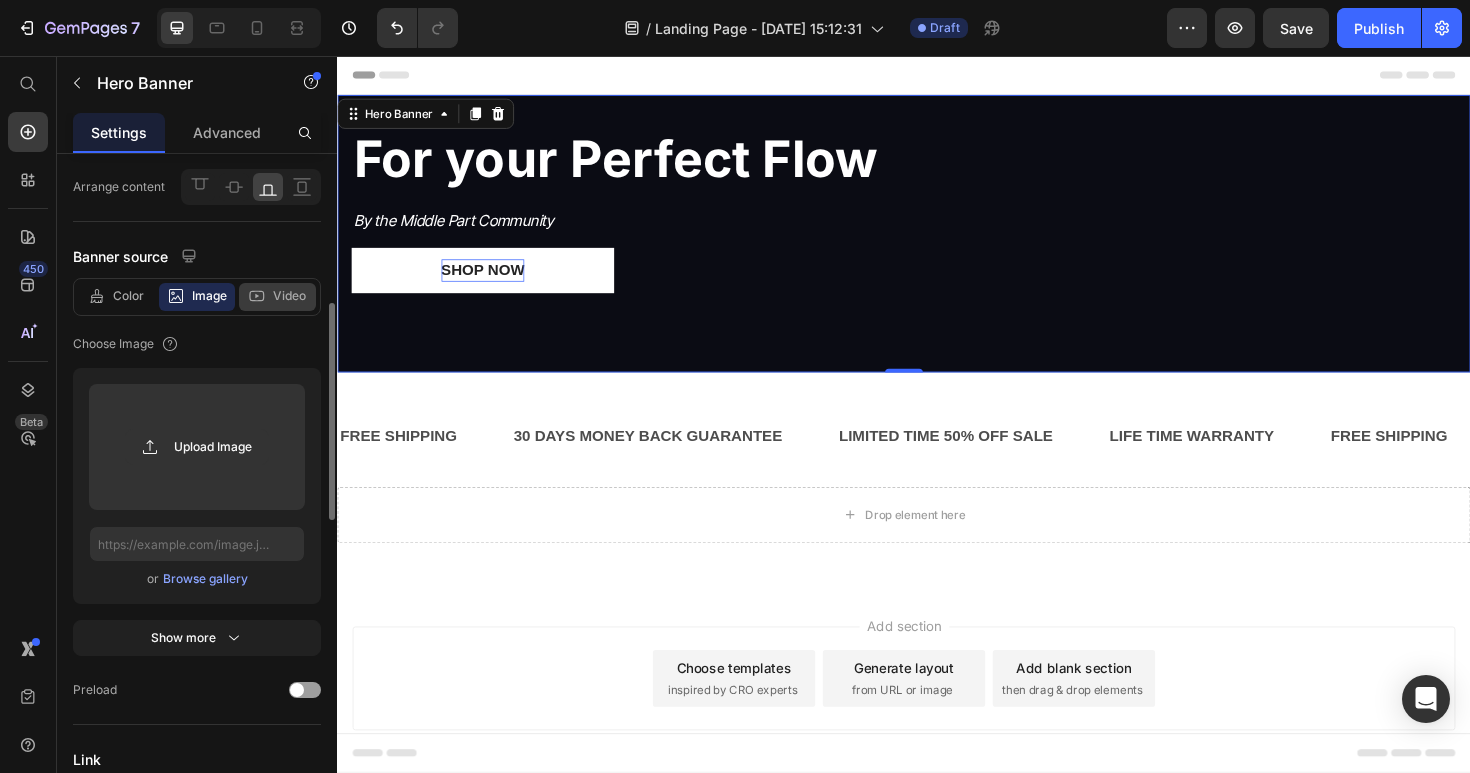 scroll, scrollTop: 206, scrollLeft: 0, axis: vertical 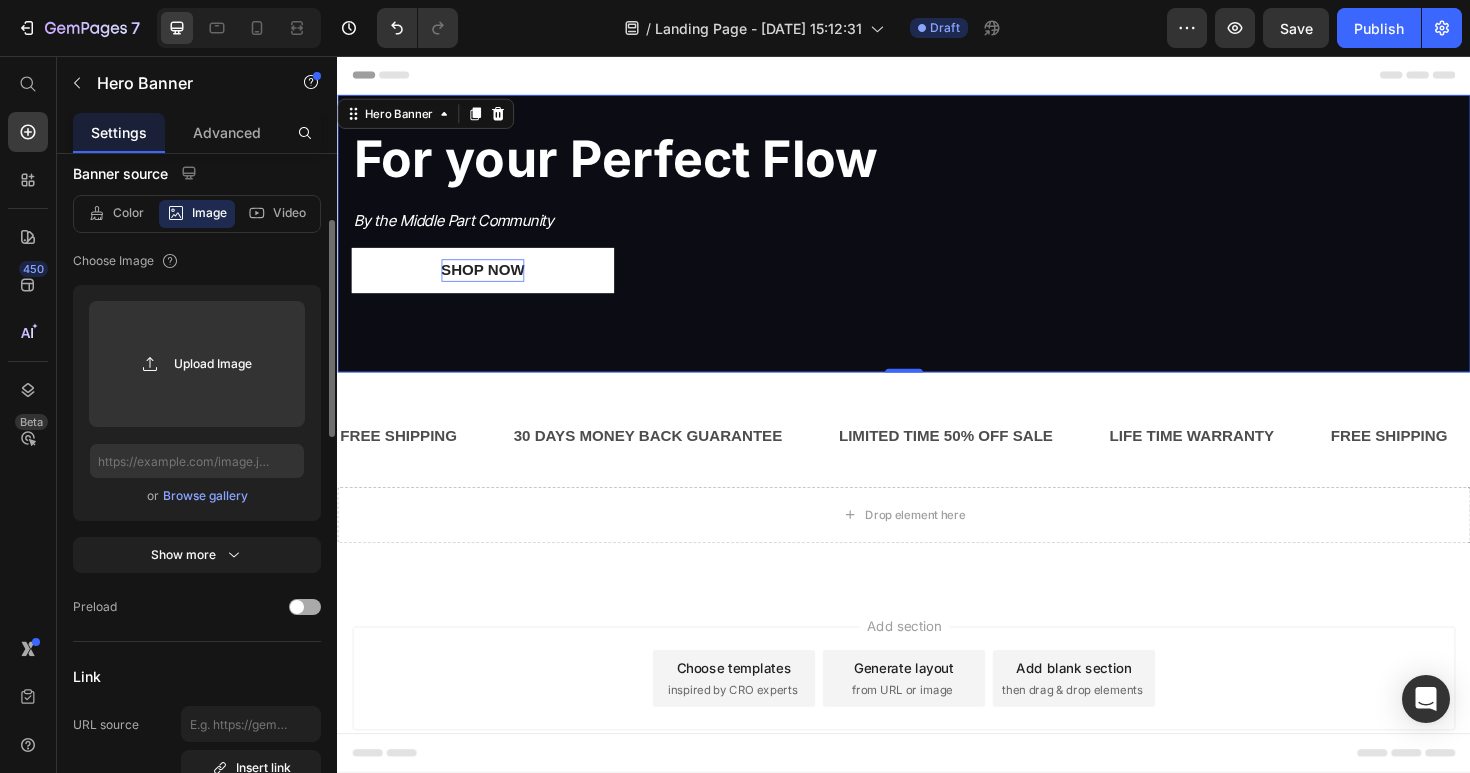 click at bounding box center (305, 607) 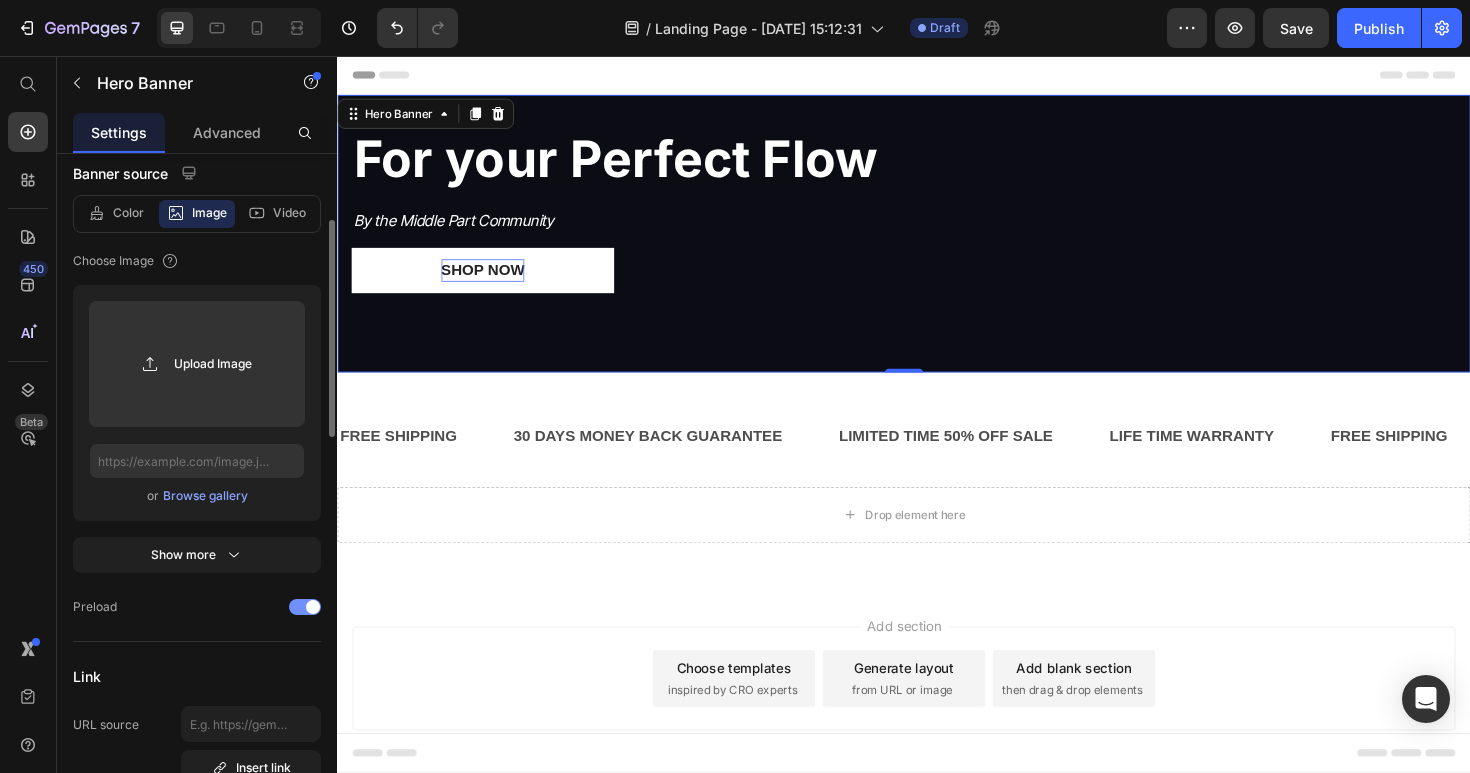 click at bounding box center (305, 607) 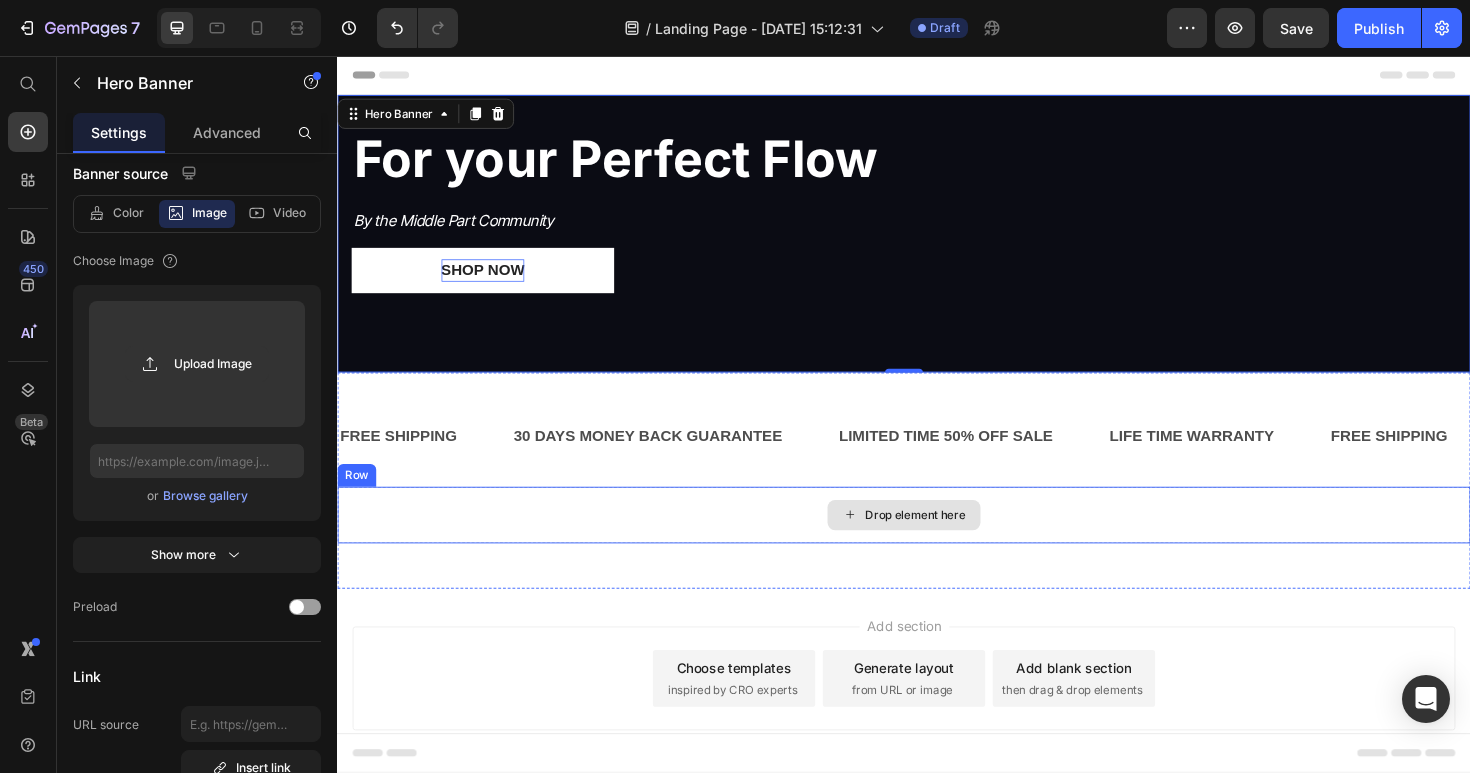 scroll, scrollTop: 0, scrollLeft: 0, axis: both 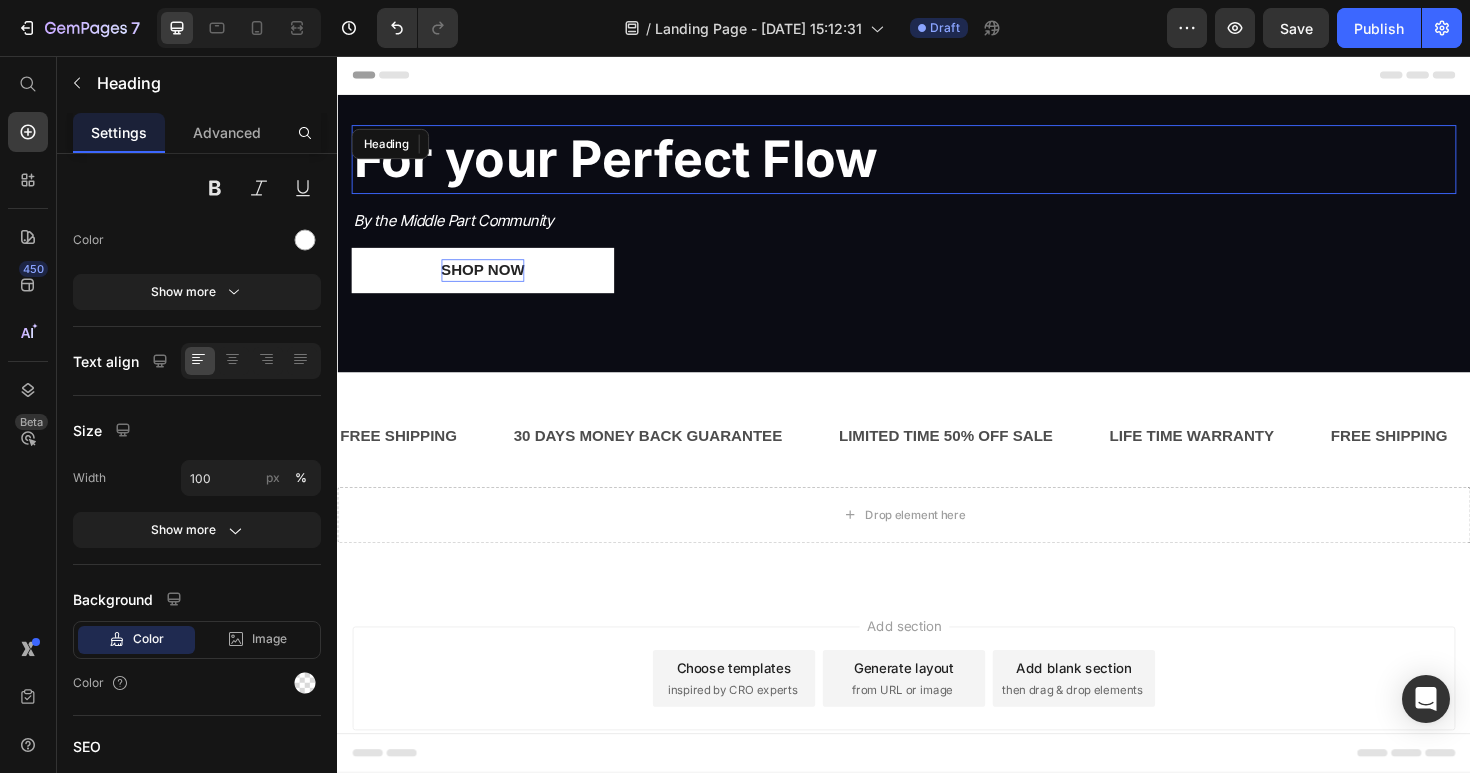 click on "For your Perfect Flow" at bounding box center [631, 165] 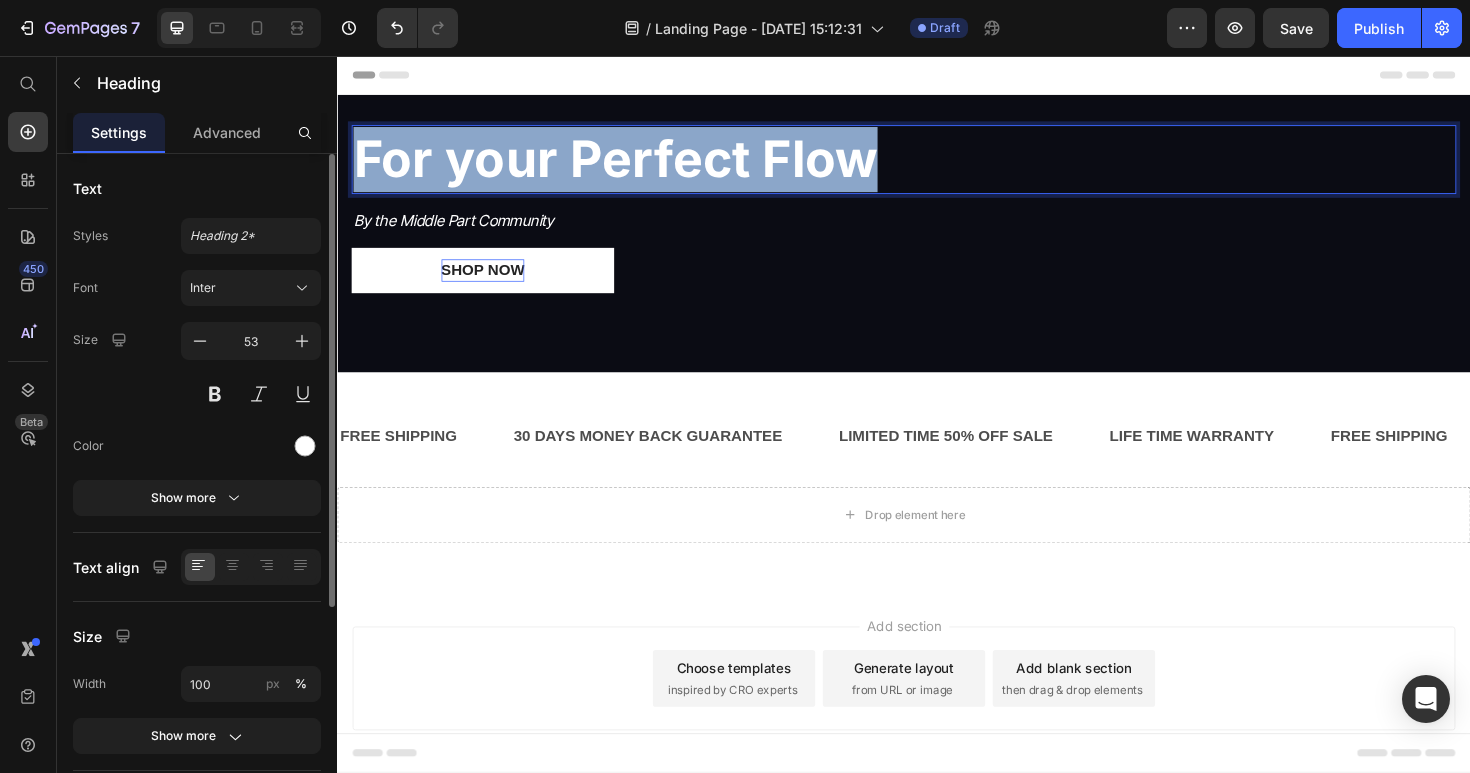 click on "For your Perfect Flow" at bounding box center (631, 165) 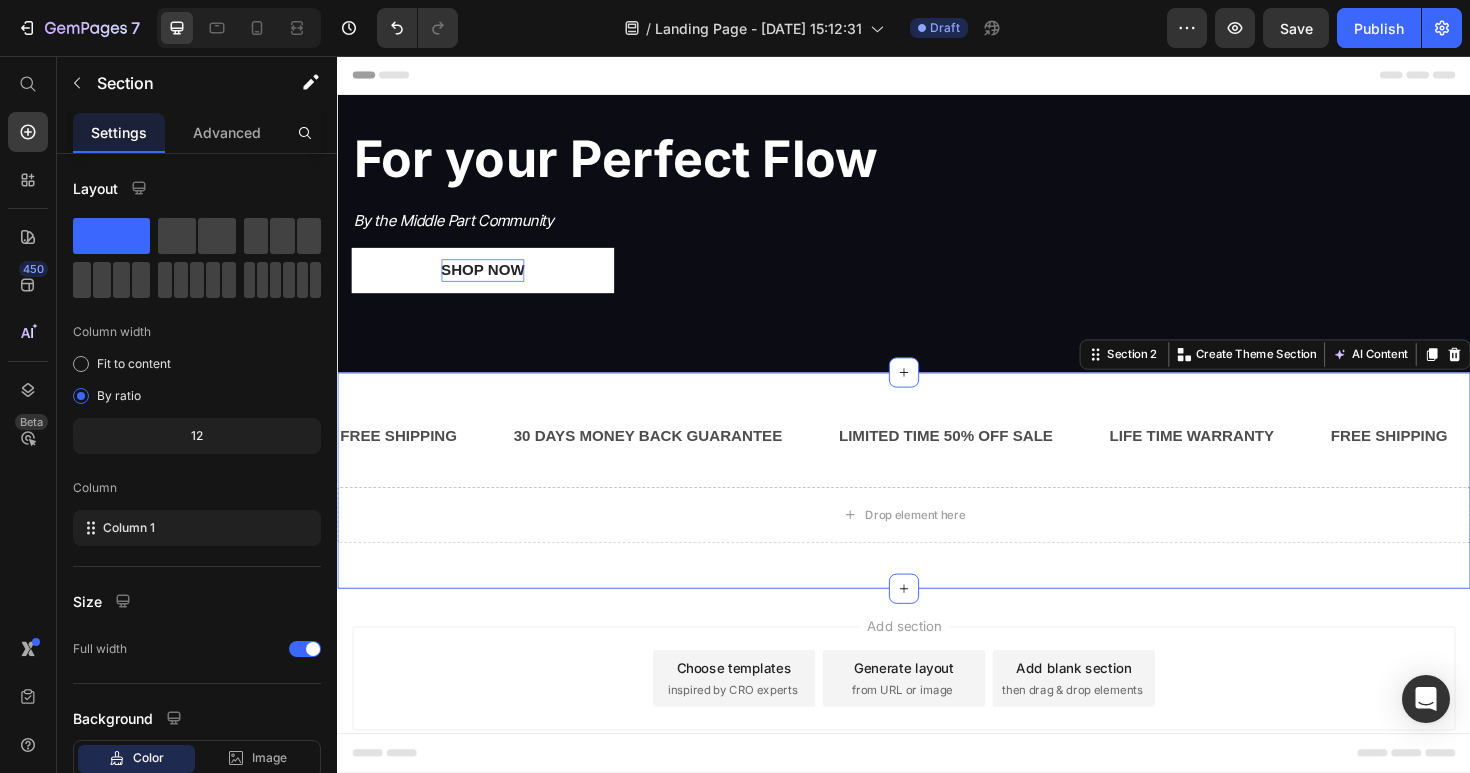 click on "FREE SHIPPING Text 30 DAYS MONEY BACK GUARANTEE Text LIMITED TIME 50% OFF SALE Text LIFE TIME WARRANTY Text FREE SHIPPING Text 30 DAYS MONEY BACK GUARANTEE Text LIMITED TIME 50% OFF SALE Text LIFE TIME WARRANTY Text FREE SHIPPING Text 30 DAYS MONEY BACK GUARANTEE Text LIMITED TIME 50% OFF SALE Text LIFE TIME WARRANTY Text FREE SHIPPING Text 30 DAYS MONEY BACK GUARANTEE Text LIMITED TIME 50% OFF SALE Text LIFE TIME WARRANTY Text FREE SHIPPING Text 30 DAYS MONEY BACK GUARANTEE Text LIMITED TIME 50% OFF SALE Text LIFE TIME WARRANTY Text FREE SHIPPING Text 30 DAYS MONEY BACK GUARANTEE Text LIMITED TIME 50% OFF SALE Text LIFE TIME WARRANTY Text Marquee
Drop element here Row Section 2   You can create reusable sections Create Theme Section AI Content Write with GemAI What would you like to describe here? Tone and Voice Persuasive Product Flow Tool Show more Generate" at bounding box center (937, 505) 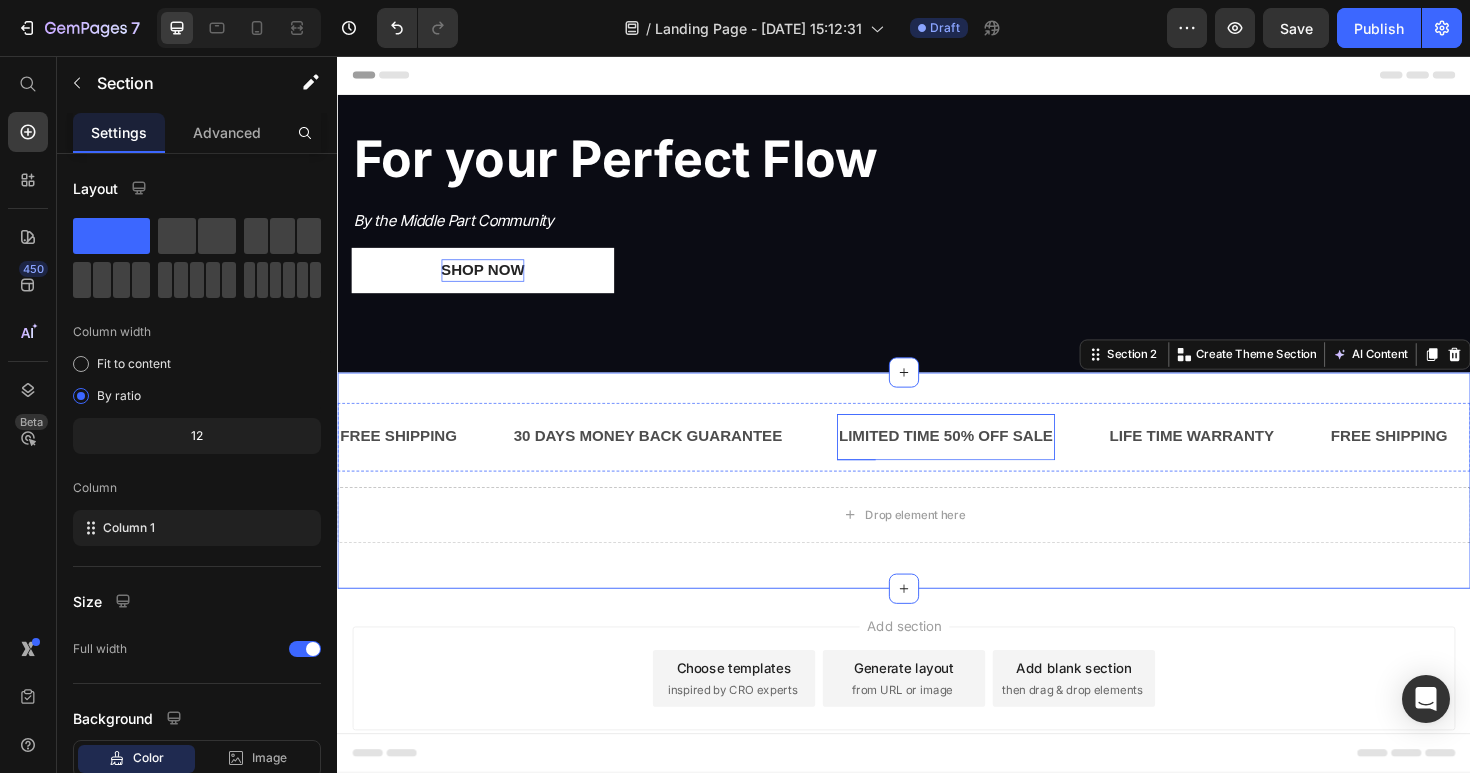 scroll, scrollTop: 0, scrollLeft: 0, axis: both 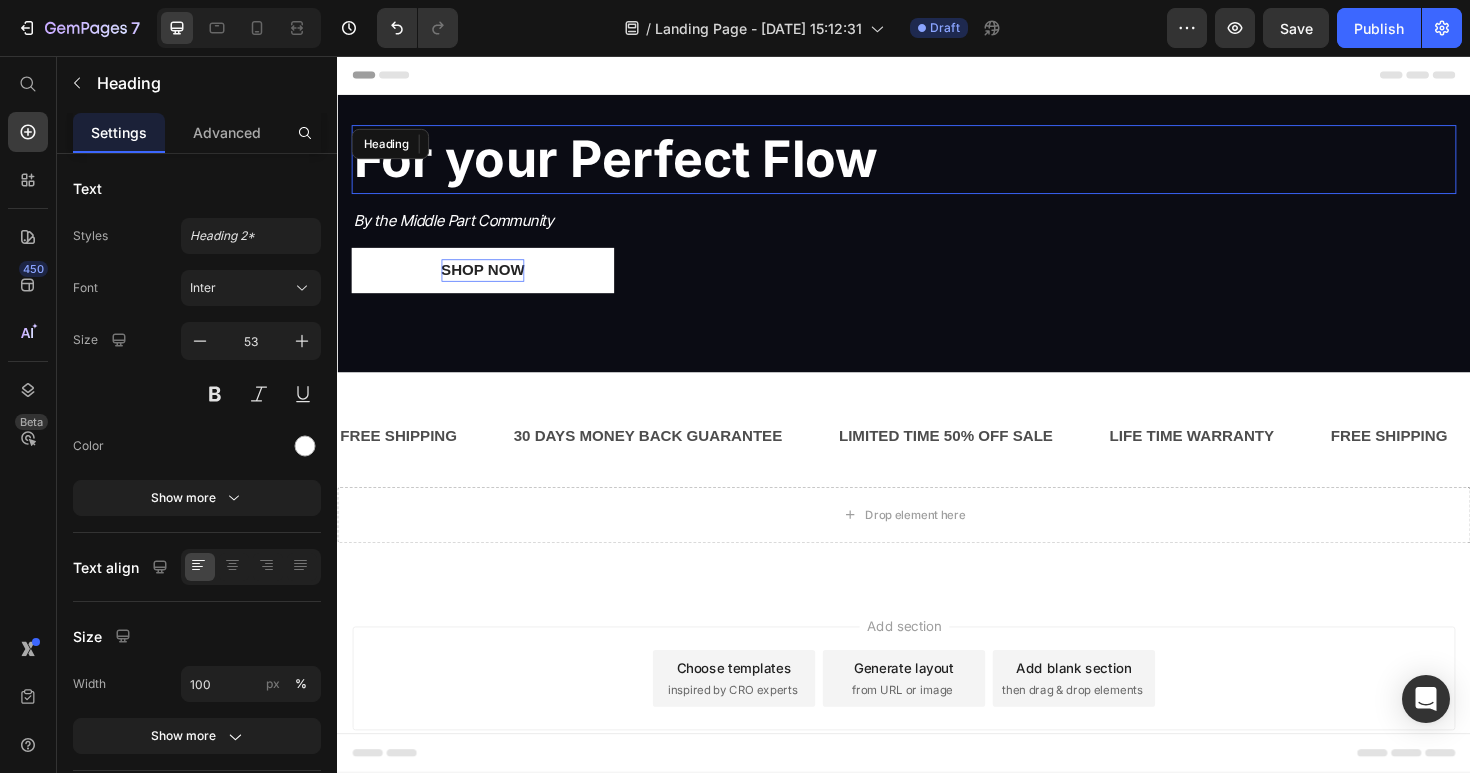 click on "For your Perfect Flow" at bounding box center (631, 165) 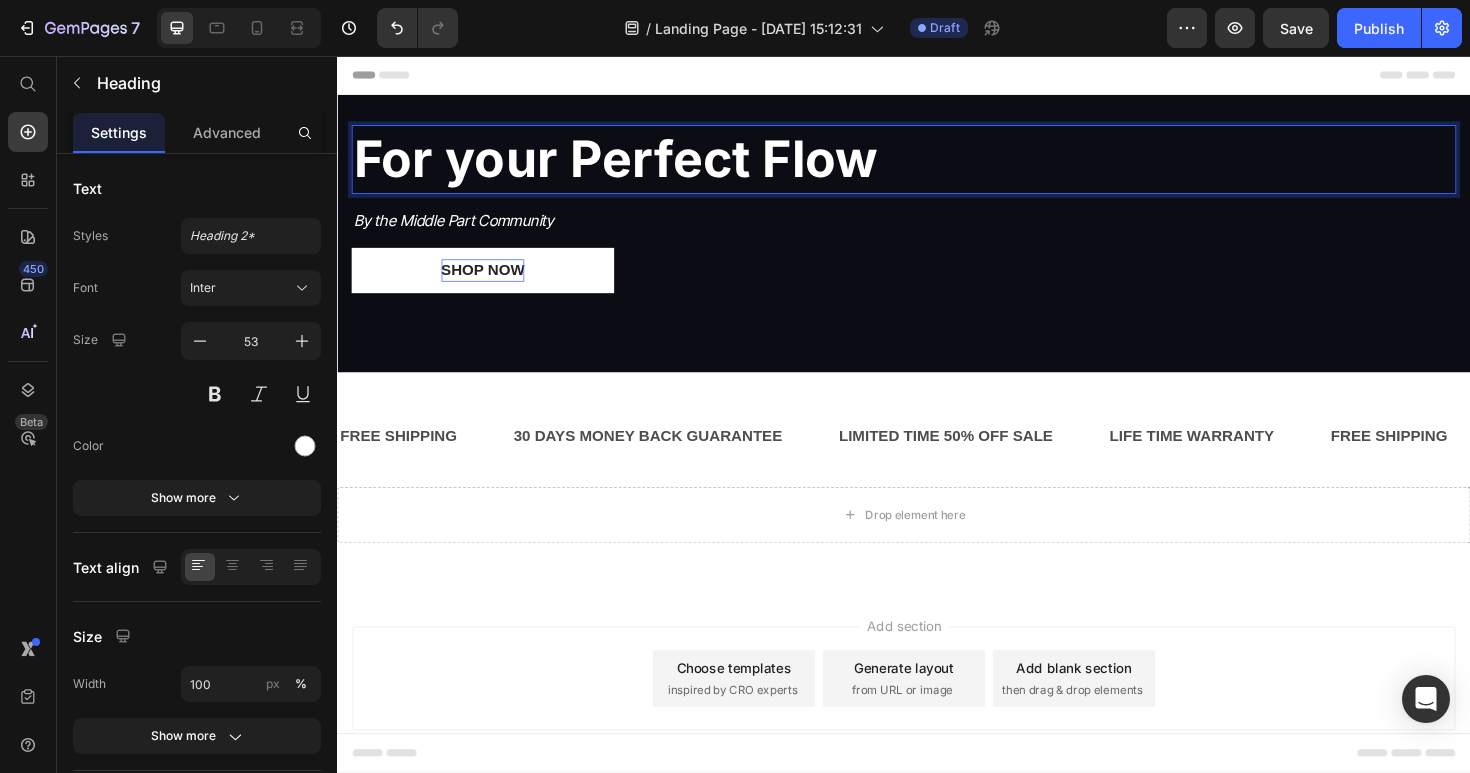 click on "For your Perfect Flow" at bounding box center (631, 165) 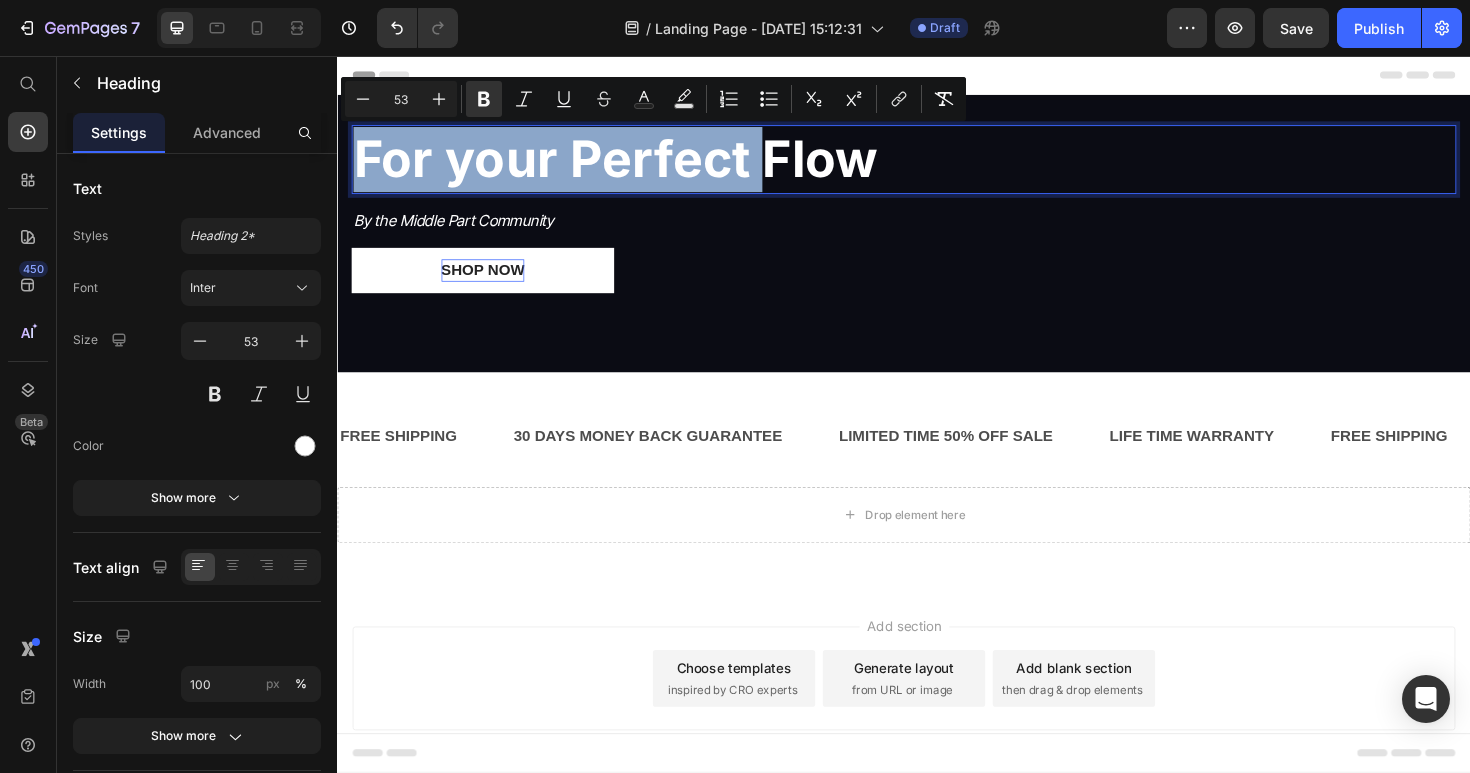 drag, startPoint x: 788, startPoint y: 179, endPoint x: 359, endPoint y: 168, distance: 429.141 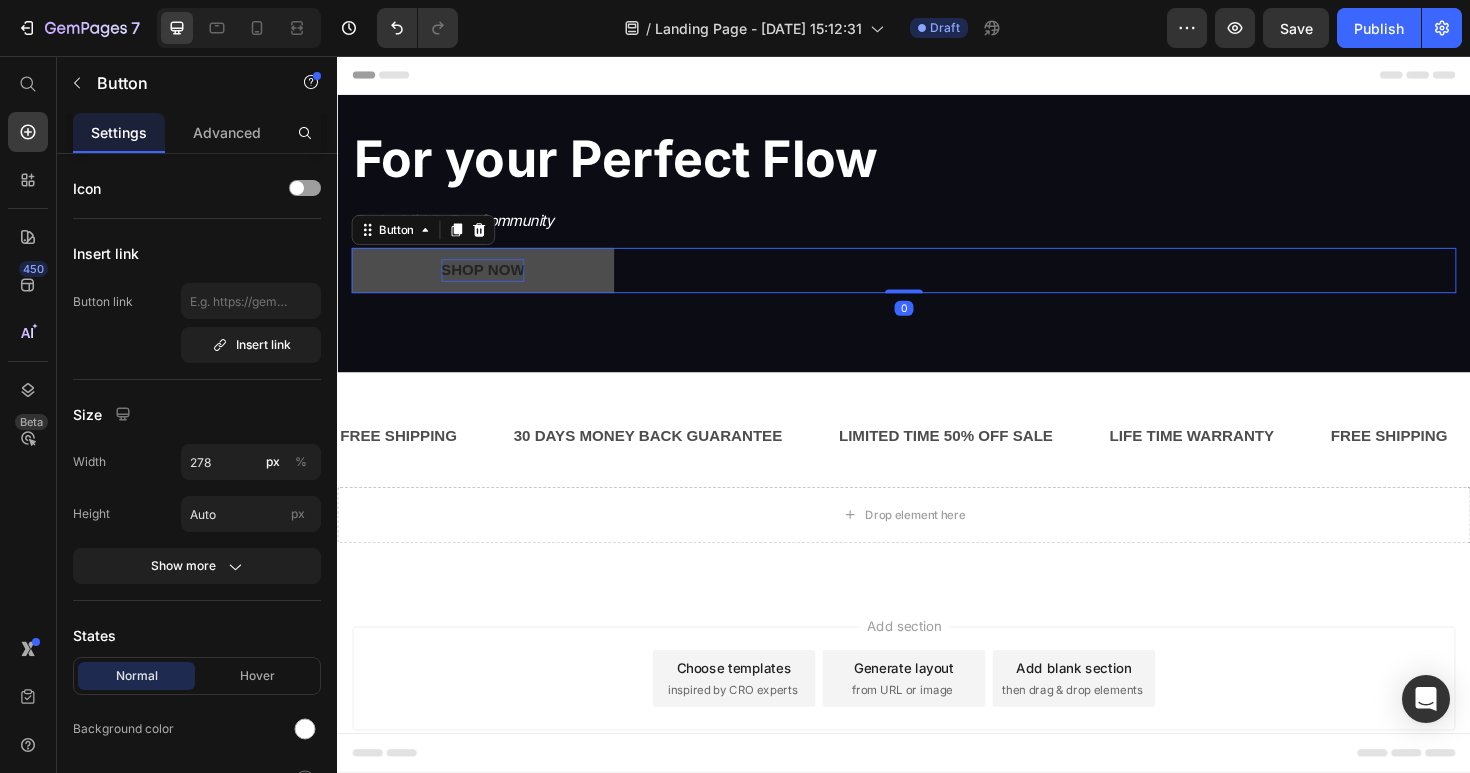 click on "Shop Now" at bounding box center [491, 283] 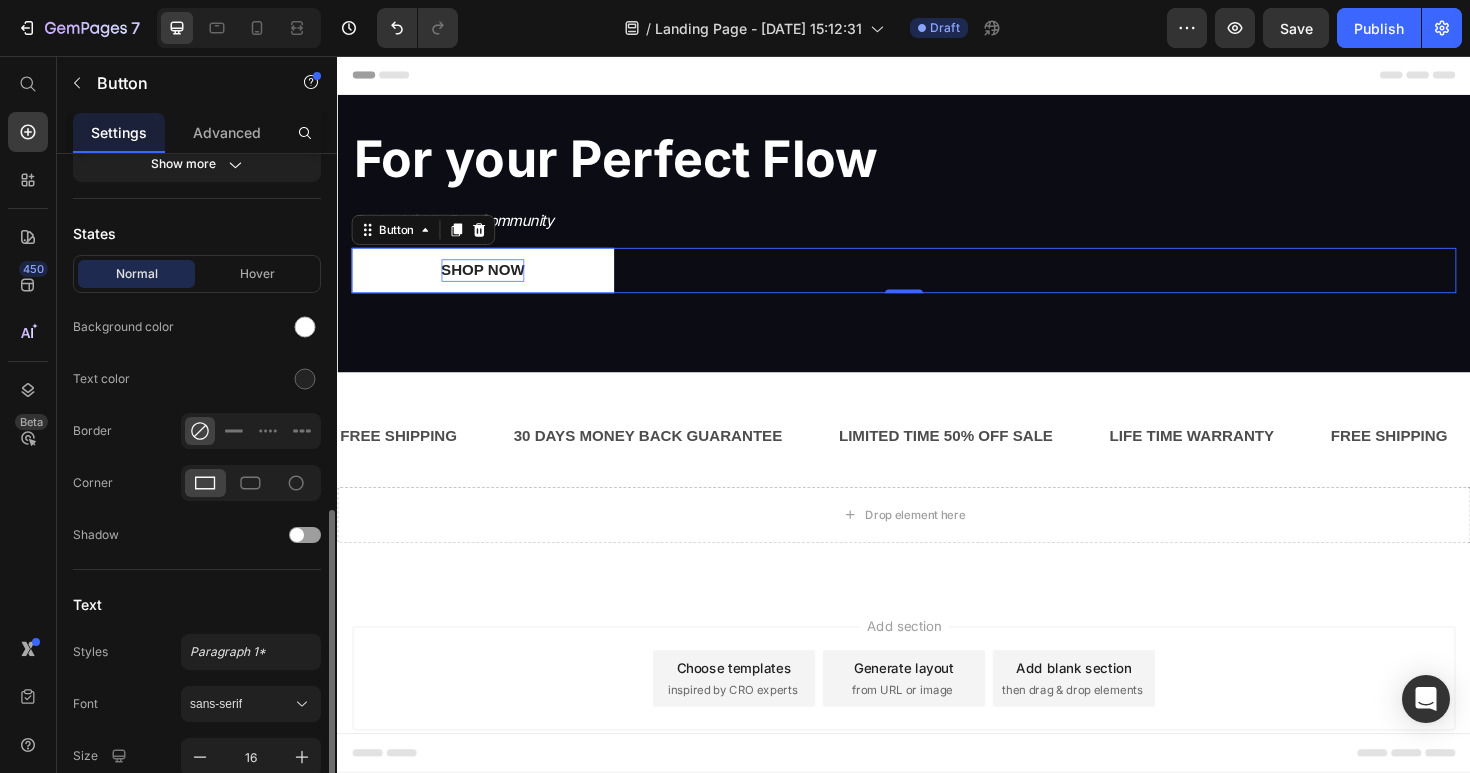 scroll, scrollTop: 317, scrollLeft: 0, axis: vertical 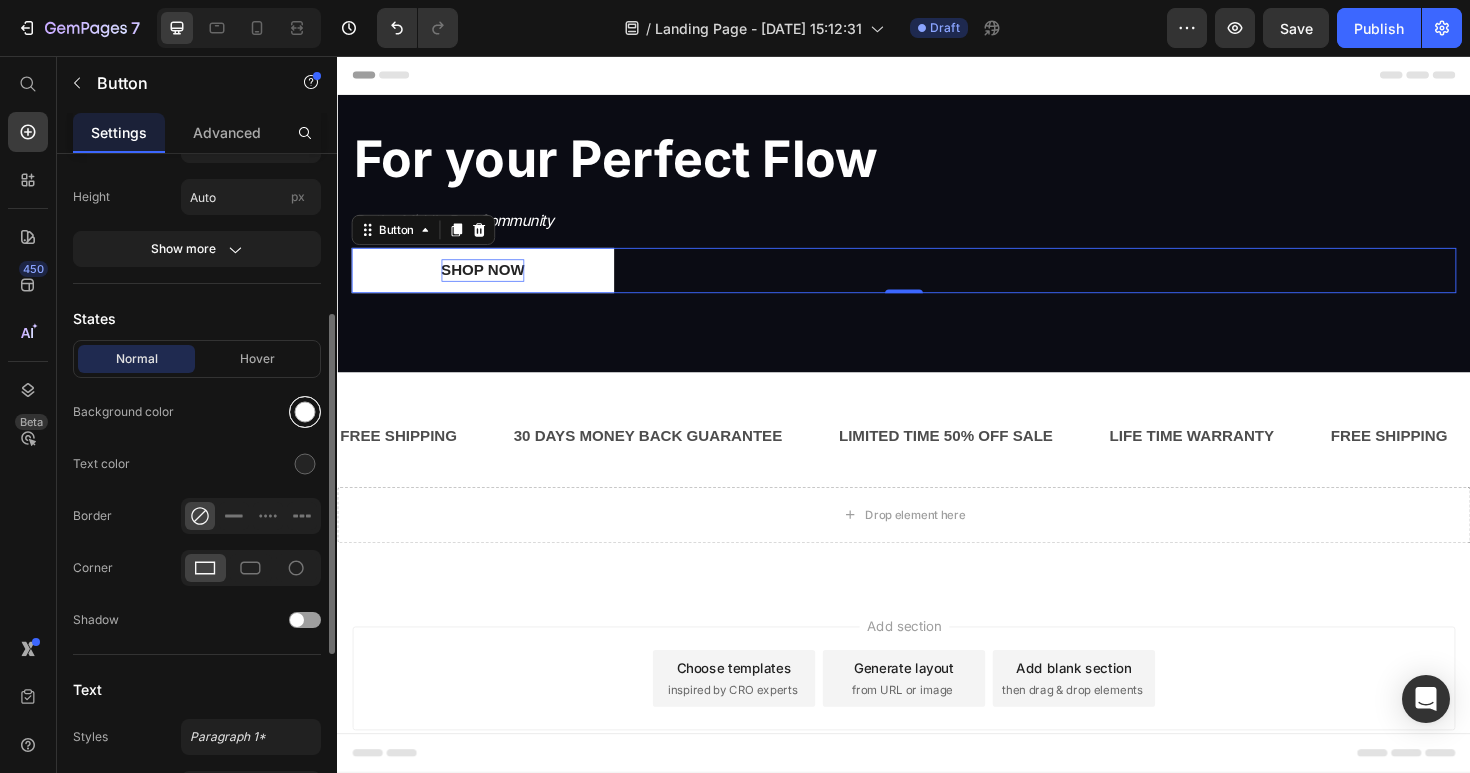 click at bounding box center (305, 412) 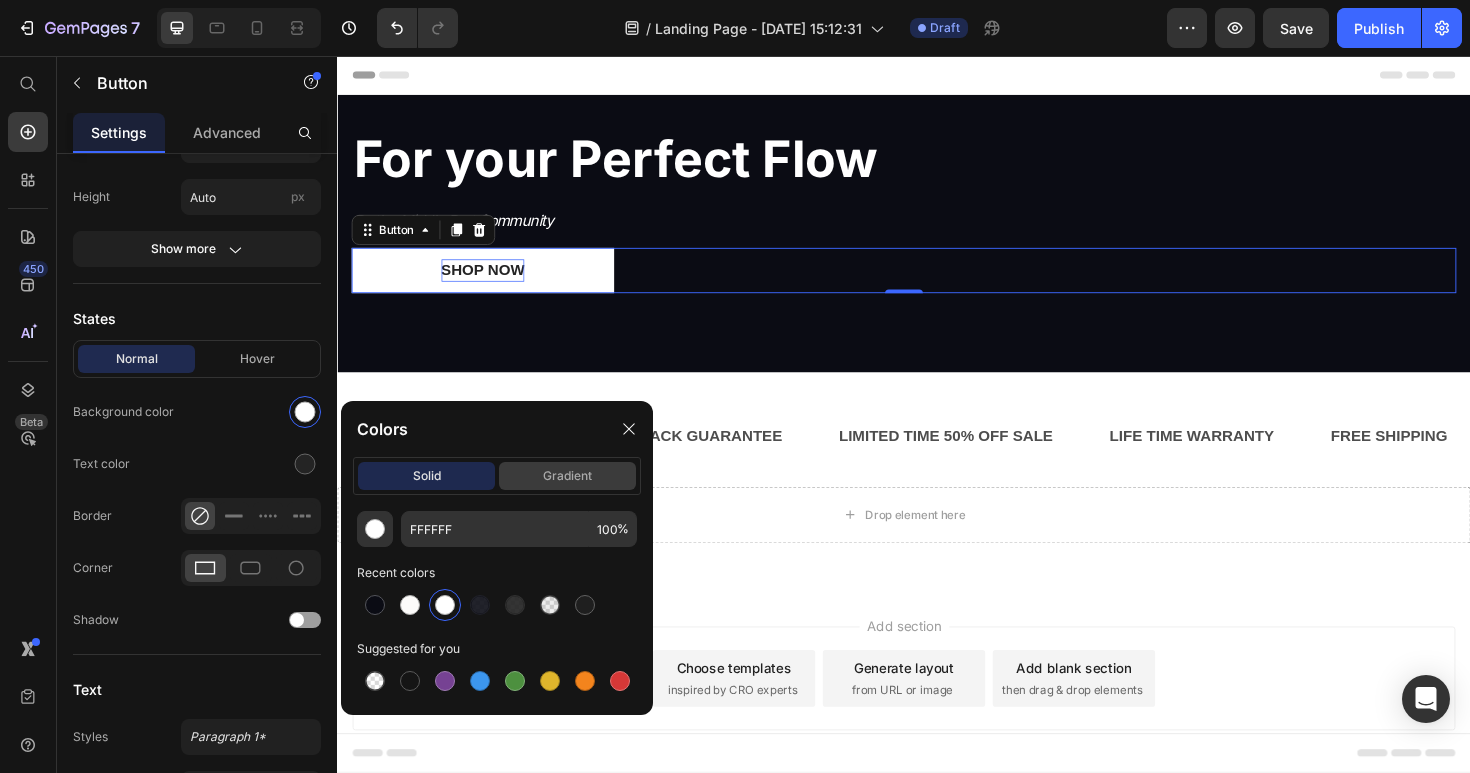 click on "gradient" 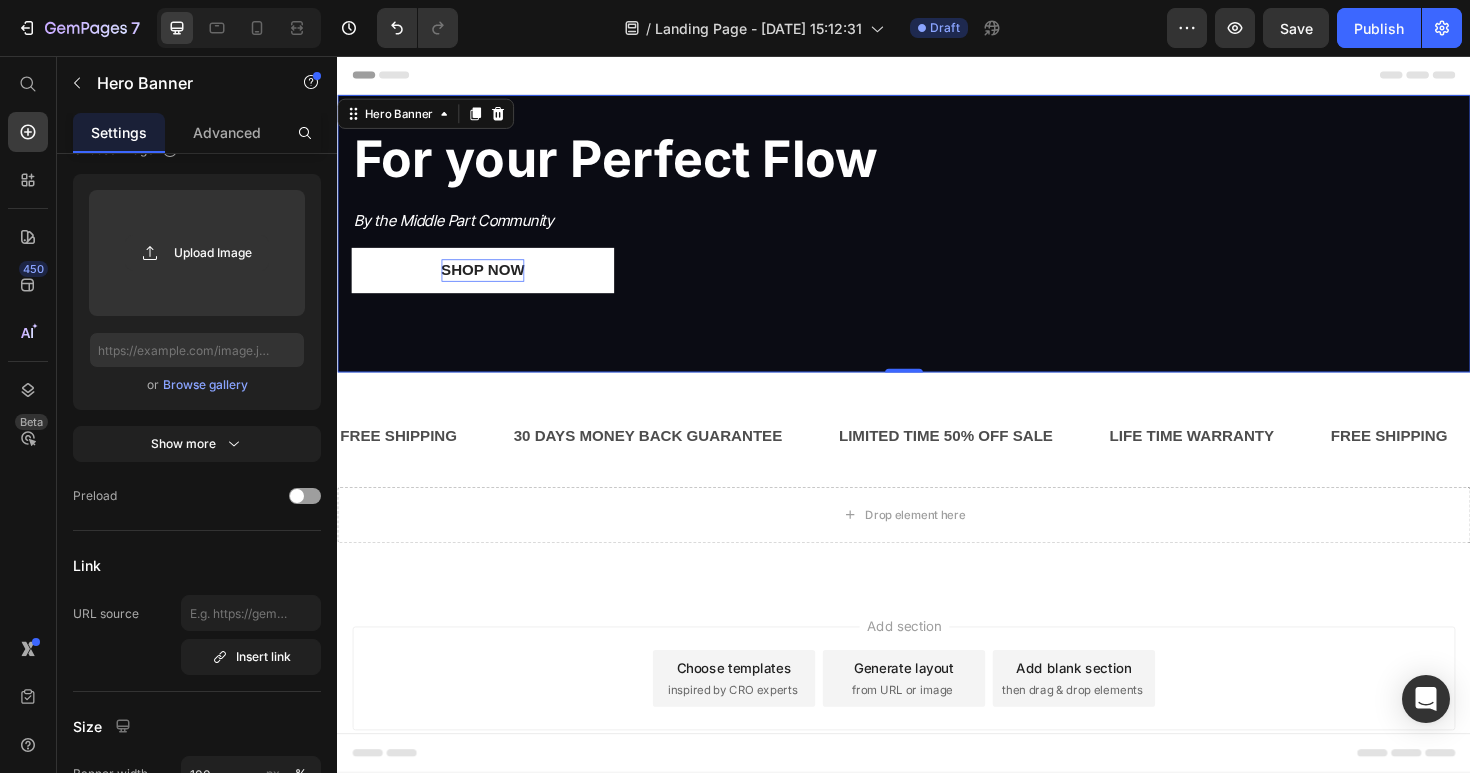 click on "⁠⁠⁠⁠⁠⁠⁠ For your Perfect Flow Heading By the Middle Part Community Text Block Shop Now Button" at bounding box center [937, 244] 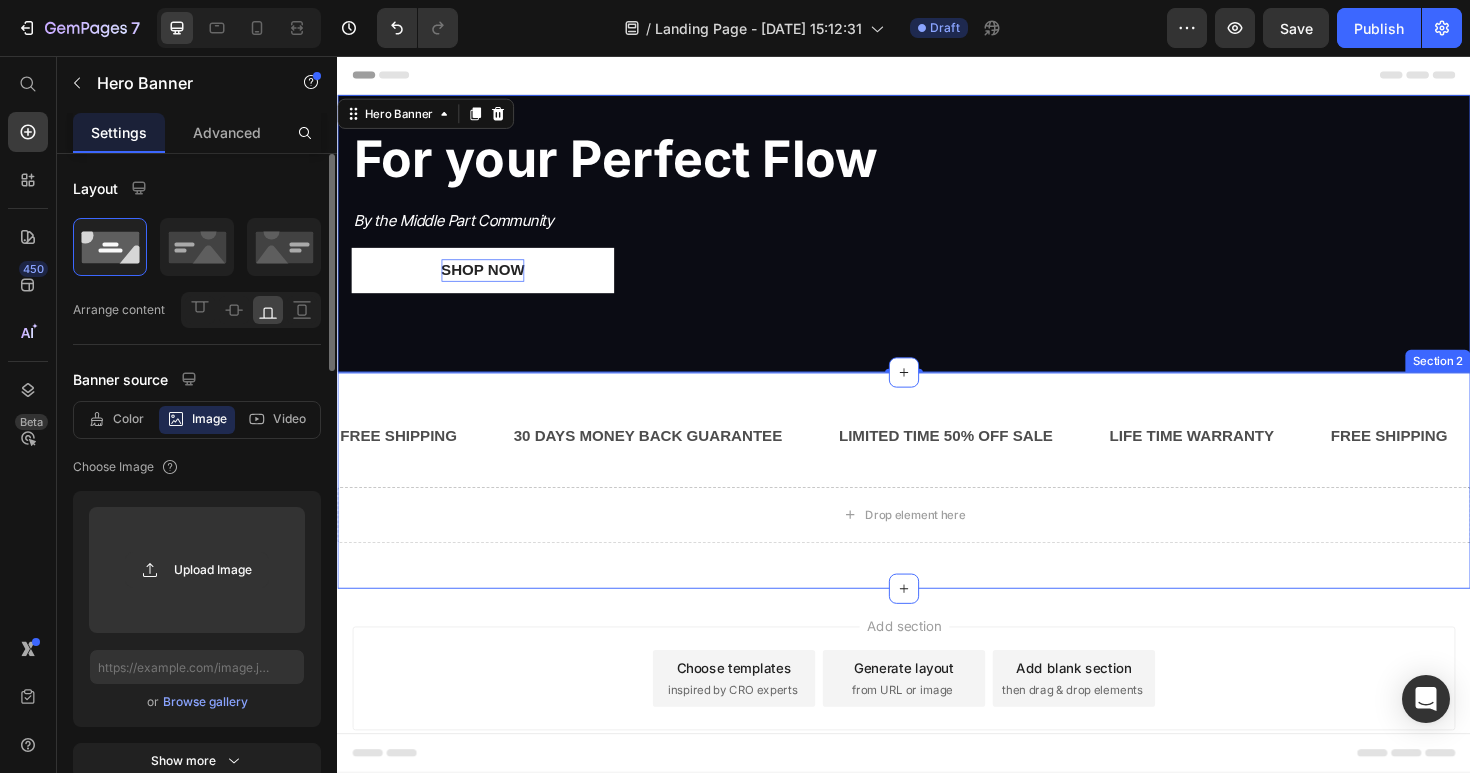 click on "FREE SHIPPING Text 30 DAYS MONEY BACK GUARANTEE Text LIMITED TIME 50% OFF SALE Text LIFE TIME WARRANTY Text FREE SHIPPING Text 30 DAYS MONEY BACK GUARANTEE Text LIMITED TIME 50% OFF SALE Text LIFE TIME WARRANTY Text FREE SHIPPING Text 30 DAYS MONEY BACK GUARANTEE Text LIMITED TIME 50% OFF SALE Text LIFE TIME WARRANTY Text FREE SHIPPING Text 30 DAYS MONEY BACK GUARANTEE Text LIMITED TIME 50% OFF SALE Text LIFE TIME WARRANTY Text FREE SHIPPING Text 30 DAYS MONEY BACK GUARANTEE Text LIMITED TIME 50% OFF SALE Text LIFE TIME WARRANTY Text FREE SHIPPING Text 30 DAYS MONEY BACK GUARANTEE Text LIMITED TIME 50% OFF SALE Text LIFE TIME WARRANTY Text Marquee" at bounding box center (937, 459) 